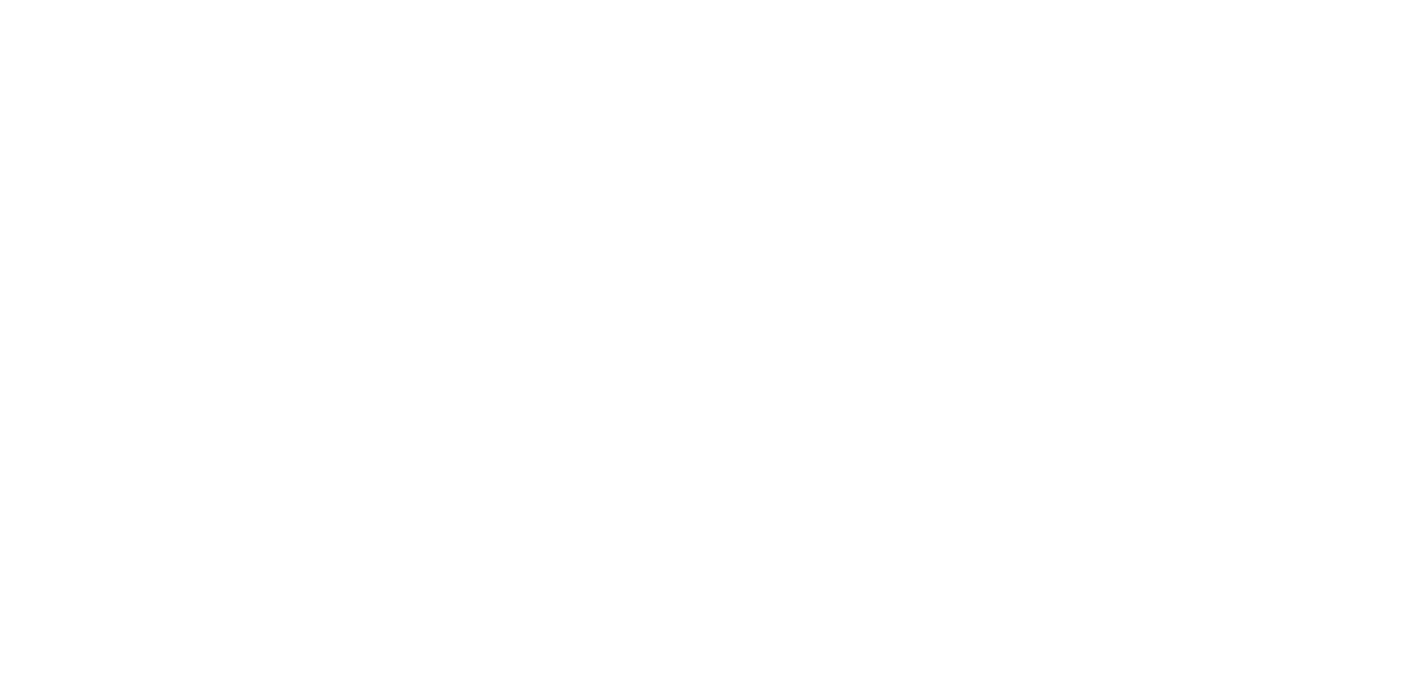 scroll, scrollTop: 0, scrollLeft: 0, axis: both 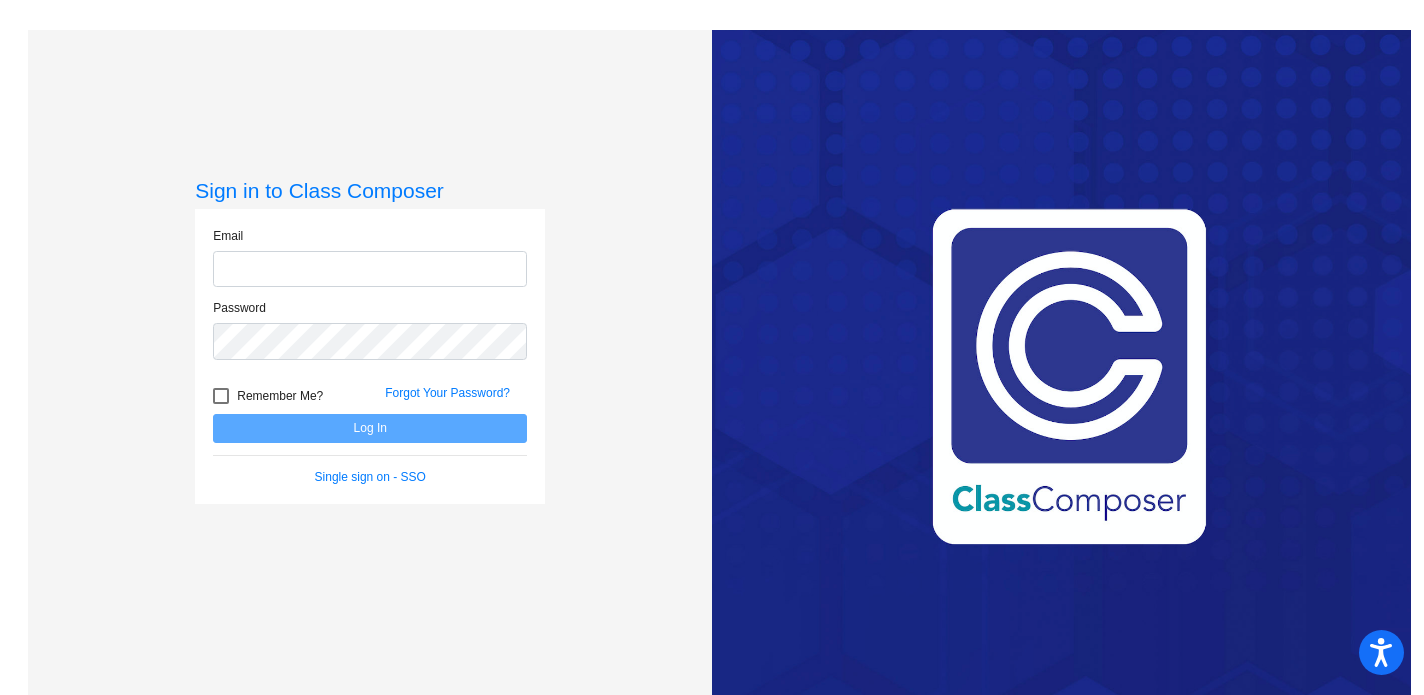 type on "[EMAIL_ADDRESS][PERSON_NAME][DOMAIN_NAME]" 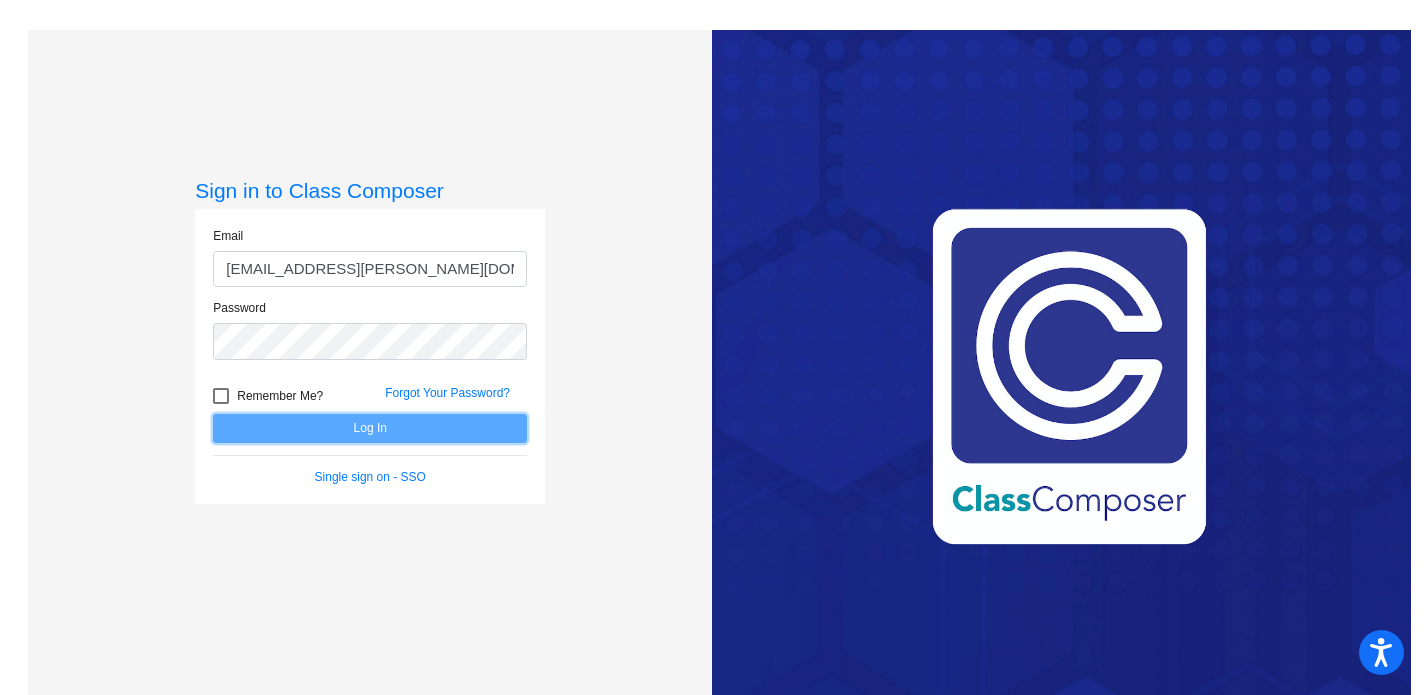 click on "Log In" 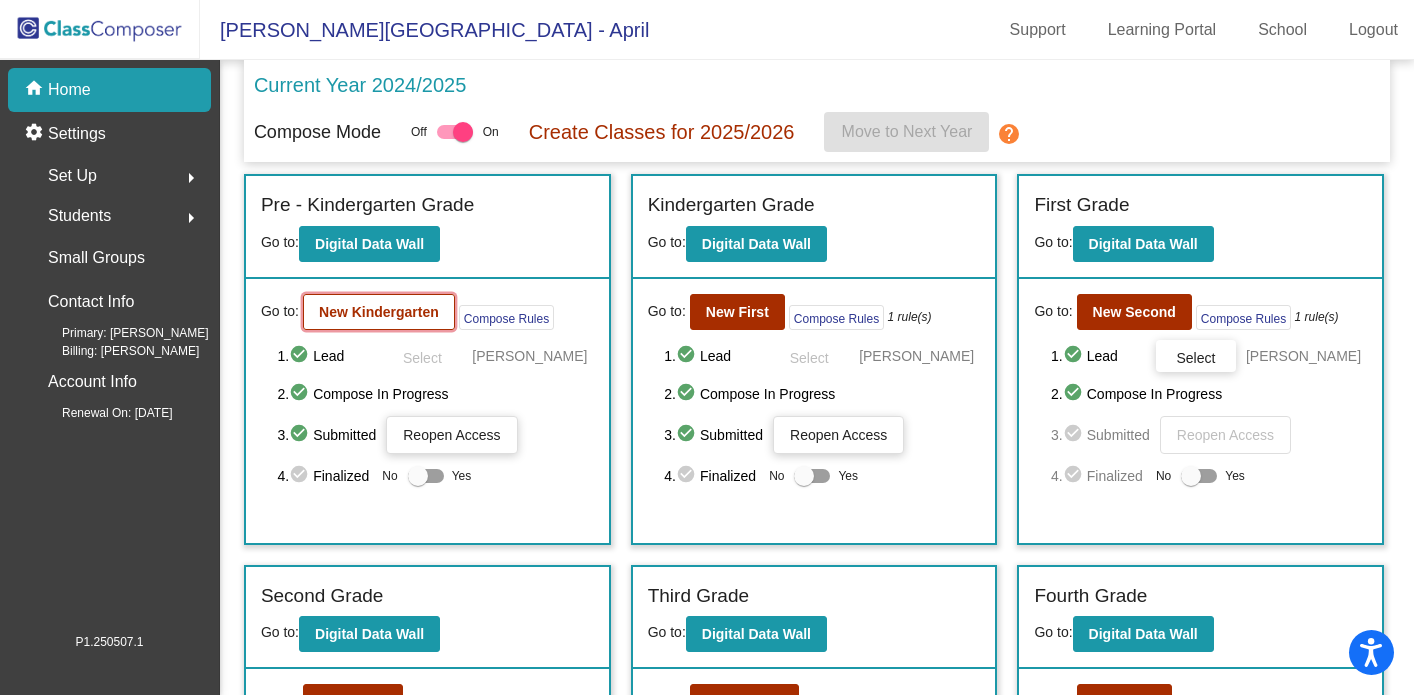 click on "New Kindergarten" 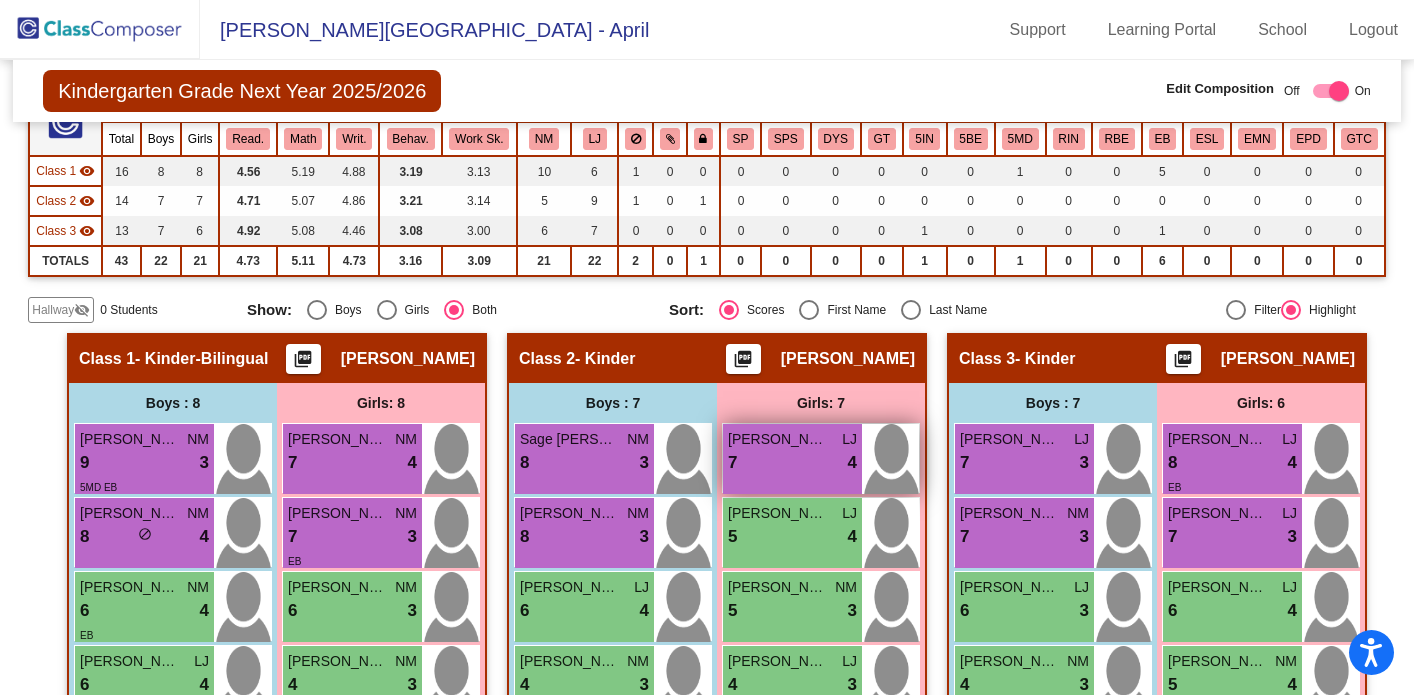 scroll, scrollTop: 178, scrollLeft: 0, axis: vertical 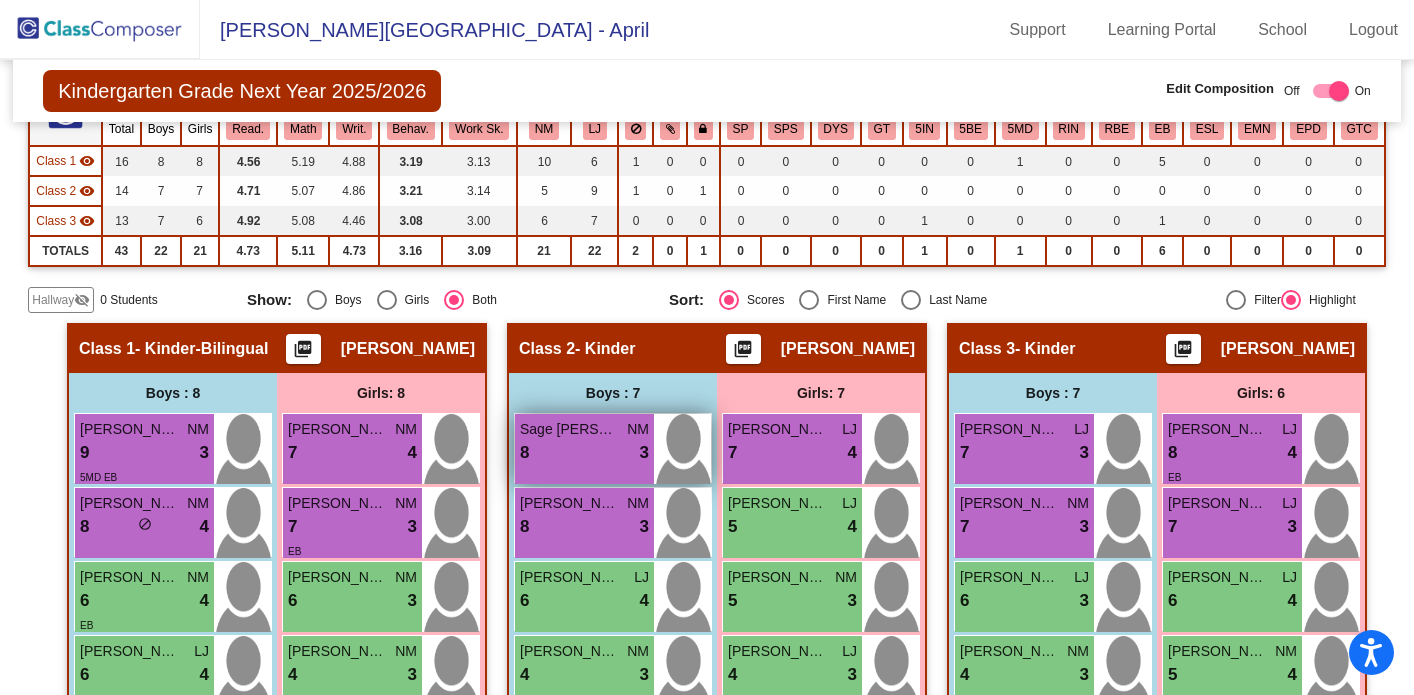 click on "8 lock do_not_disturb_alt 3" at bounding box center (584, 453) 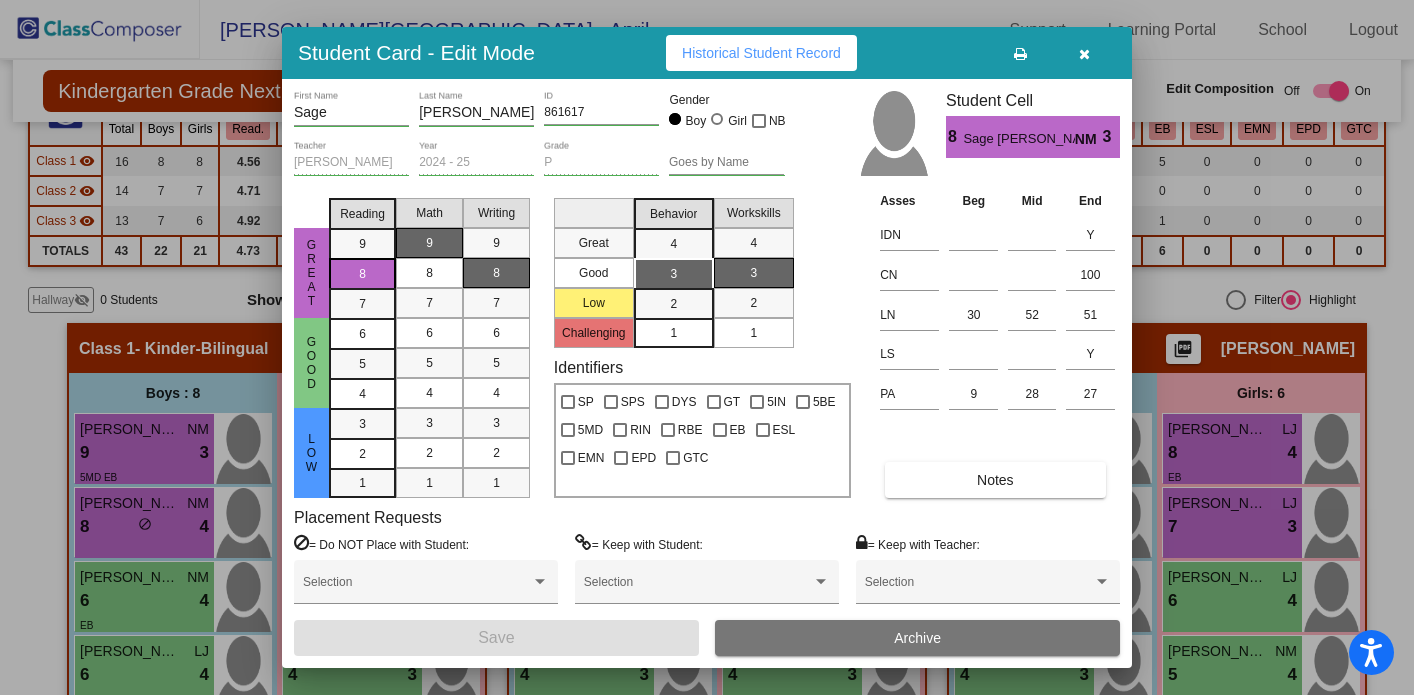 click at bounding box center [1084, 54] 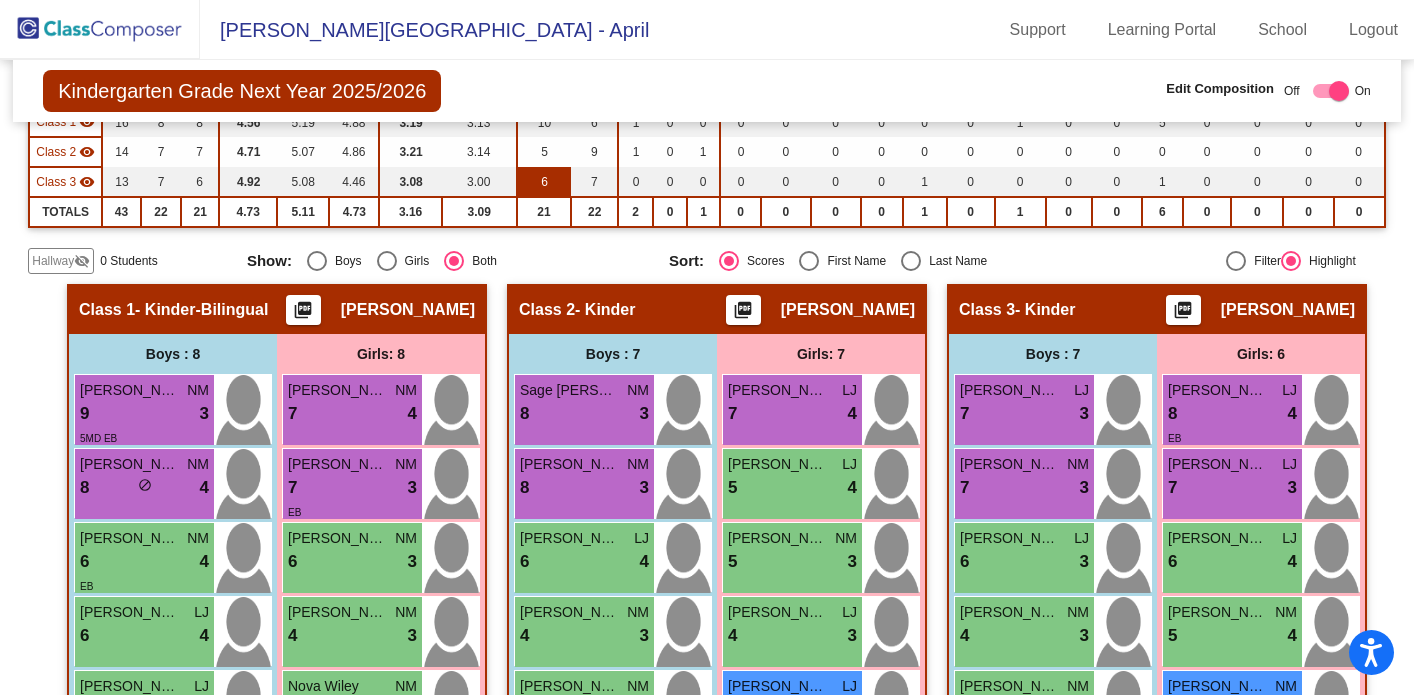 scroll, scrollTop: 234, scrollLeft: 0, axis: vertical 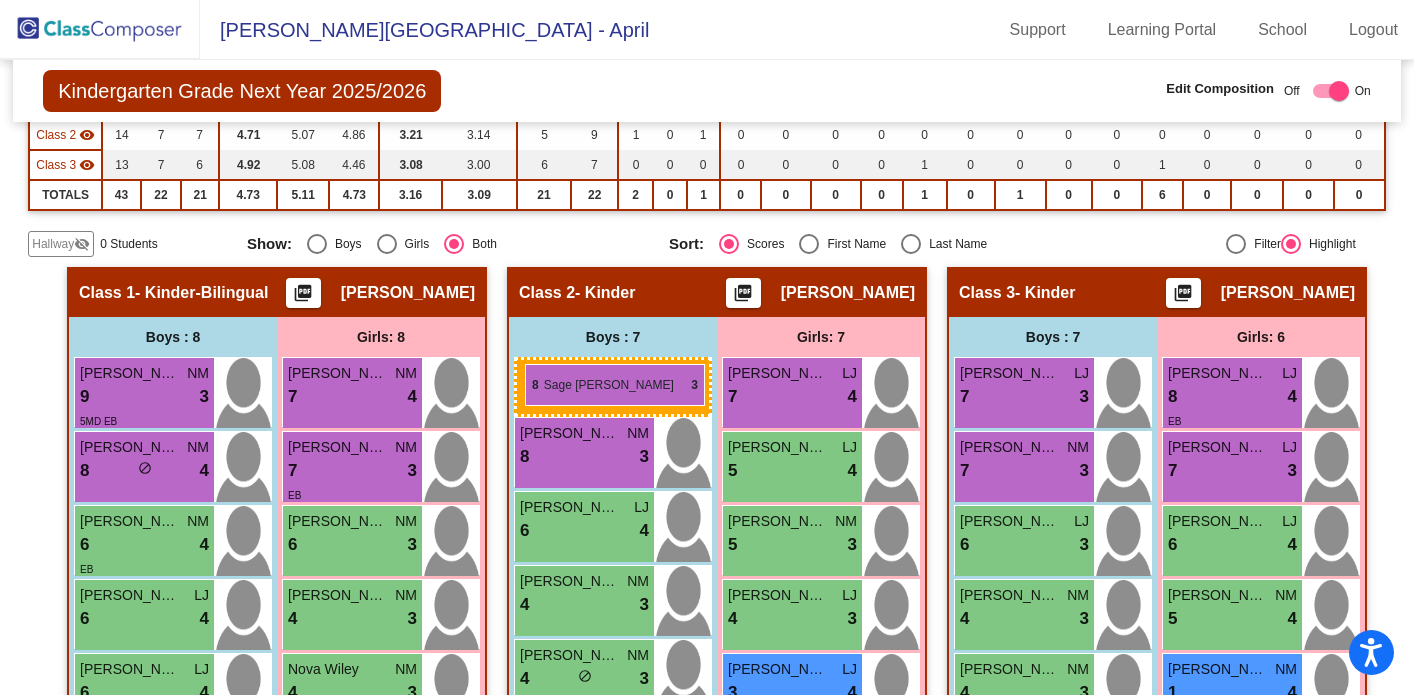 drag, startPoint x: 552, startPoint y: 401, endPoint x: 525, endPoint y: 364, distance: 45.80393 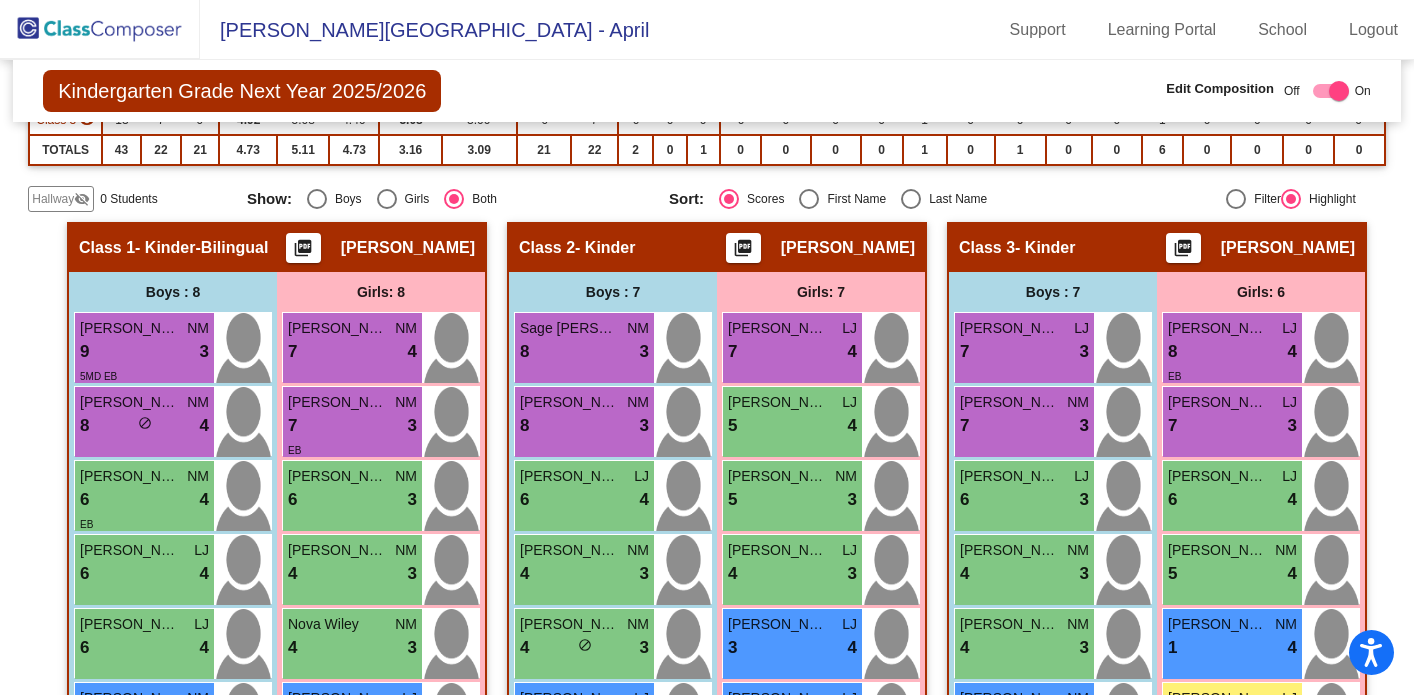 scroll, scrollTop: 276, scrollLeft: 0, axis: vertical 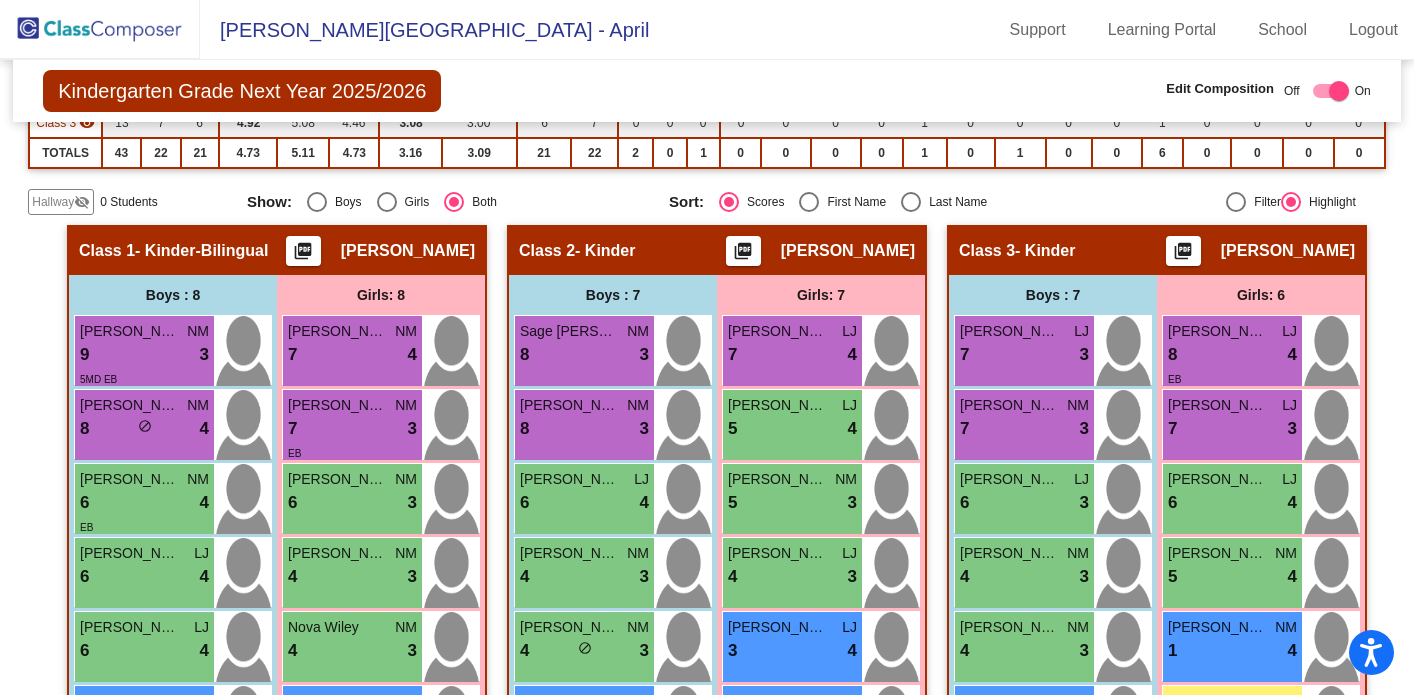 click on "visibility_off" 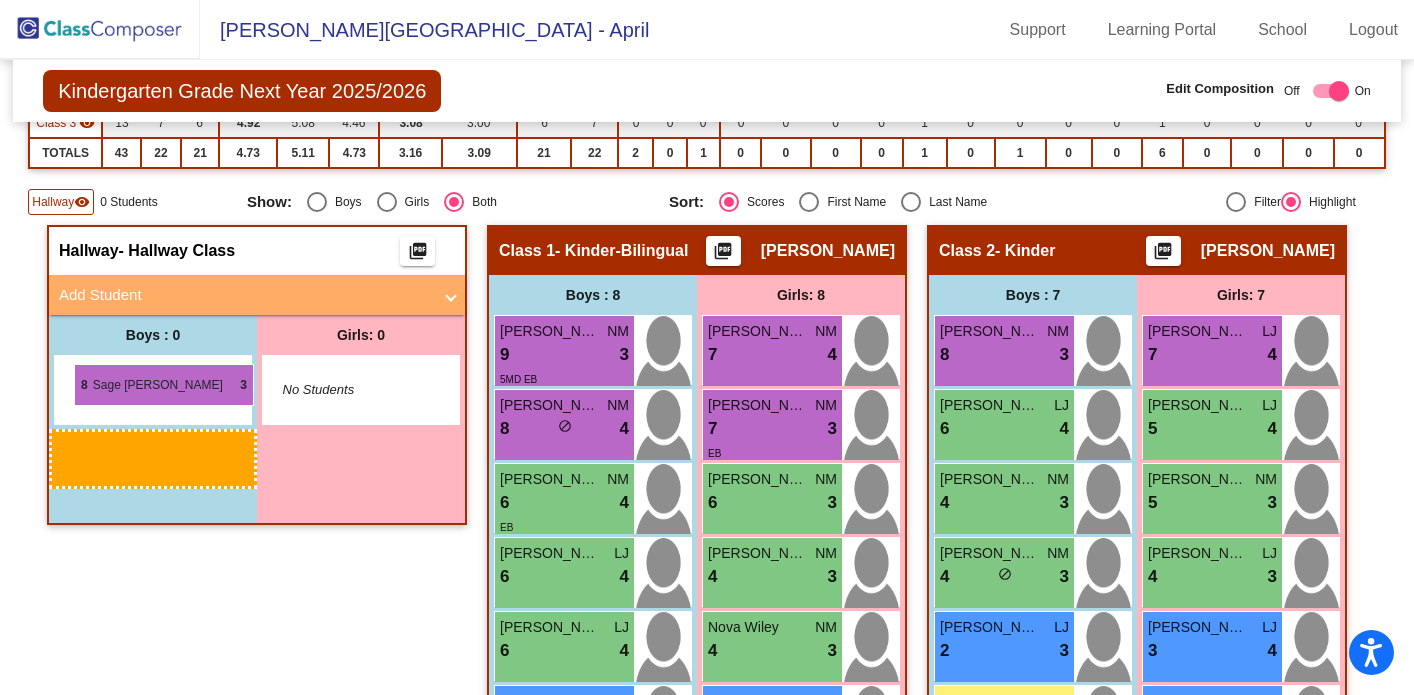 drag, startPoint x: 1006, startPoint y: 347, endPoint x: 70, endPoint y: 364, distance: 936.15436 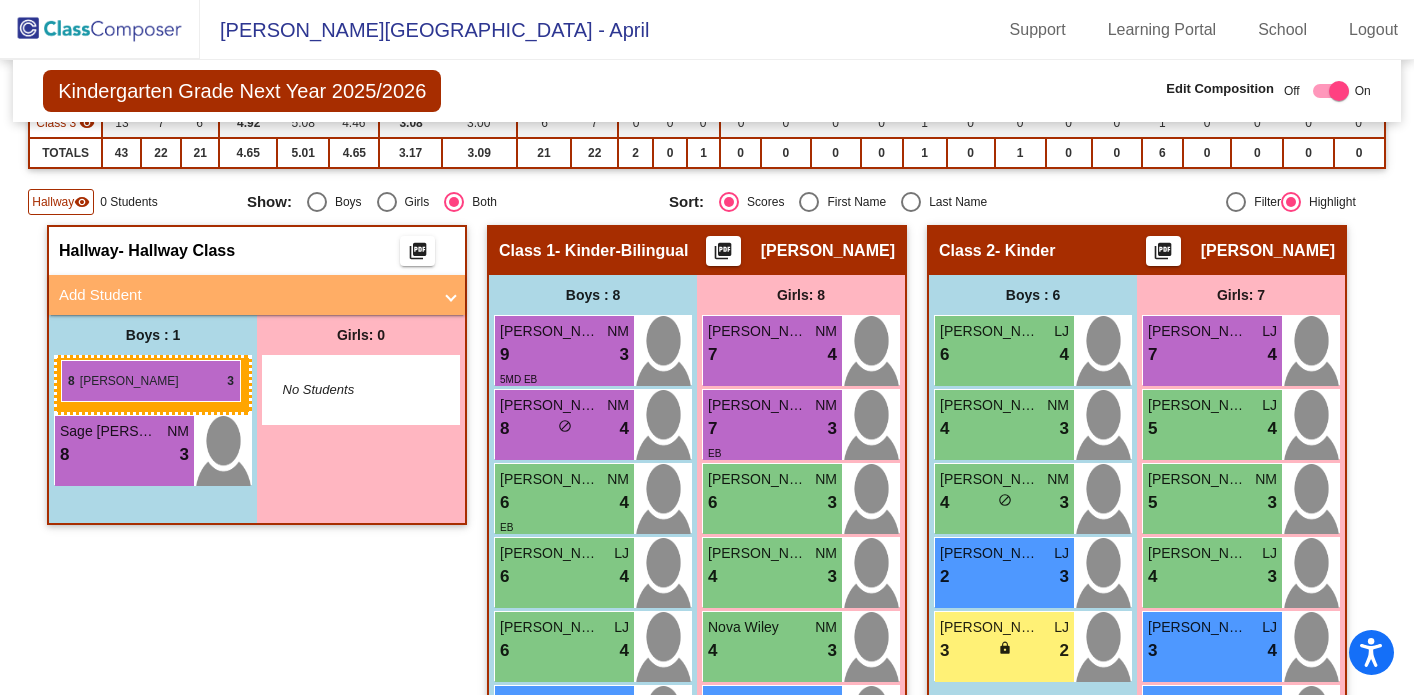 drag, startPoint x: 1038, startPoint y: 344, endPoint x: 61, endPoint y: 360, distance: 977.131 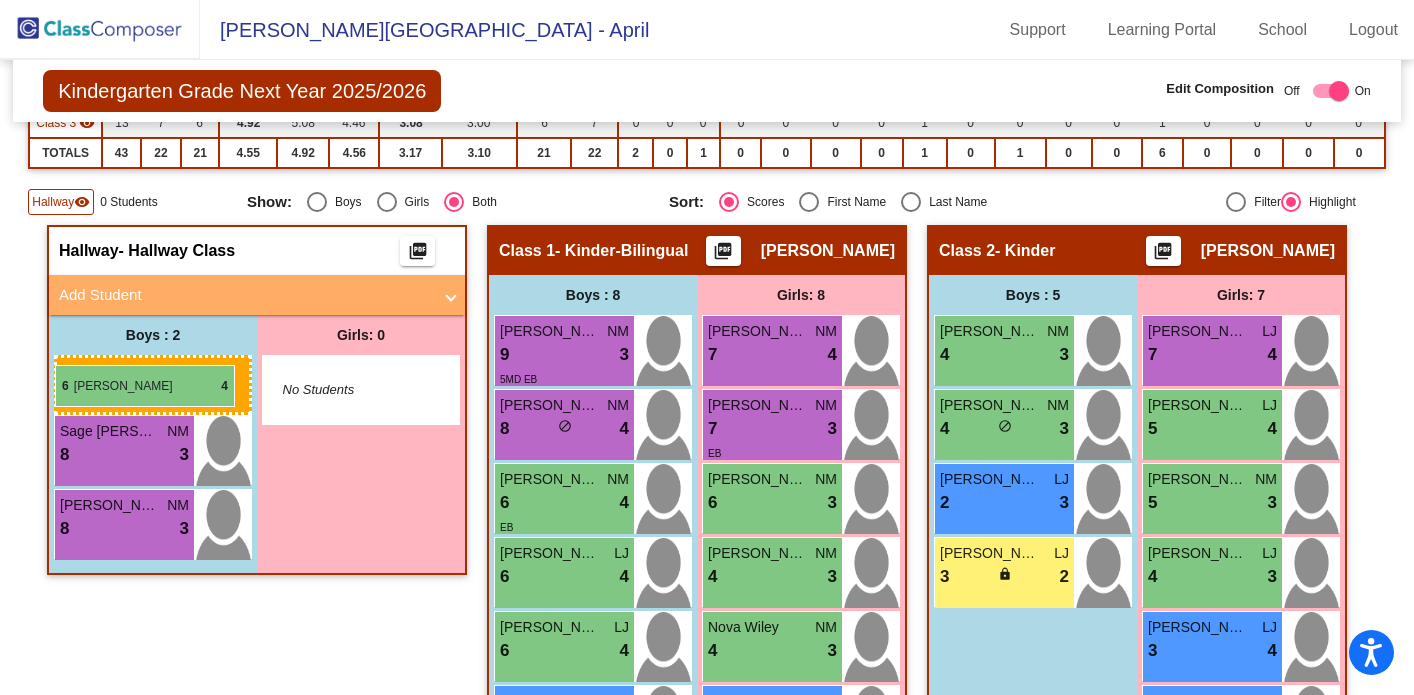 drag, startPoint x: 1028, startPoint y: 341, endPoint x: 55, endPoint y: 365, distance: 973.29596 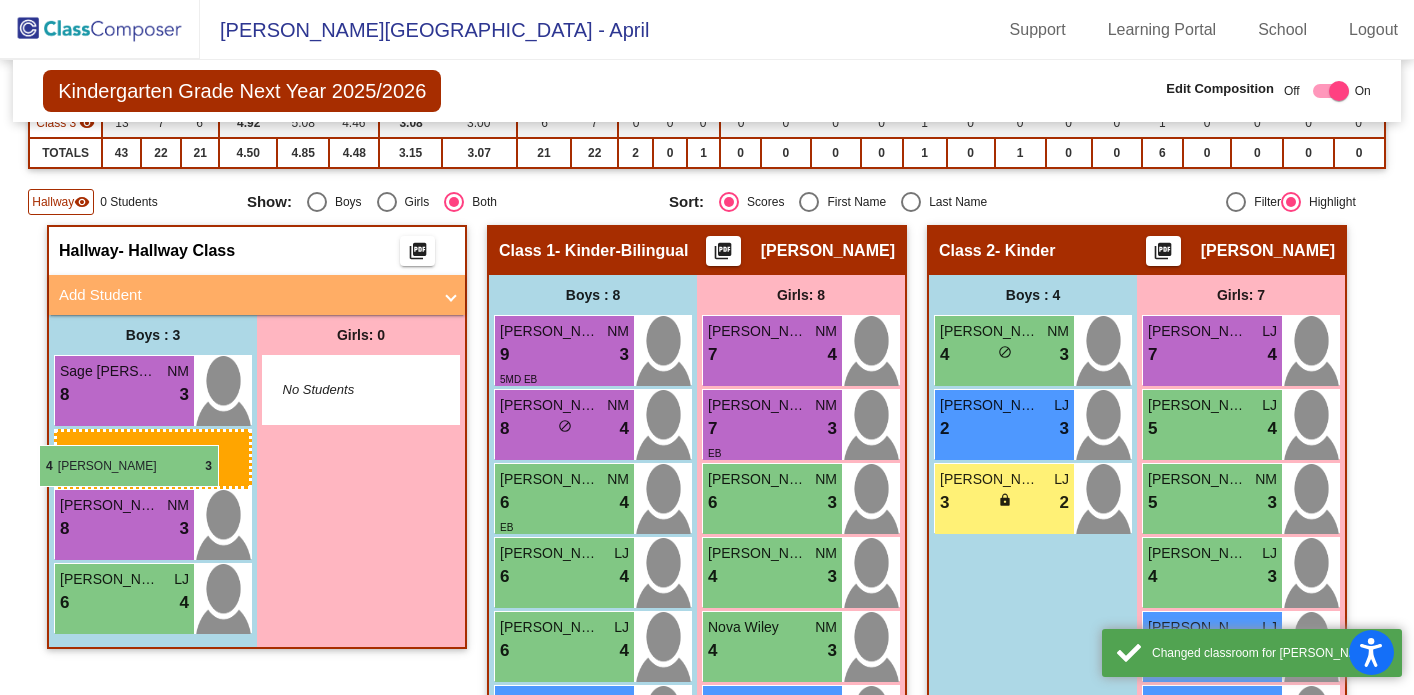 drag, startPoint x: 1015, startPoint y: 353, endPoint x: 42, endPoint y: 440, distance: 976.8818 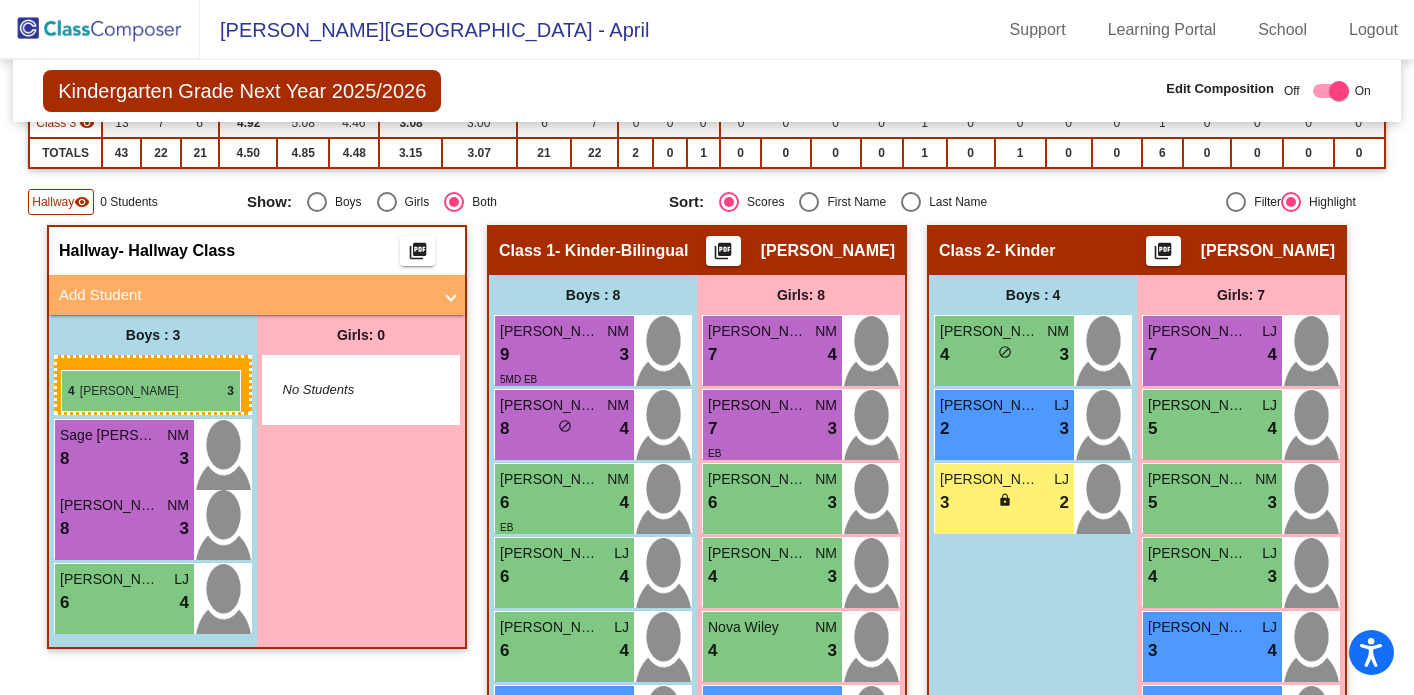 drag, startPoint x: 995, startPoint y: 339, endPoint x: 61, endPoint y: 370, distance: 934.5143 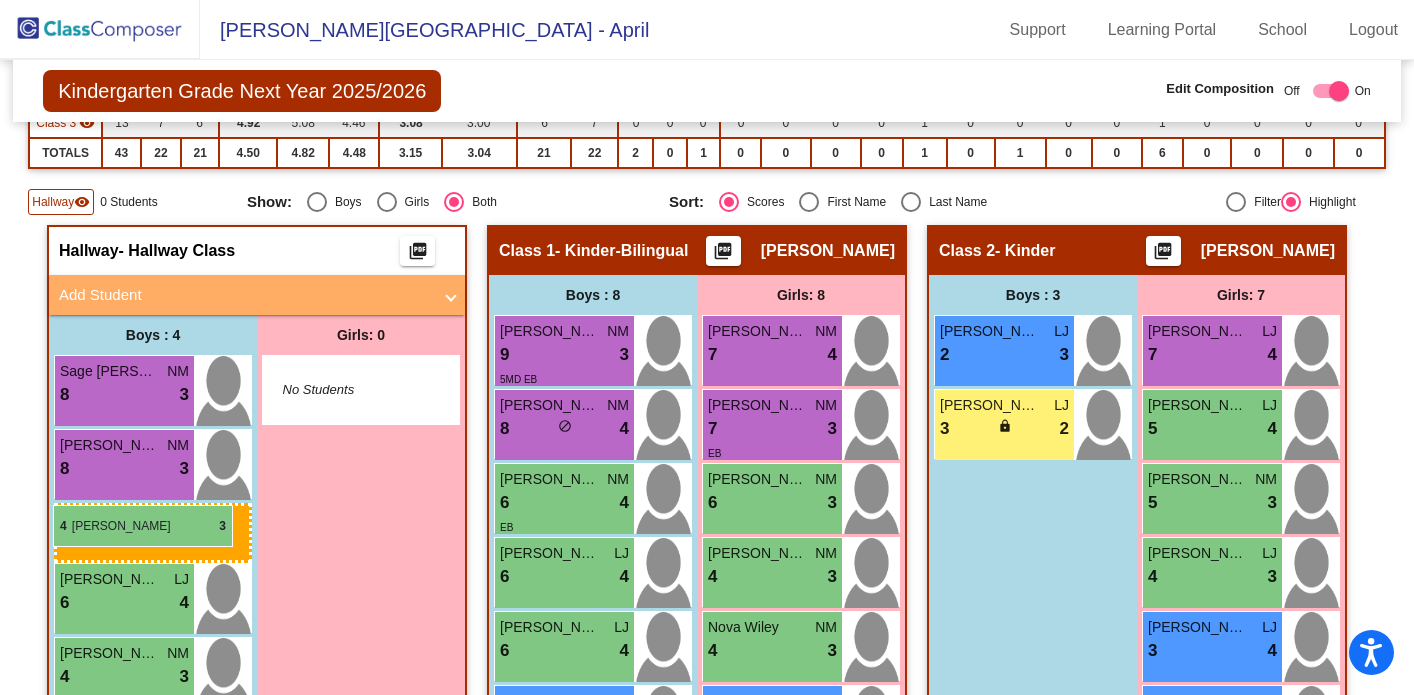 drag, startPoint x: 980, startPoint y: 336, endPoint x: 53, endPoint y: 505, distance: 942.2792 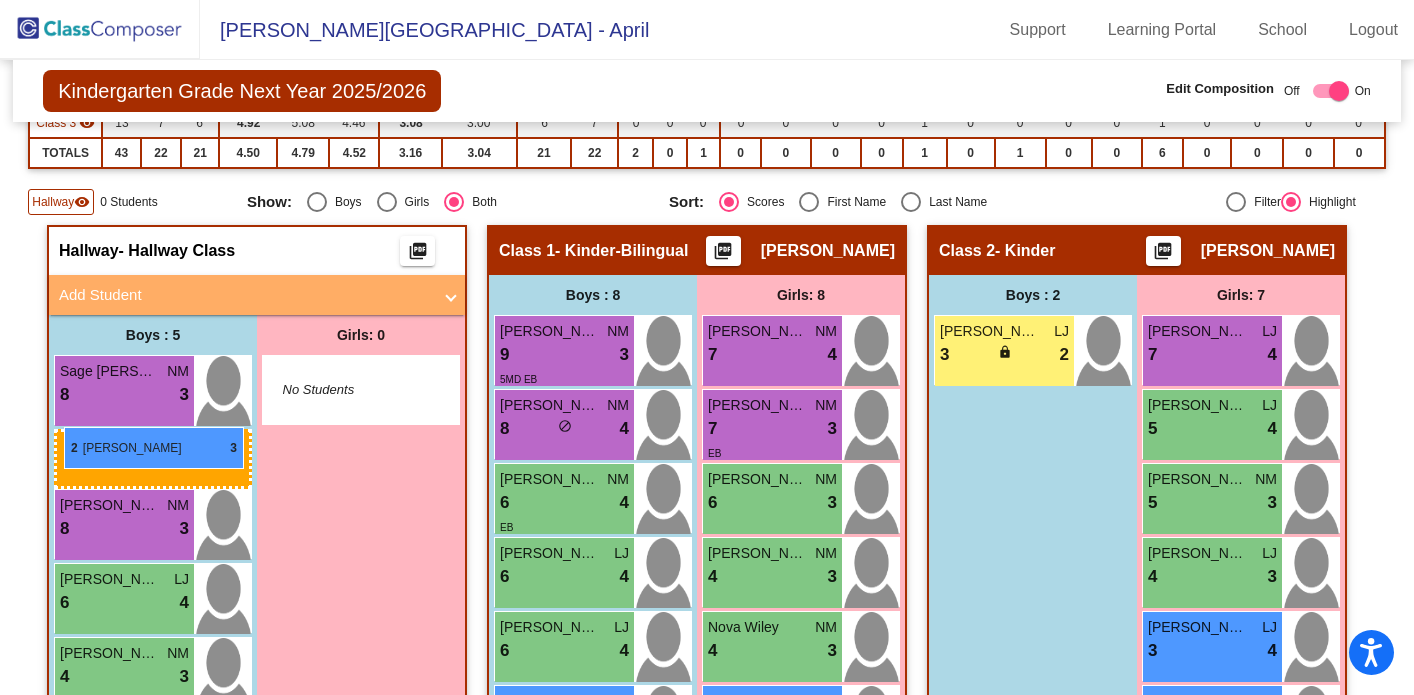 drag, startPoint x: 1005, startPoint y: 347, endPoint x: 64, endPoint y: 427, distance: 944.39453 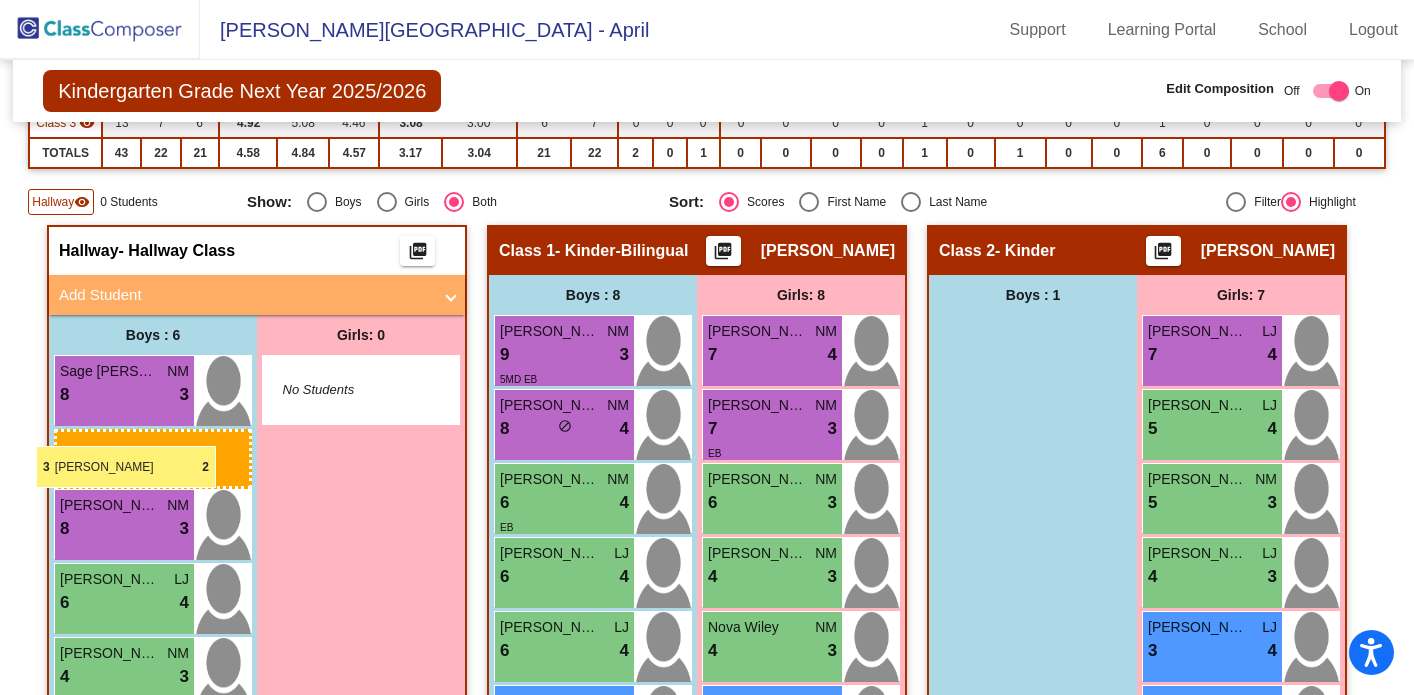 drag, startPoint x: 962, startPoint y: 346, endPoint x: 36, endPoint y: 446, distance: 931.3839 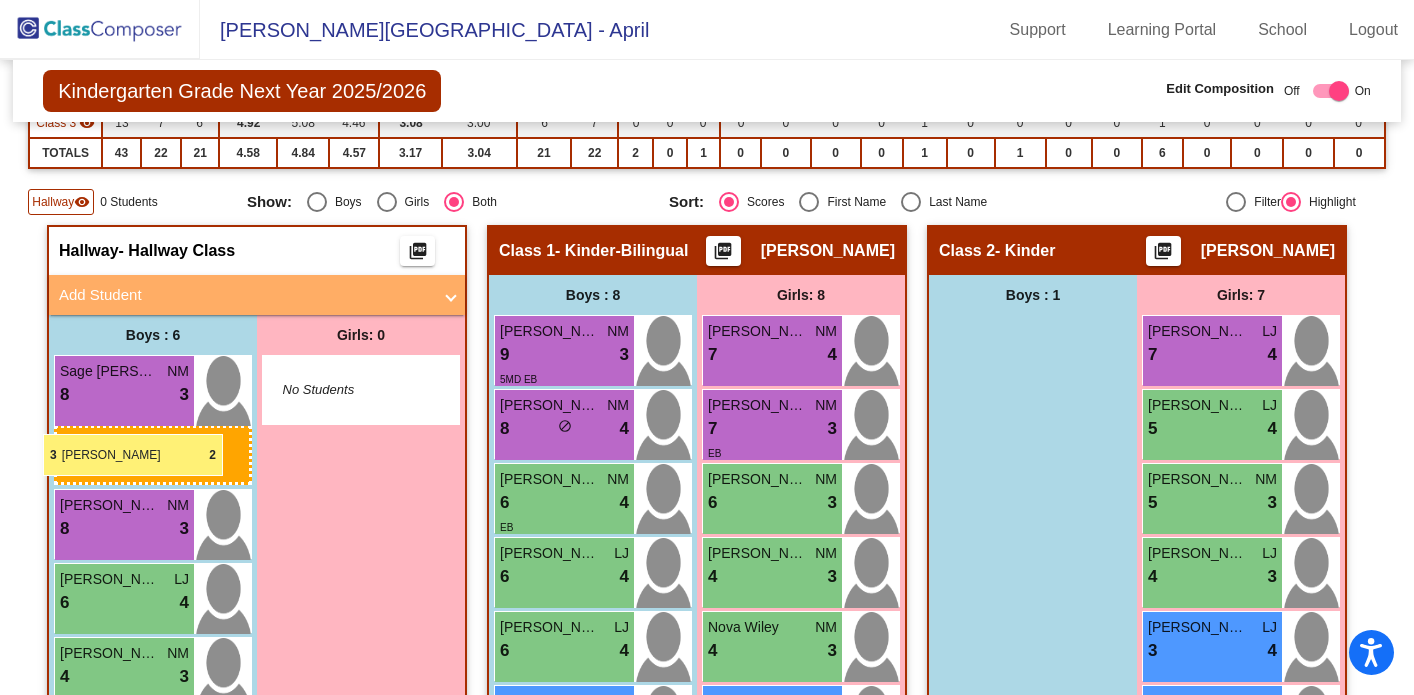 drag, startPoint x: 970, startPoint y: 326, endPoint x: 51, endPoint y: 438, distance: 925.7997 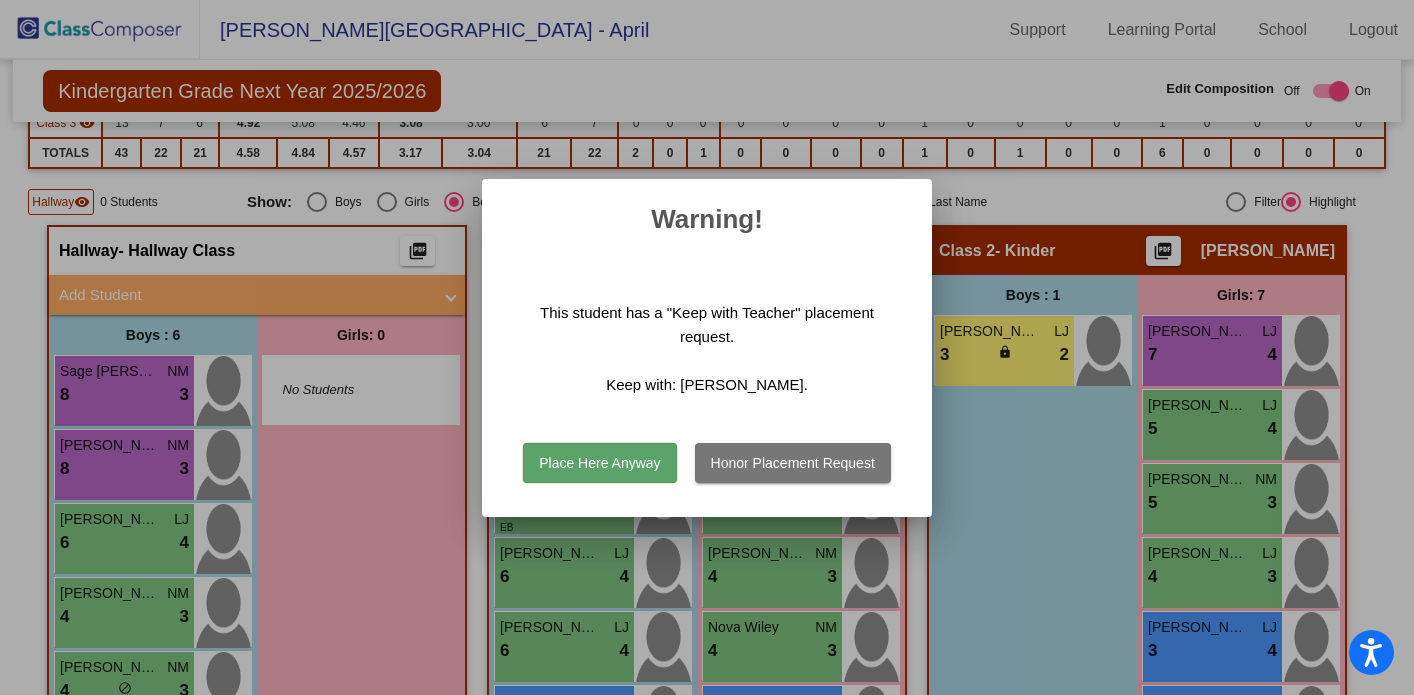 click on "Place Here Anyway" at bounding box center (599, 463) 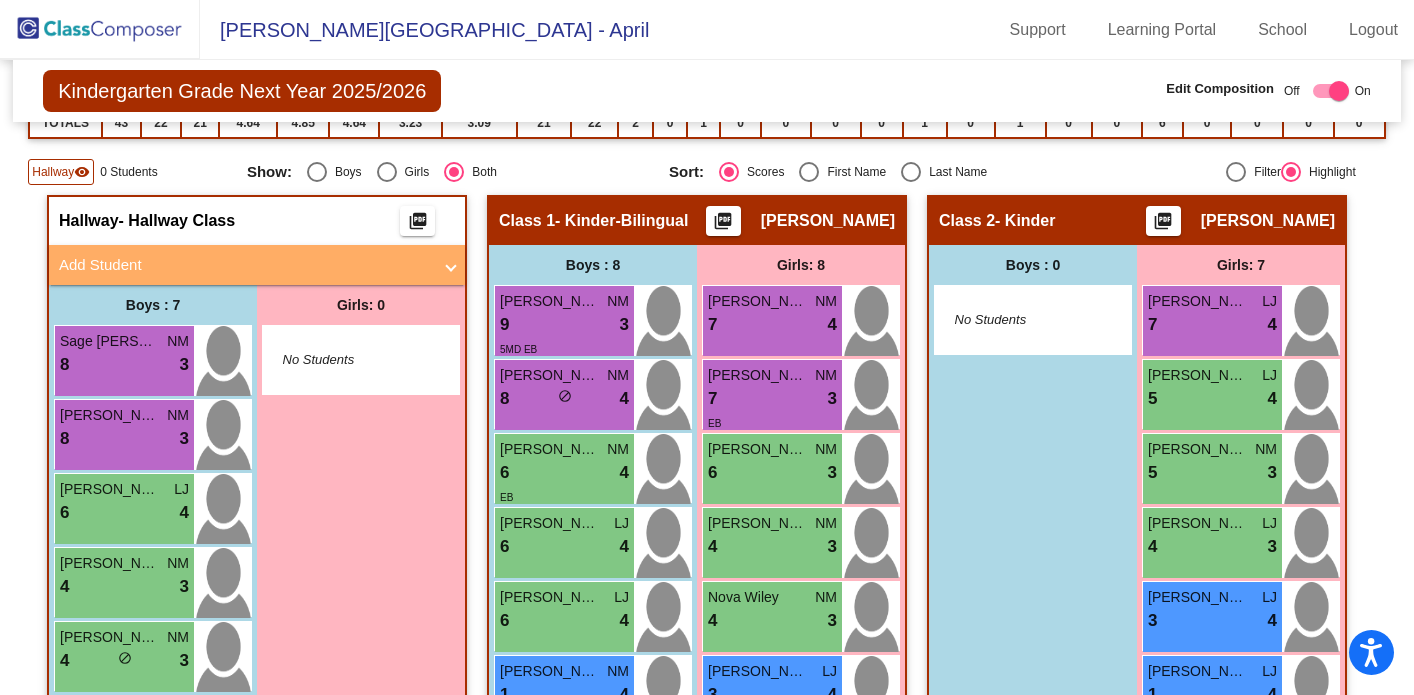 scroll, scrollTop: 299, scrollLeft: 0, axis: vertical 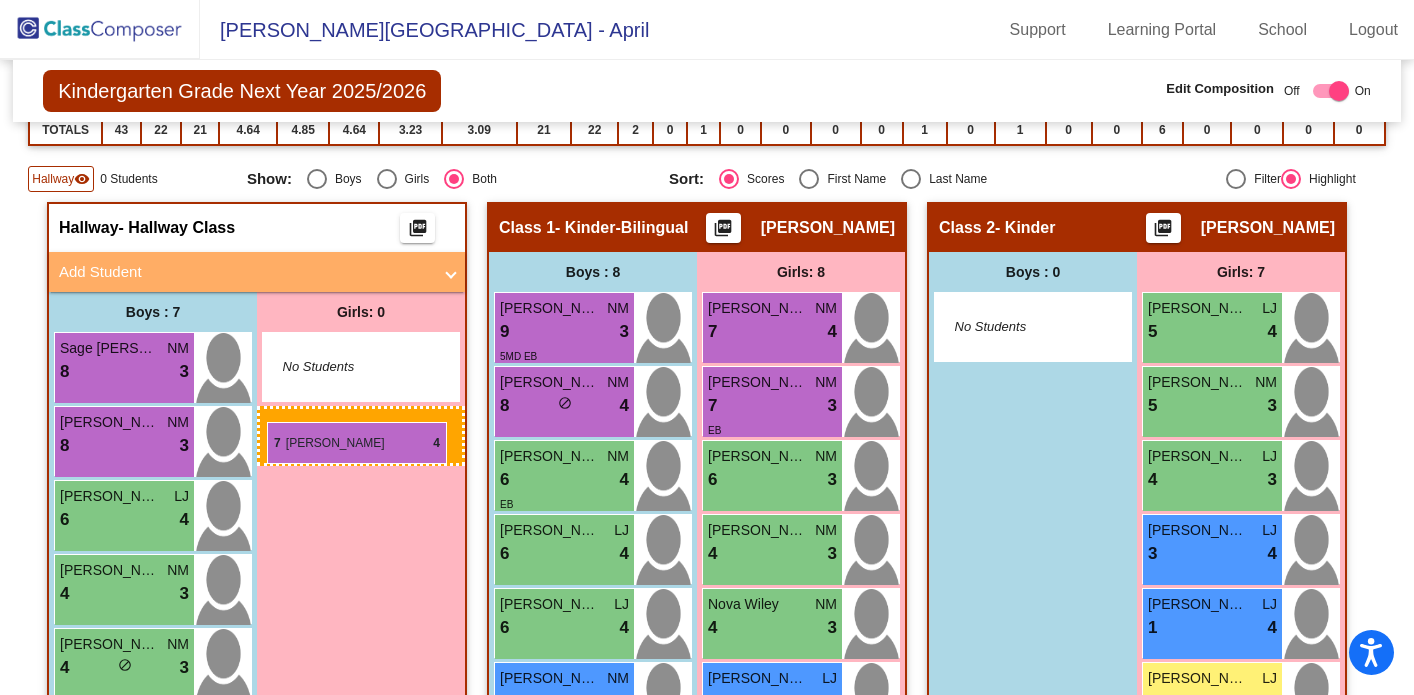 drag, startPoint x: 1192, startPoint y: 324, endPoint x: 267, endPoint y: 422, distance: 930.1769 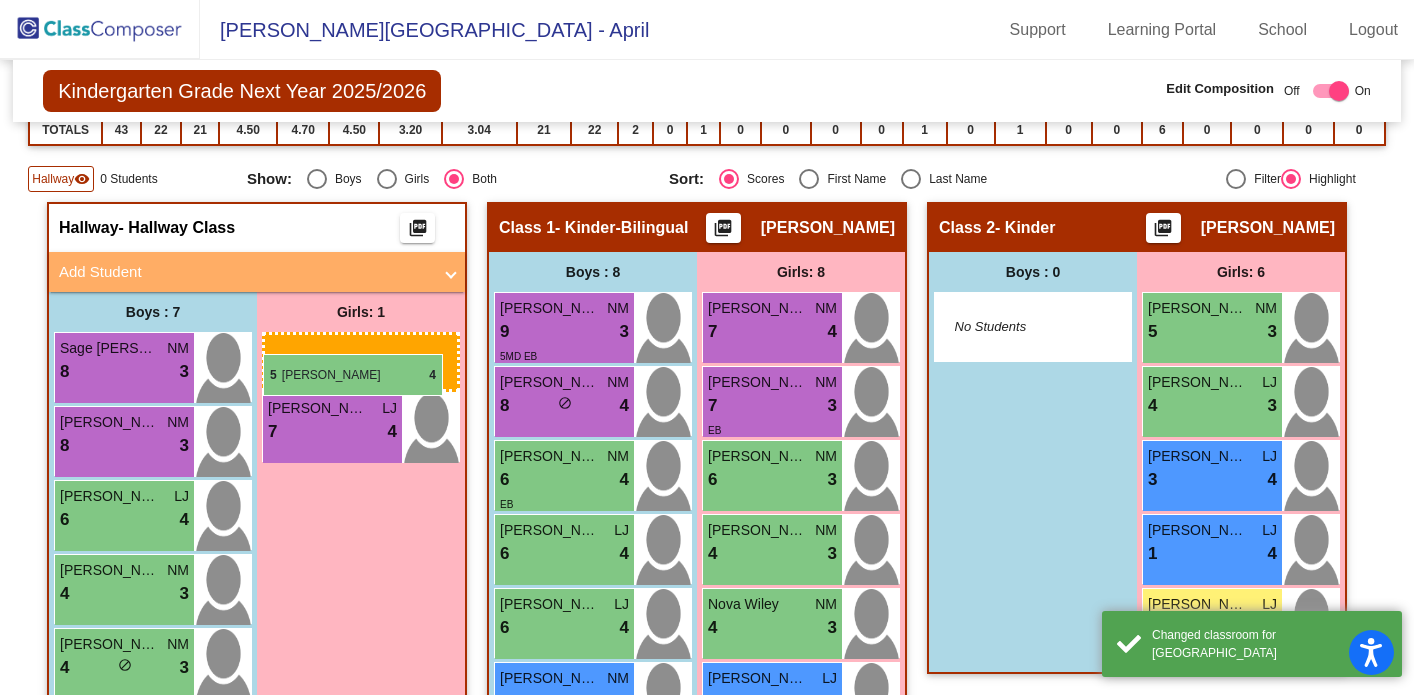 drag, startPoint x: 1175, startPoint y: 319, endPoint x: 263, endPoint y: 353, distance: 912.63354 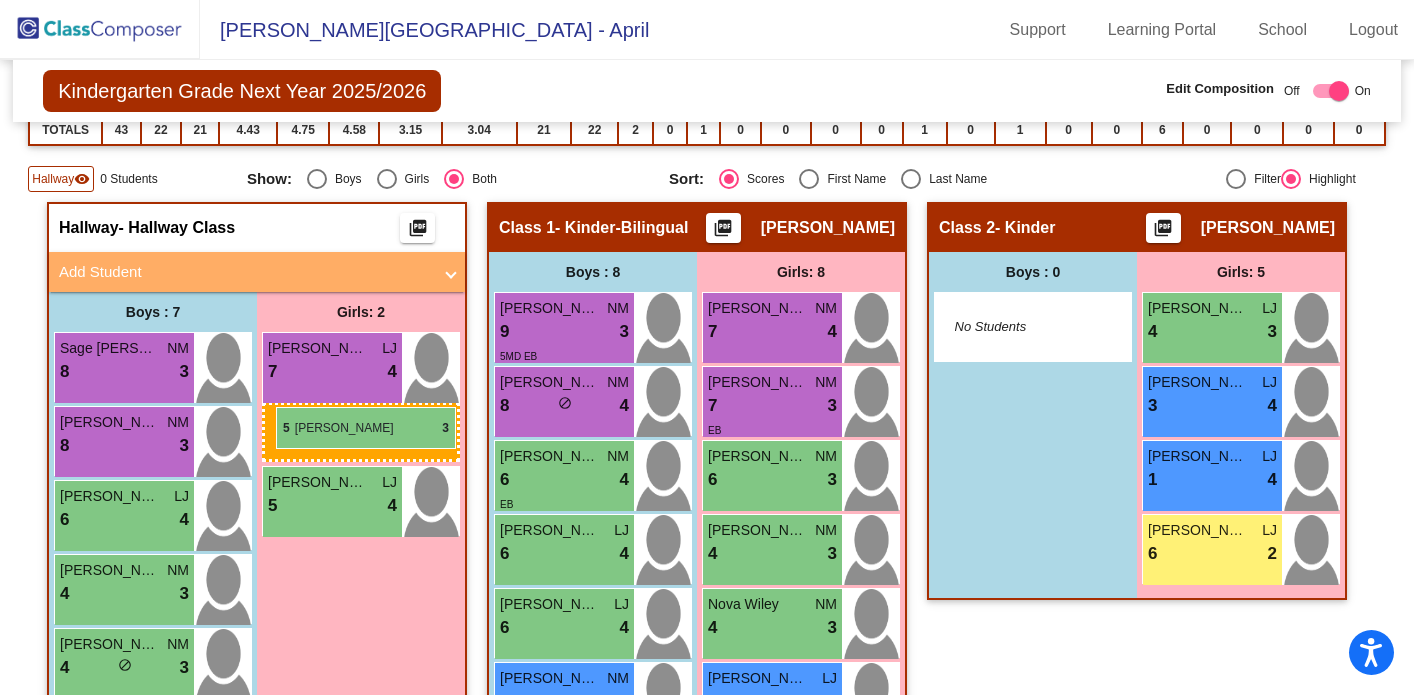 drag, startPoint x: 1178, startPoint y: 319, endPoint x: 278, endPoint y: 403, distance: 903.9115 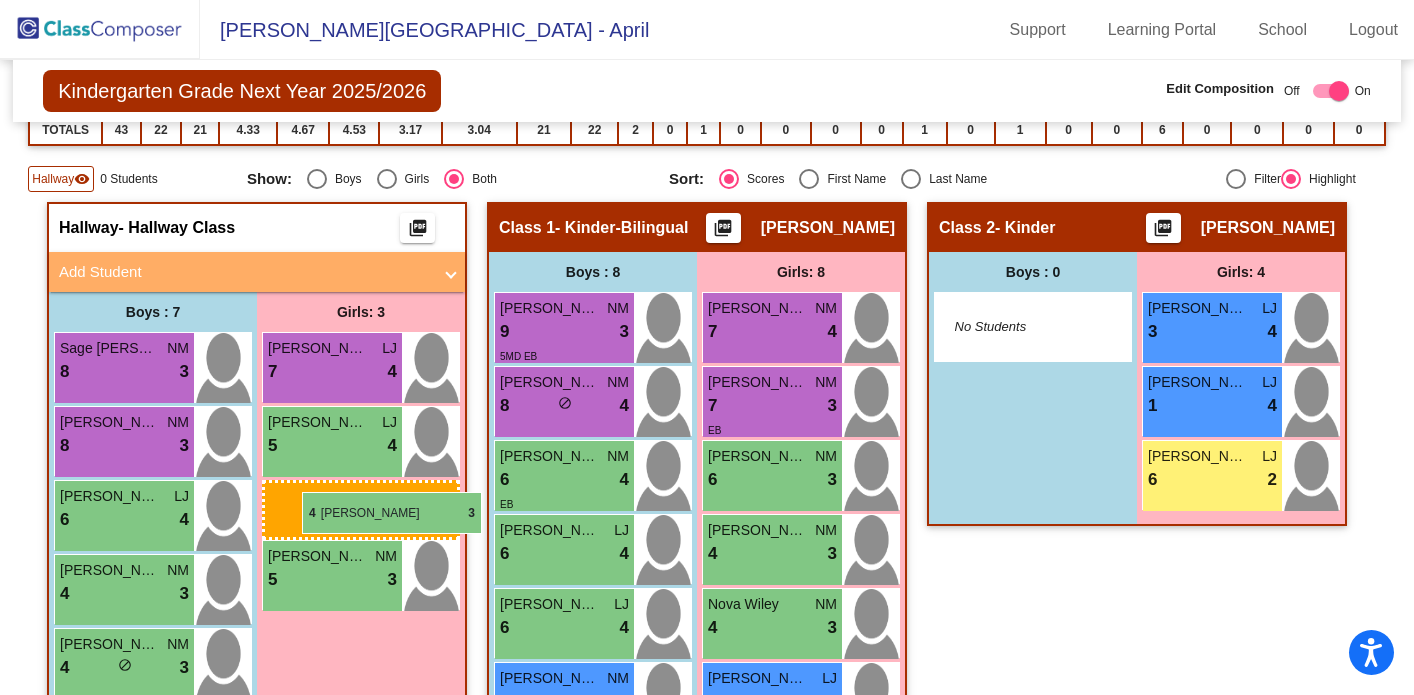 drag, startPoint x: 1190, startPoint y: 335, endPoint x: 301, endPoint y: 492, distance: 902.7569 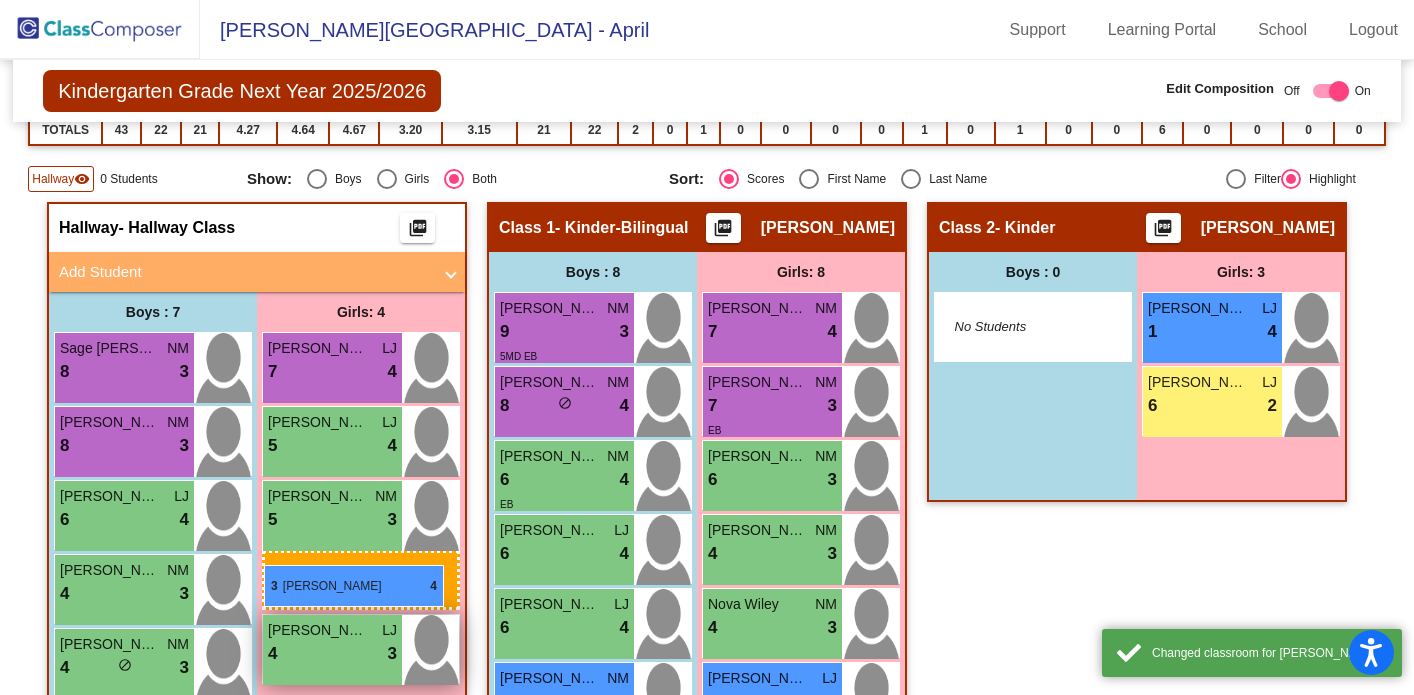 drag, startPoint x: 1203, startPoint y: 323, endPoint x: 265, endPoint y: 564, distance: 968.4653 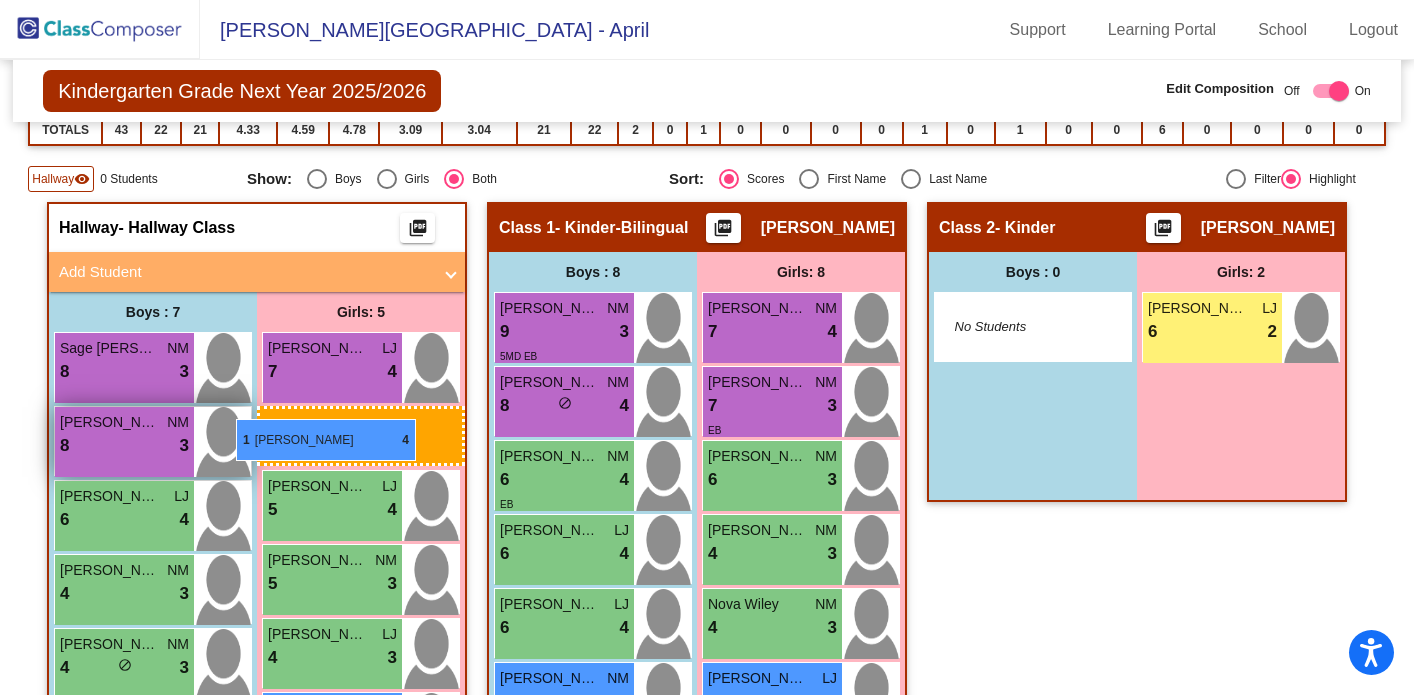 drag, startPoint x: 1213, startPoint y: 306, endPoint x: 236, endPoint y: 419, distance: 983.51306 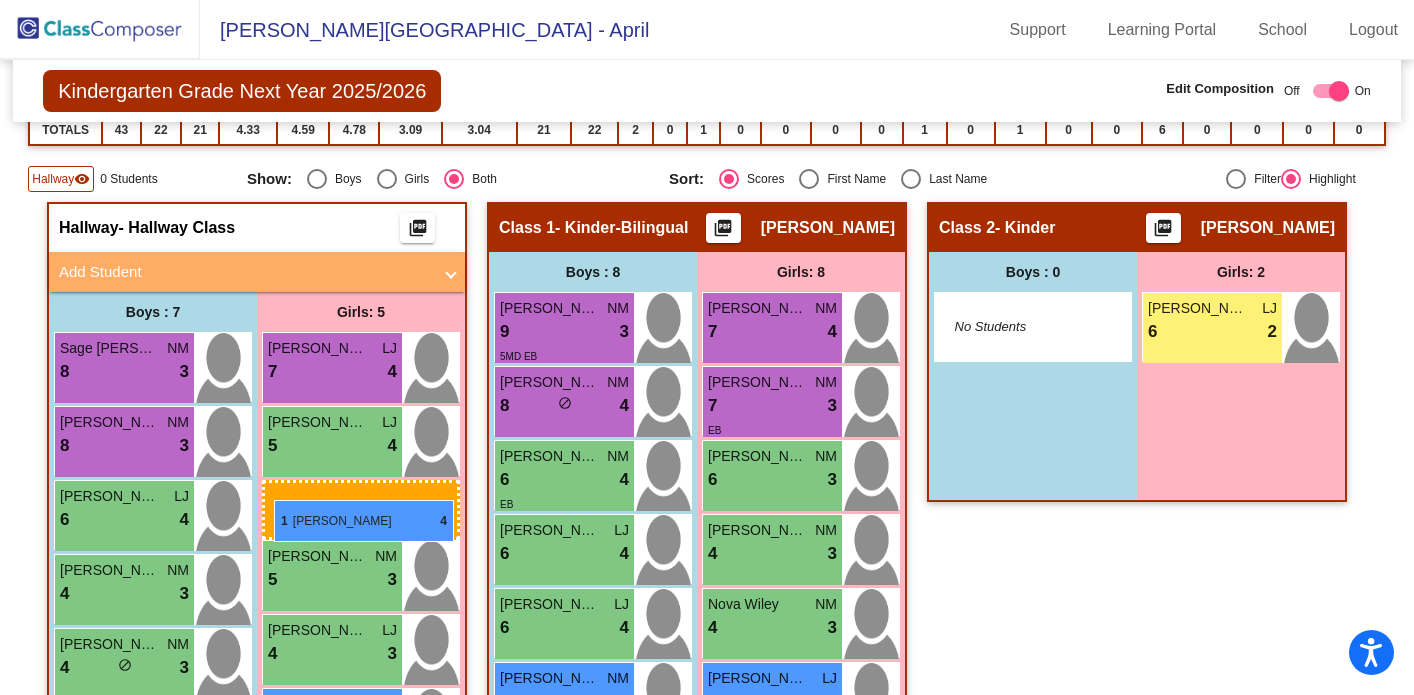 drag, startPoint x: 1193, startPoint y: 312, endPoint x: 274, endPoint y: 500, distance: 938.03253 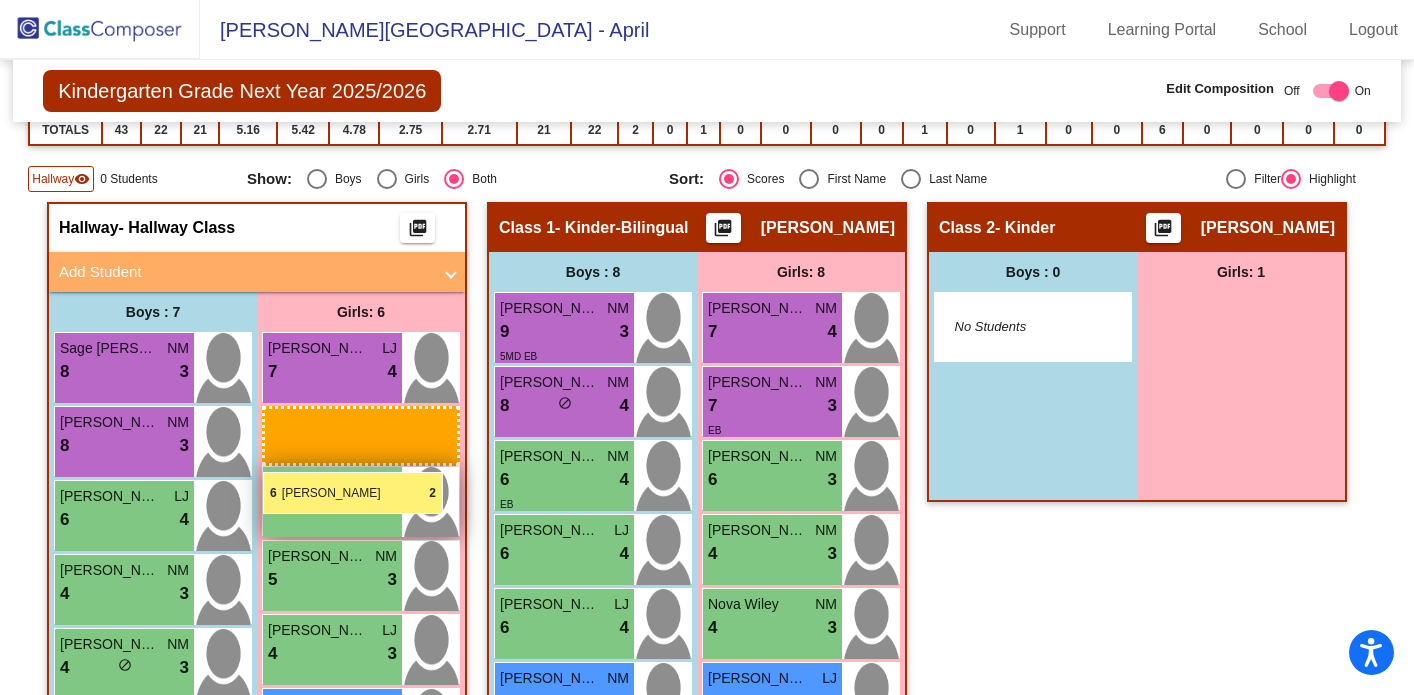 drag, startPoint x: 1171, startPoint y: 309, endPoint x: 264, endPoint y: 471, distance: 921.3539 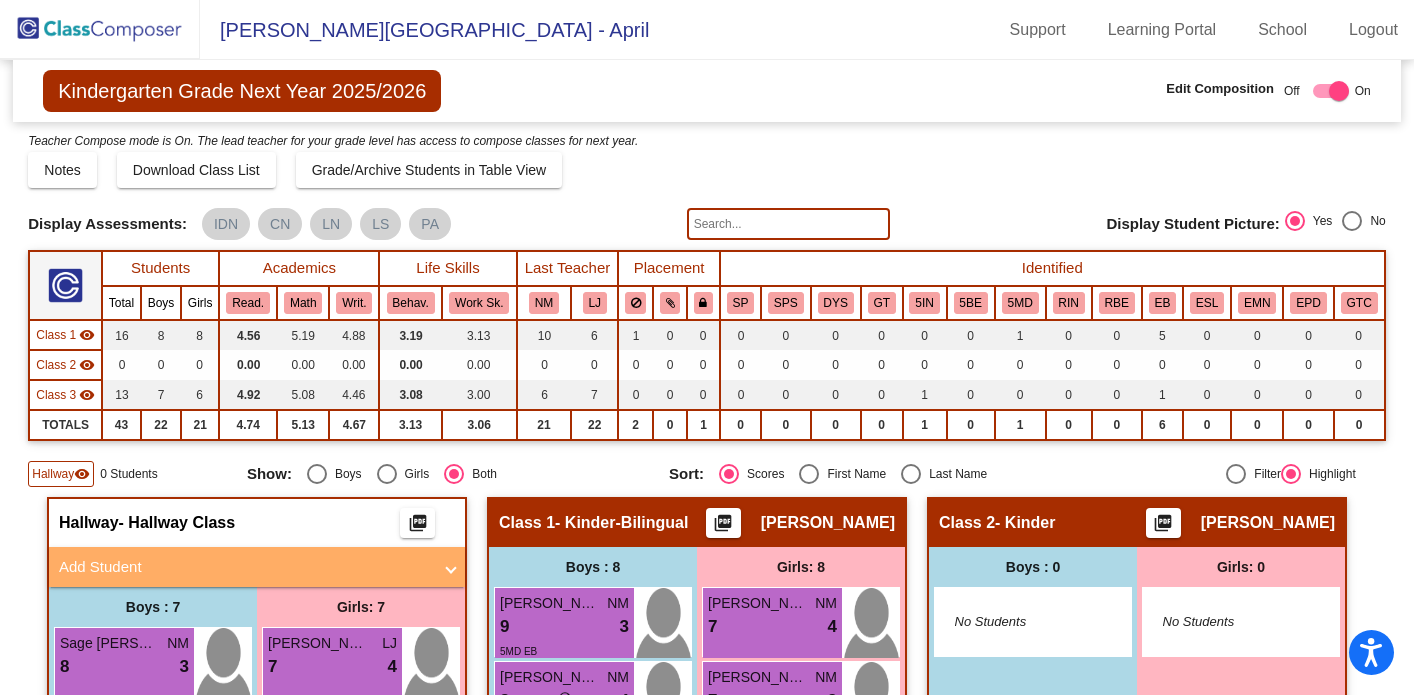 scroll, scrollTop: 0, scrollLeft: 0, axis: both 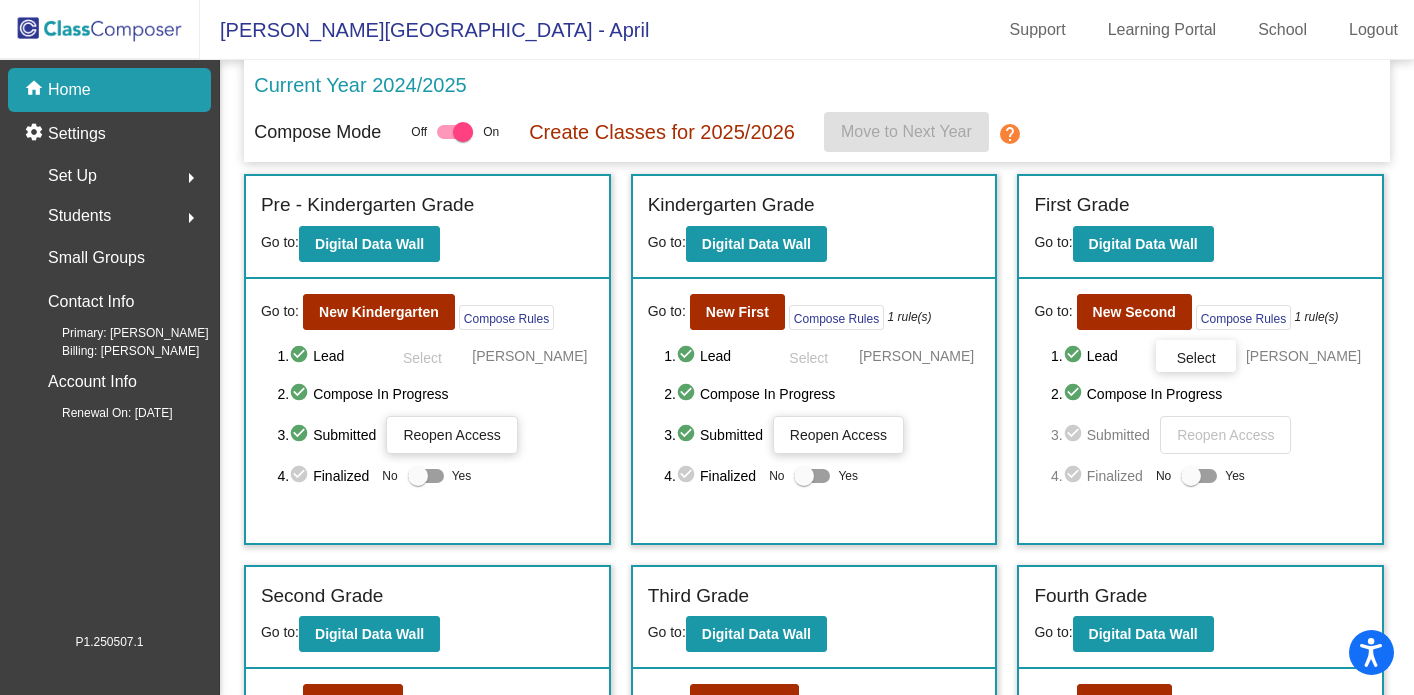 click on "Set Up" 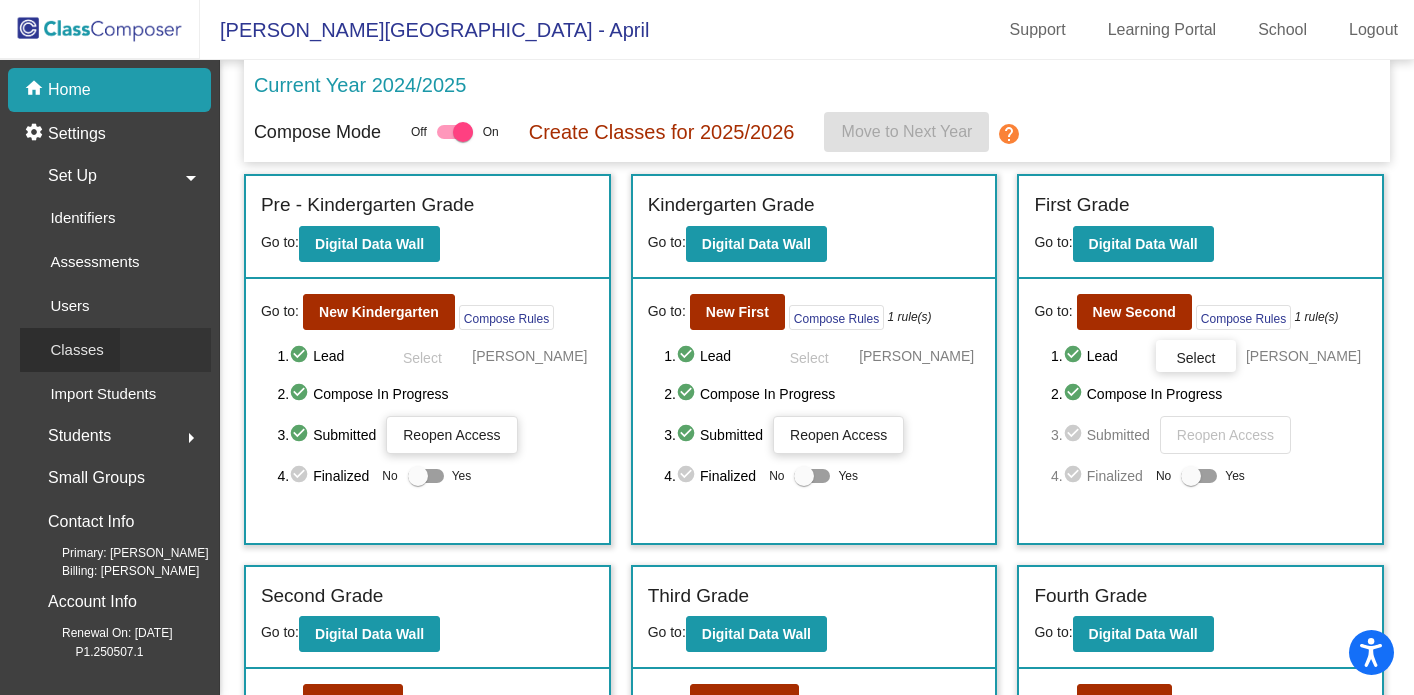 click on "Classes" 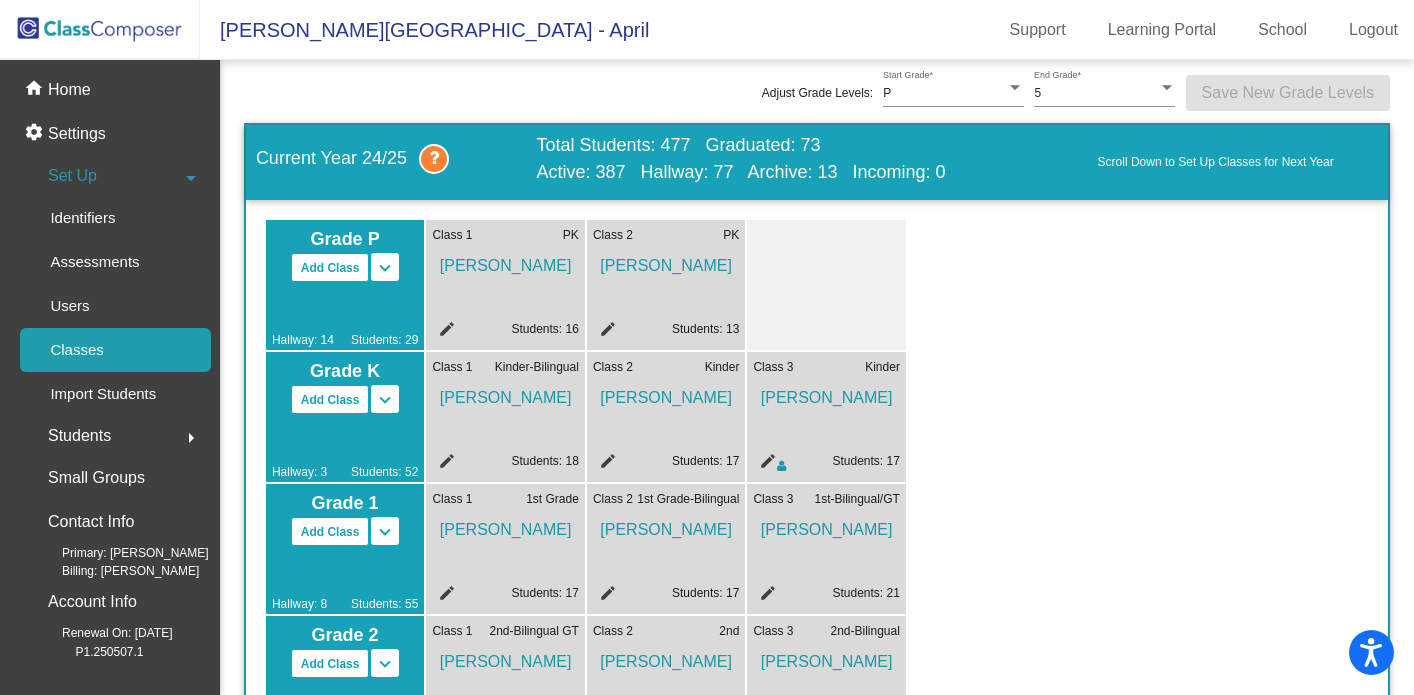 scroll, scrollTop: 85, scrollLeft: 0, axis: vertical 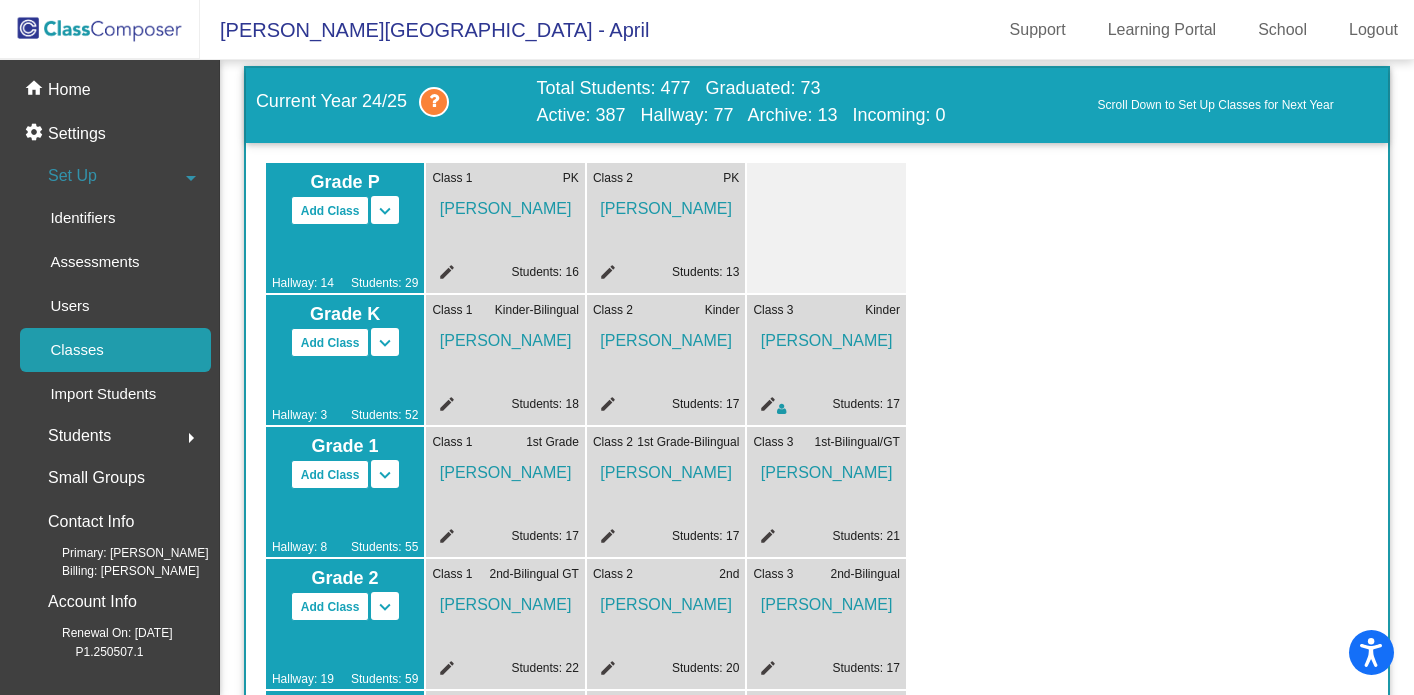click on "Hallway: 3   Students: 52" 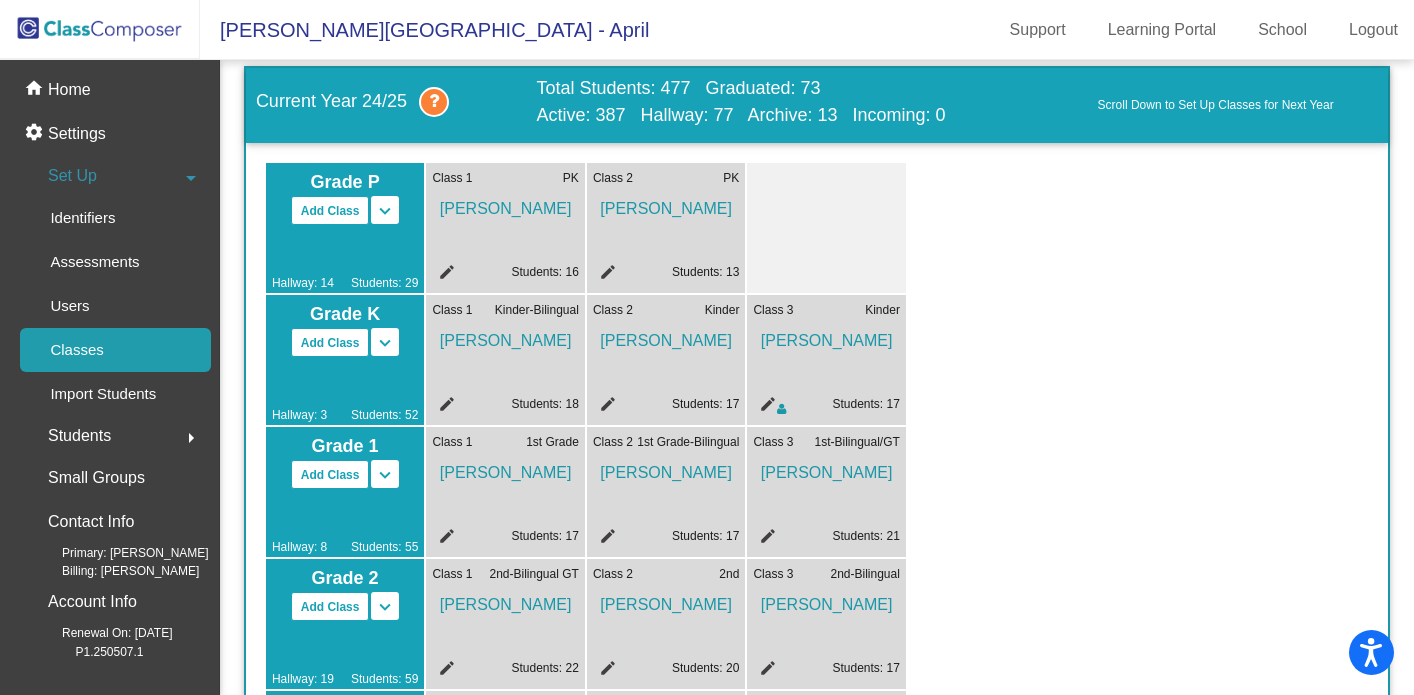 click on "Hallway: 3" 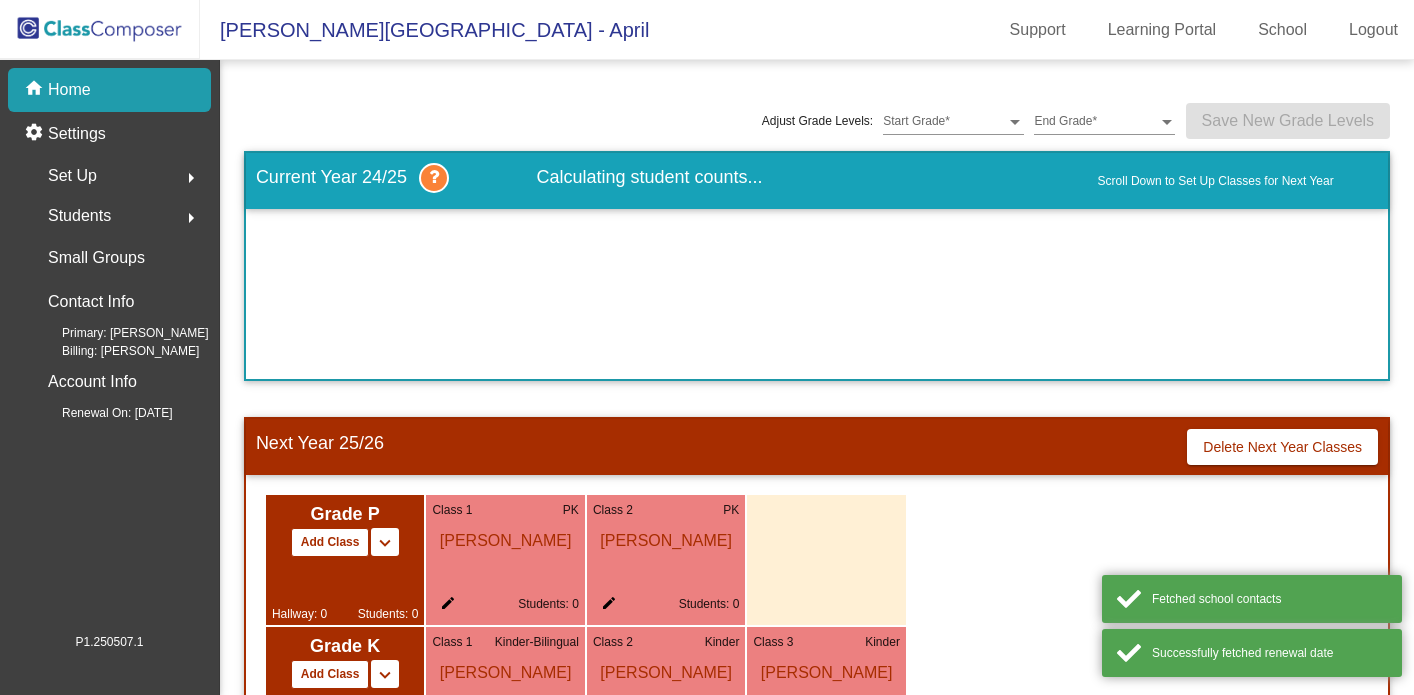 scroll, scrollTop: 0, scrollLeft: 0, axis: both 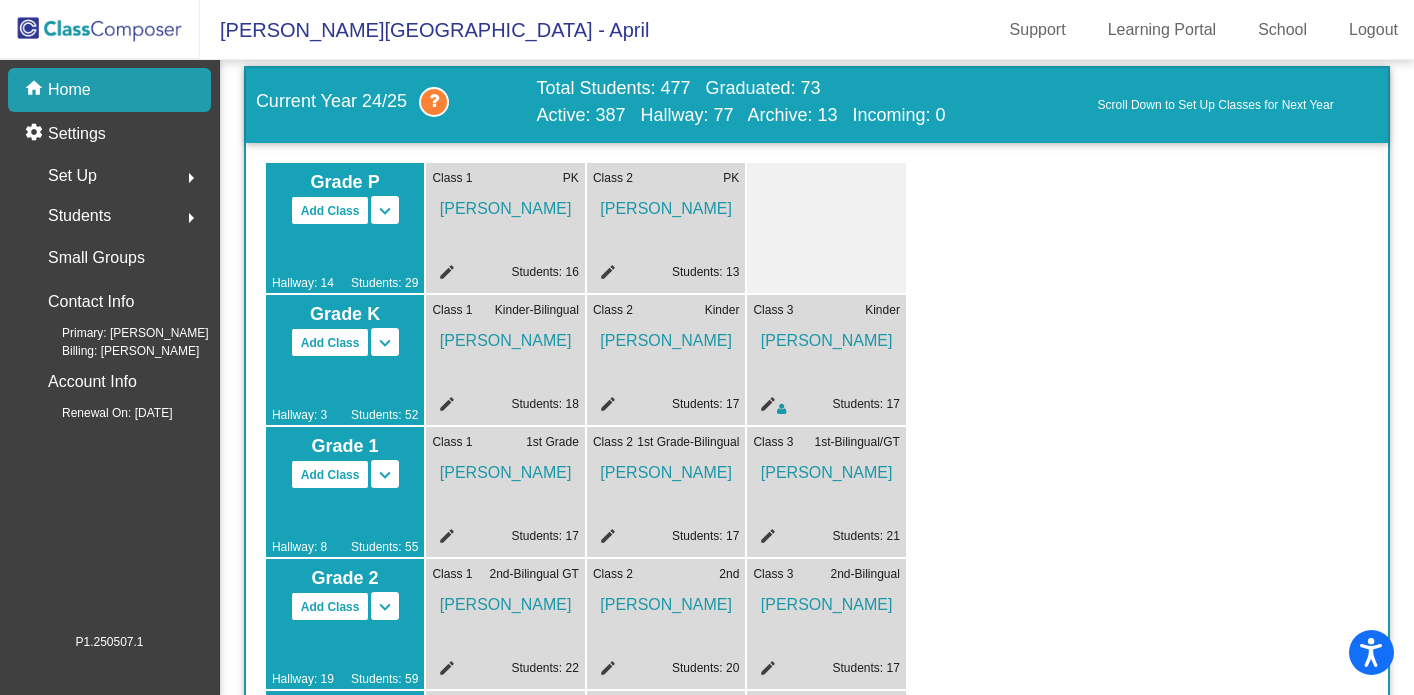 click on "Students" 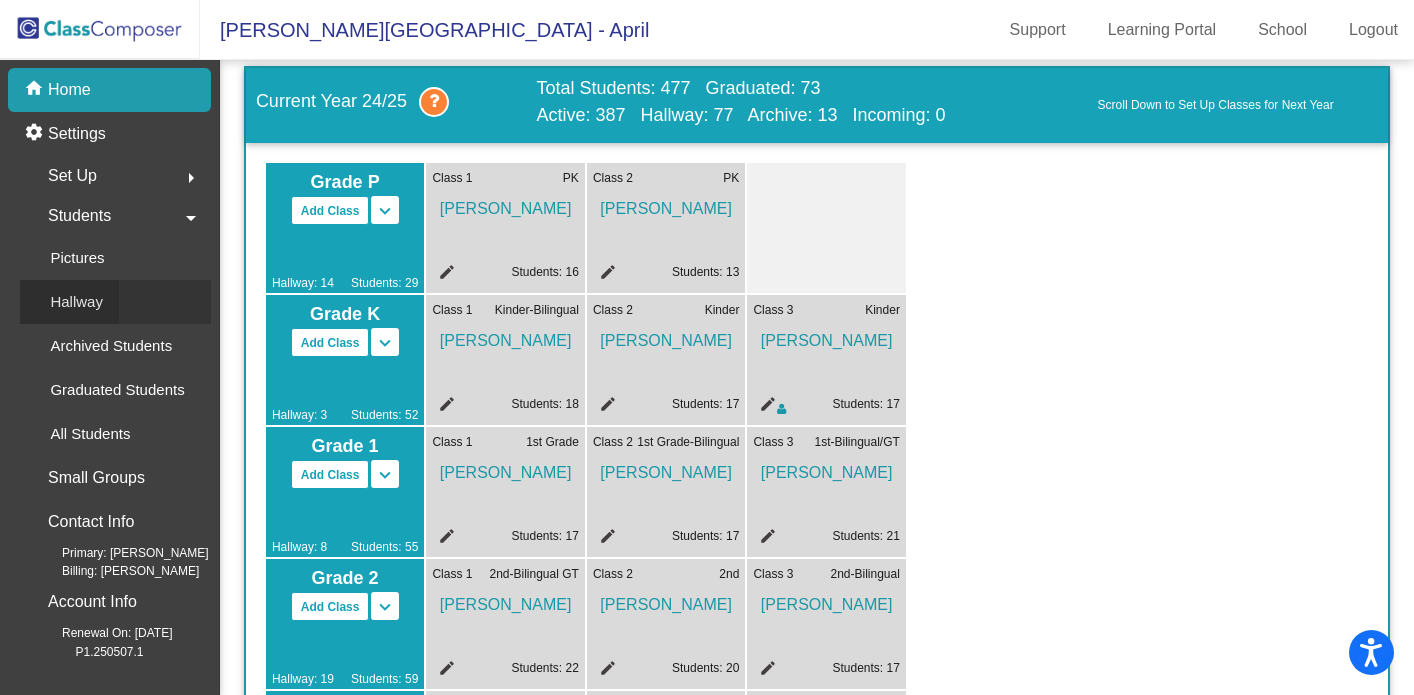 click on "Hallway" 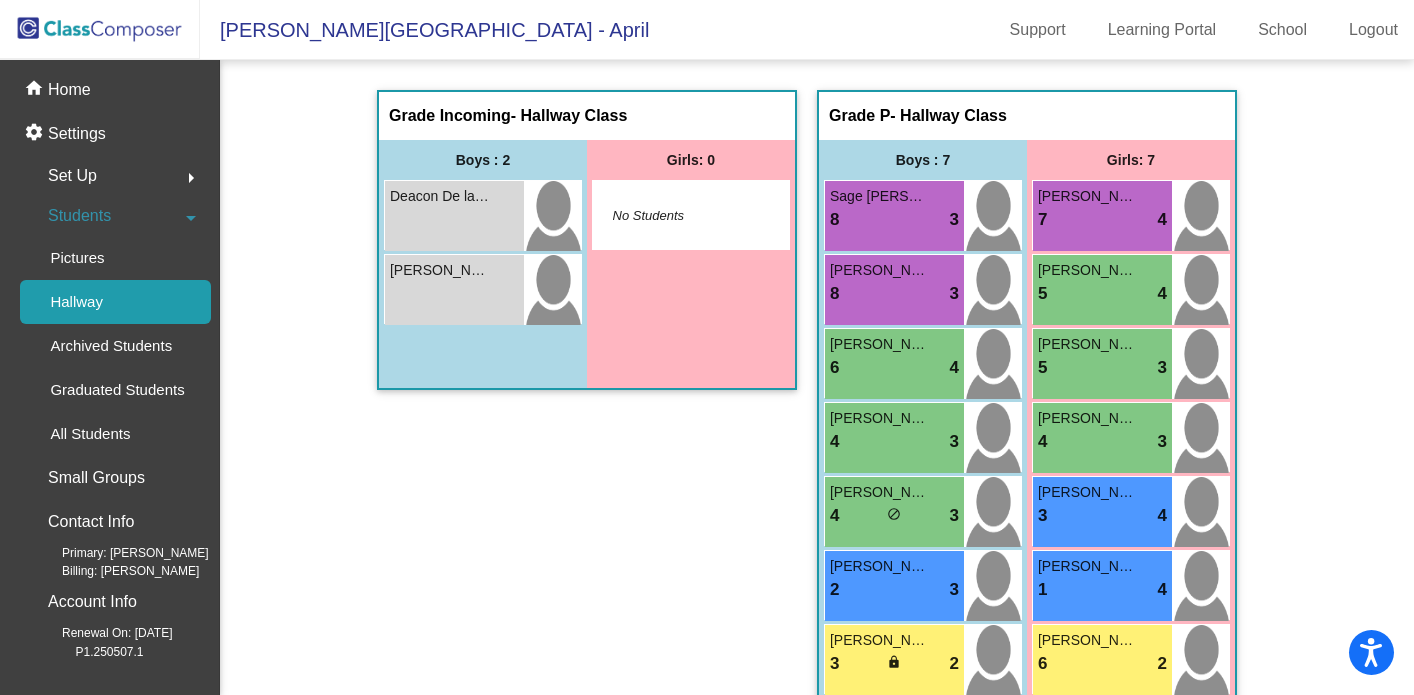 click on "Set Up" 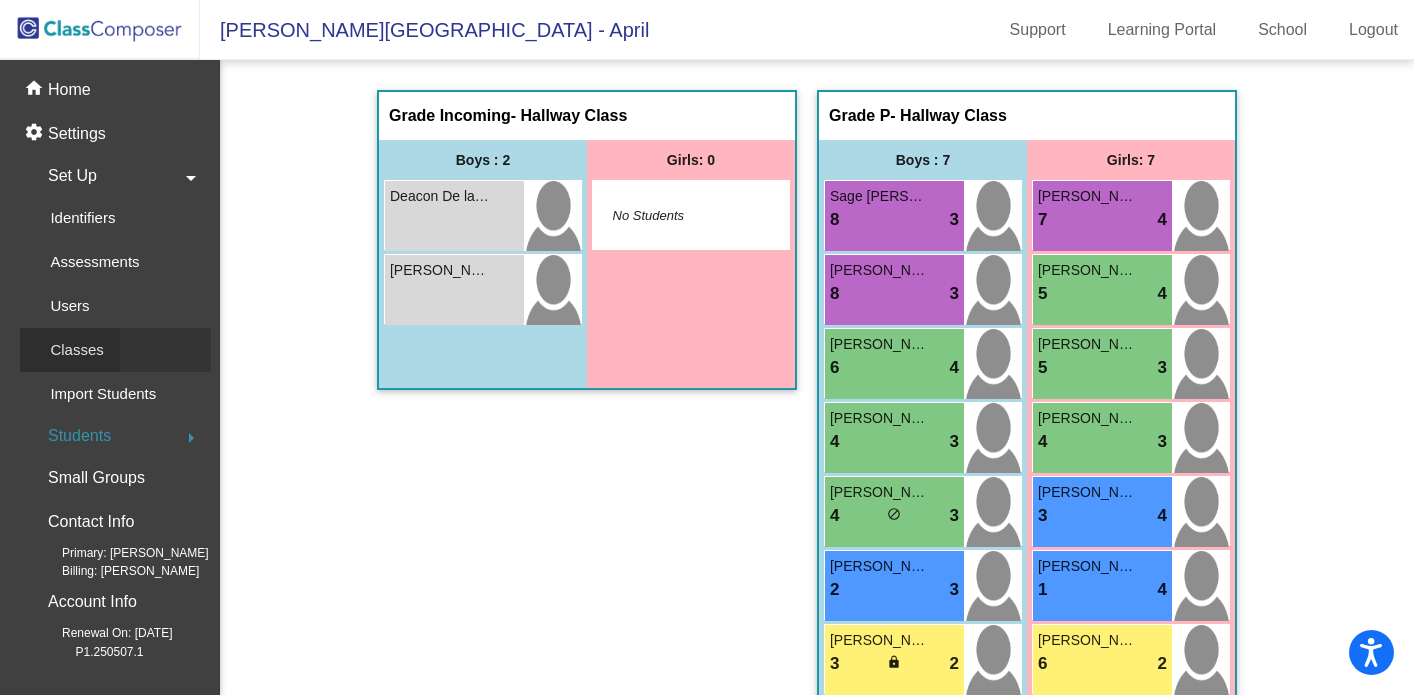 click on "Classes" 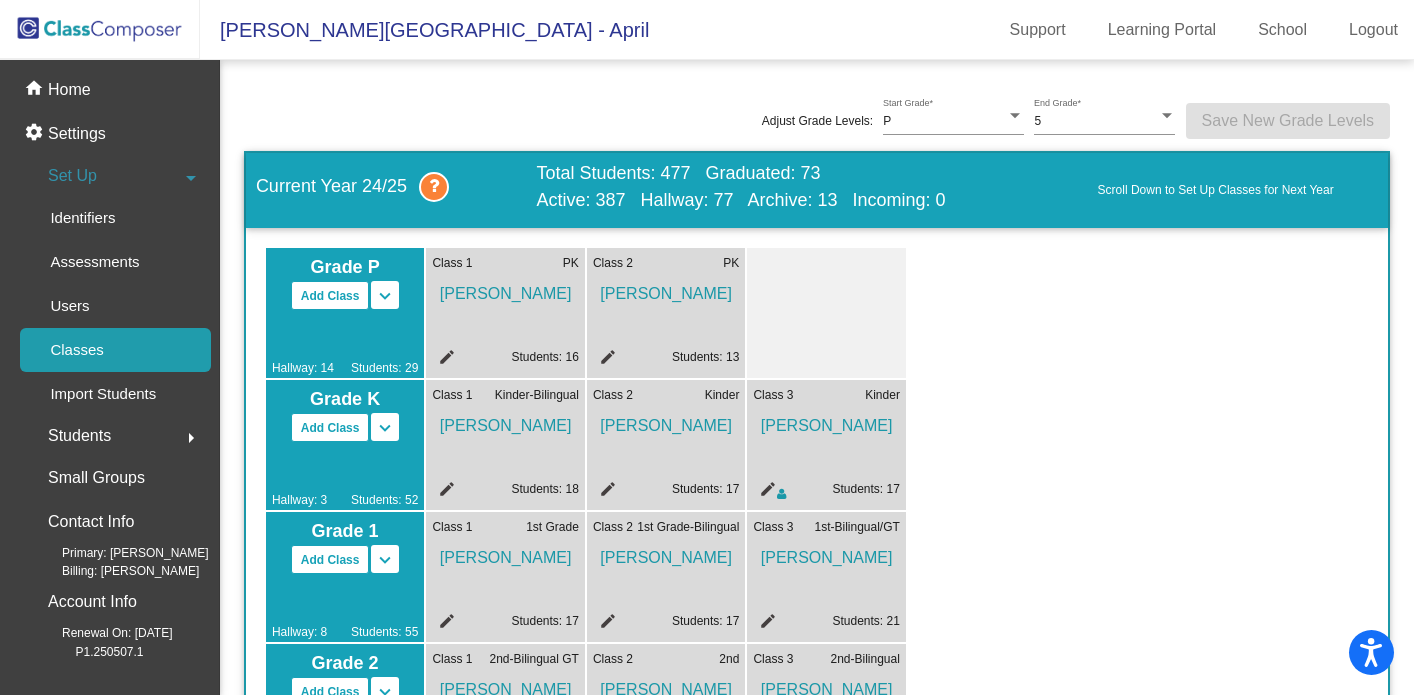 click on "edit" 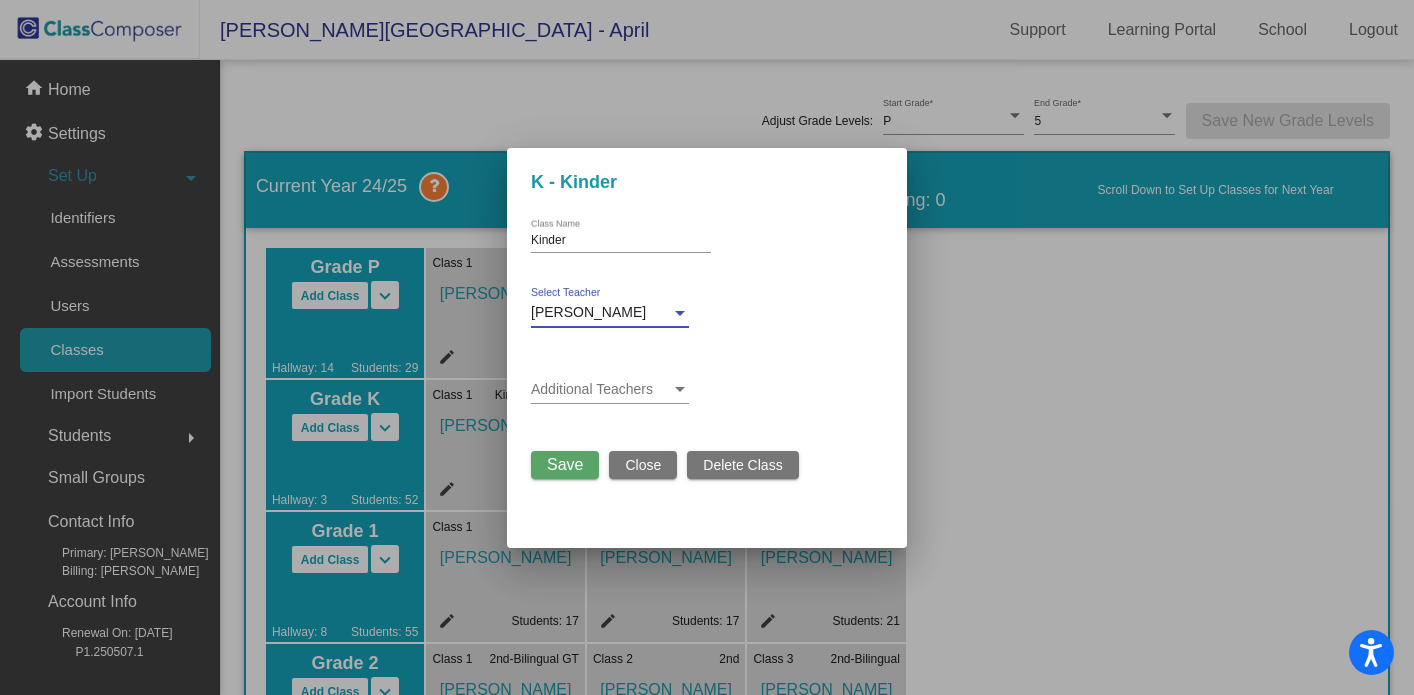 click at bounding box center (680, 313) 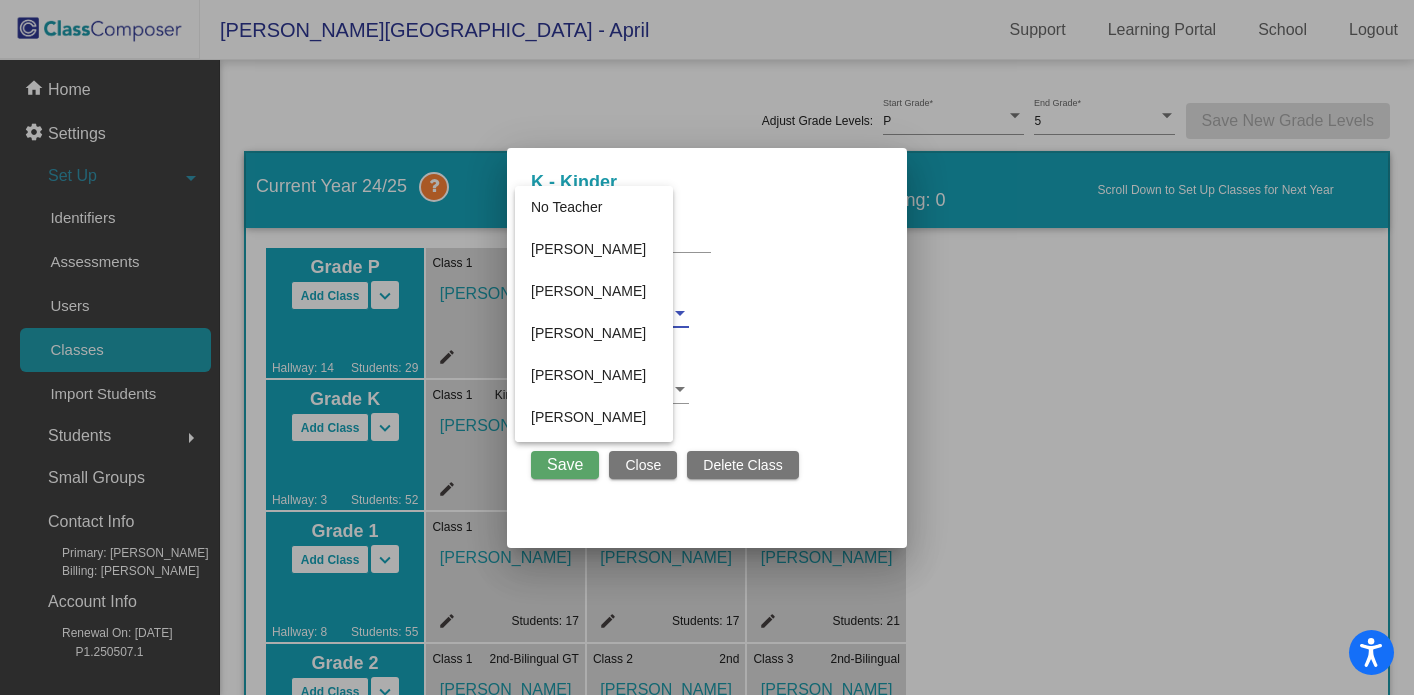 scroll, scrollTop: 355, scrollLeft: 0, axis: vertical 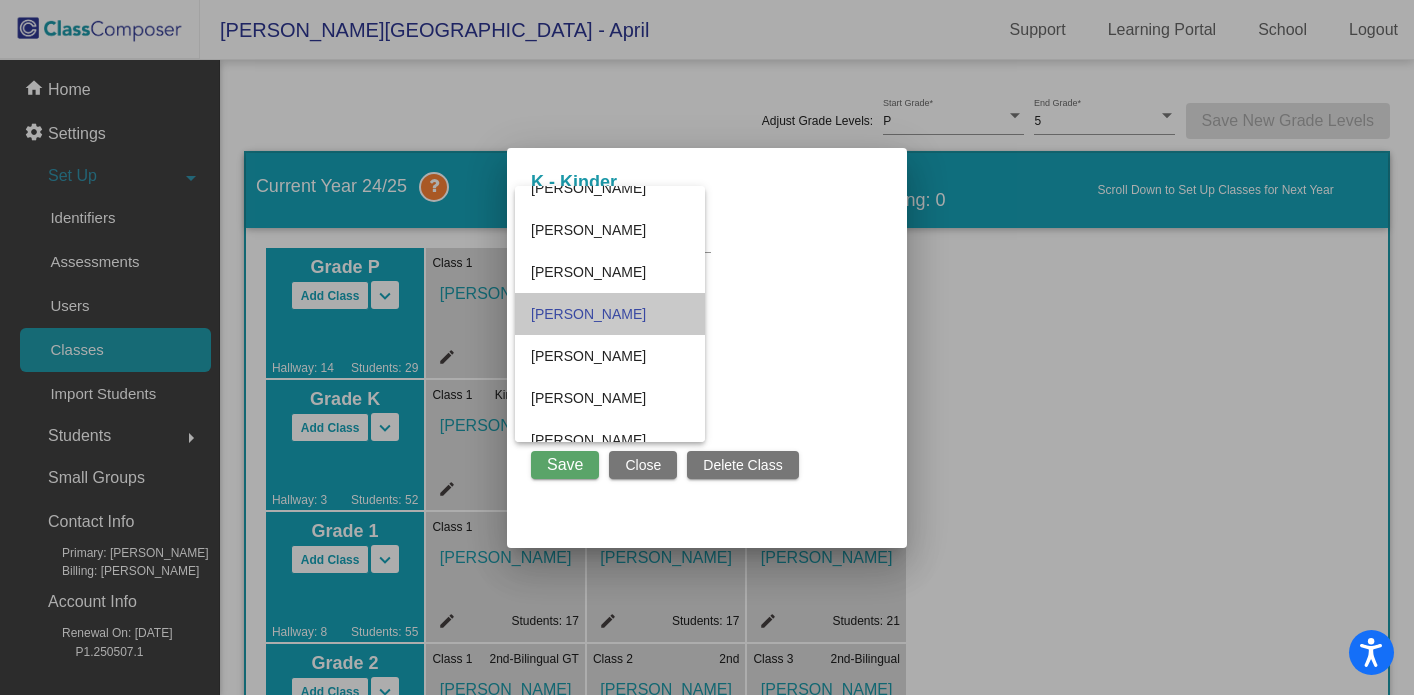 click on "[PERSON_NAME]" at bounding box center (610, 314) 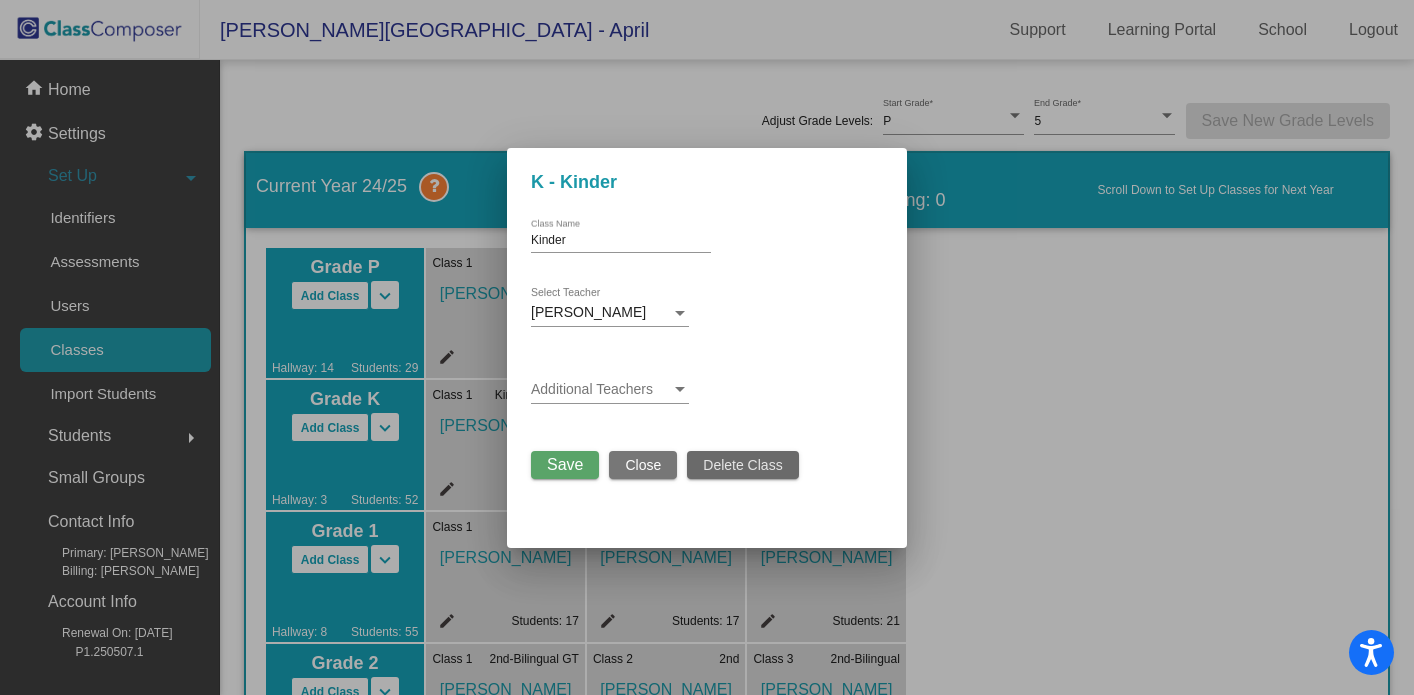 click on "Delete Class" at bounding box center (742, 465) 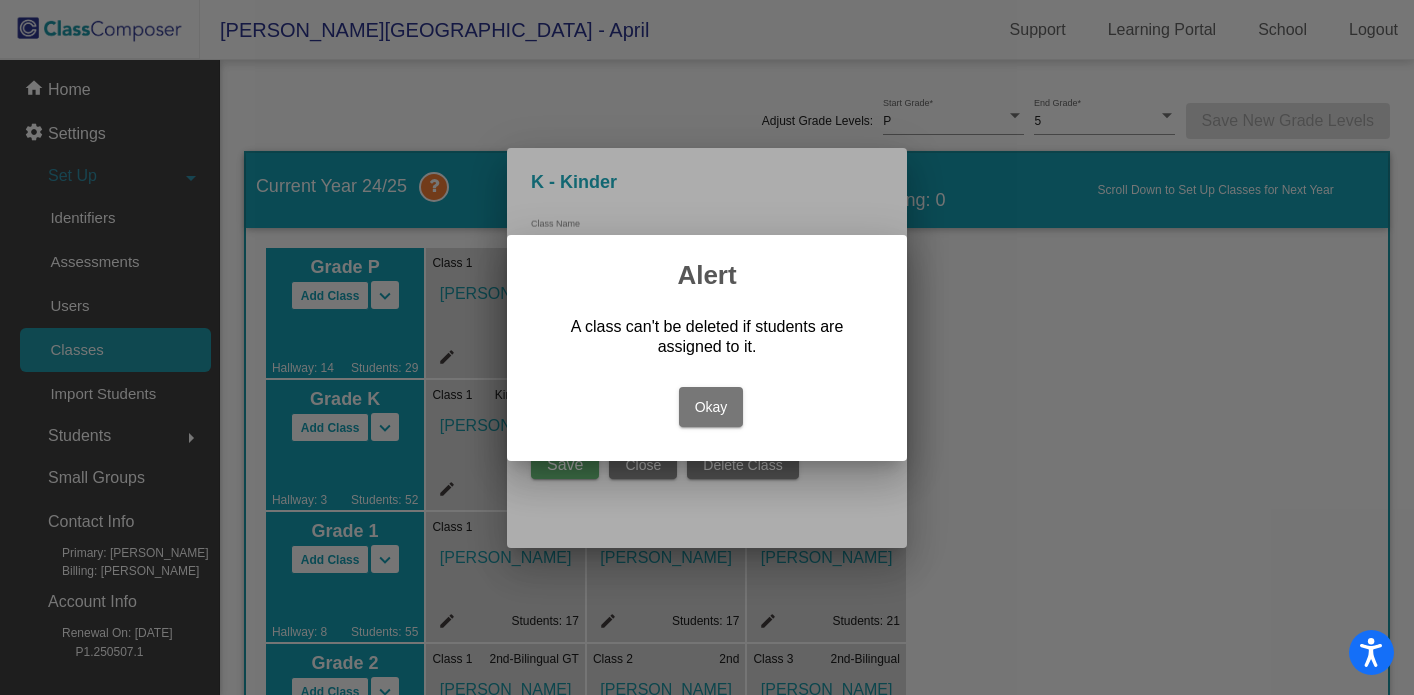 click on "Okay" at bounding box center (711, 407) 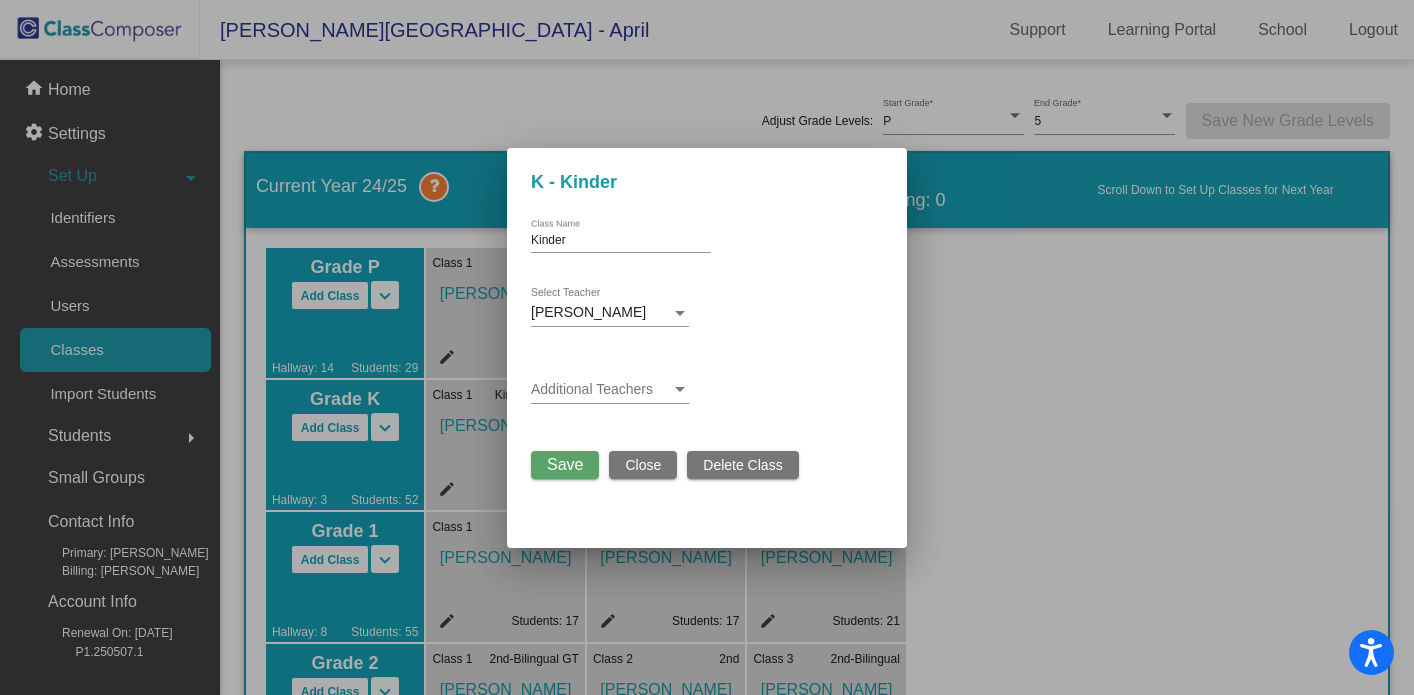 click on "Close" at bounding box center (643, 465) 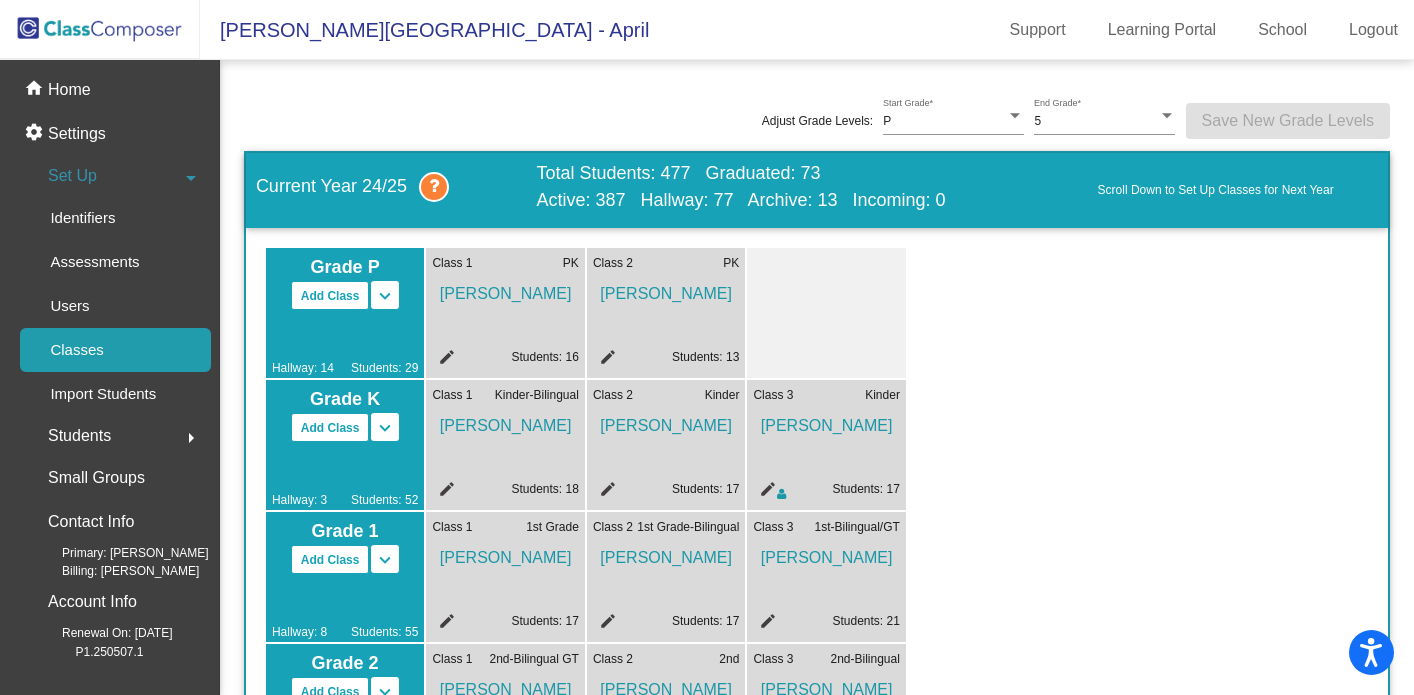 click on "keyboard_arrow_down" at bounding box center (385, 296) 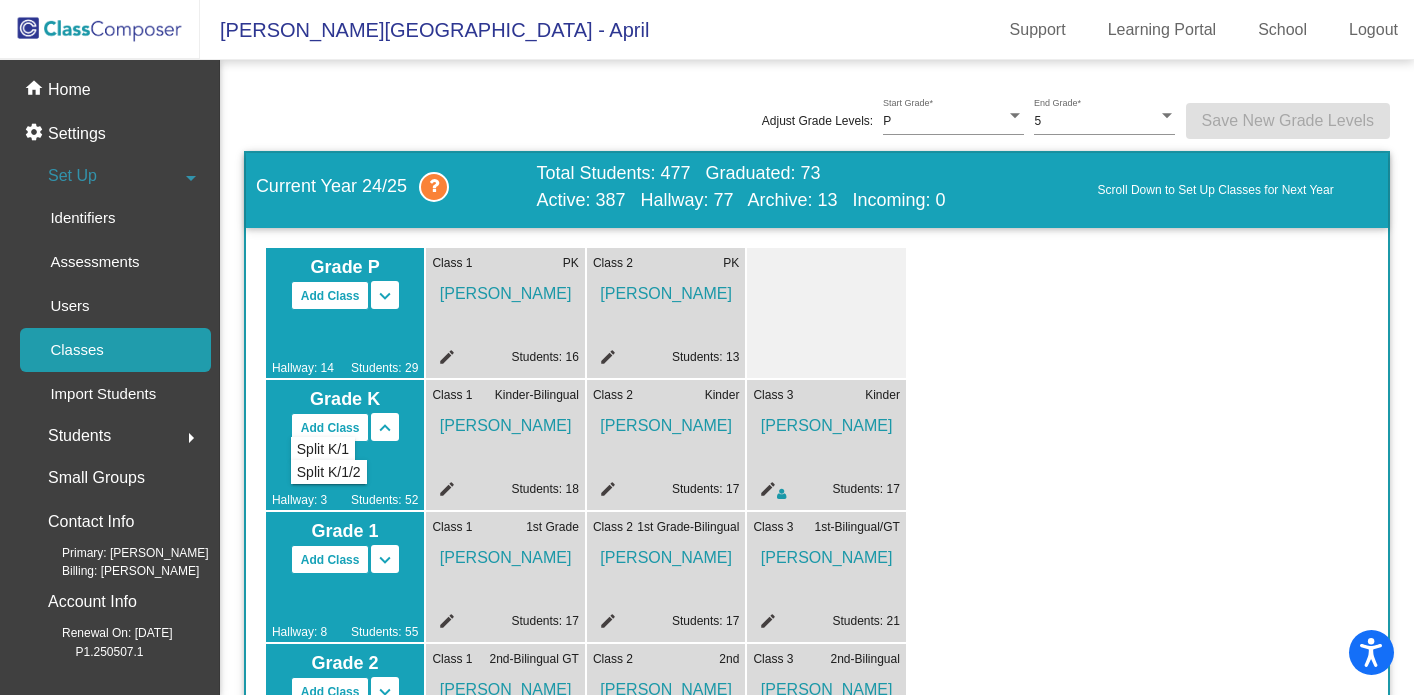 click on "Hallway: 3   Students: 52" 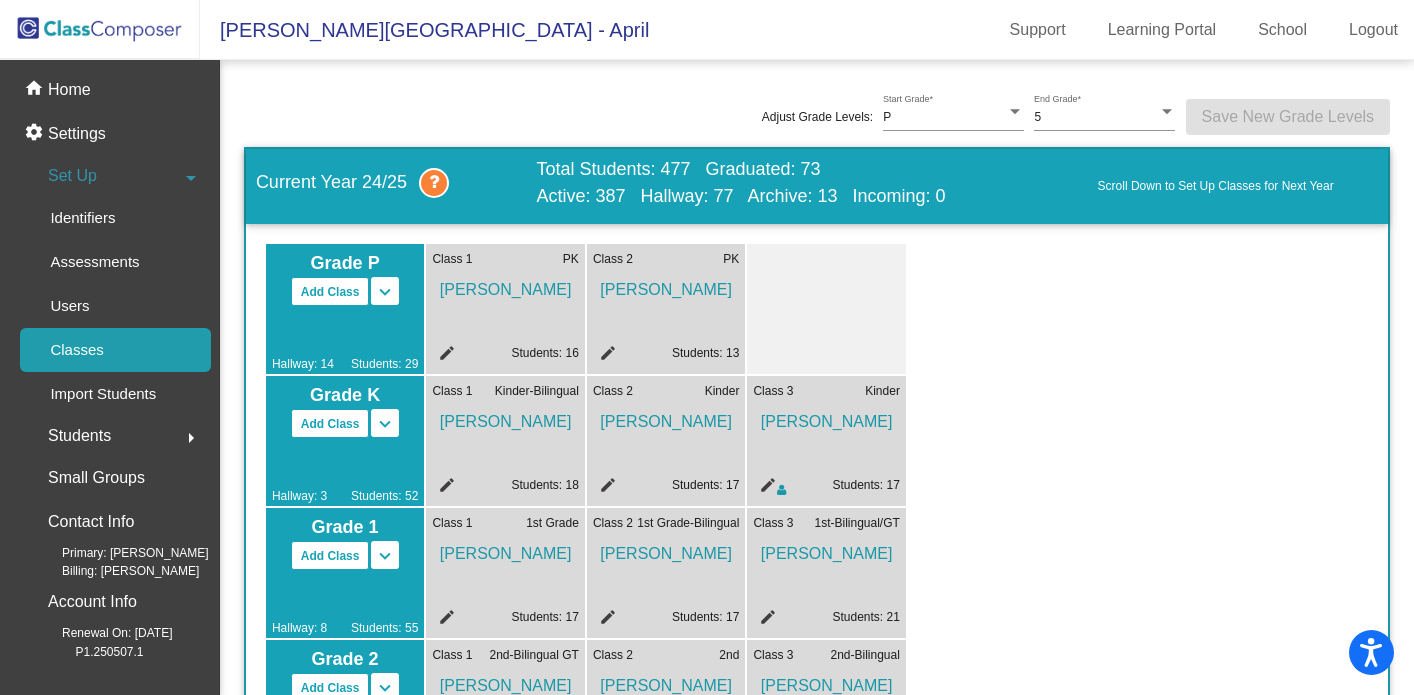 scroll, scrollTop: 0, scrollLeft: 0, axis: both 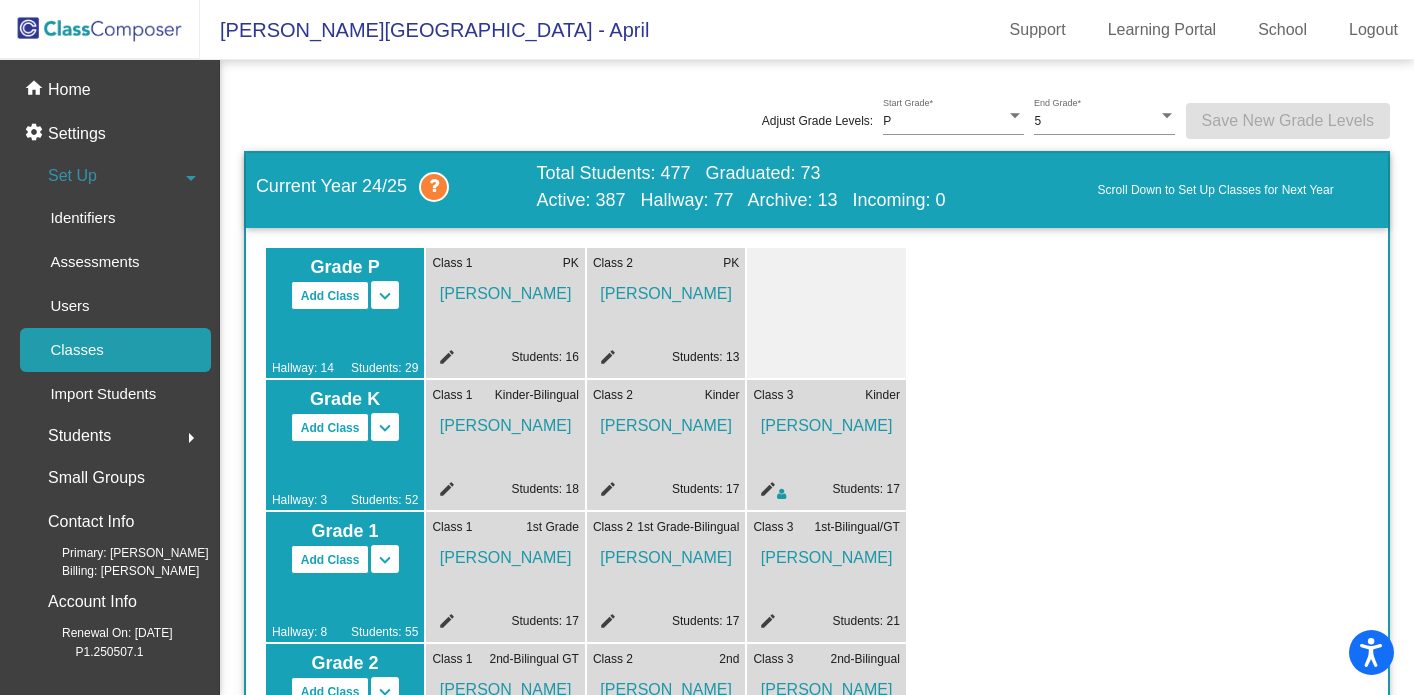 click on "Students" 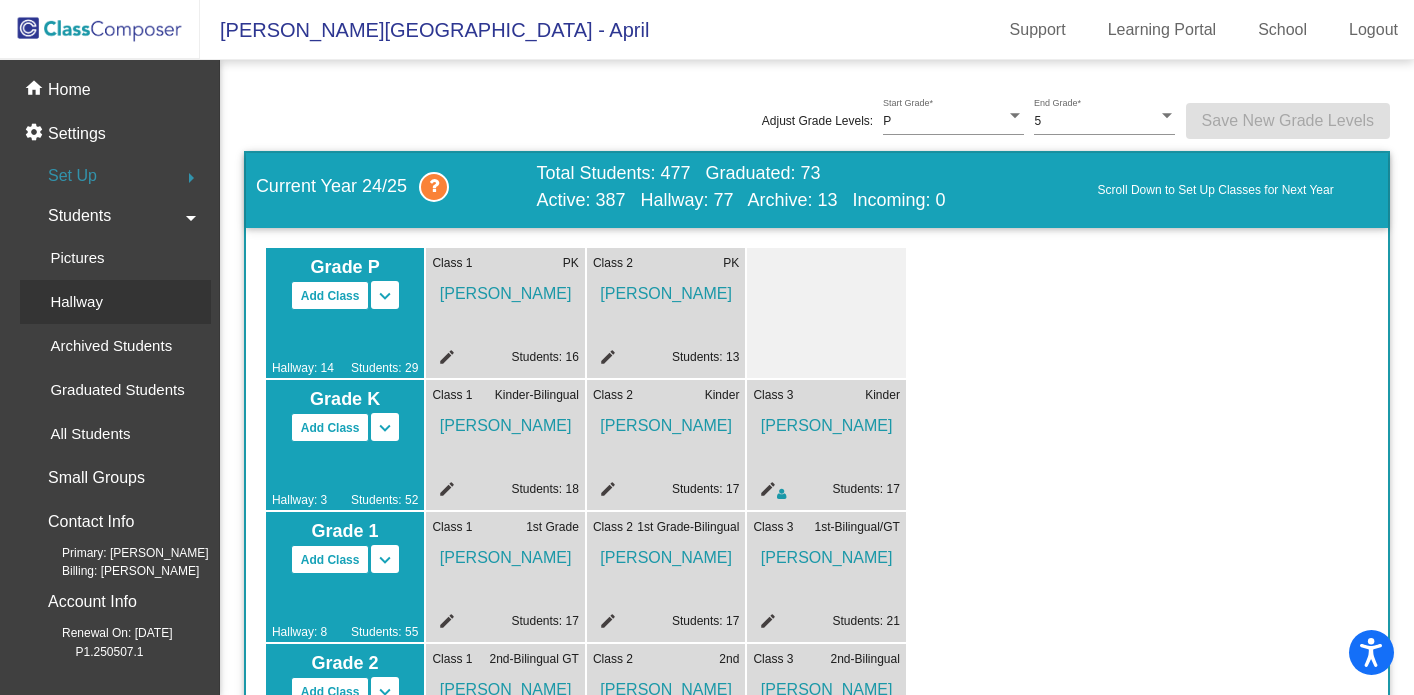 click on "Hallway" 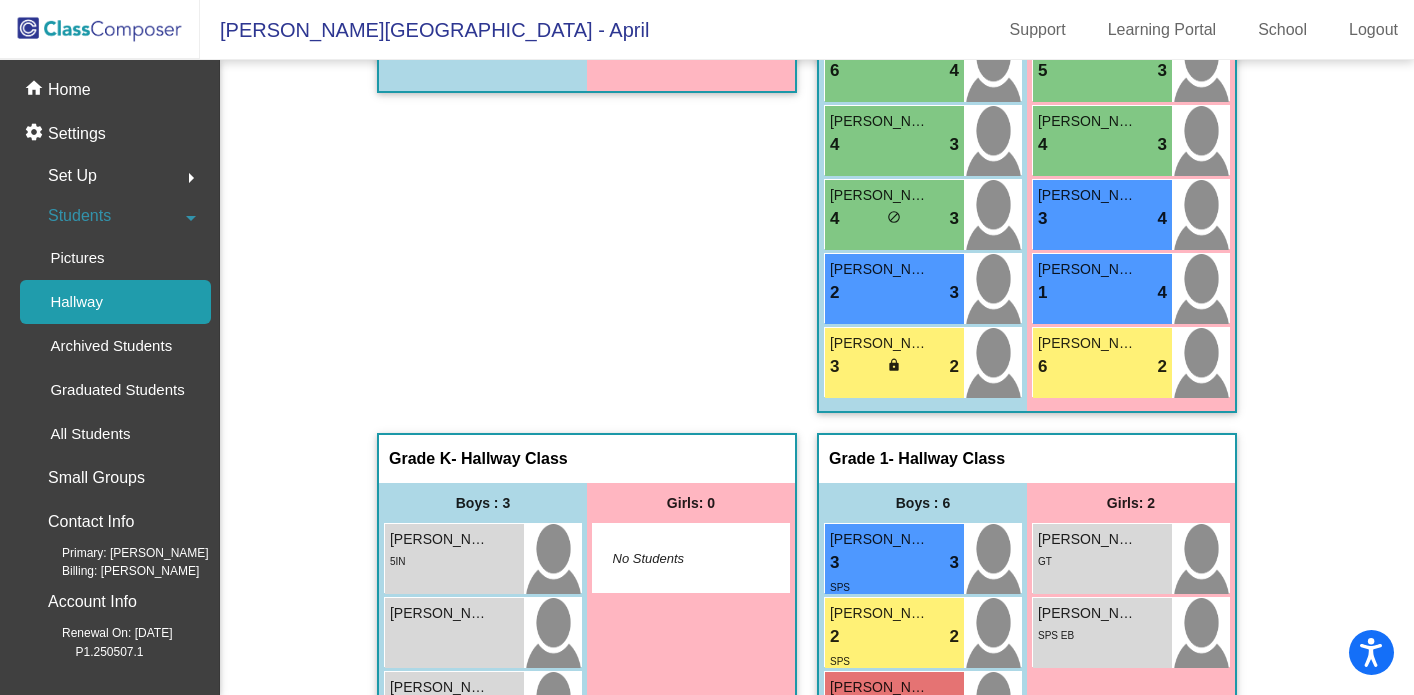 scroll, scrollTop: 319, scrollLeft: 0, axis: vertical 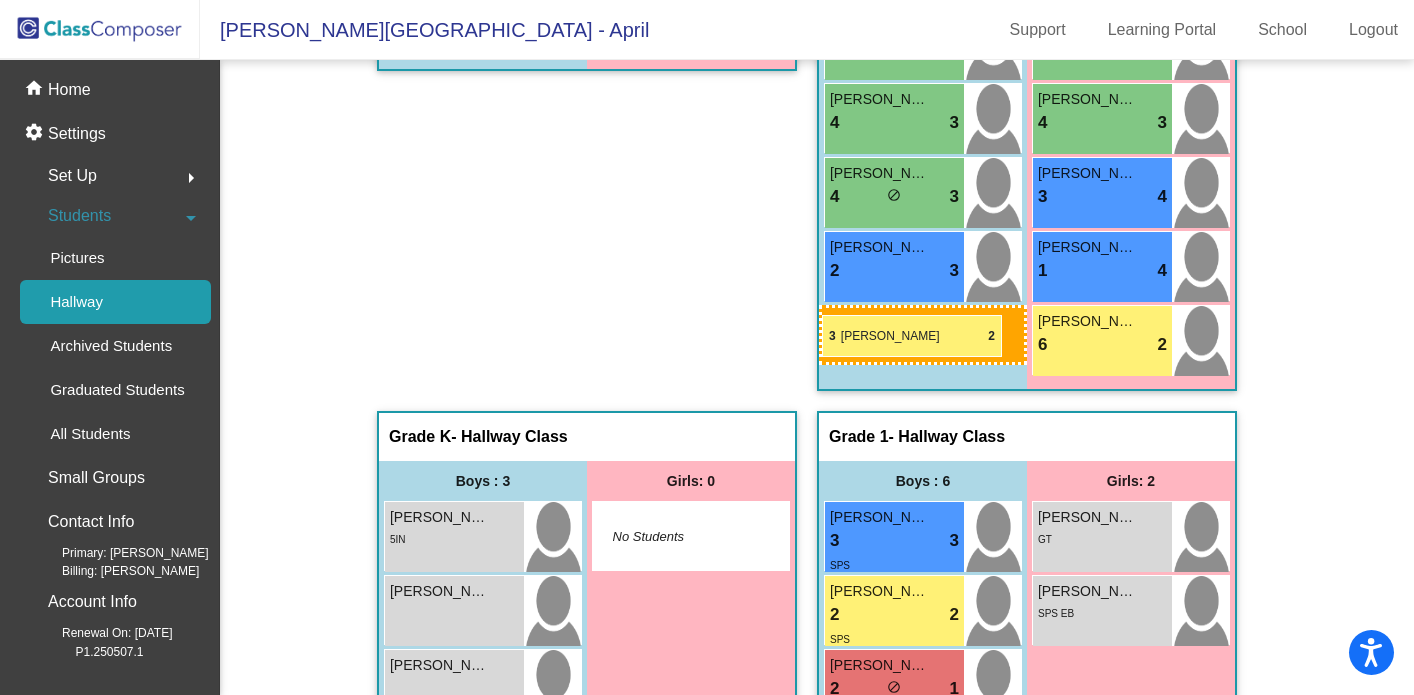 drag, startPoint x: 856, startPoint y: 333, endPoint x: 822, endPoint y: 316, distance: 38.013157 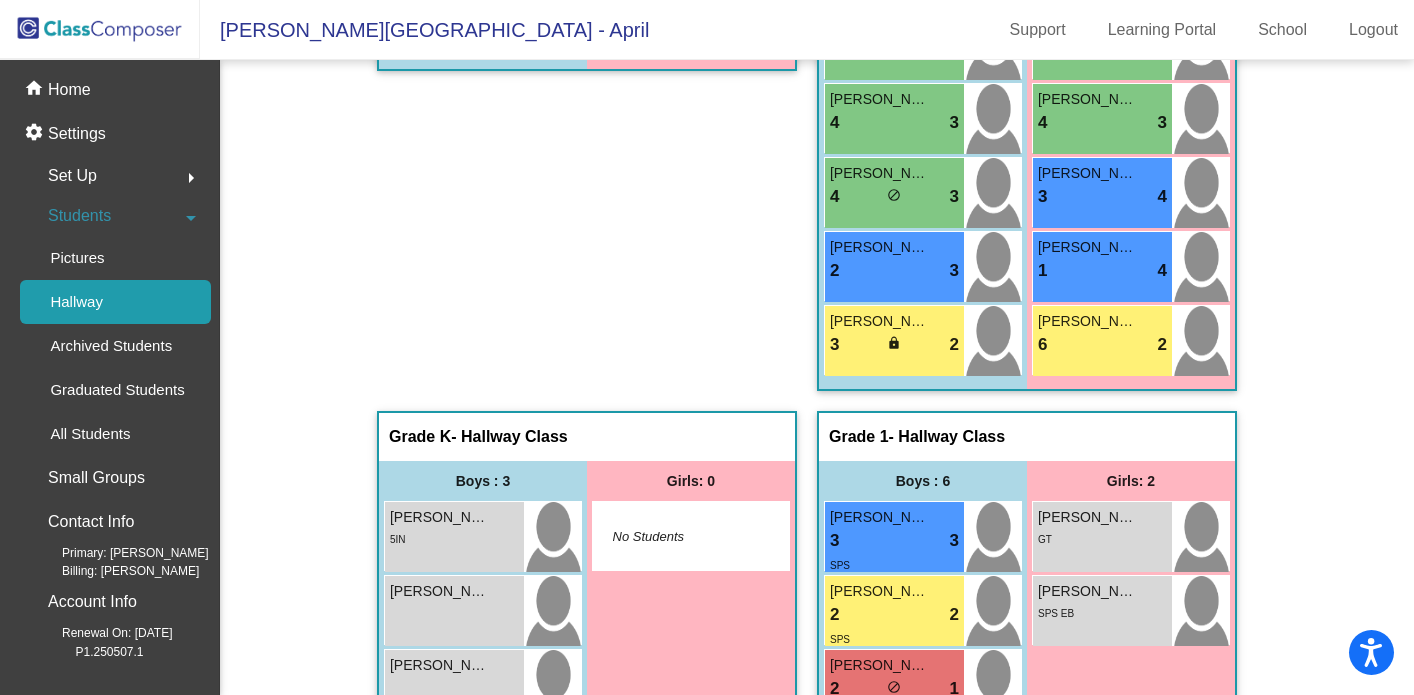 click on "Set Up" 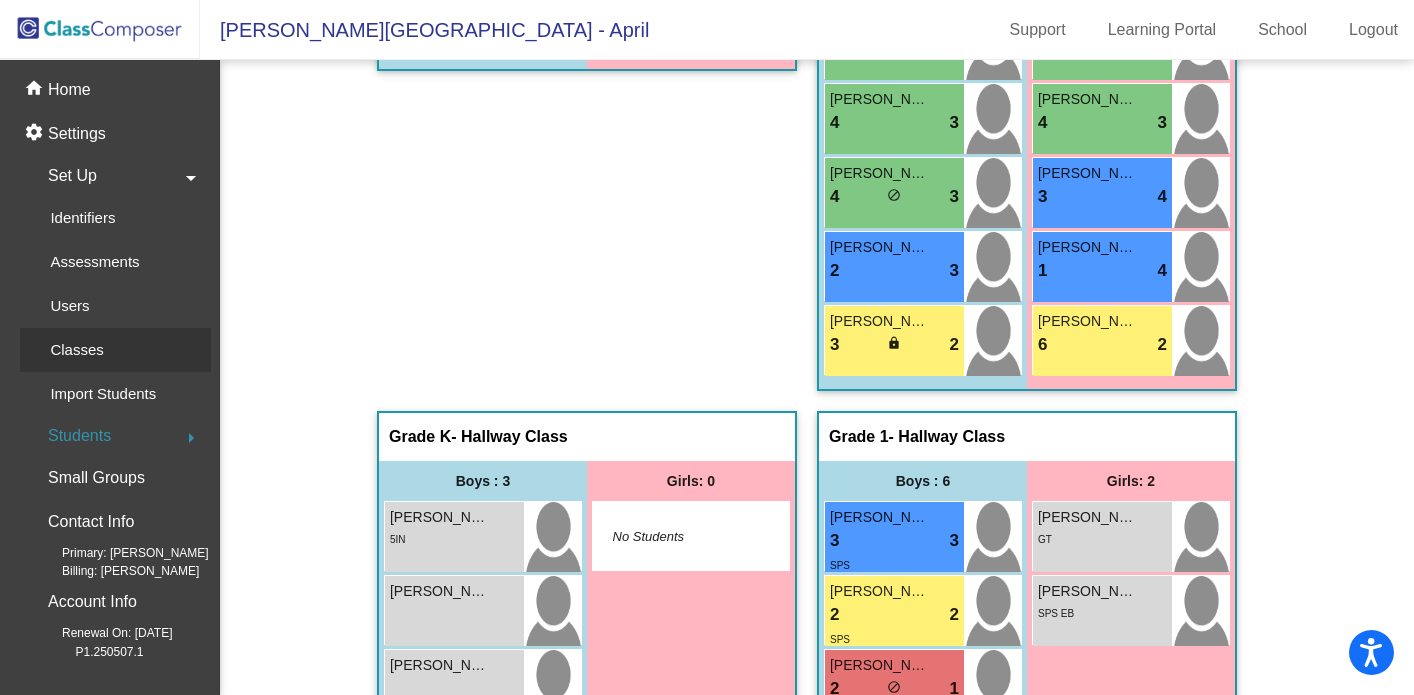 click on "Classes" 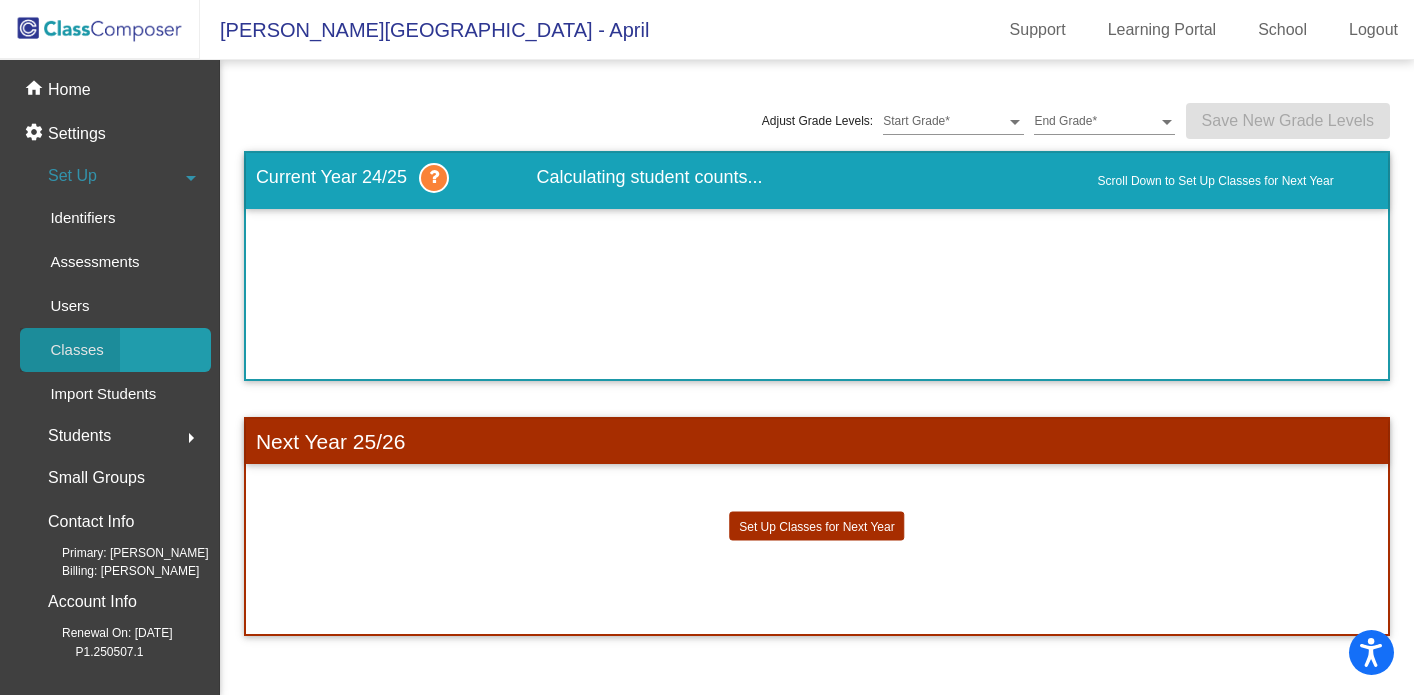 scroll, scrollTop: 0, scrollLeft: 0, axis: both 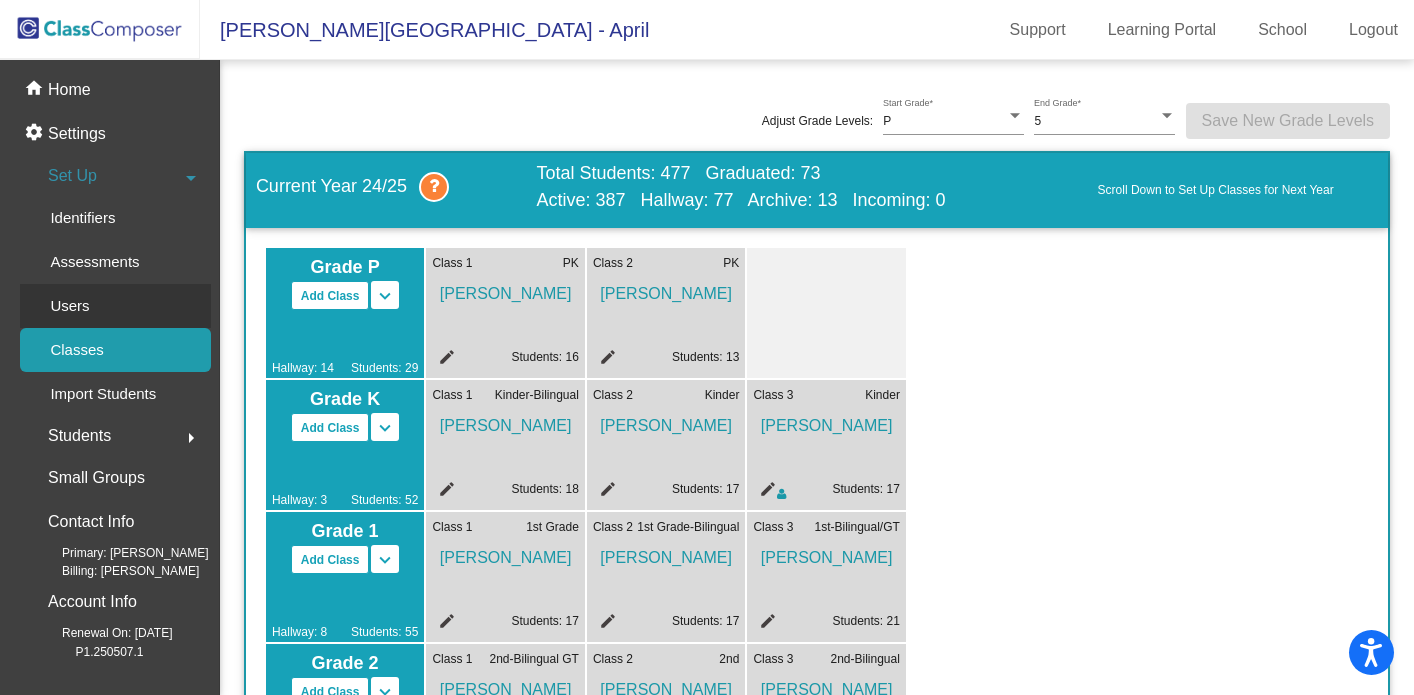click on "Users" 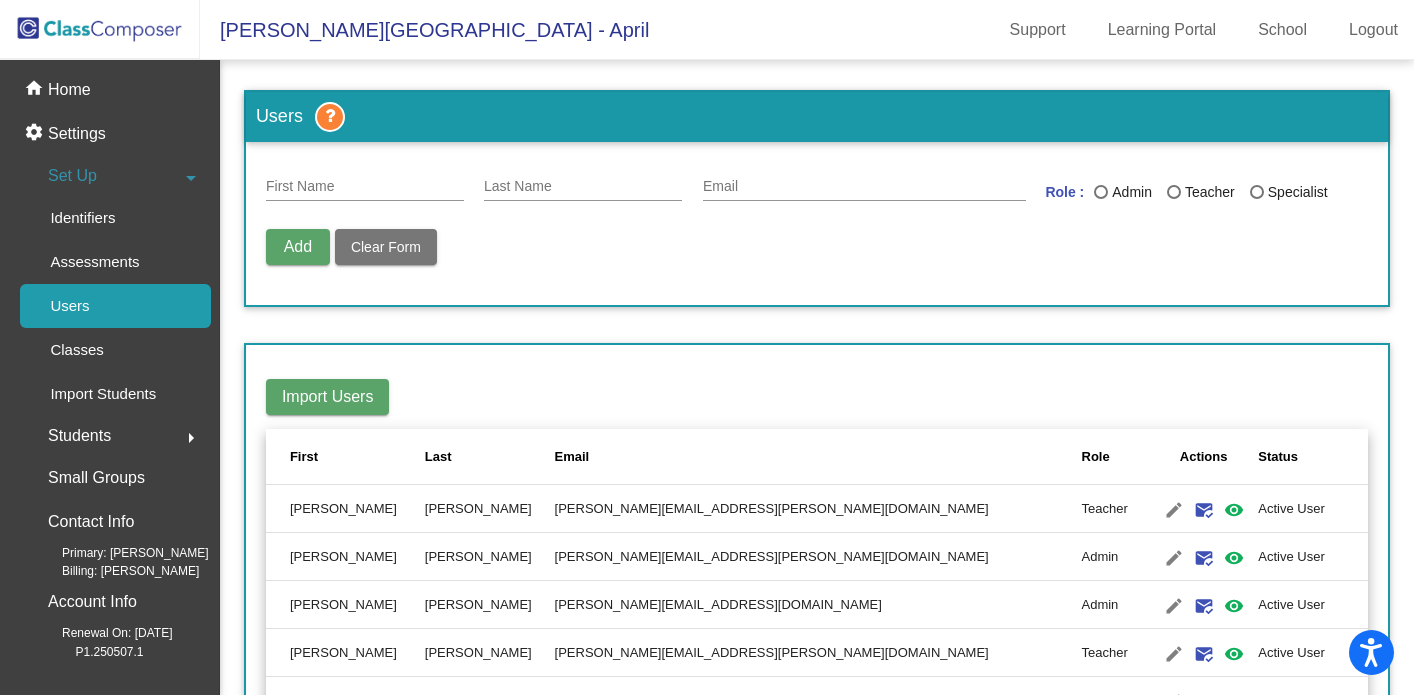 click on "Students" 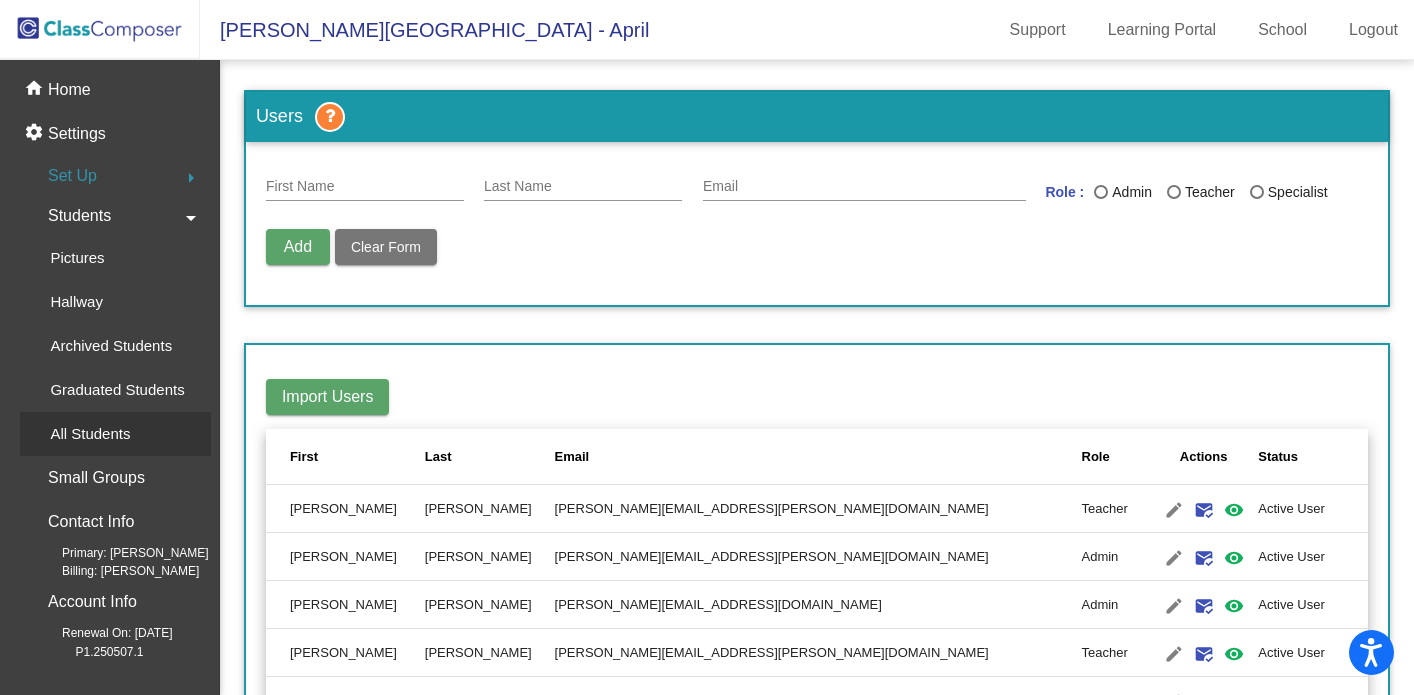 click on "All Students" 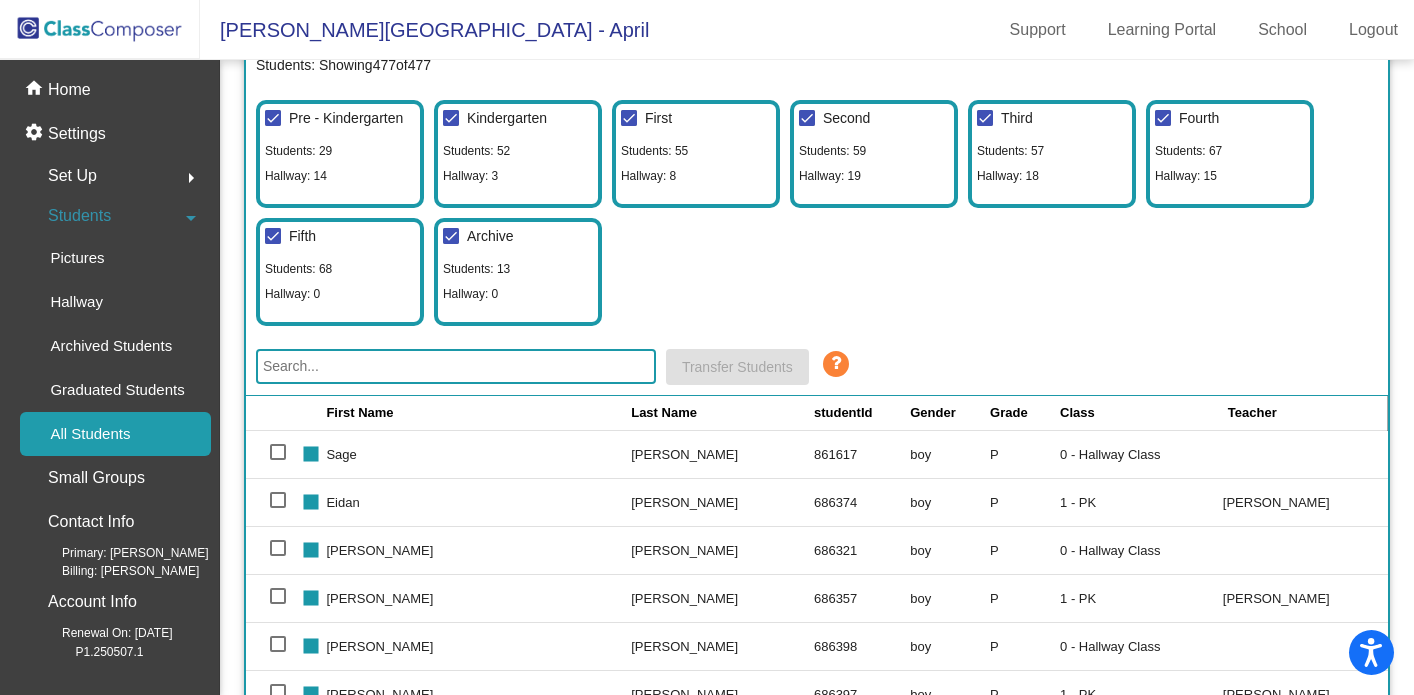 scroll, scrollTop: 166, scrollLeft: 0, axis: vertical 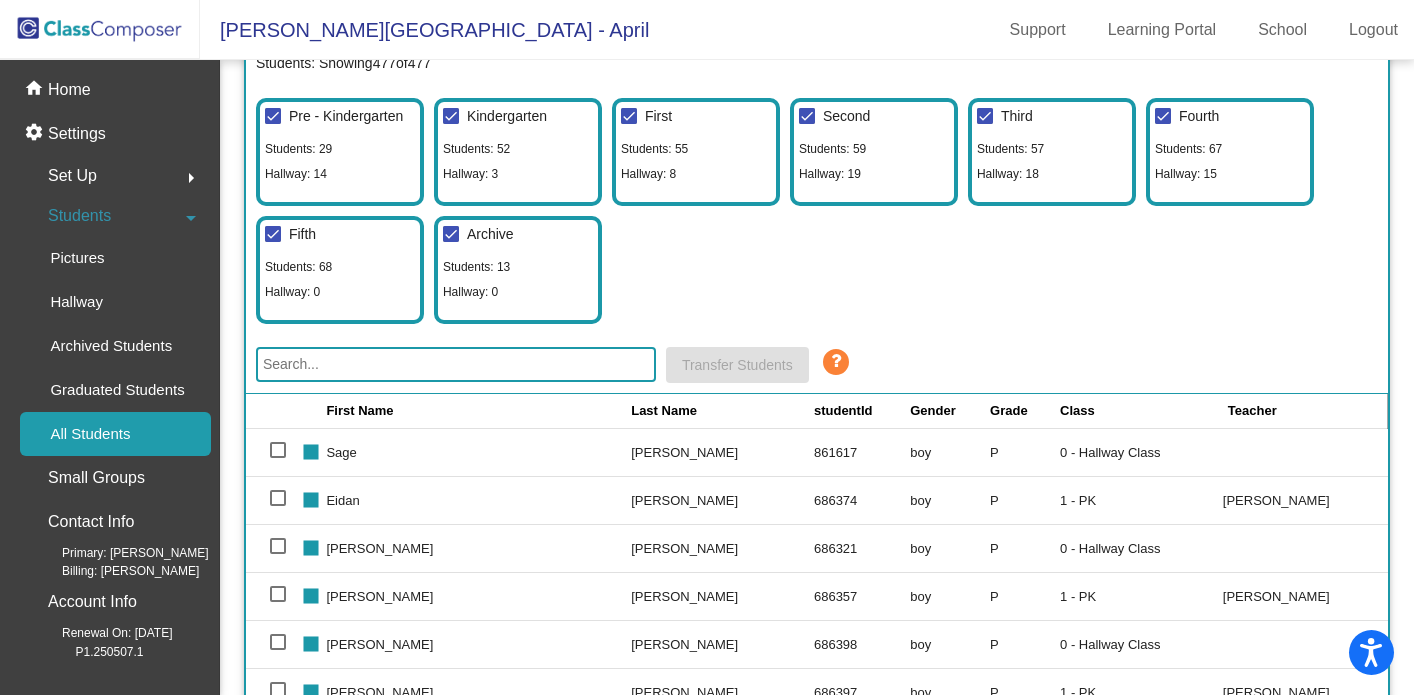 click on "Set Up" 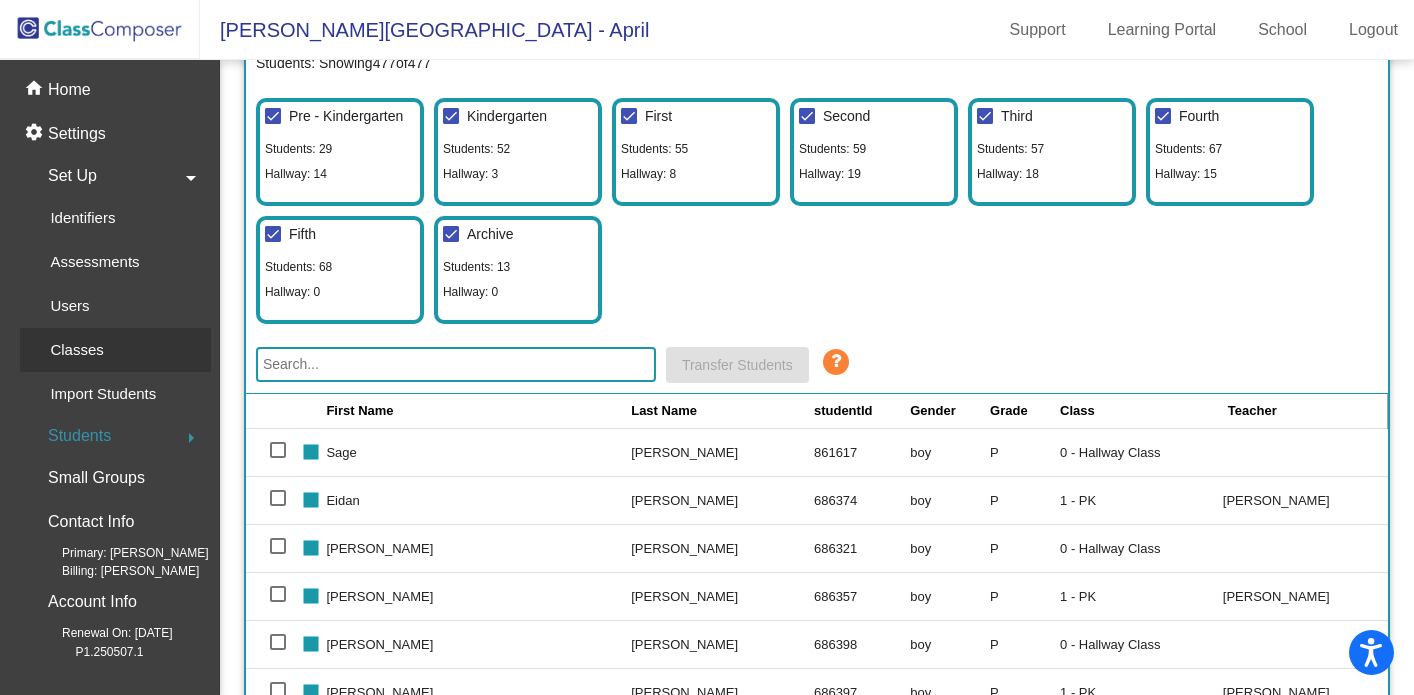 click on "Classes" 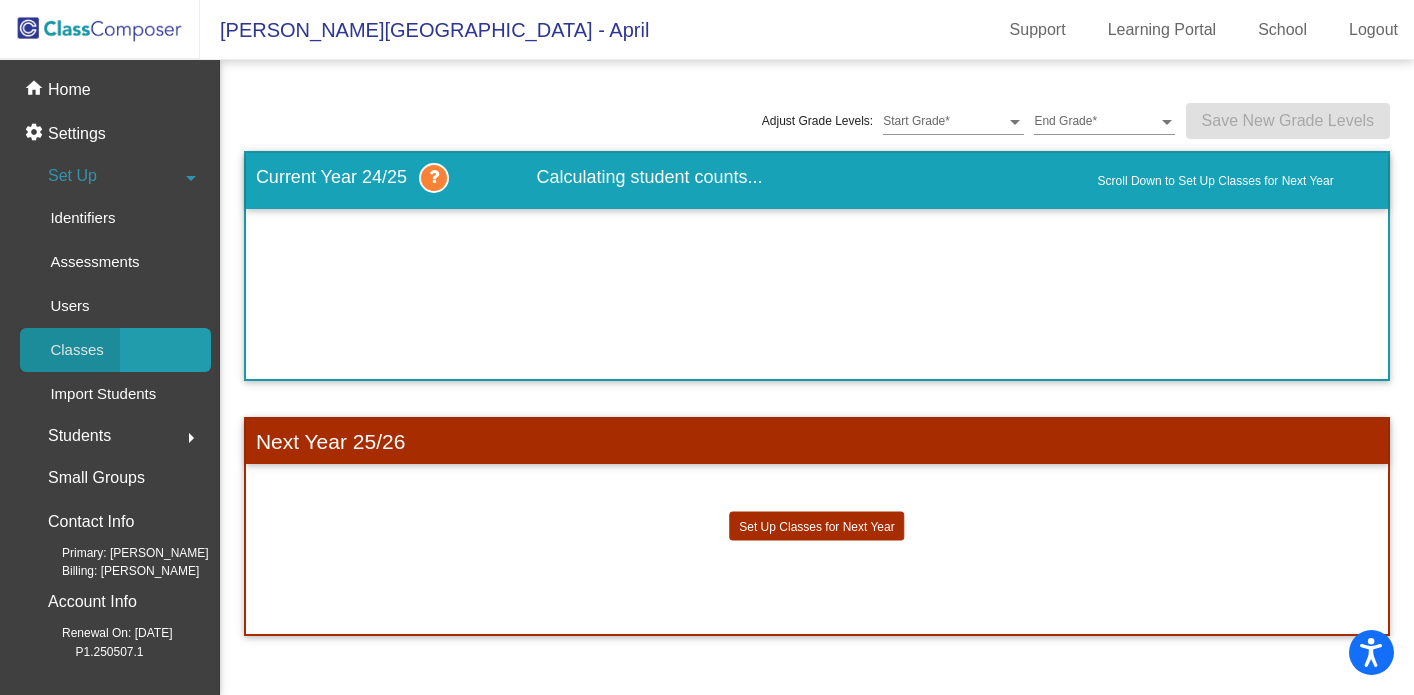 scroll, scrollTop: 0, scrollLeft: 0, axis: both 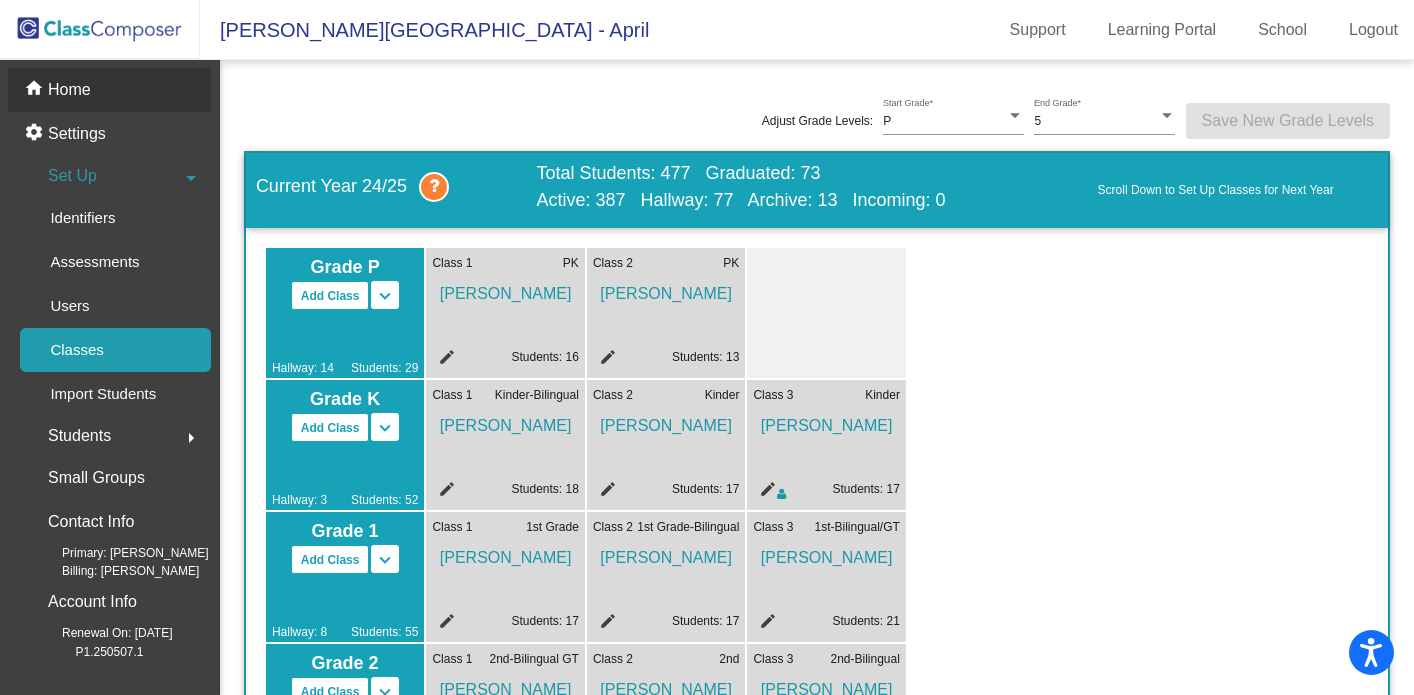 click on "Home" 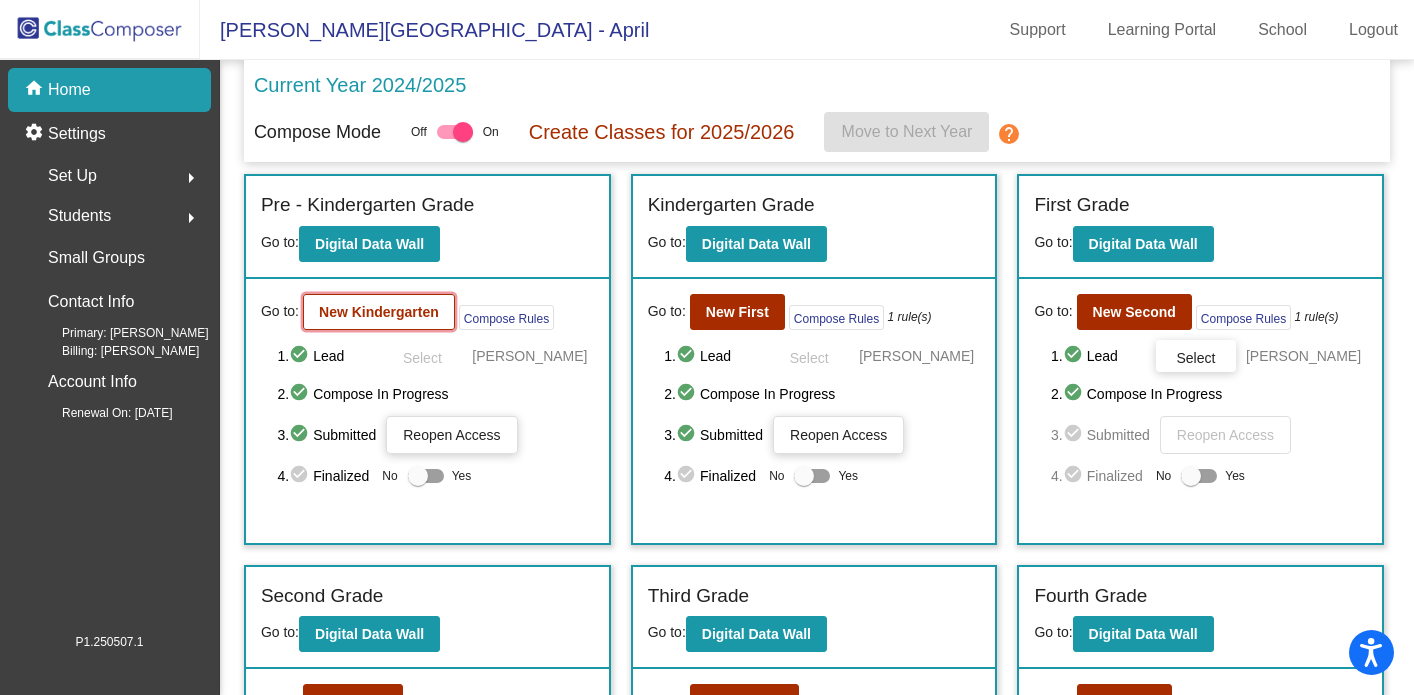 click on "New Kindergarten" 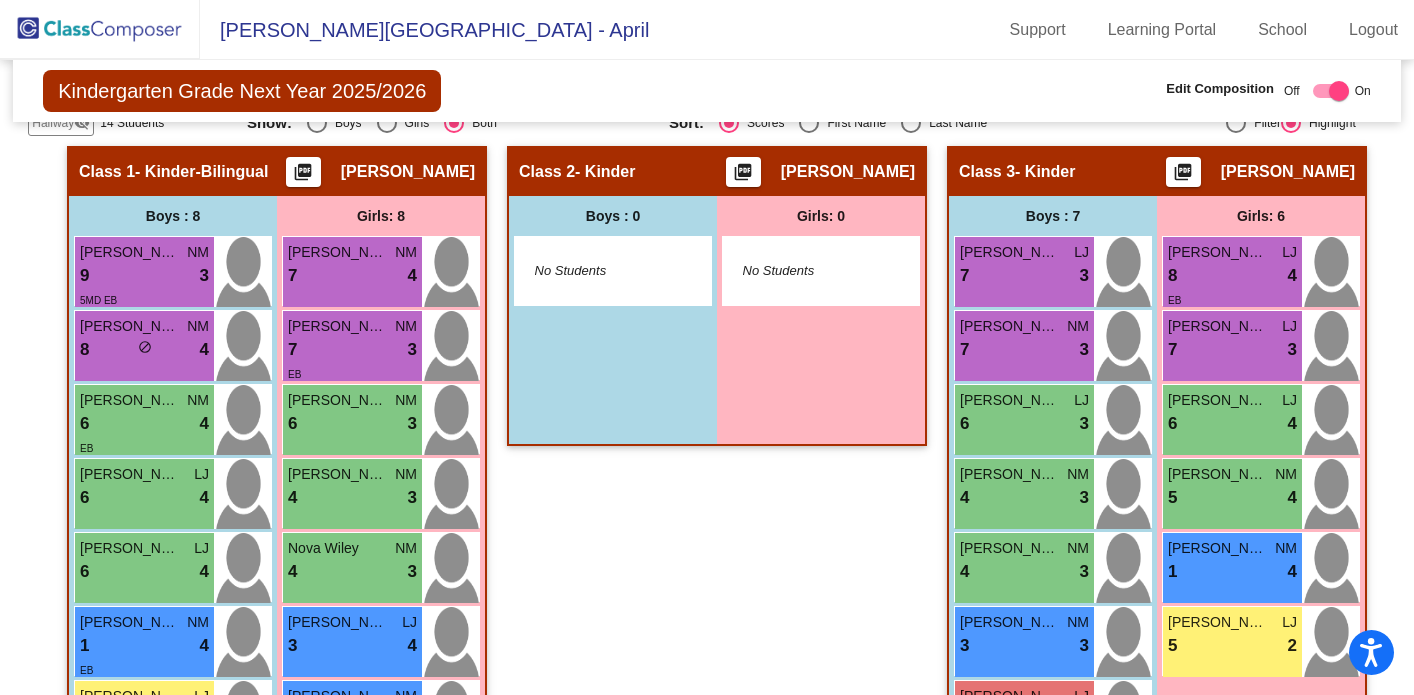 scroll, scrollTop: 519, scrollLeft: 0, axis: vertical 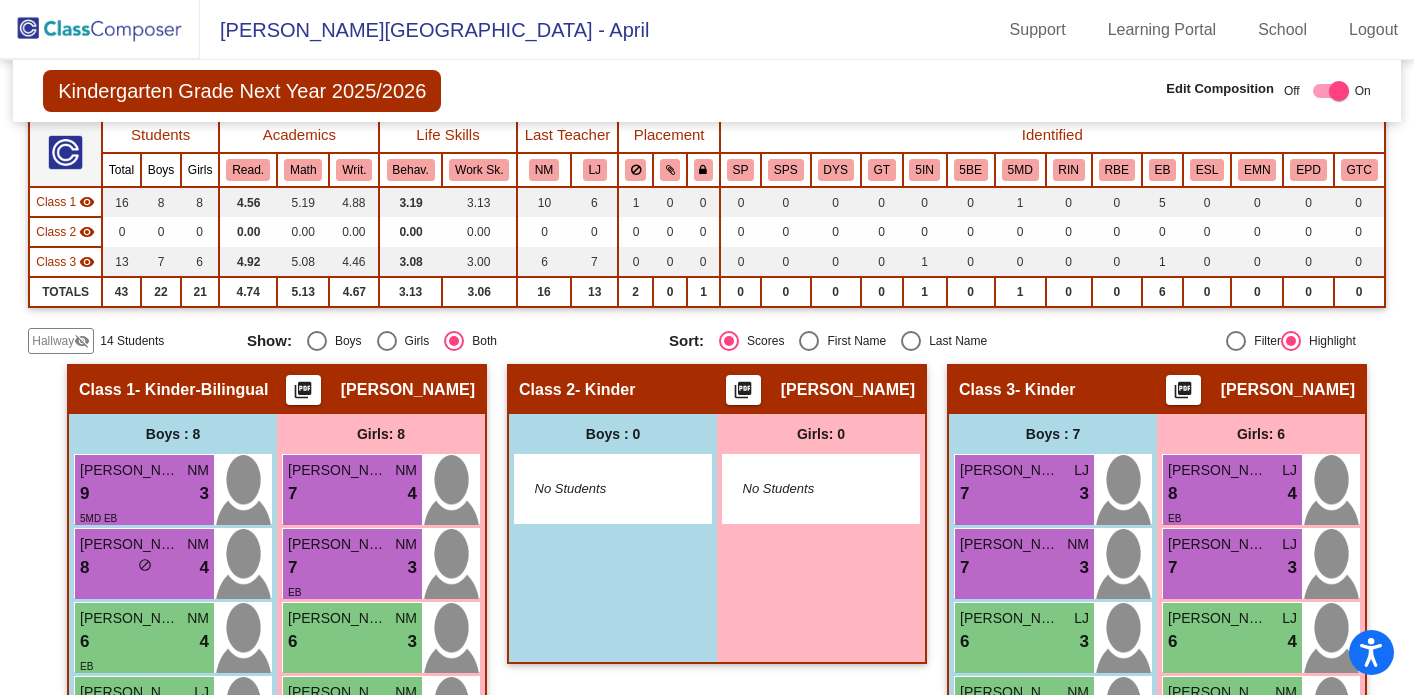 click on "[PERSON_NAME]" 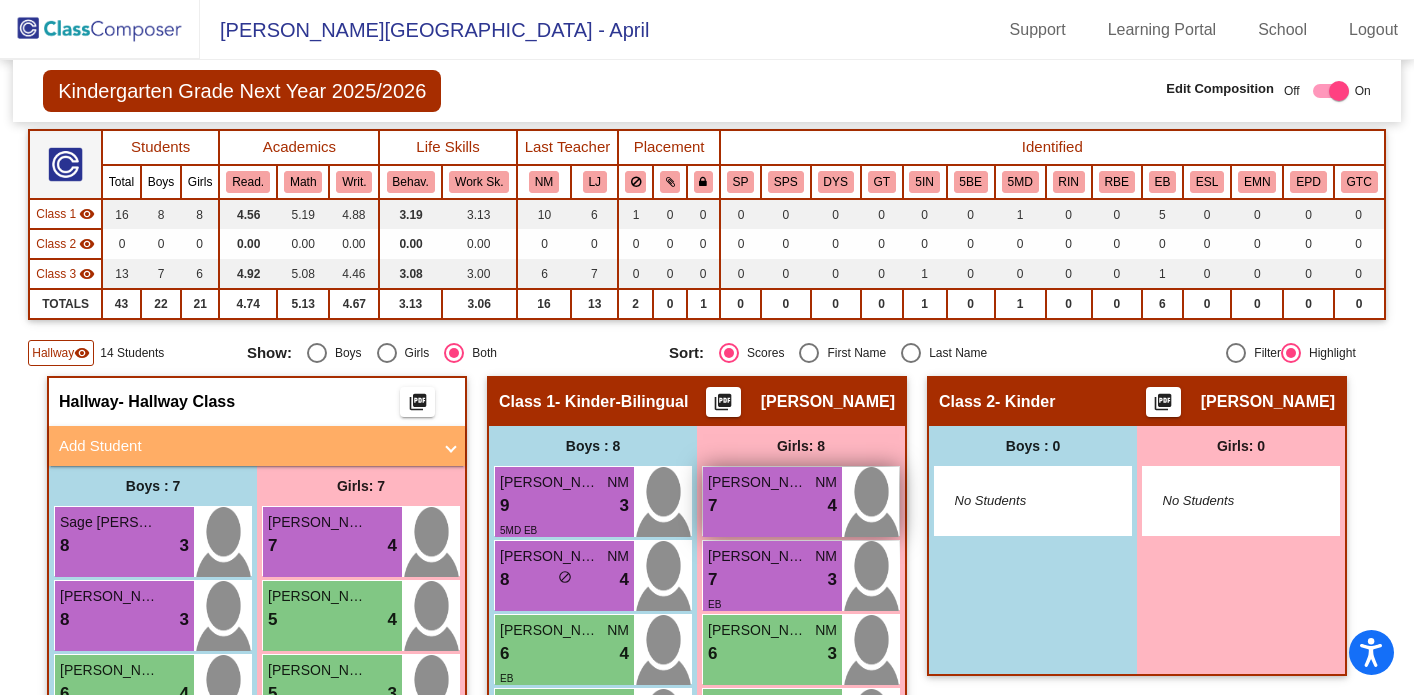 scroll, scrollTop: 124, scrollLeft: 0, axis: vertical 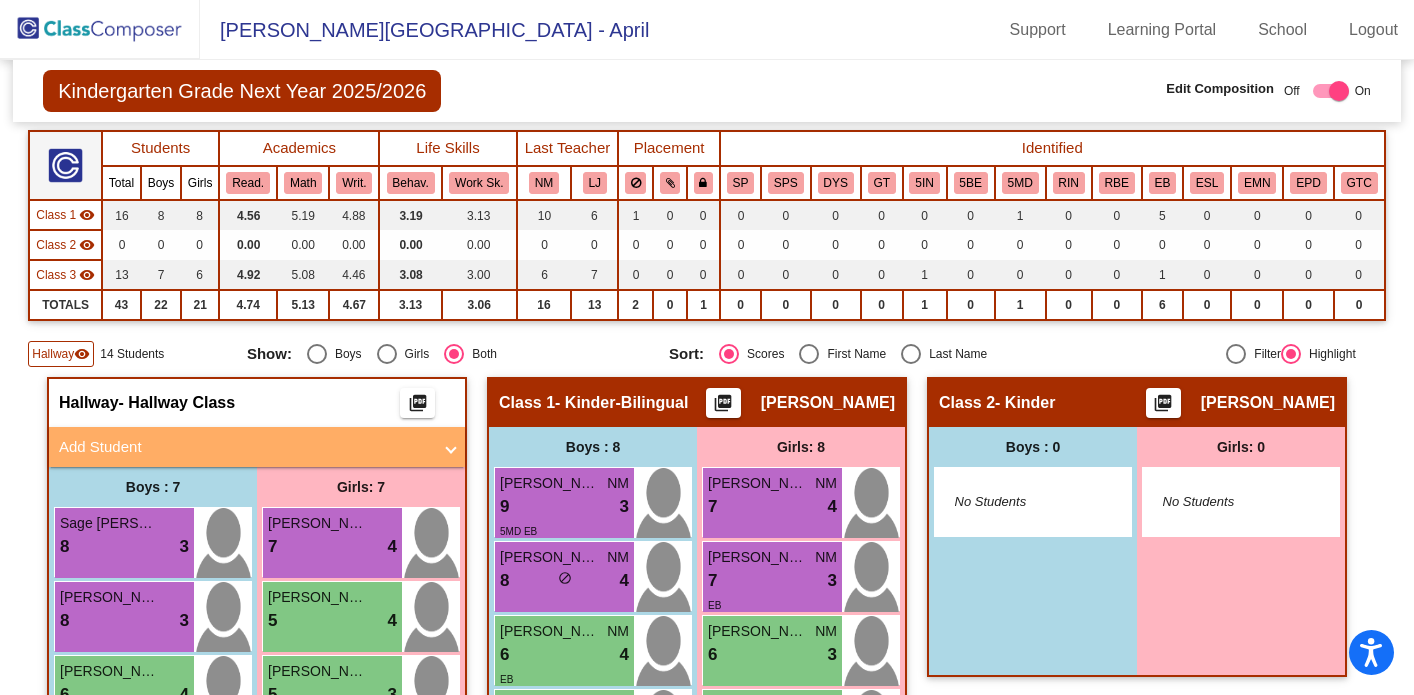 click on "Kindergarten Grade Next Year 2025/2026" 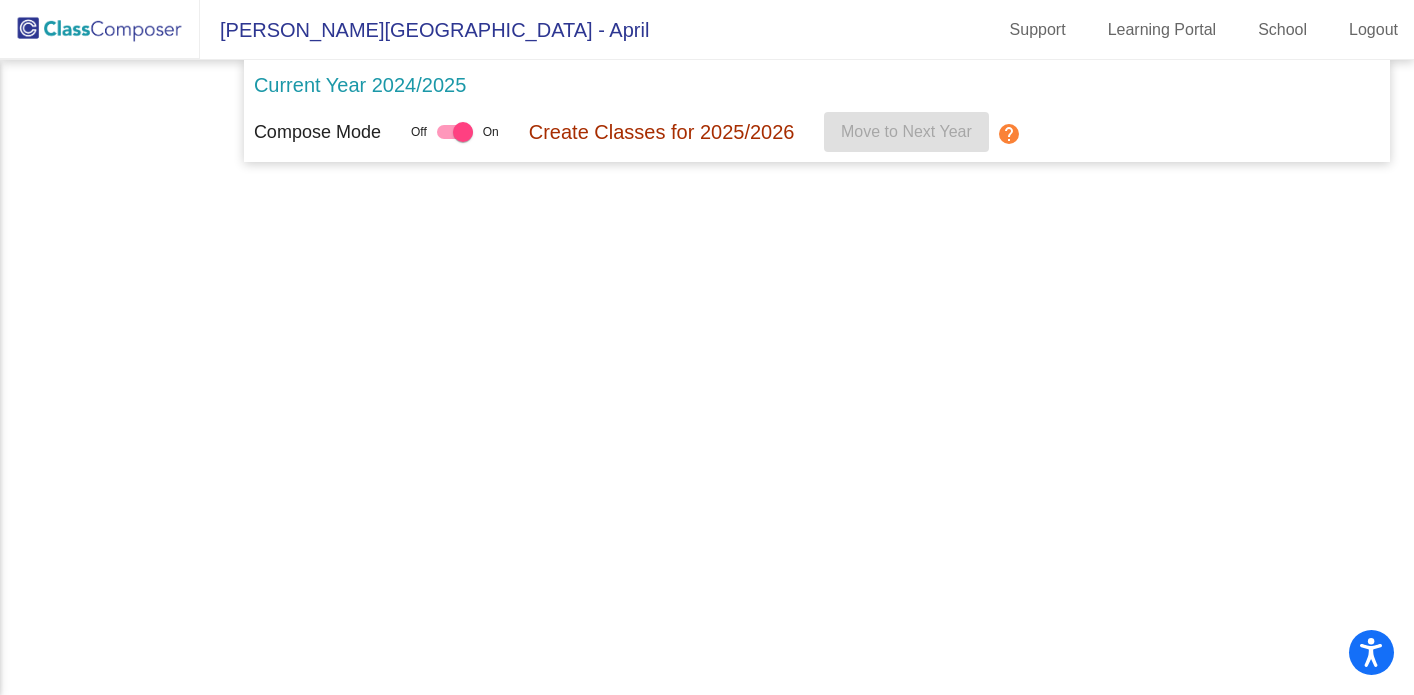 scroll, scrollTop: 0, scrollLeft: 0, axis: both 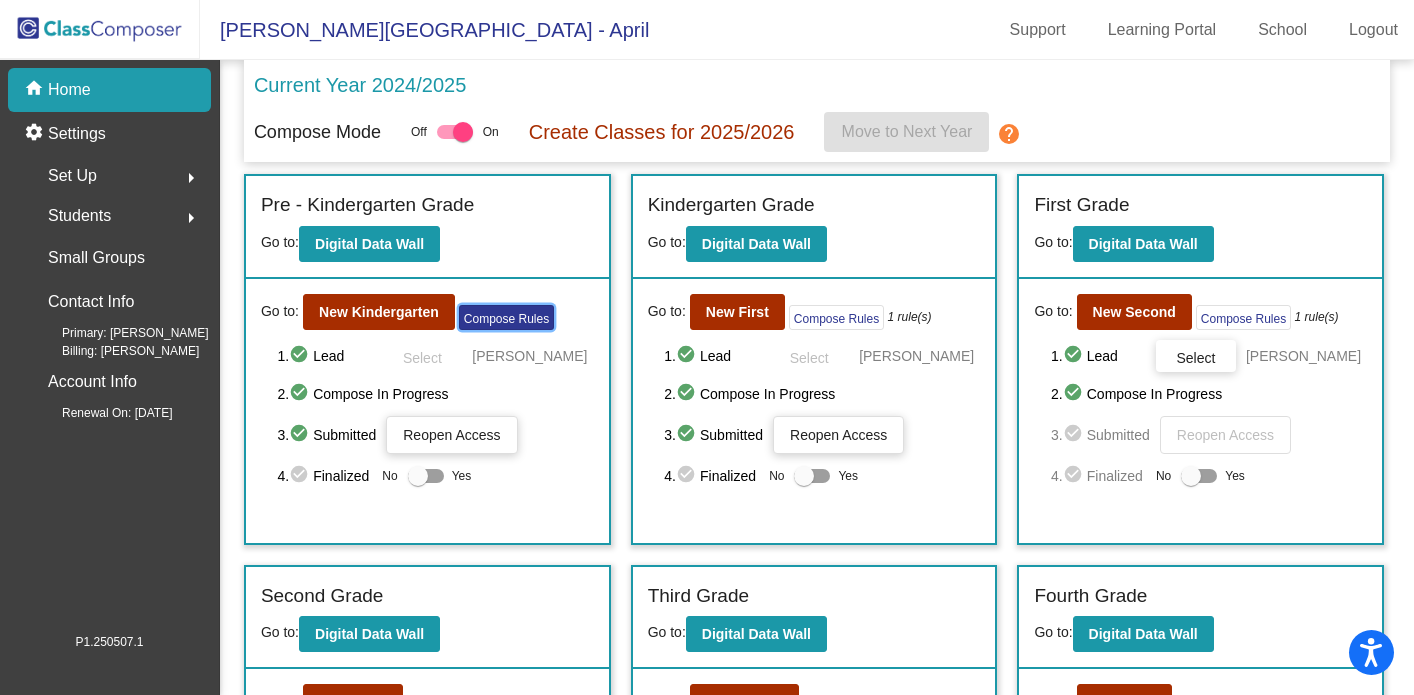 click on "Compose Rules" 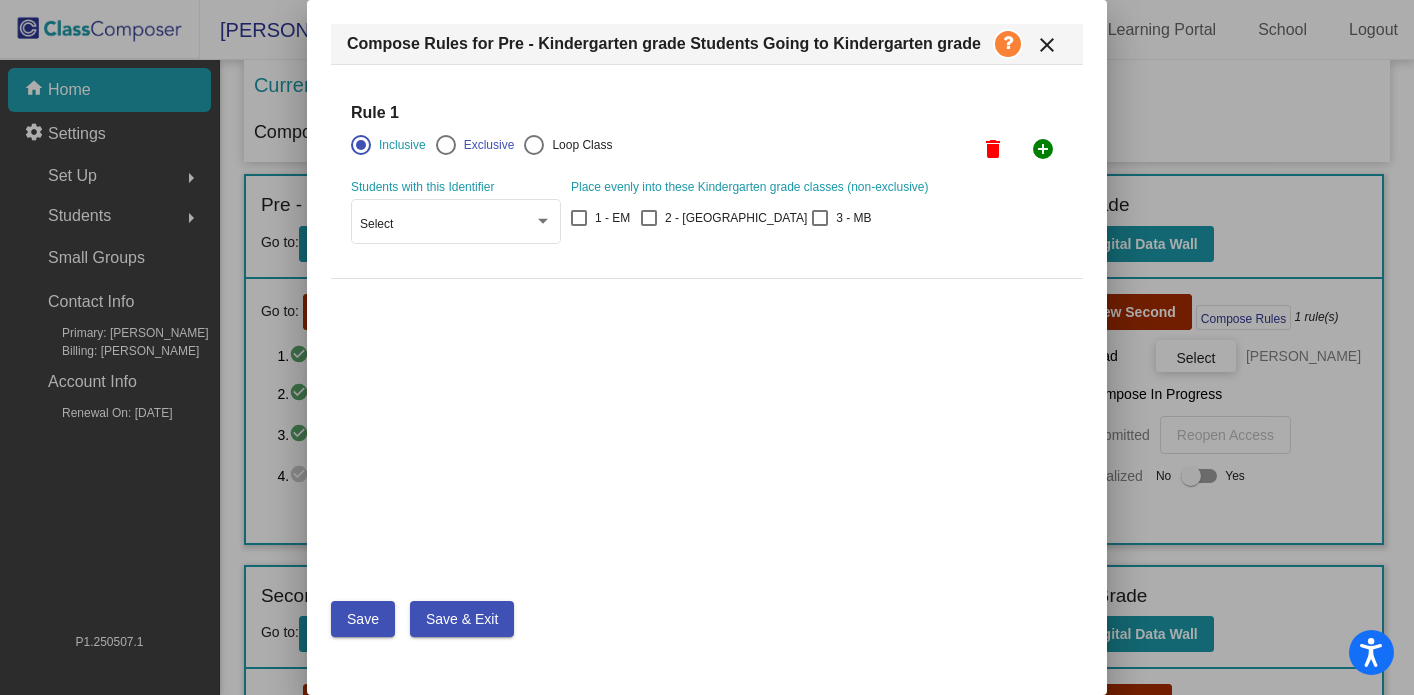 click on "close" at bounding box center [1047, 45] 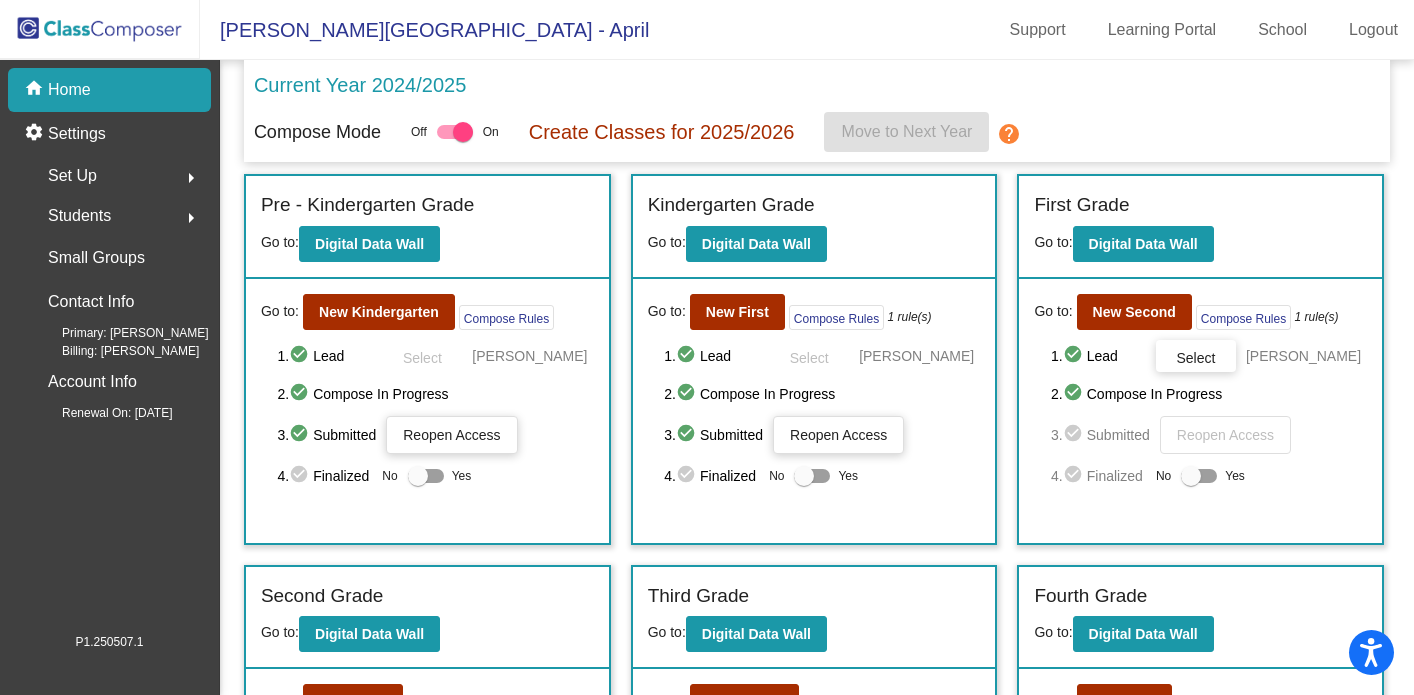 click on "Set Up  arrow_right" 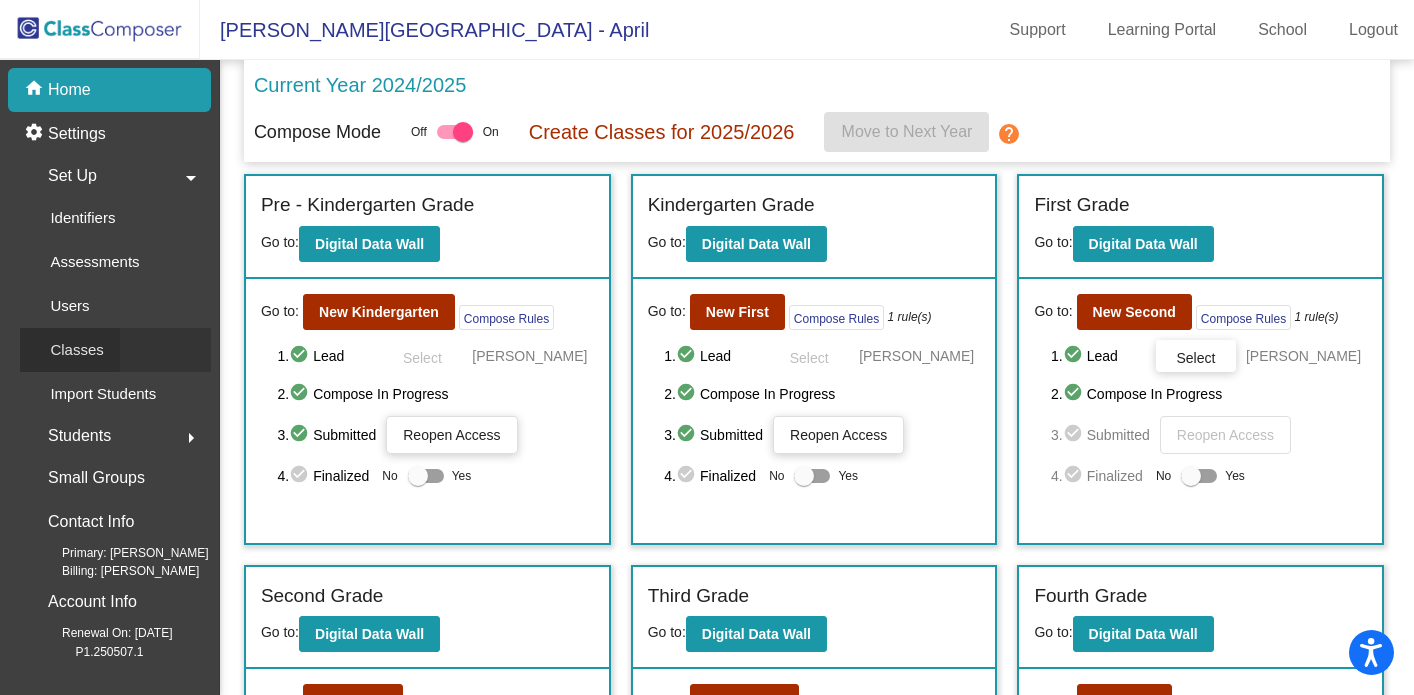 click on "Classes" 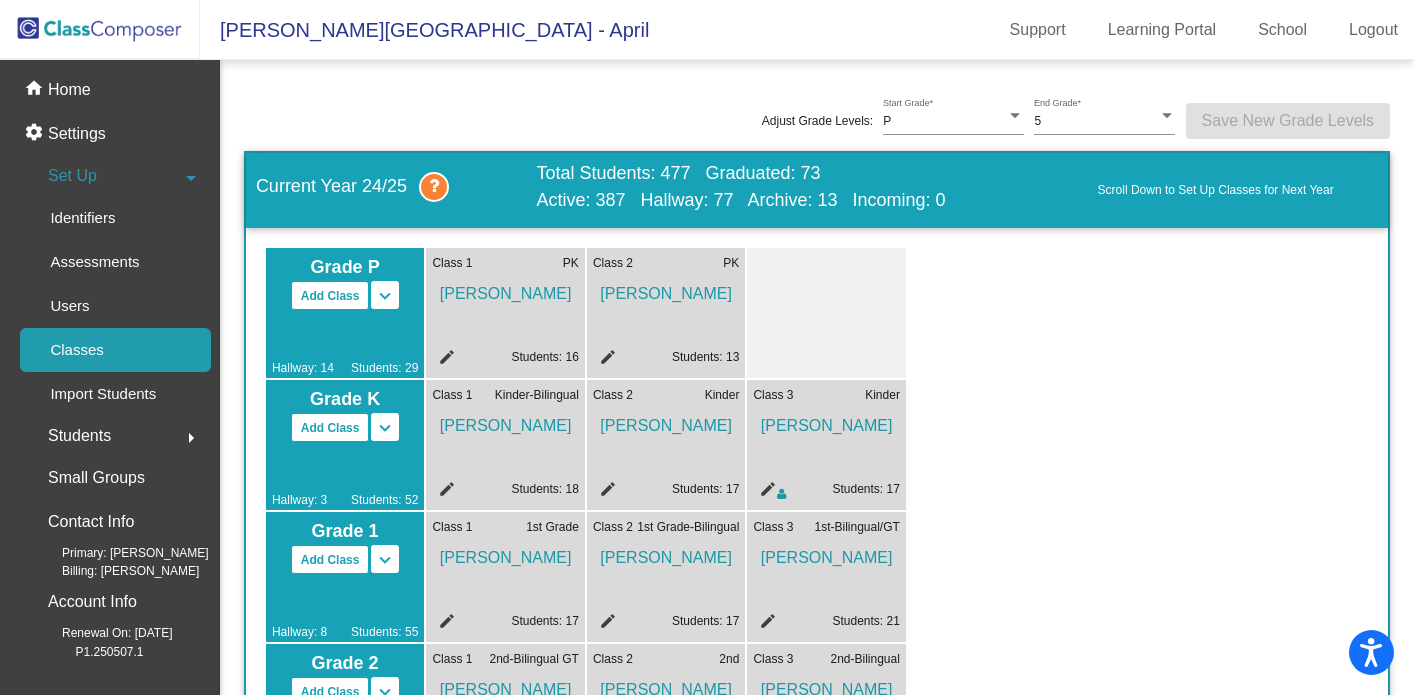 click on "edit" 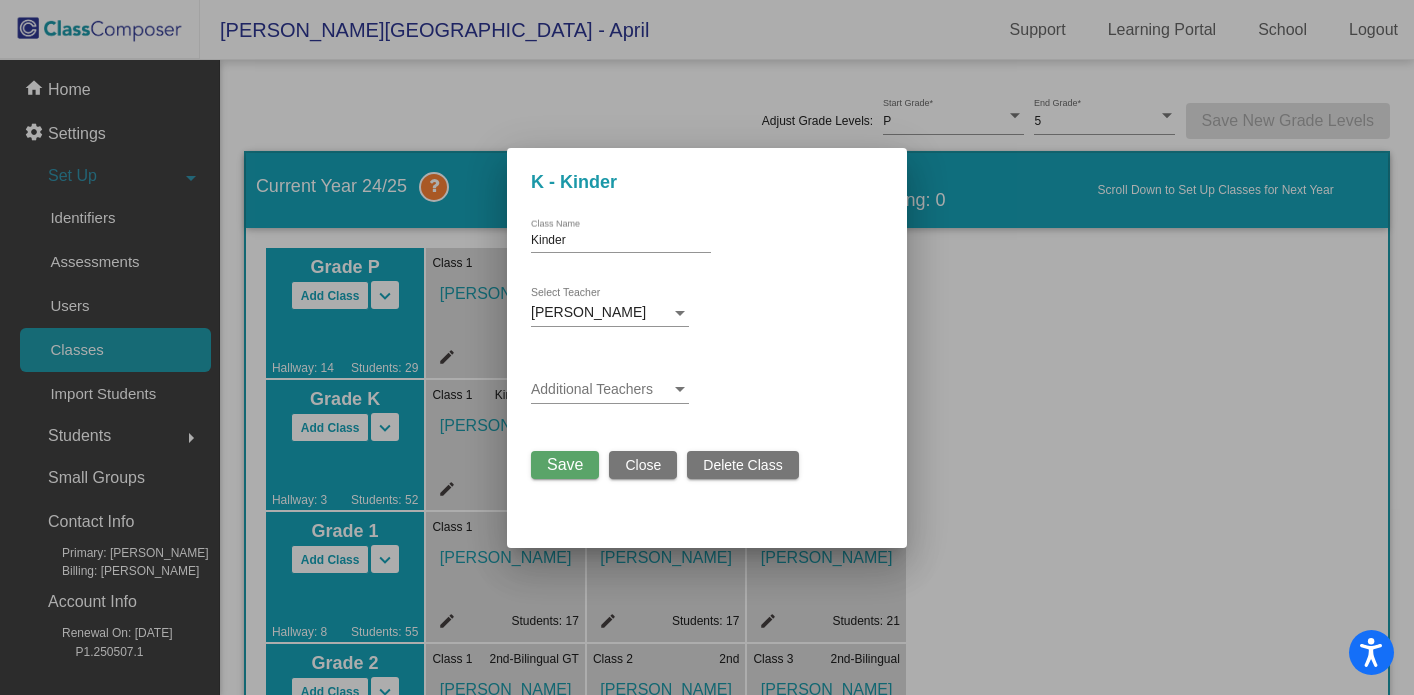 click on "Delete Class" at bounding box center (742, 465) 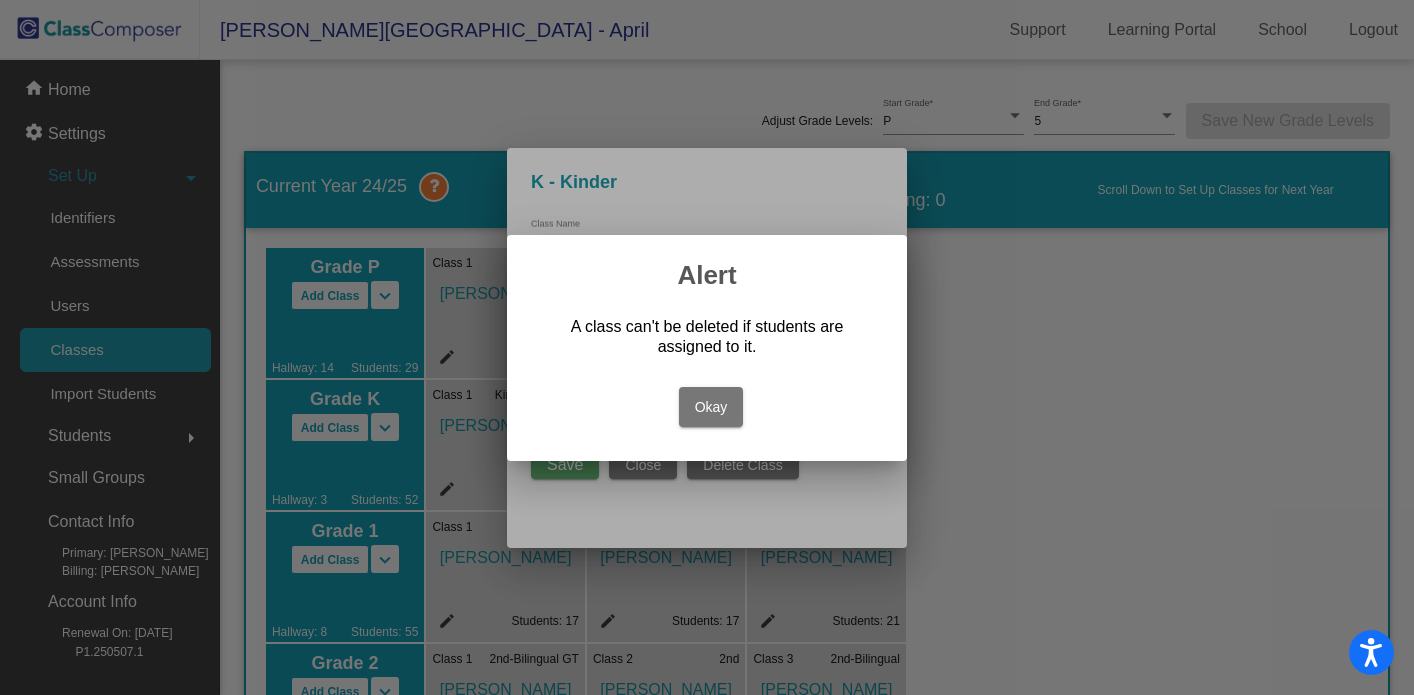 click on "Okay" at bounding box center (711, 407) 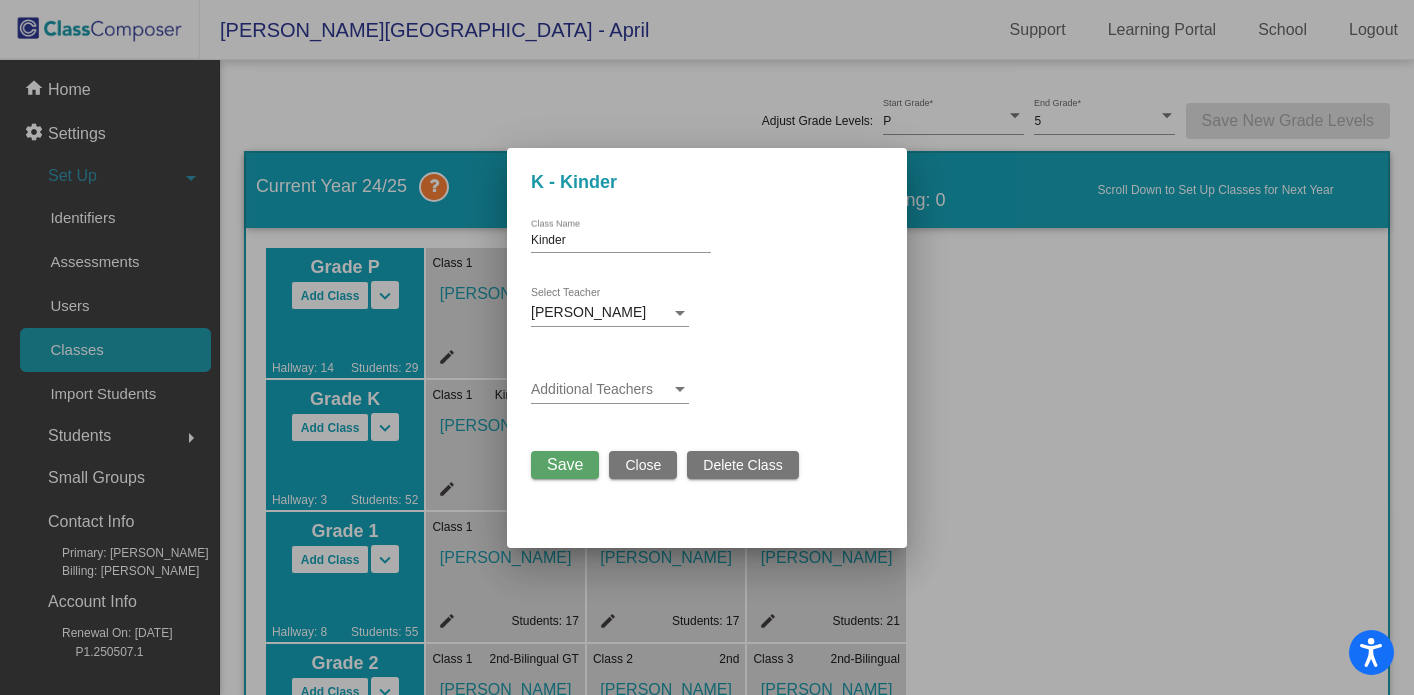click on "Additional Teachers" at bounding box center [610, 384] 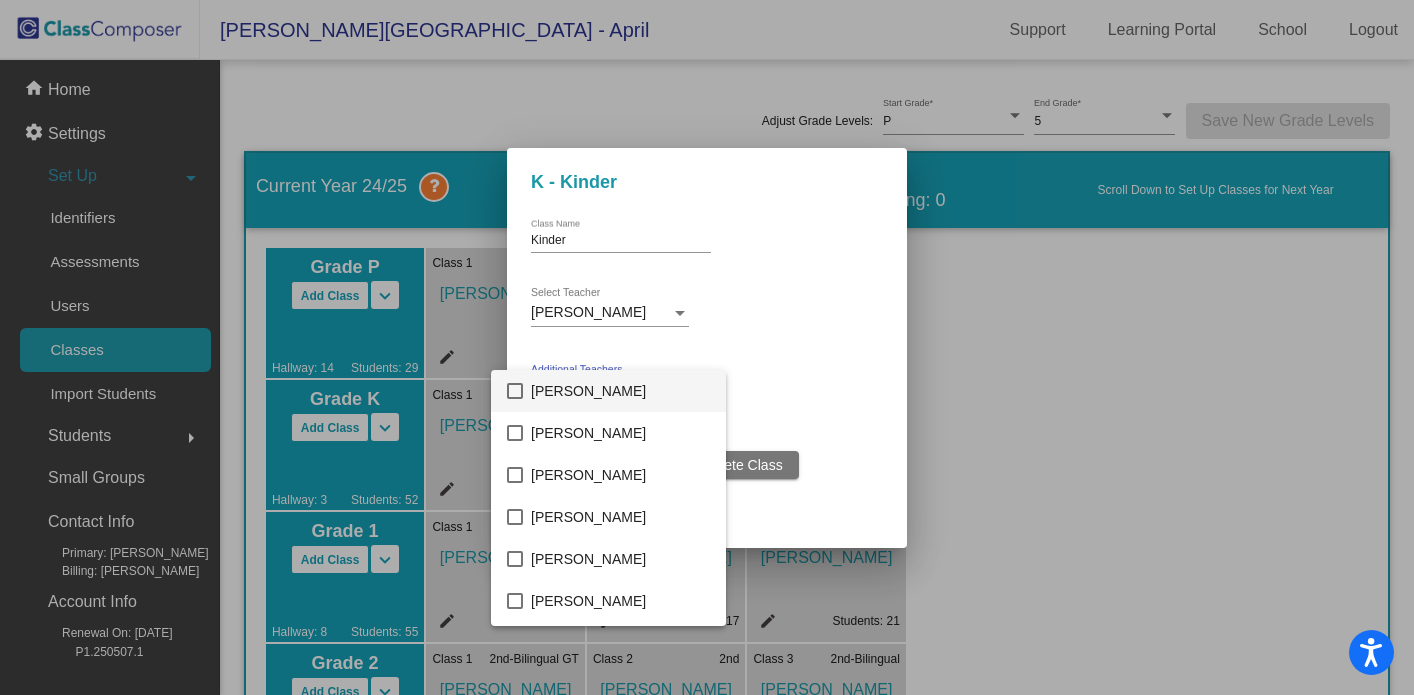 click at bounding box center [707, 347] 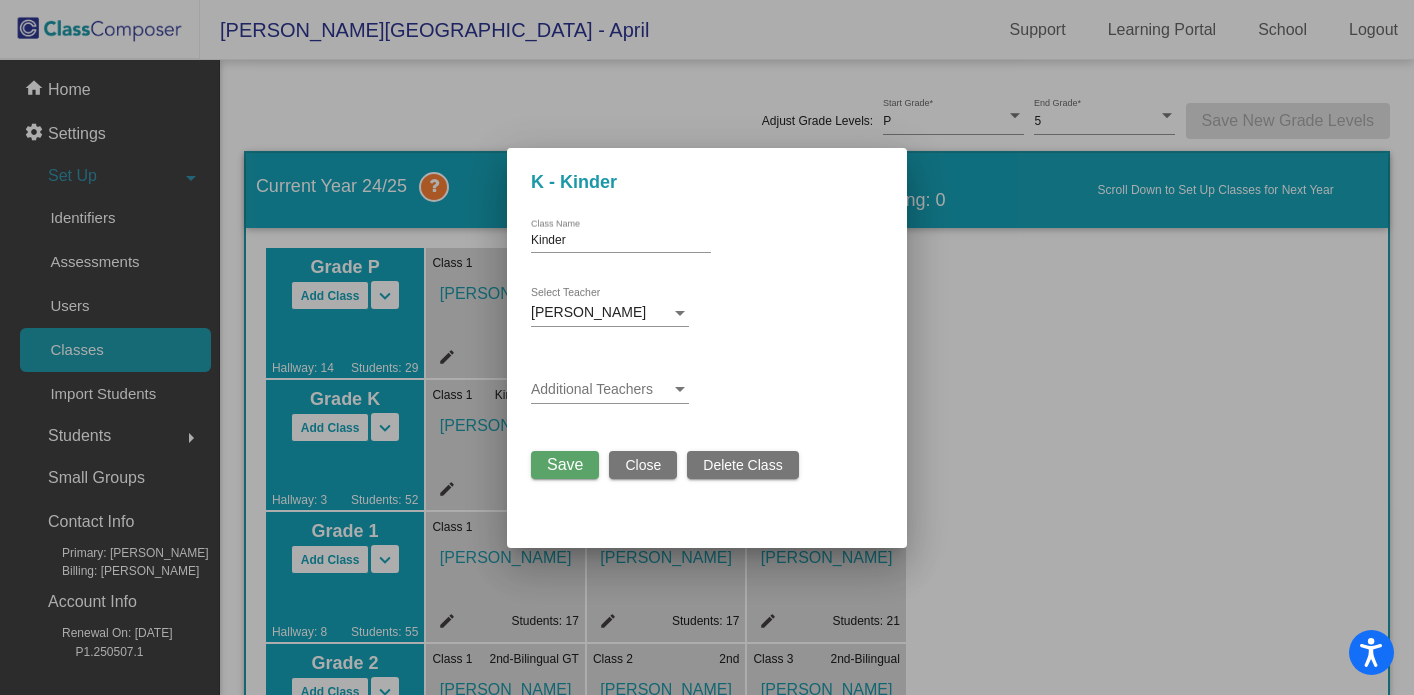 click on "Close" at bounding box center [643, 465] 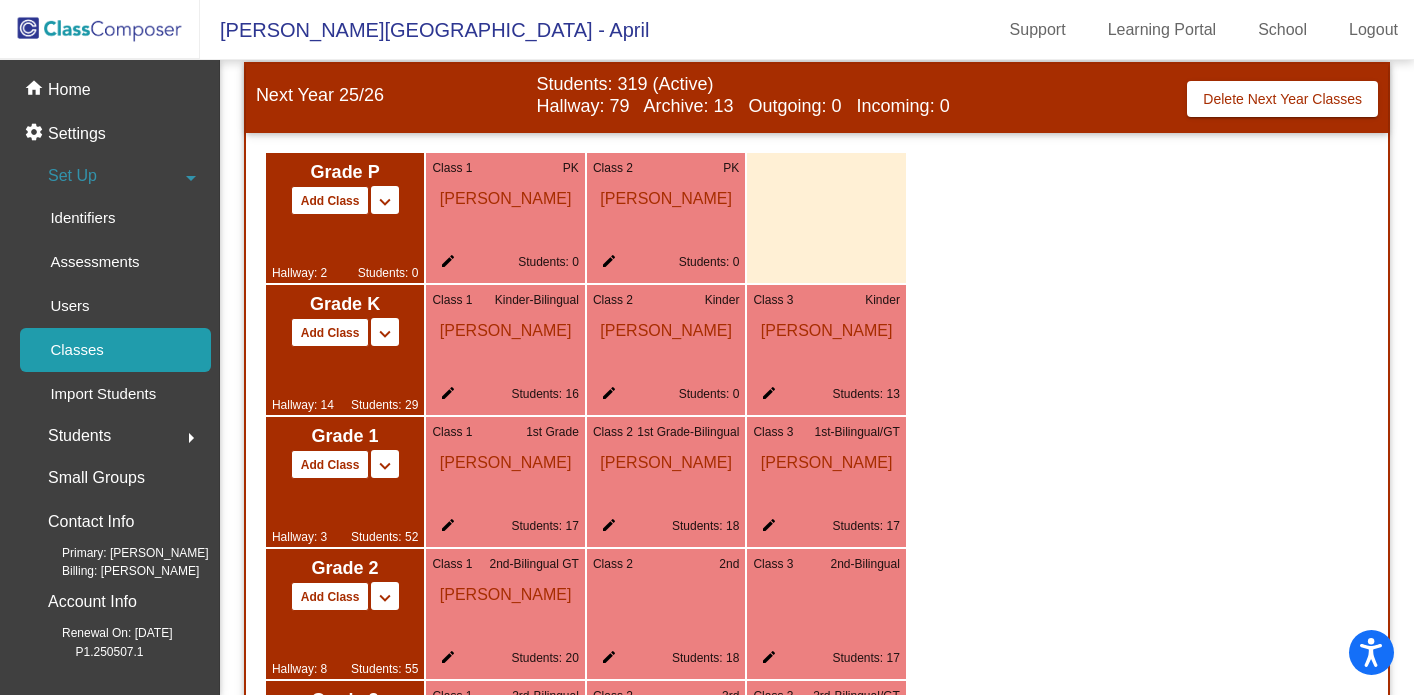 scroll, scrollTop: 1183, scrollLeft: 0, axis: vertical 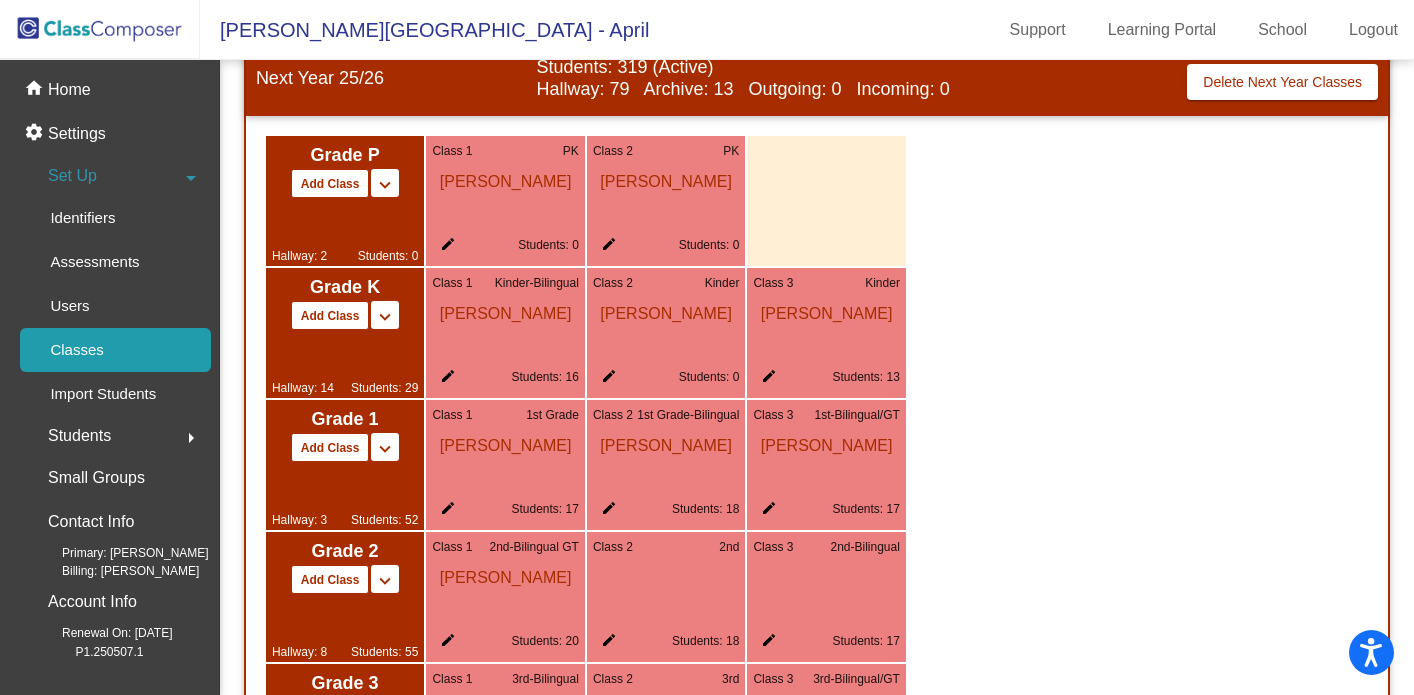 click on "edit" 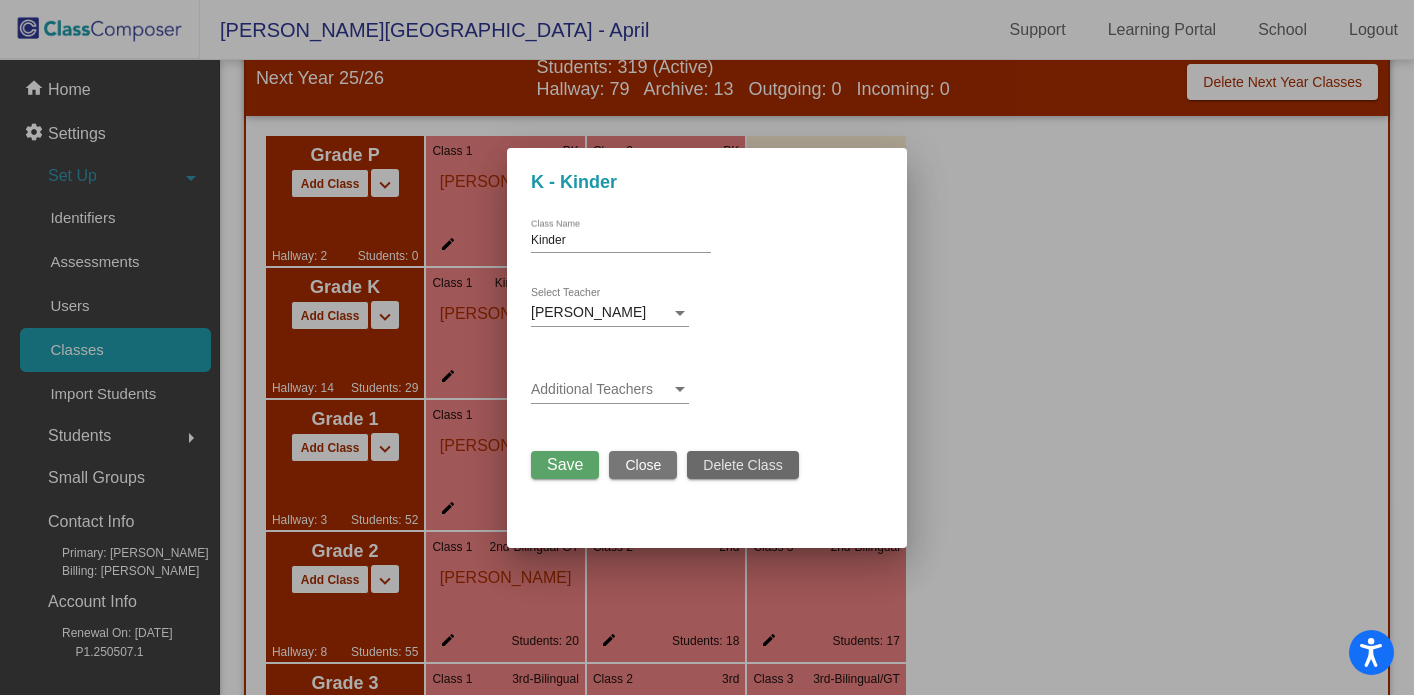 click on "Delete Class" at bounding box center (742, 465) 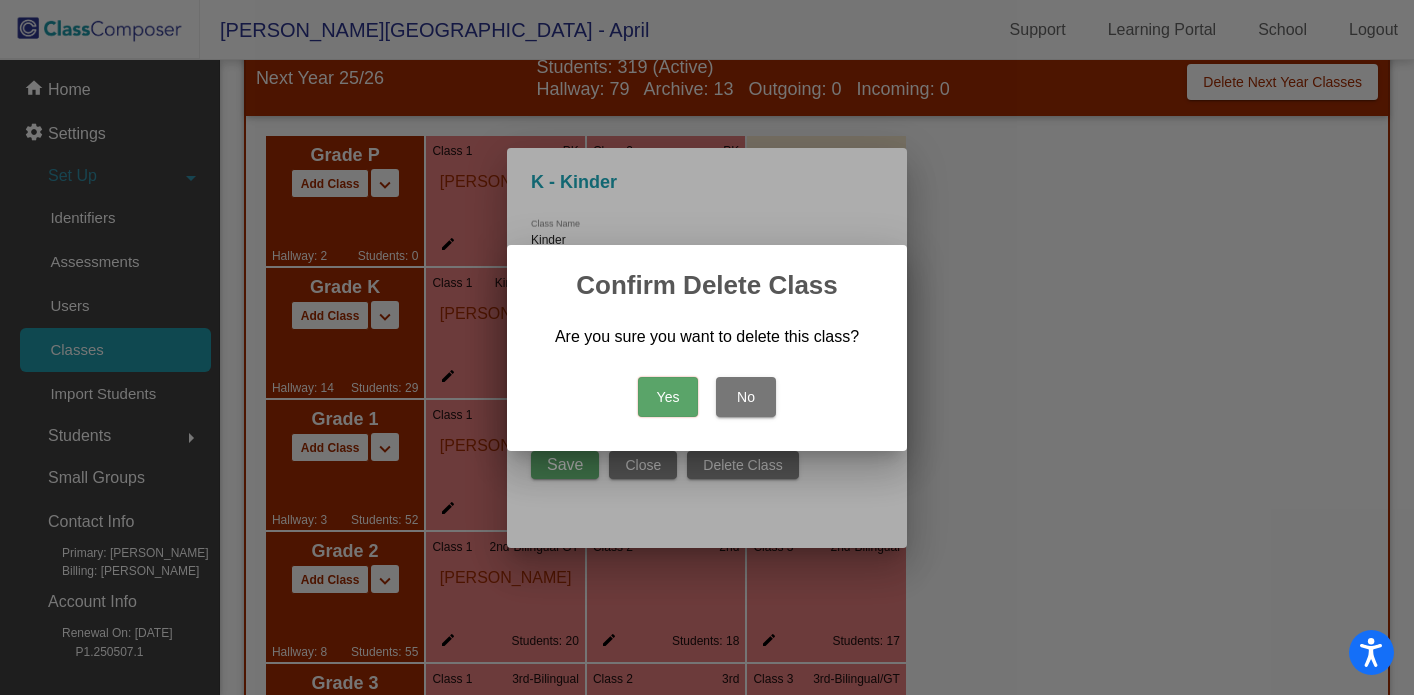 click on "Yes" at bounding box center [668, 397] 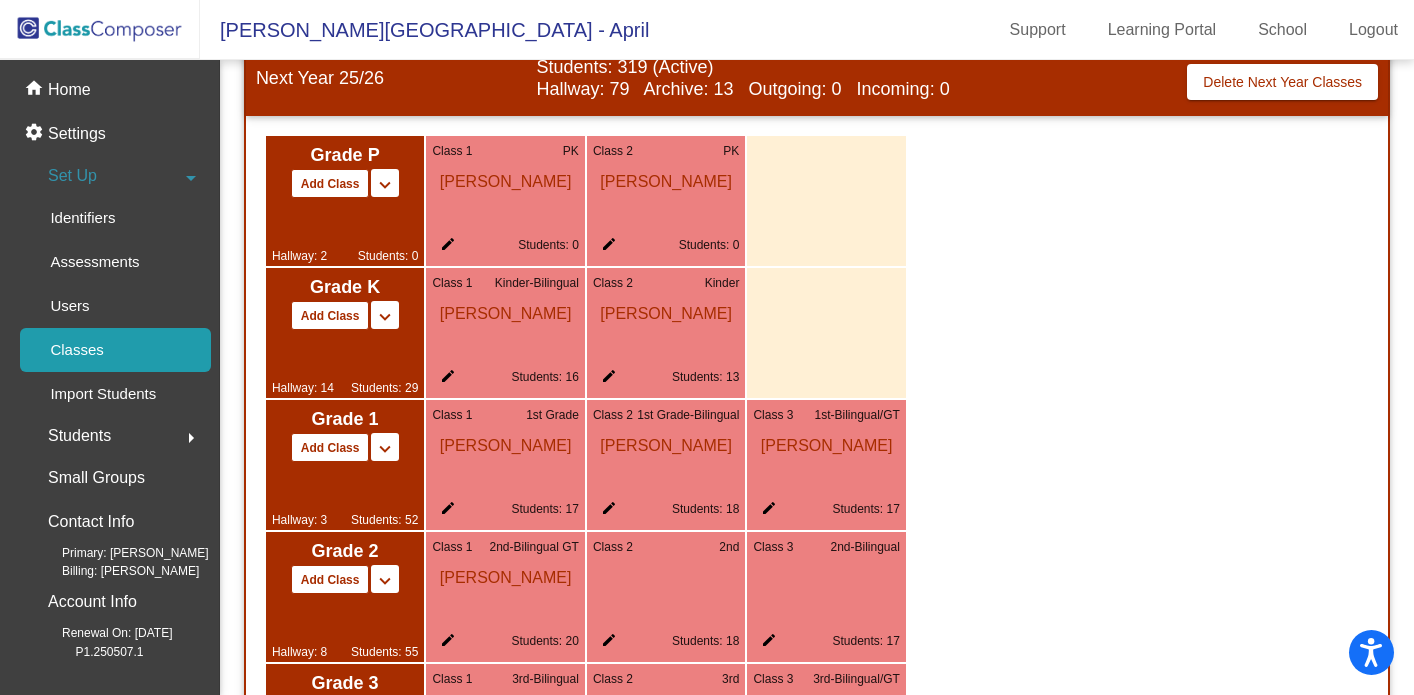 click on "Students" 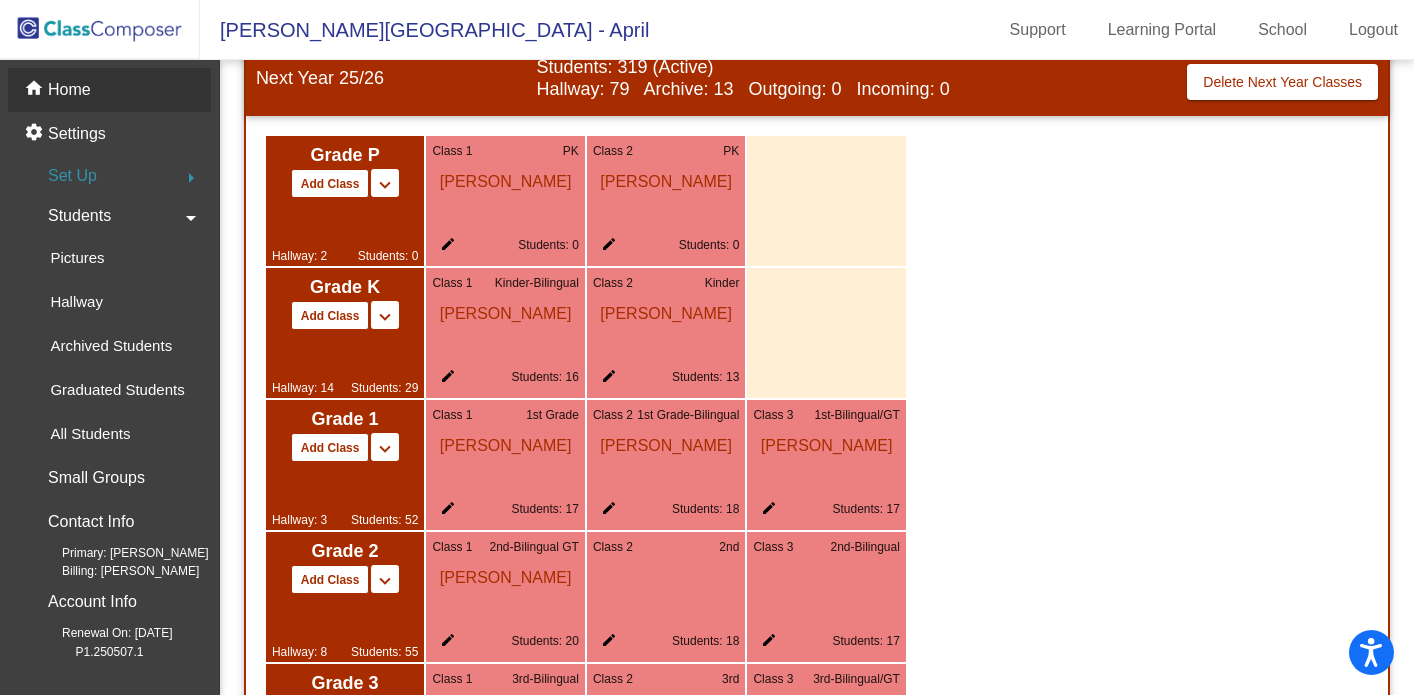 click on "Home" 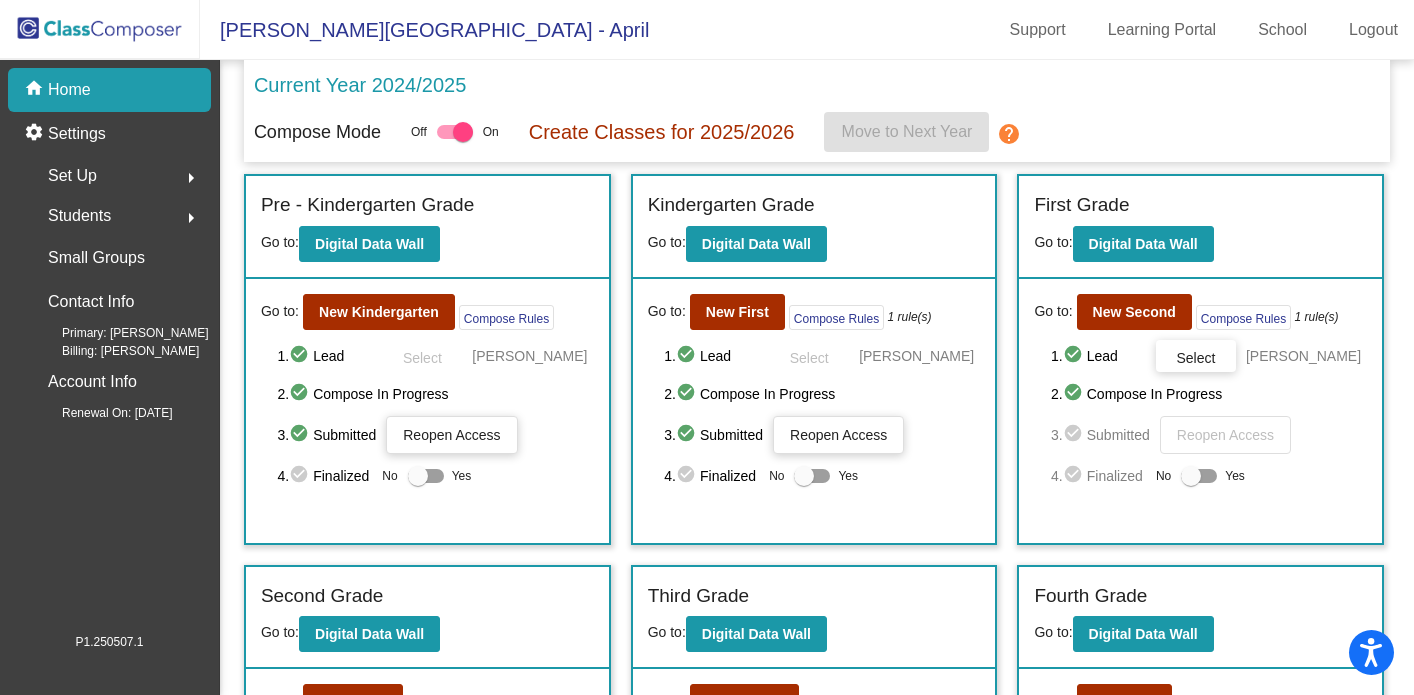 click on "Students" 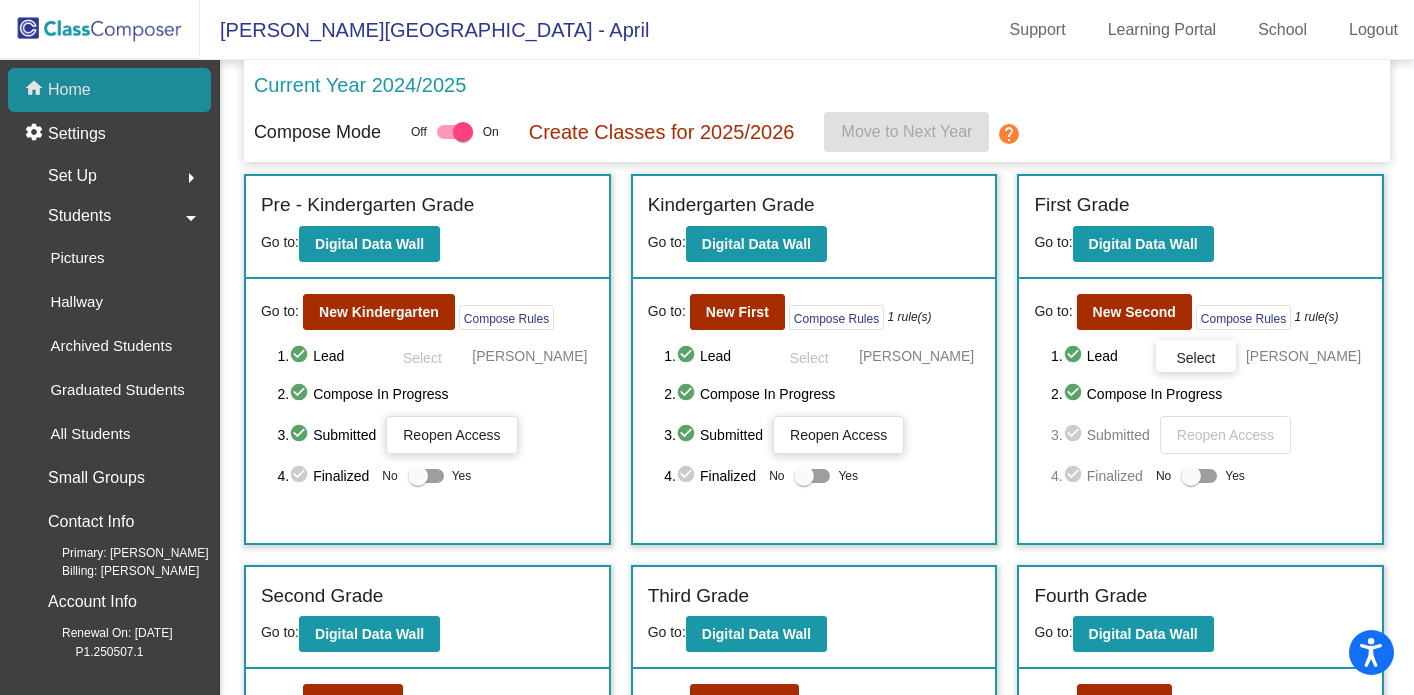 click on "home Home" 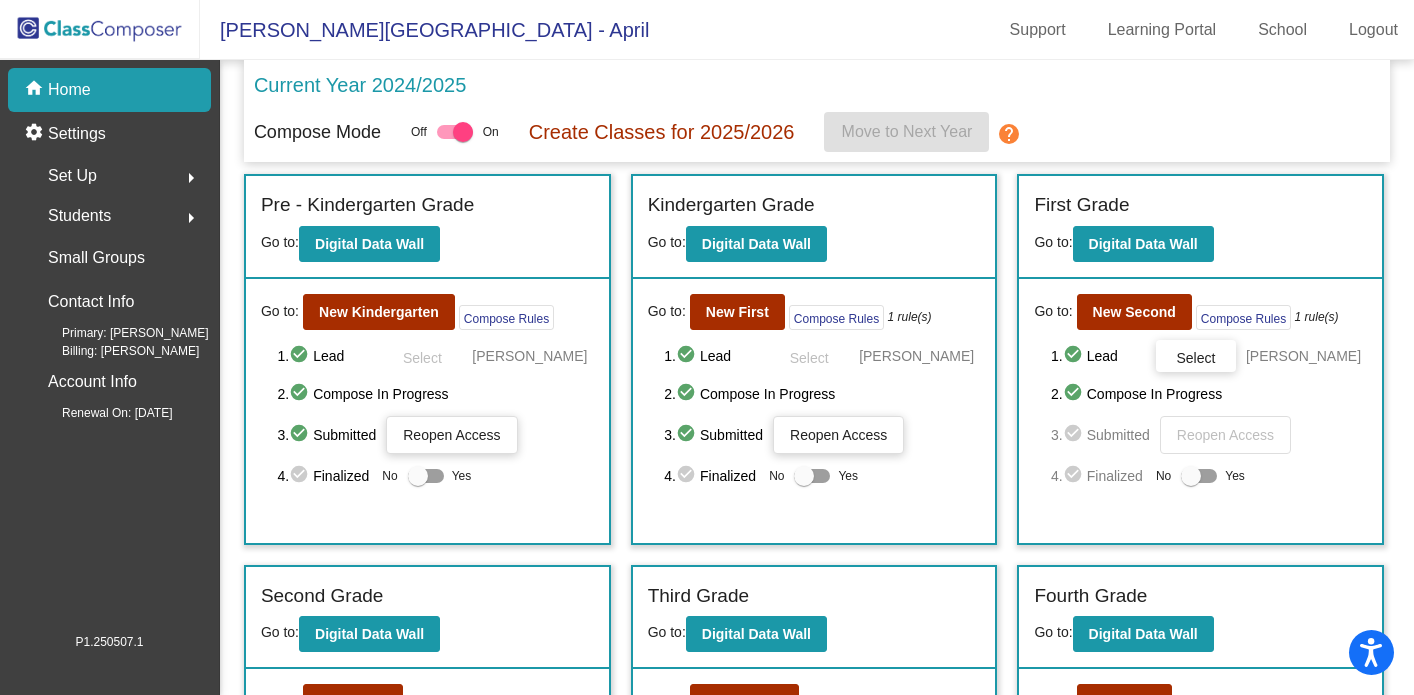 click on "Set Up" 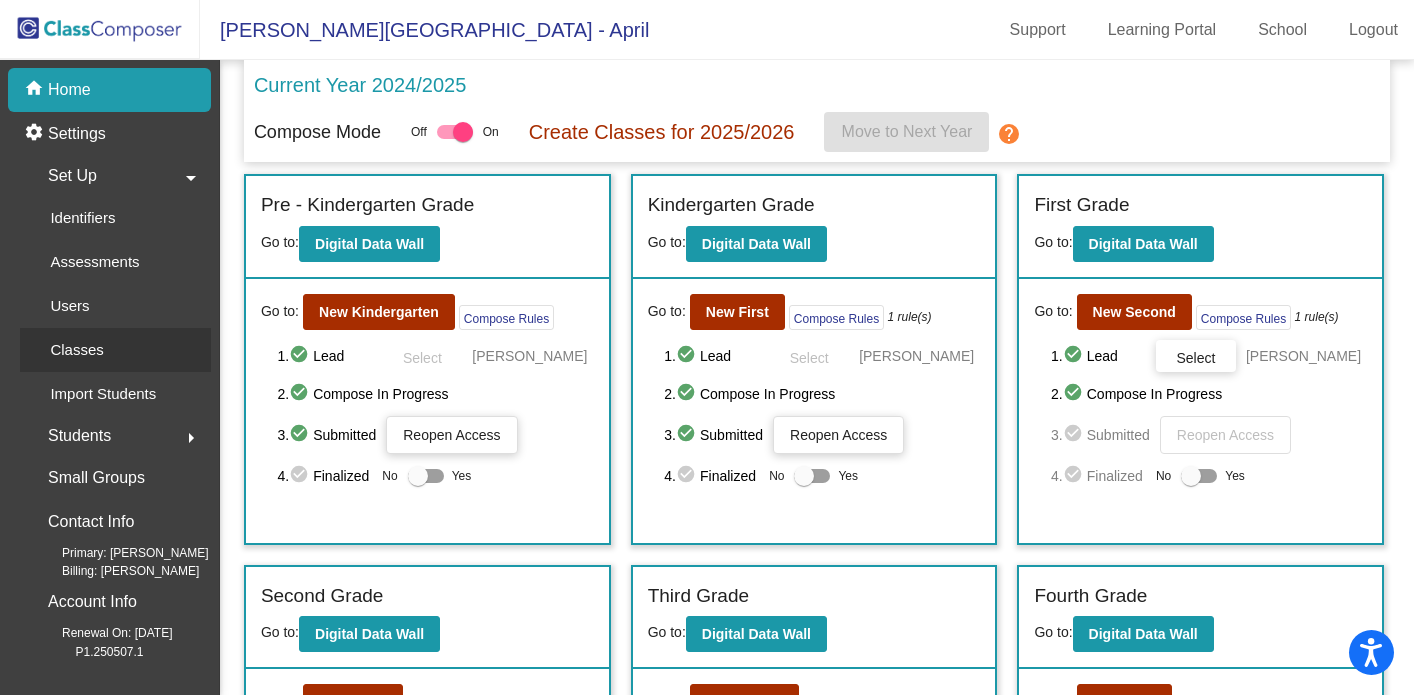 click on "Classes" 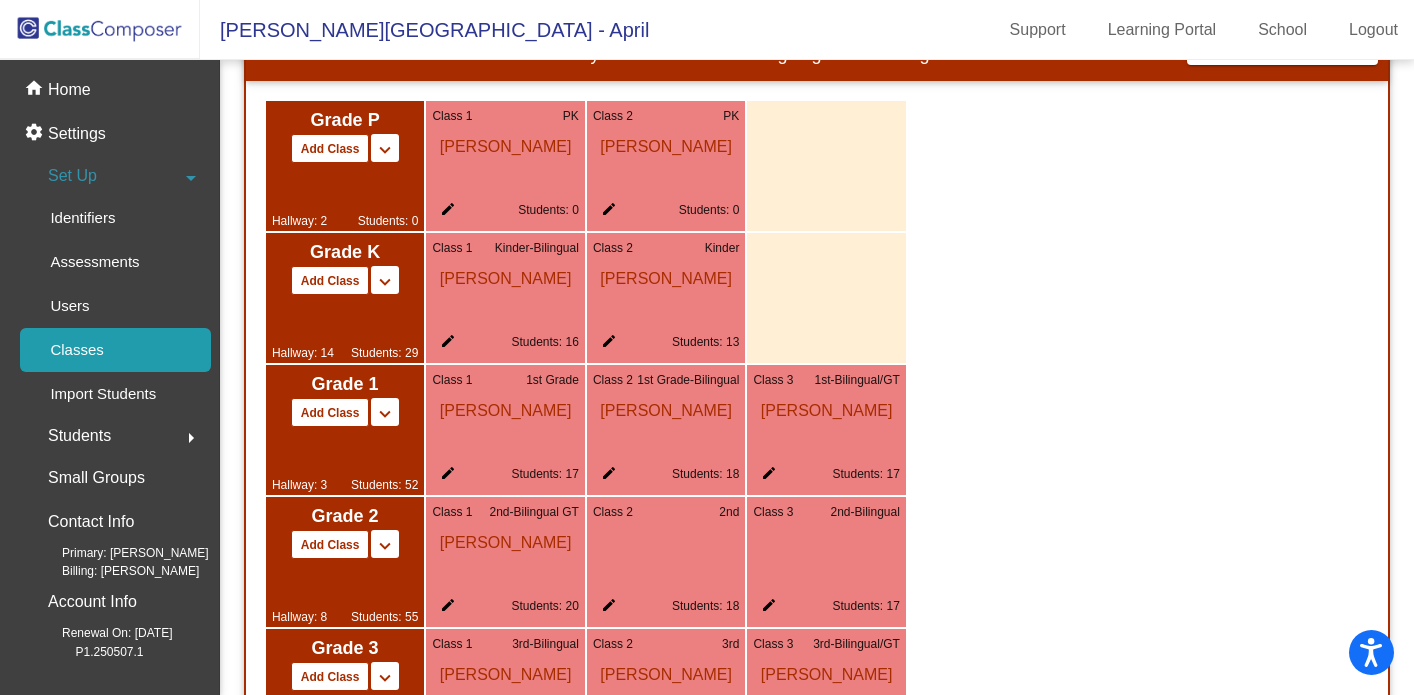 scroll, scrollTop: 1220, scrollLeft: 0, axis: vertical 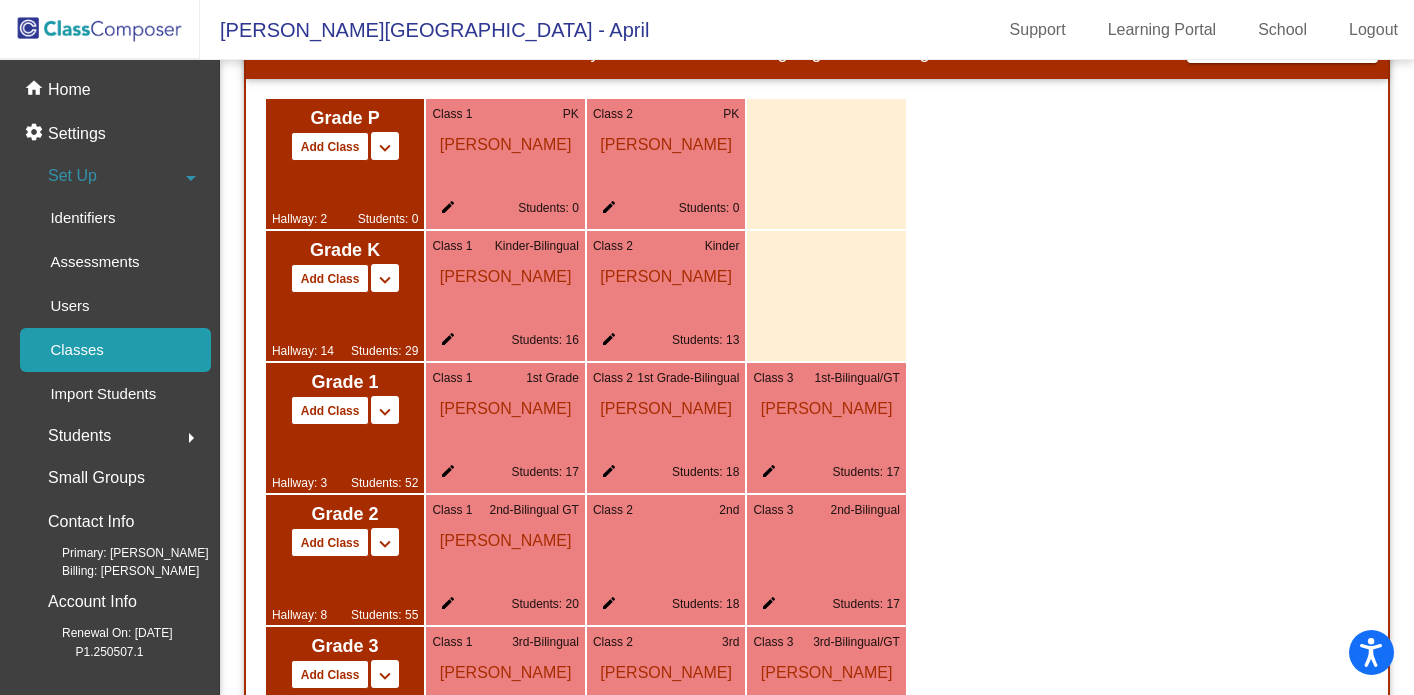 click on "Set Up" 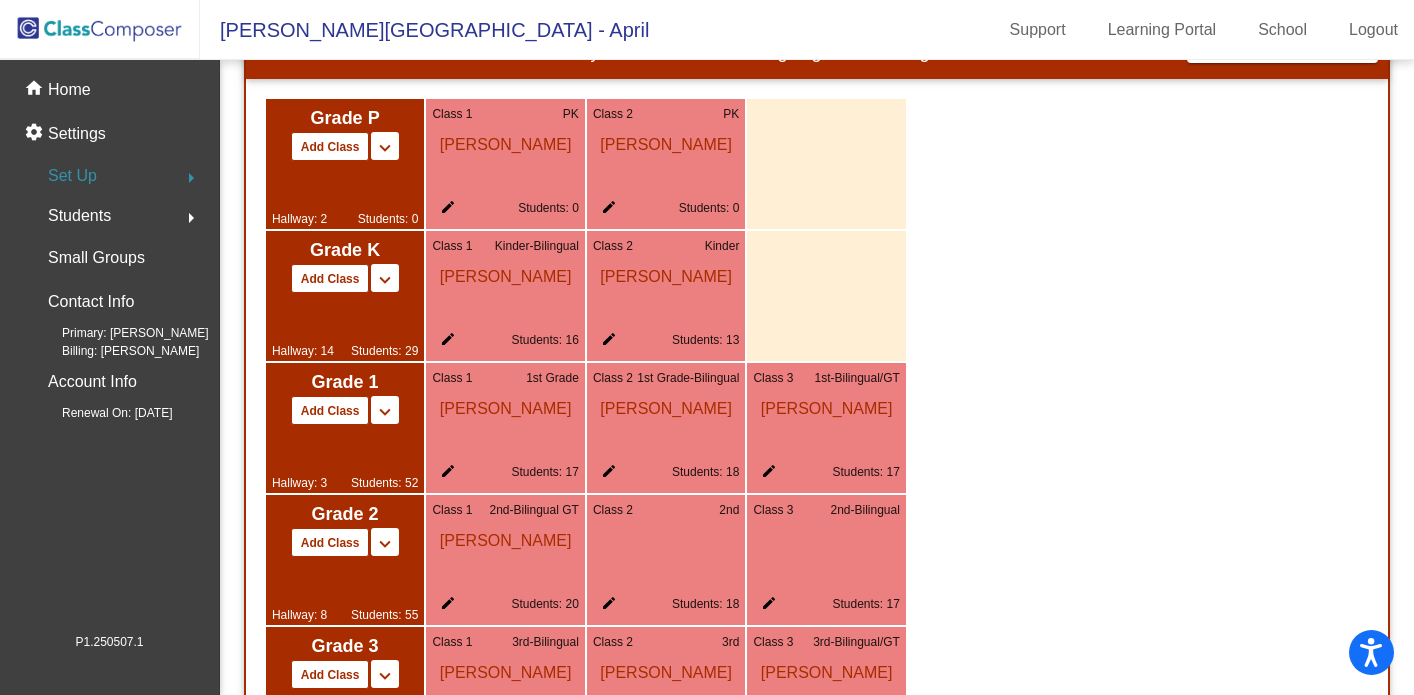 click on "Students" 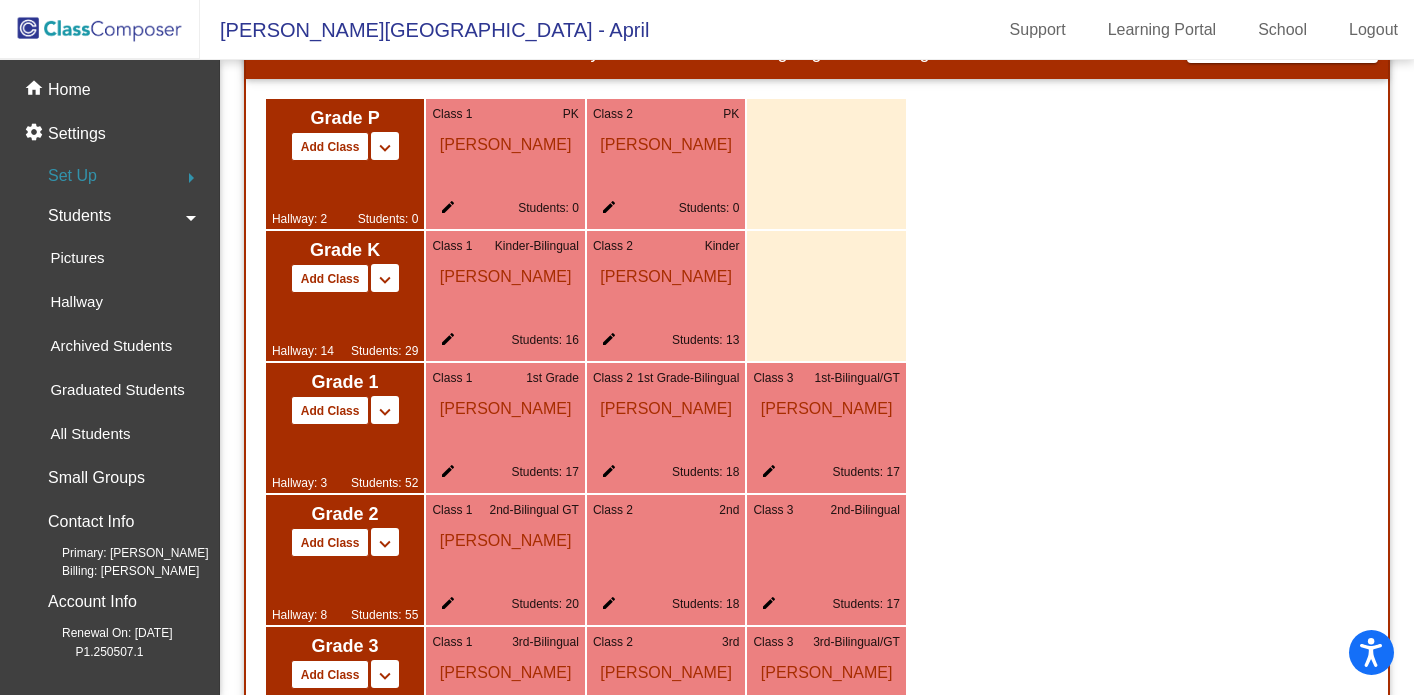 click on "Students" 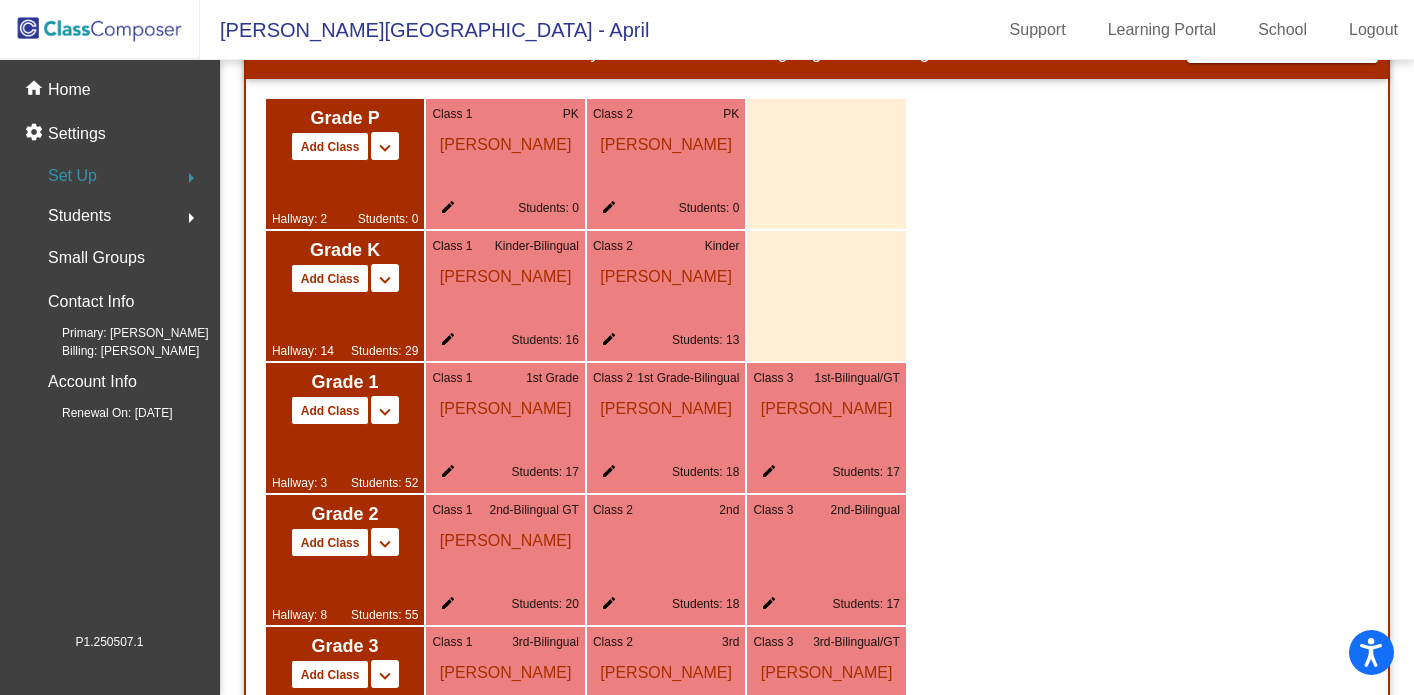 click on "Set Up" 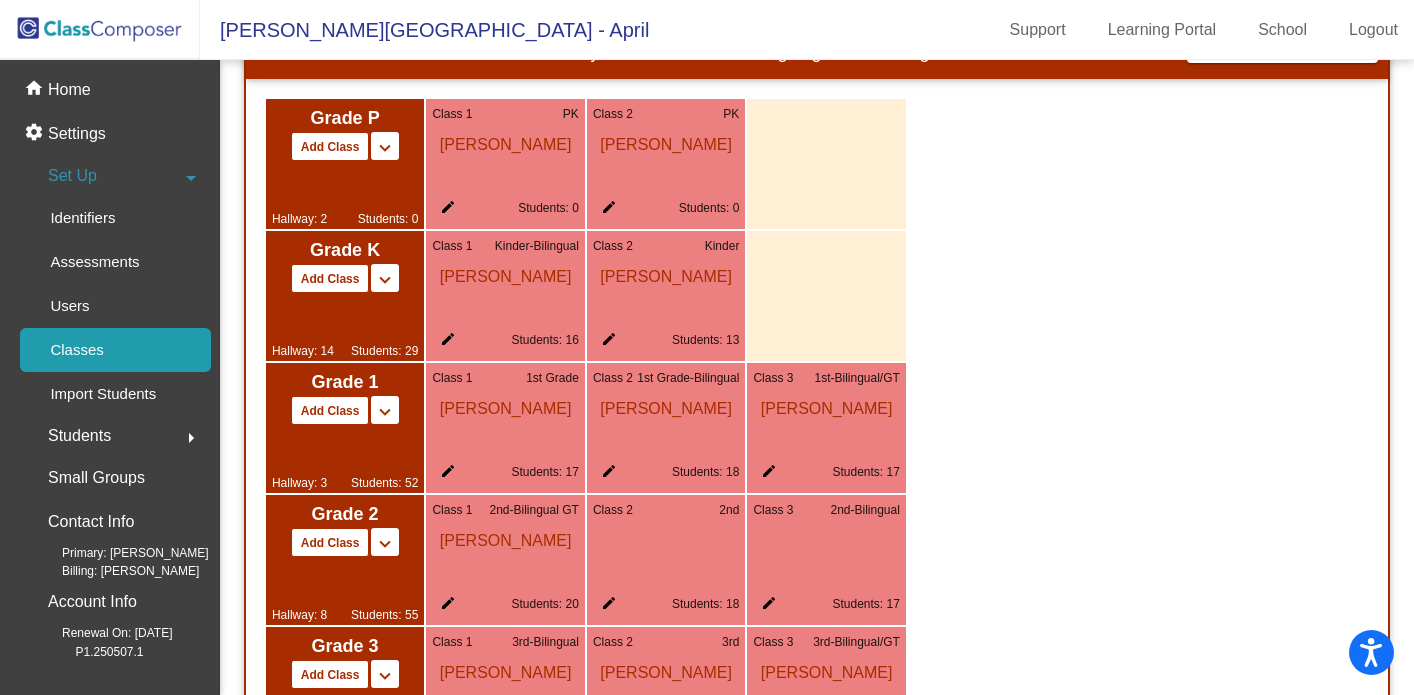 click on "Classes" 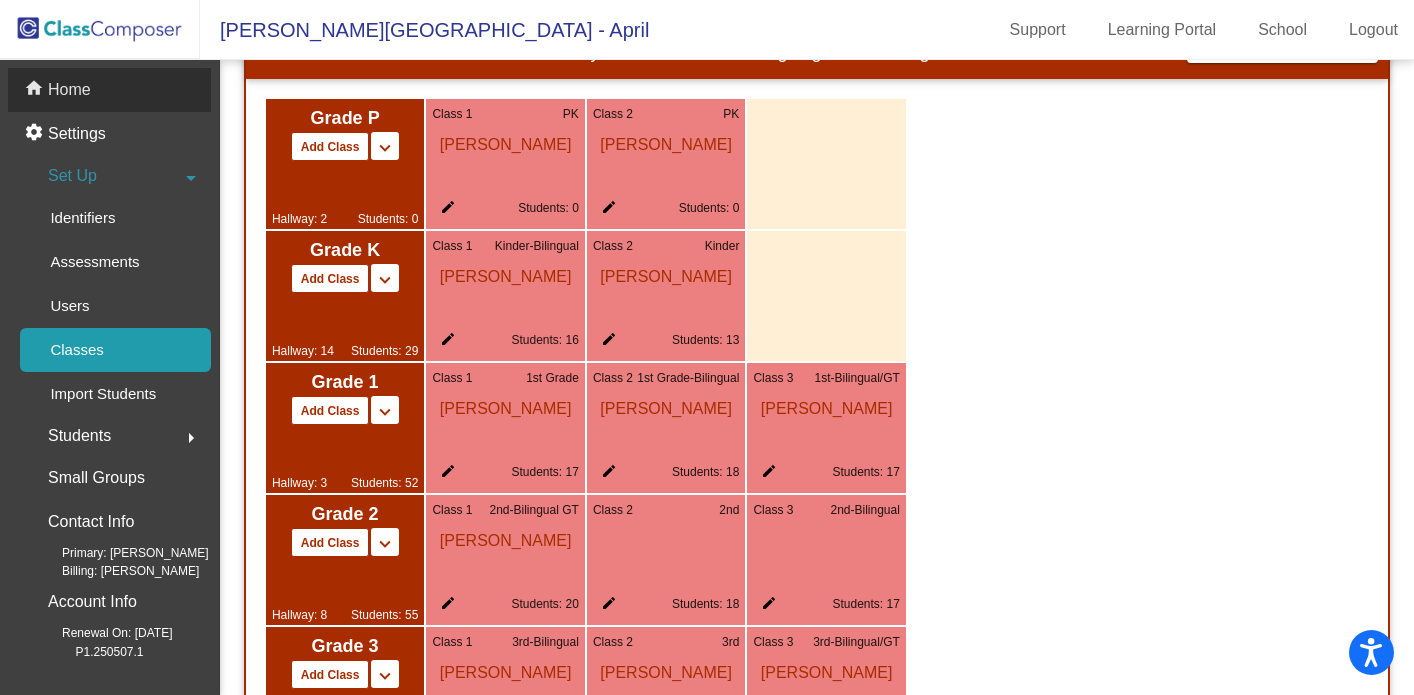 click on "home Home" 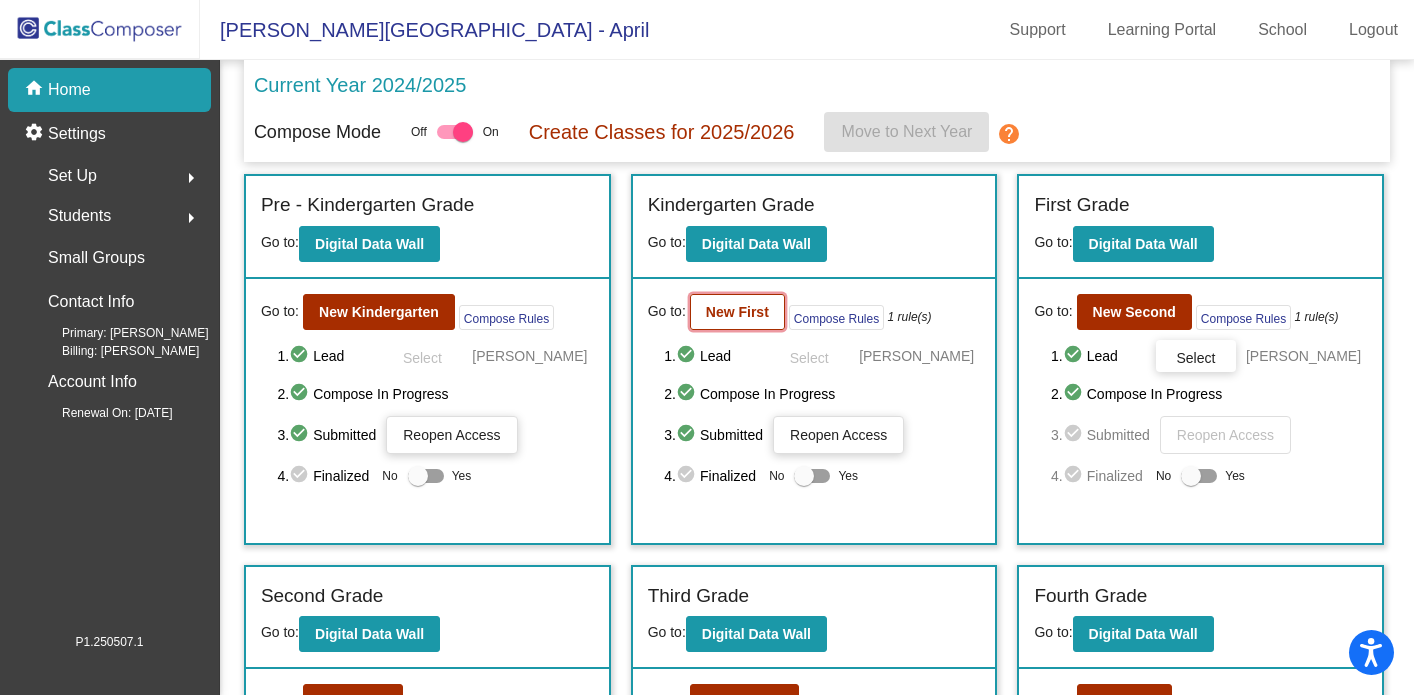 click on "New First" 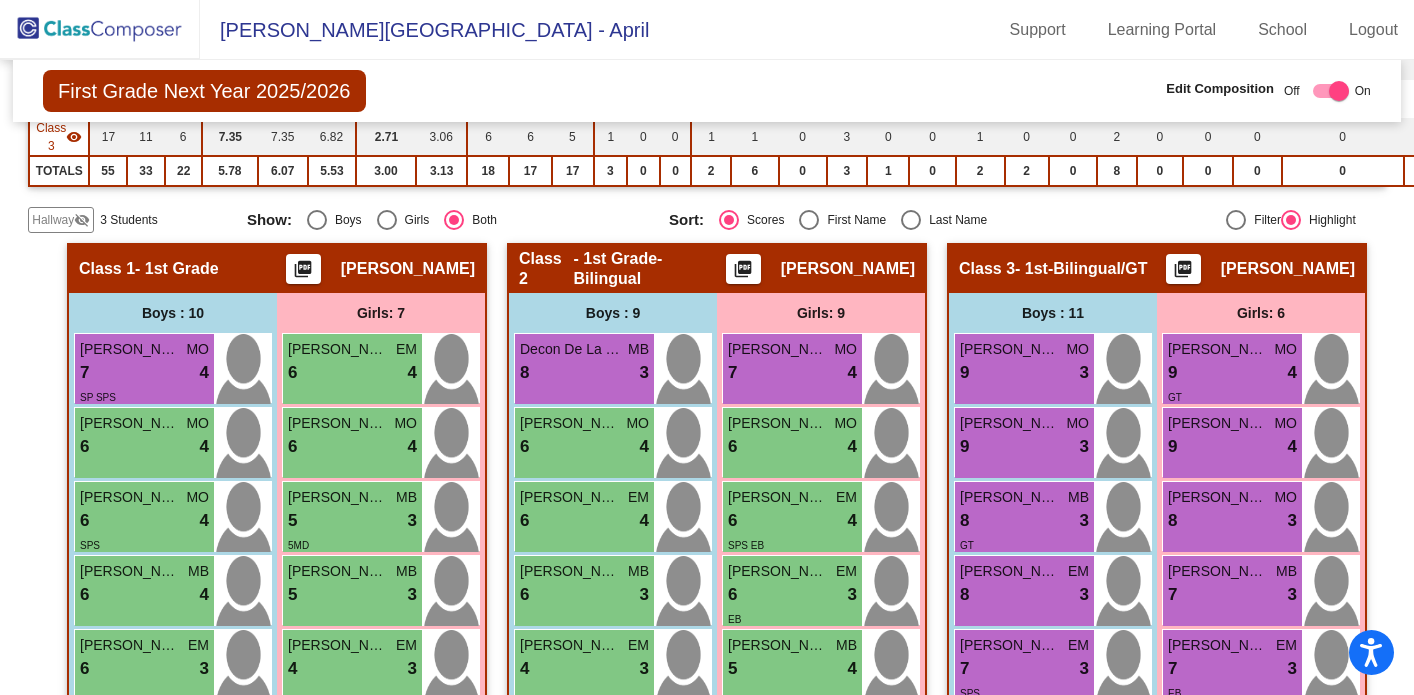 scroll, scrollTop: 308, scrollLeft: 0, axis: vertical 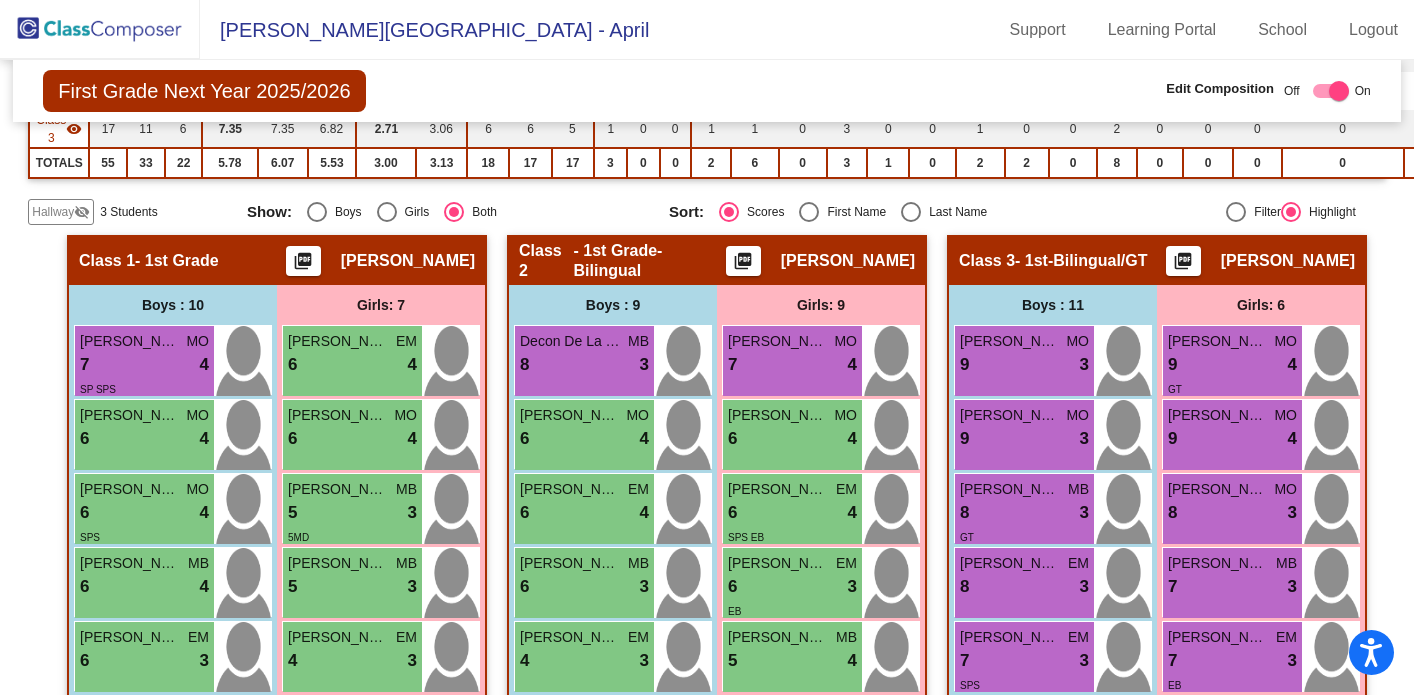 click on "Hallway   visibility_off" 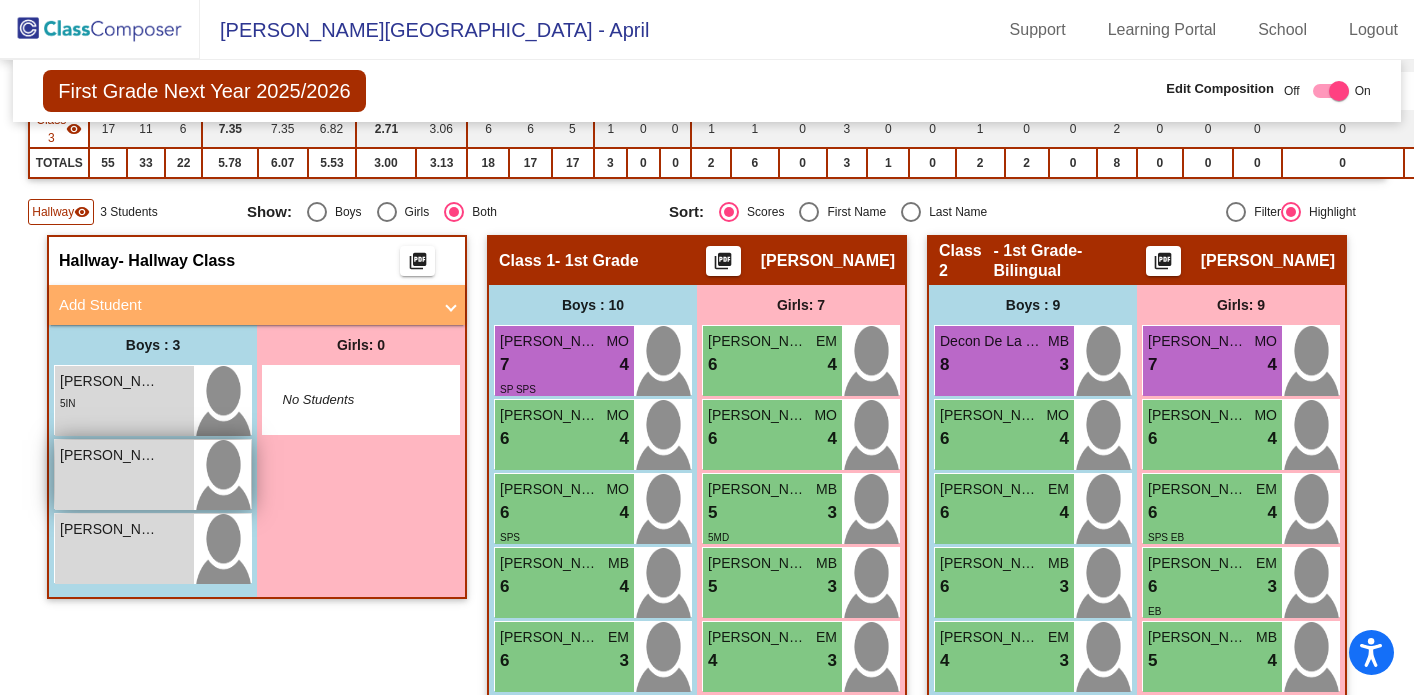 click on "[PERSON_NAME]" at bounding box center [110, 455] 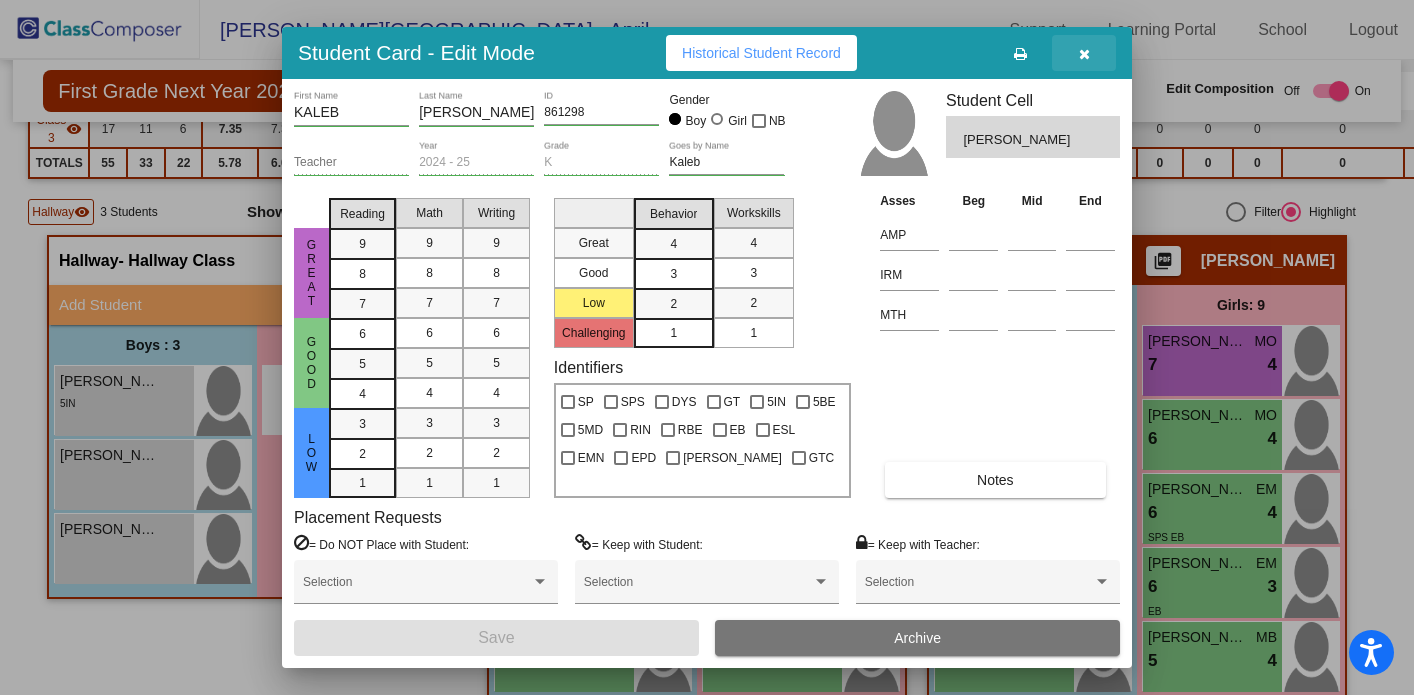 click at bounding box center [1084, 54] 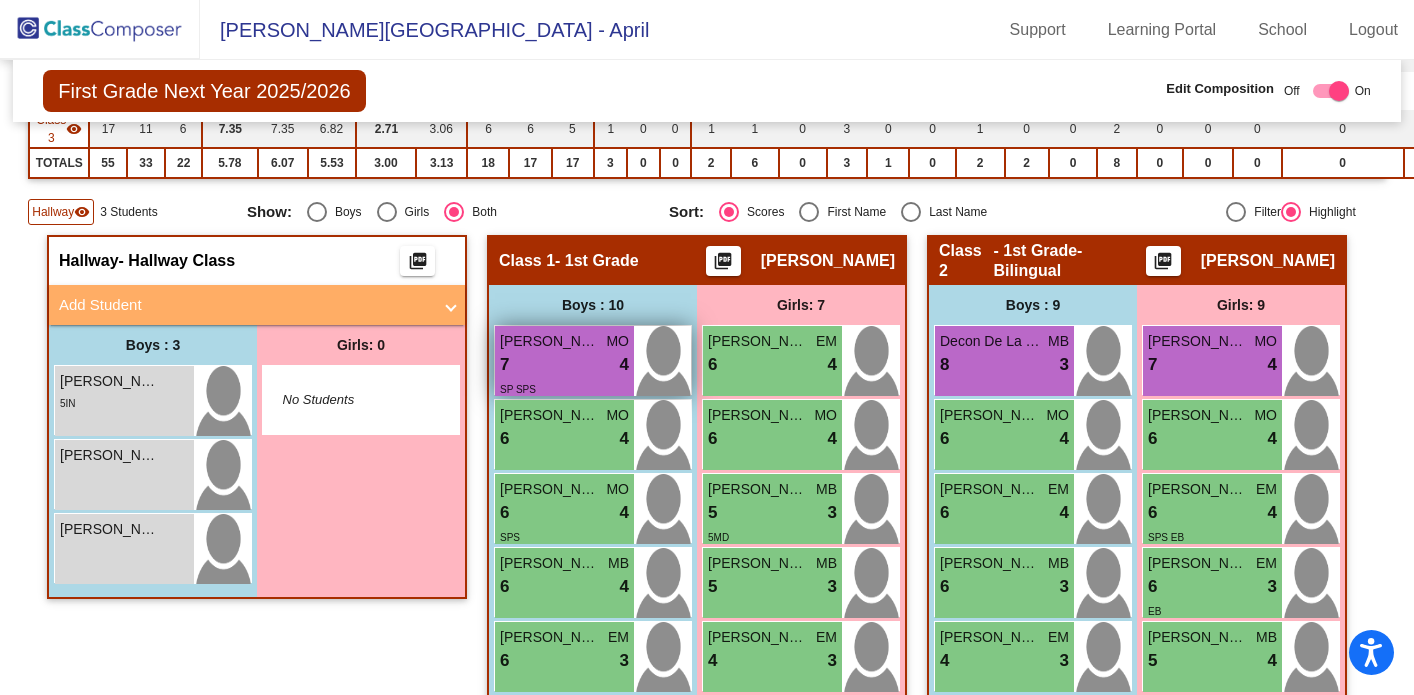 click on "7 lock do_not_disturb_alt 4" at bounding box center (564, 365) 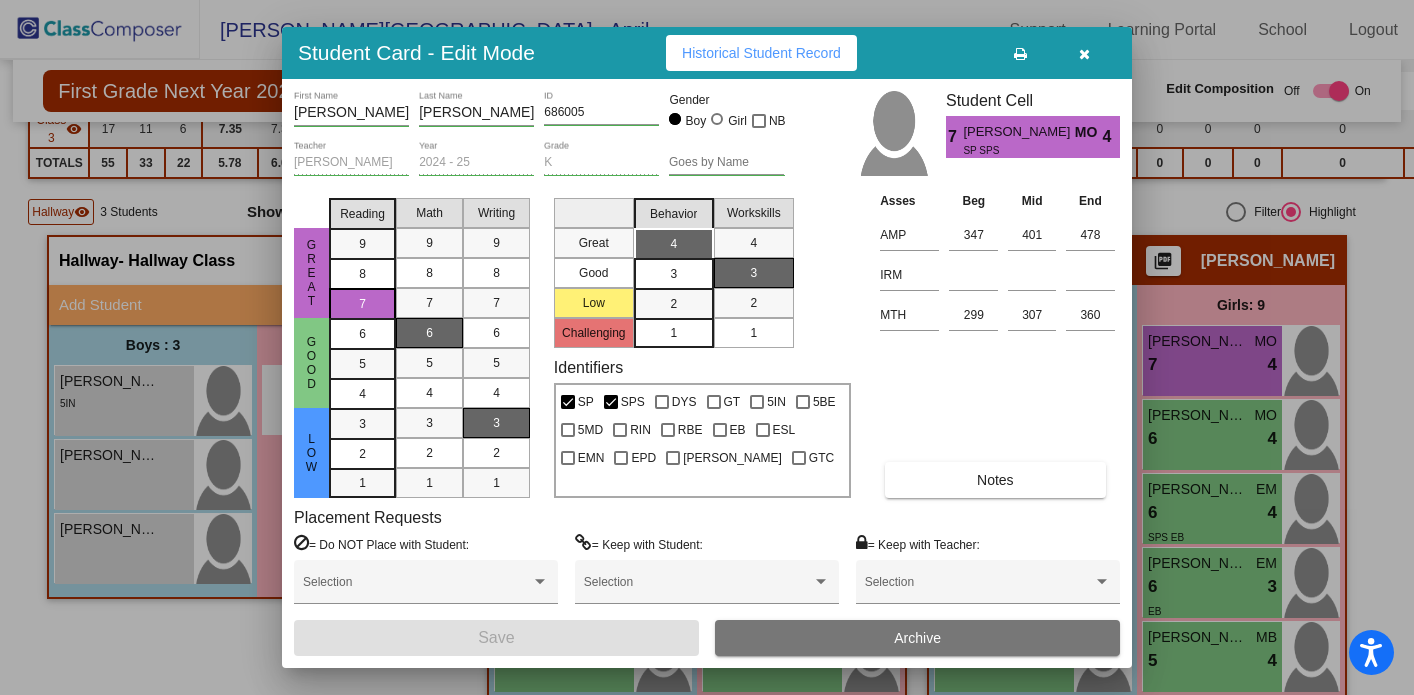 click at bounding box center (1084, 54) 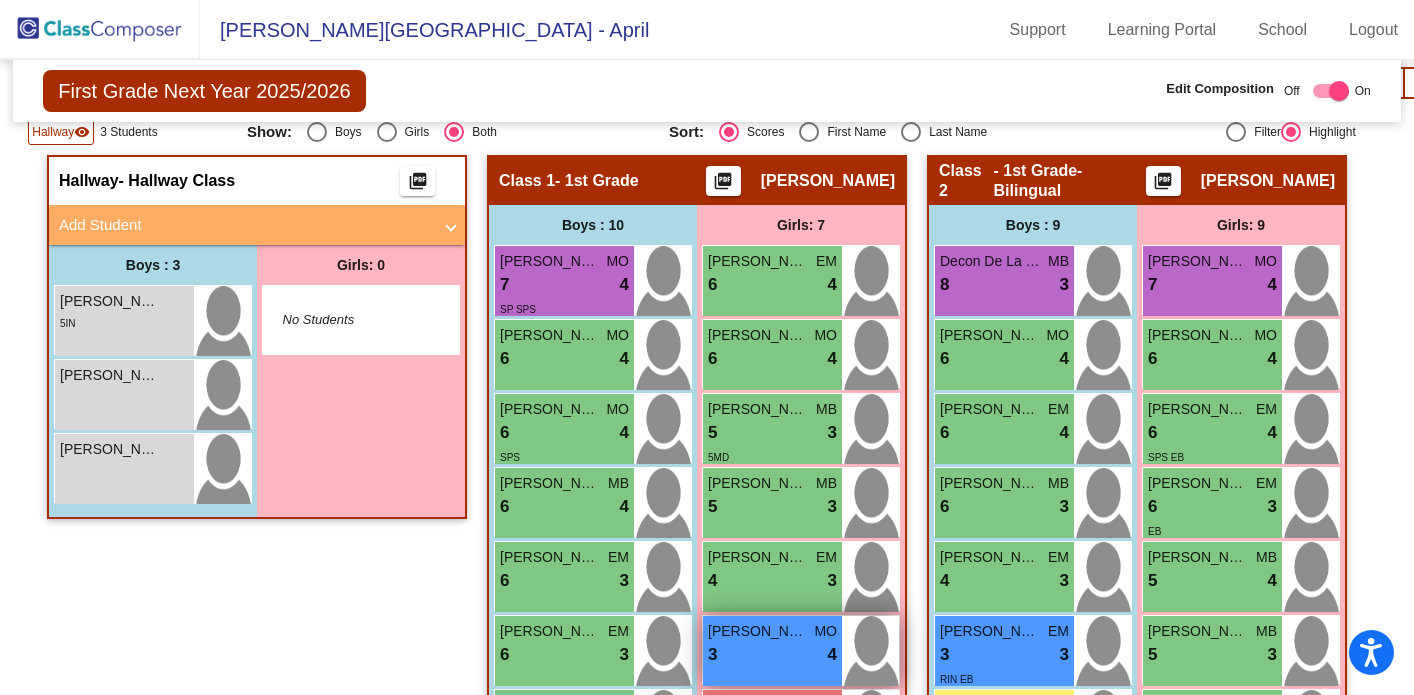 scroll, scrollTop: 387, scrollLeft: 0, axis: vertical 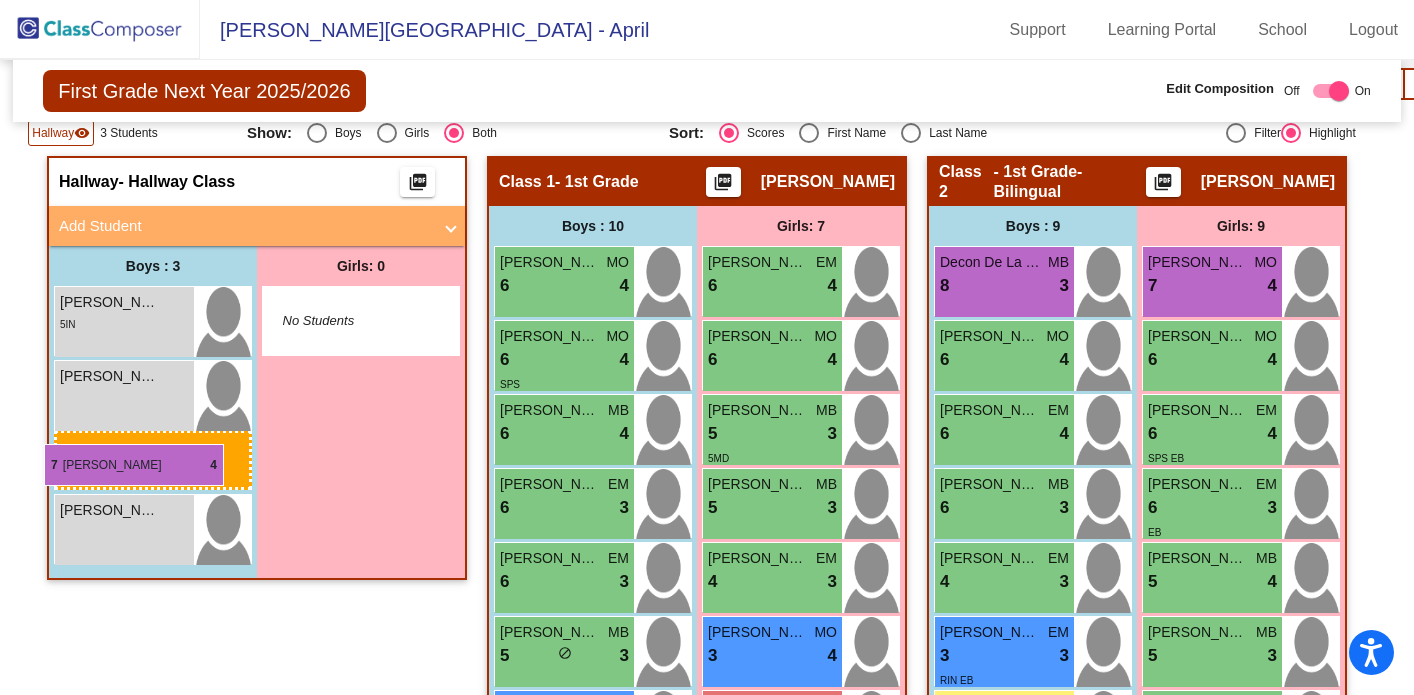 drag, startPoint x: 565, startPoint y: 291, endPoint x: 44, endPoint y: 443, distance: 542.72003 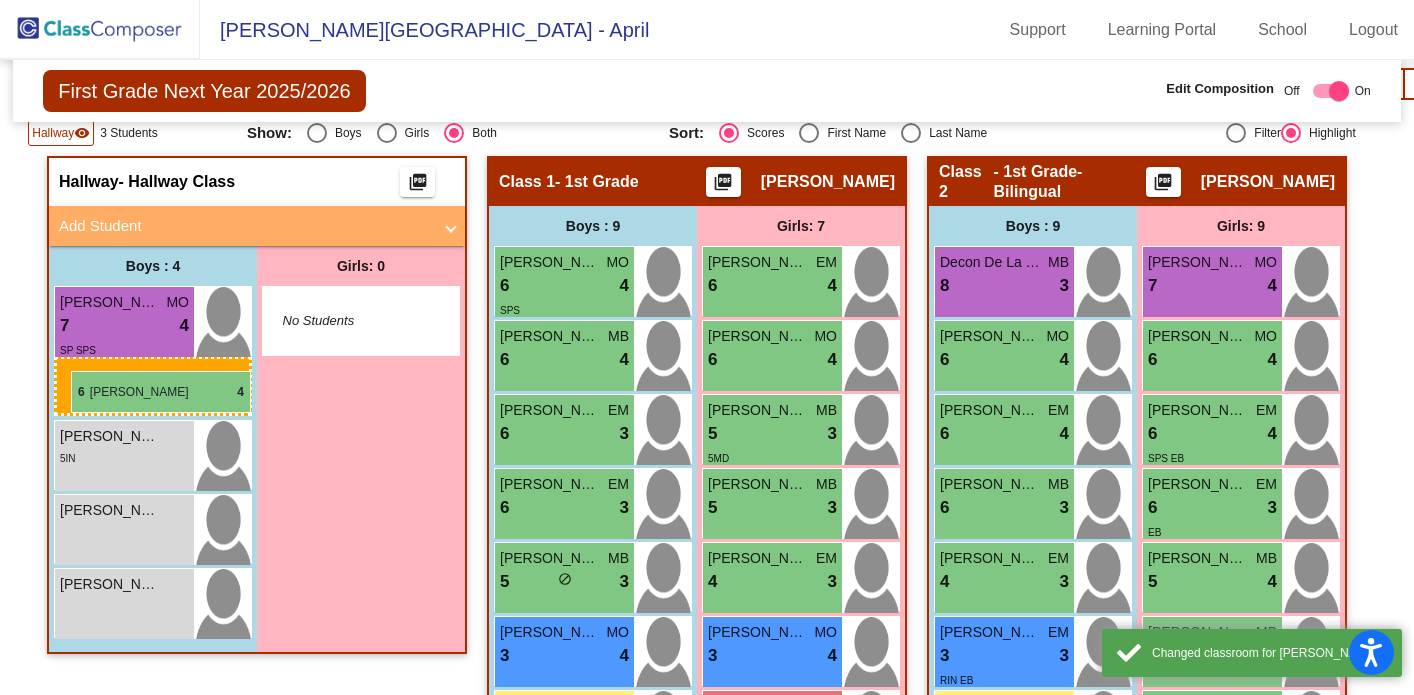 drag, startPoint x: 523, startPoint y: 282, endPoint x: 71, endPoint y: 371, distance: 460.67883 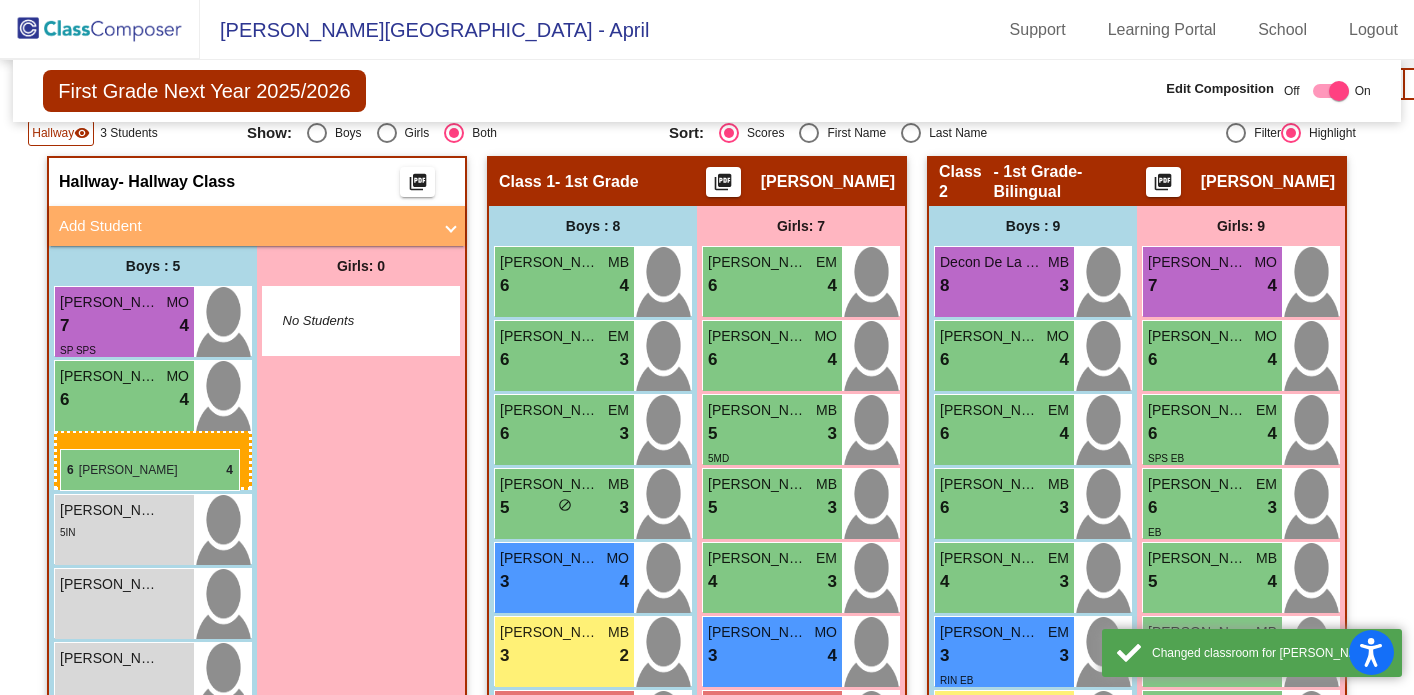 drag, startPoint x: 567, startPoint y: 293, endPoint x: 60, endPoint y: 449, distance: 530.45734 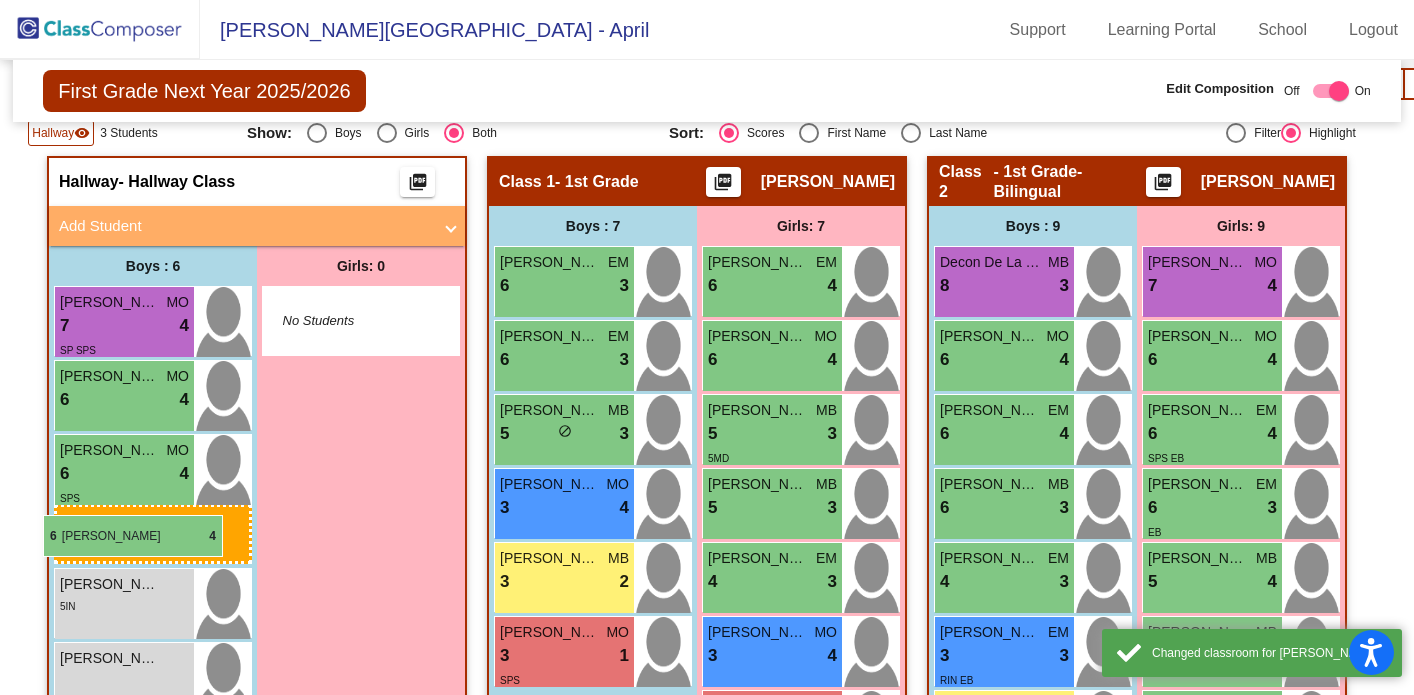 drag, startPoint x: 569, startPoint y: 283, endPoint x: 44, endPoint y: 515, distance: 573.9765 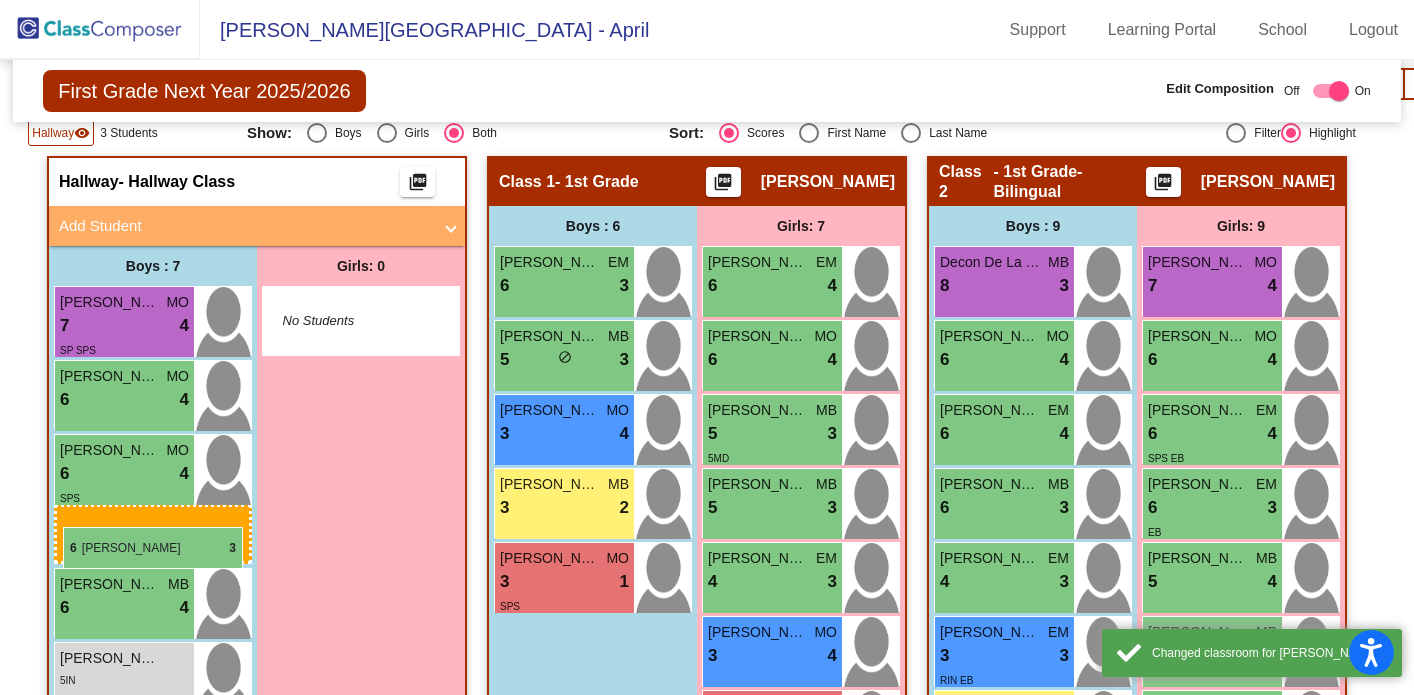 drag, startPoint x: 550, startPoint y: 279, endPoint x: 63, endPoint y: 527, distance: 546.5098 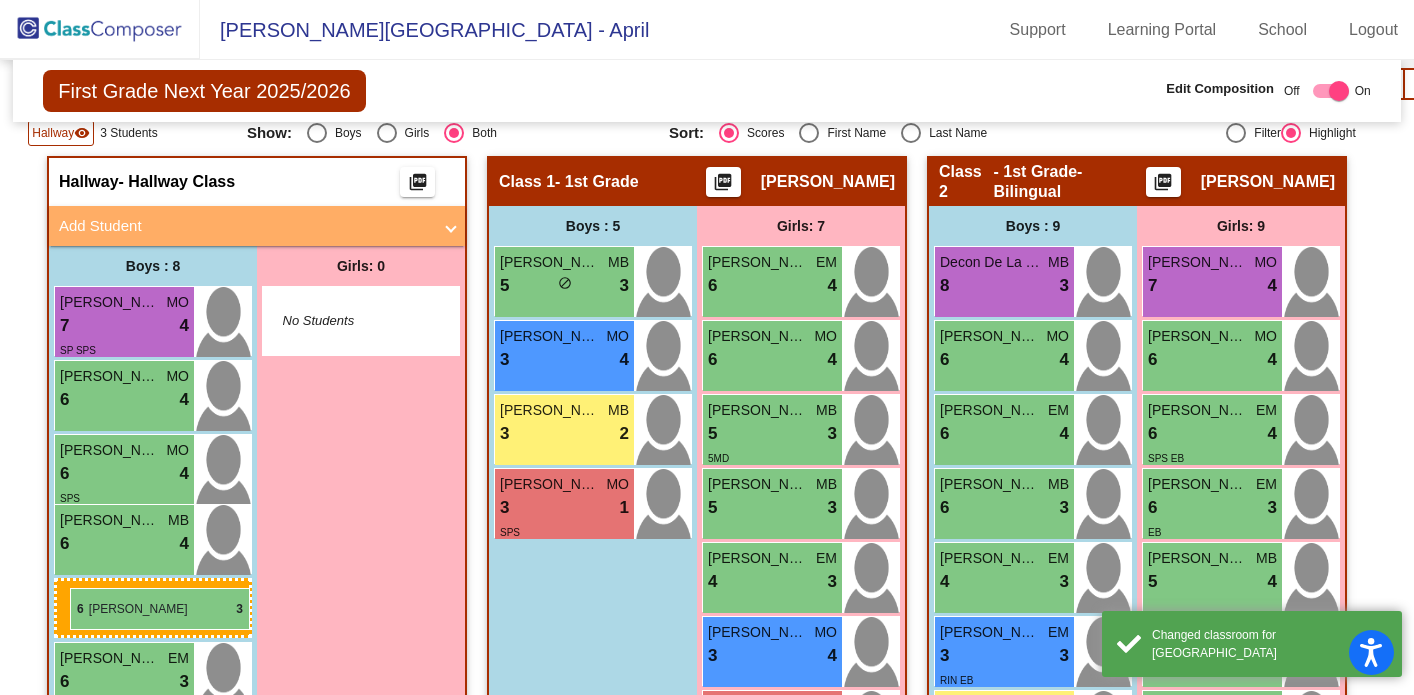 drag, startPoint x: 590, startPoint y: 270, endPoint x: 70, endPoint y: 588, distance: 609.5277 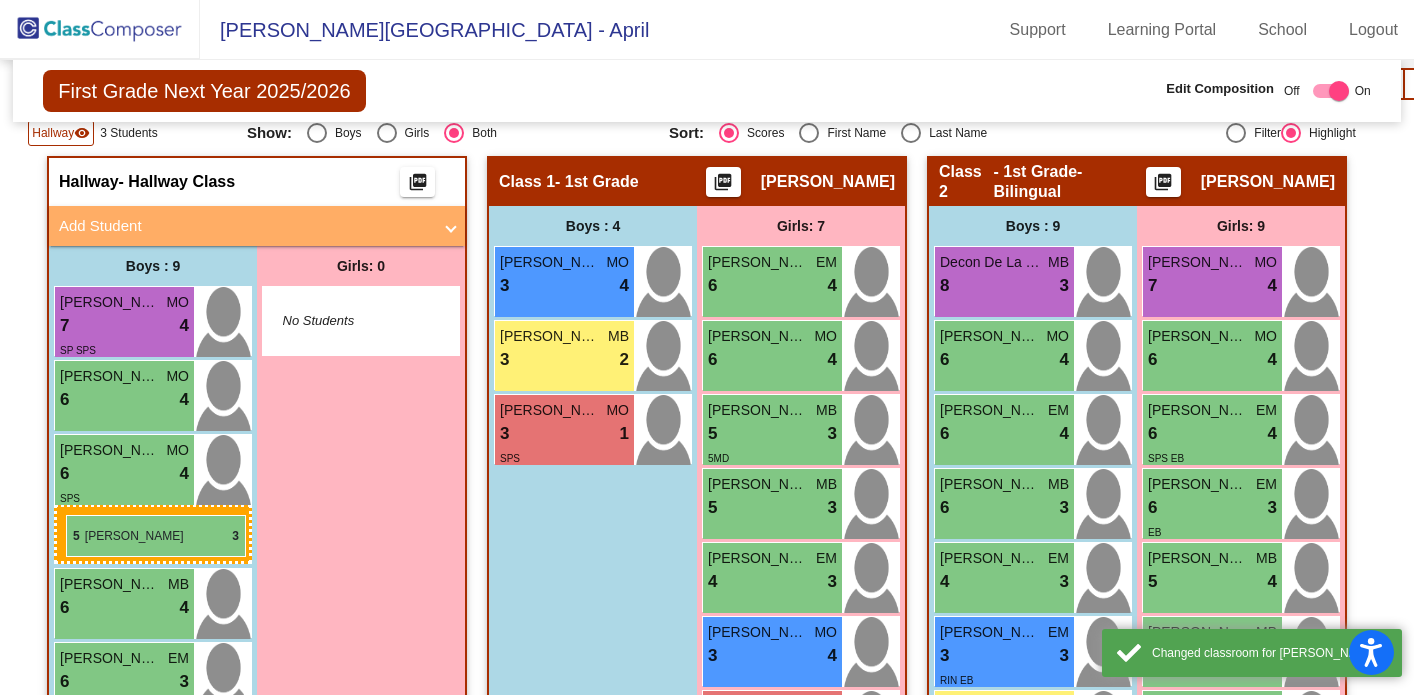drag, startPoint x: 541, startPoint y: 275, endPoint x: 66, endPoint y: 515, distance: 532.1889 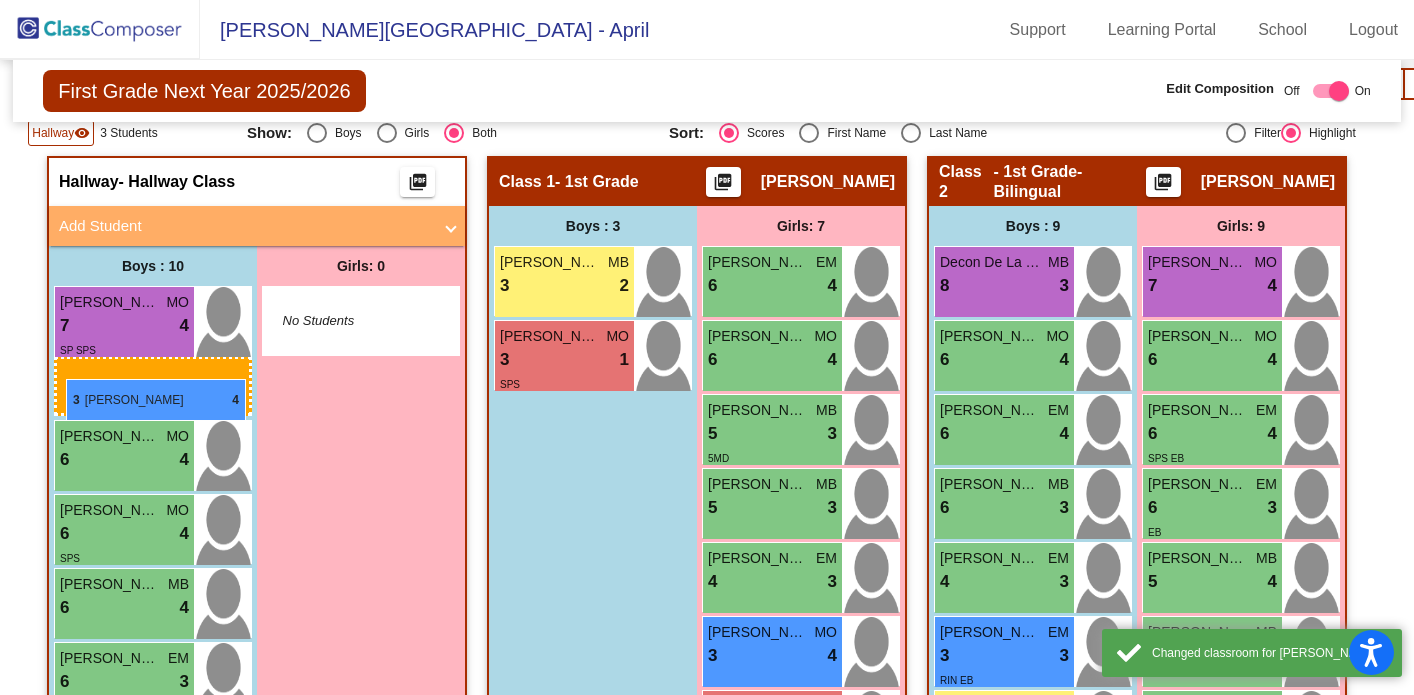 drag, startPoint x: 573, startPoint y: 264, endPoint x: 66, endPoint y: 378, distance: 519.65857 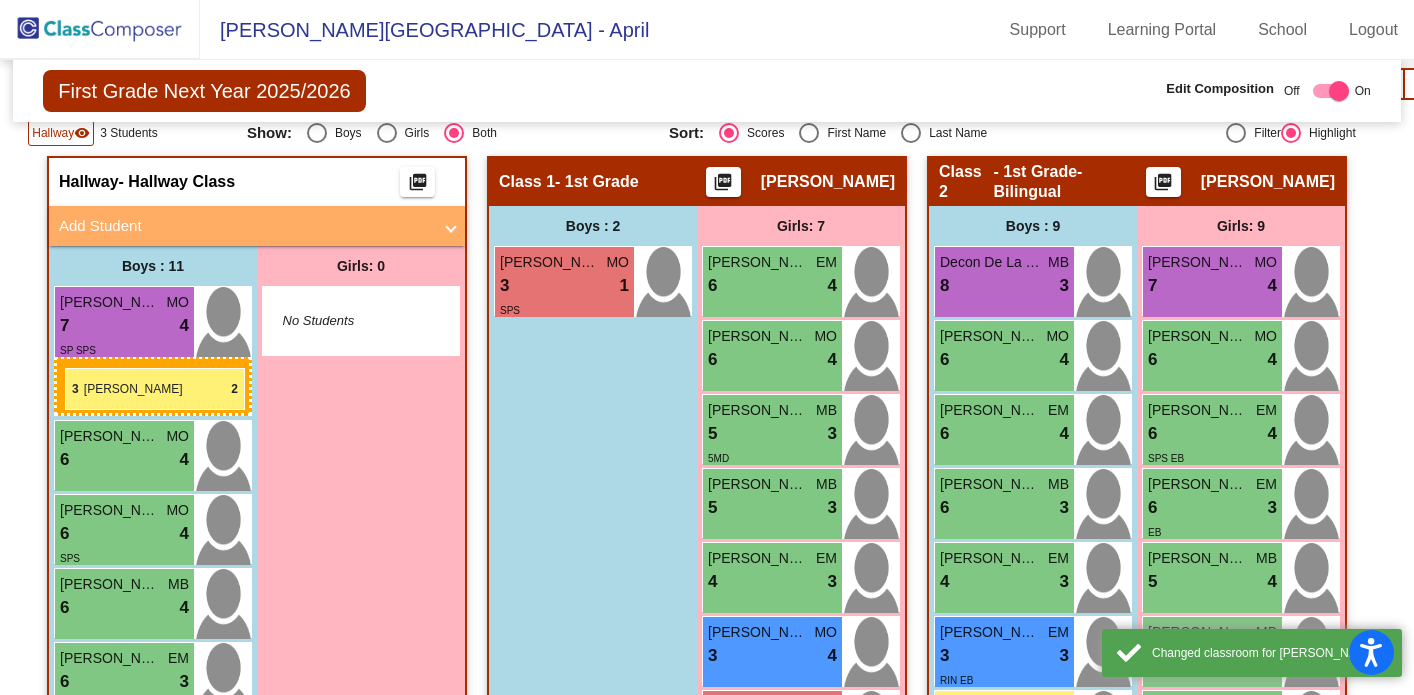drag, startPoint x: 536, startPoint y: 272, endPoint x: 65, endPoint y: 368, distance: 480.6839 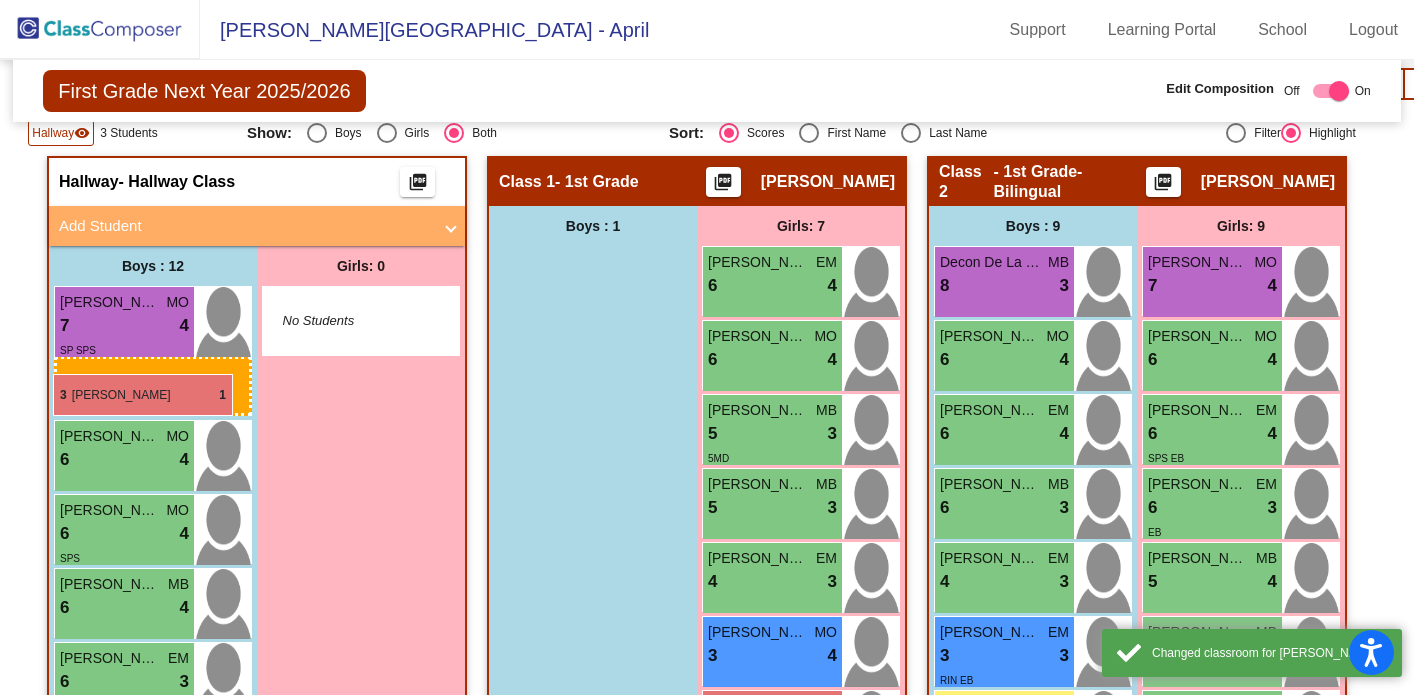 drag, startPoint x: 538, startPoint y: 282, endPoint x: 53, endPoint y: 374, distance: 493.64865 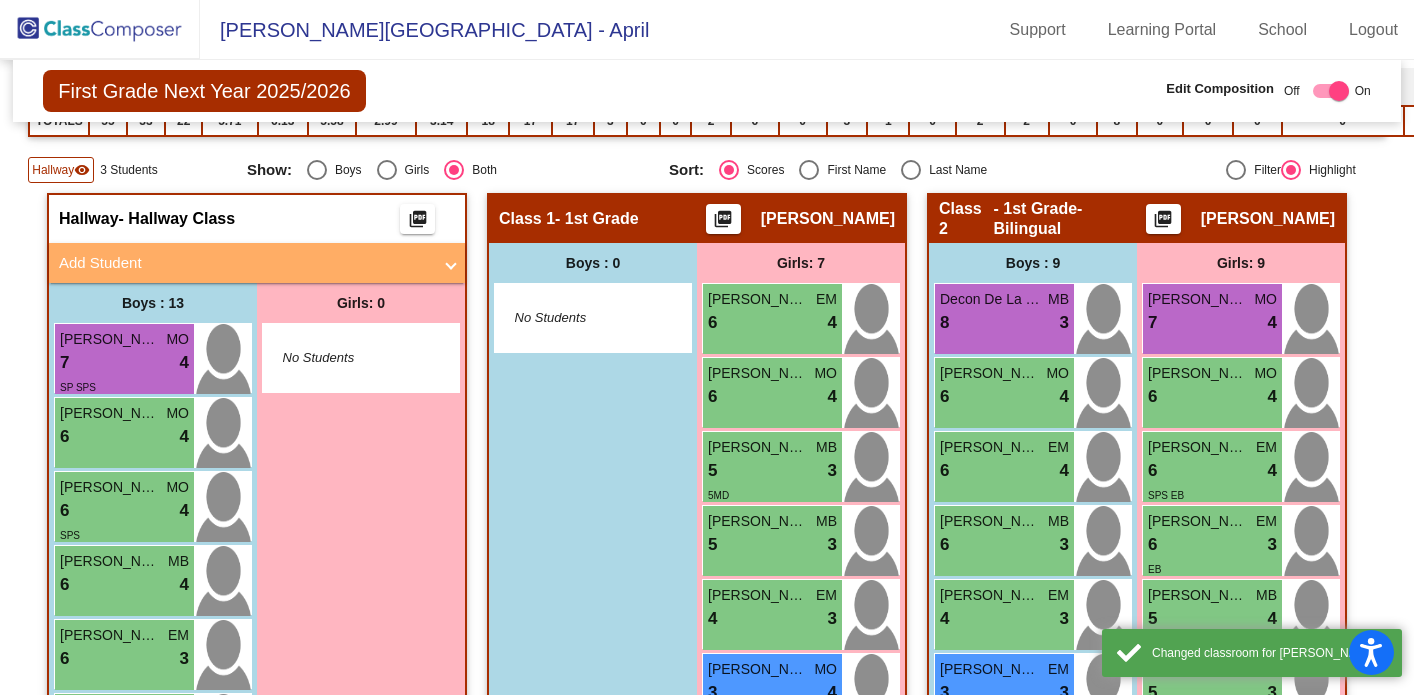 scroll, scrollTop: 351, scrollLeft: 0, axis: vertical 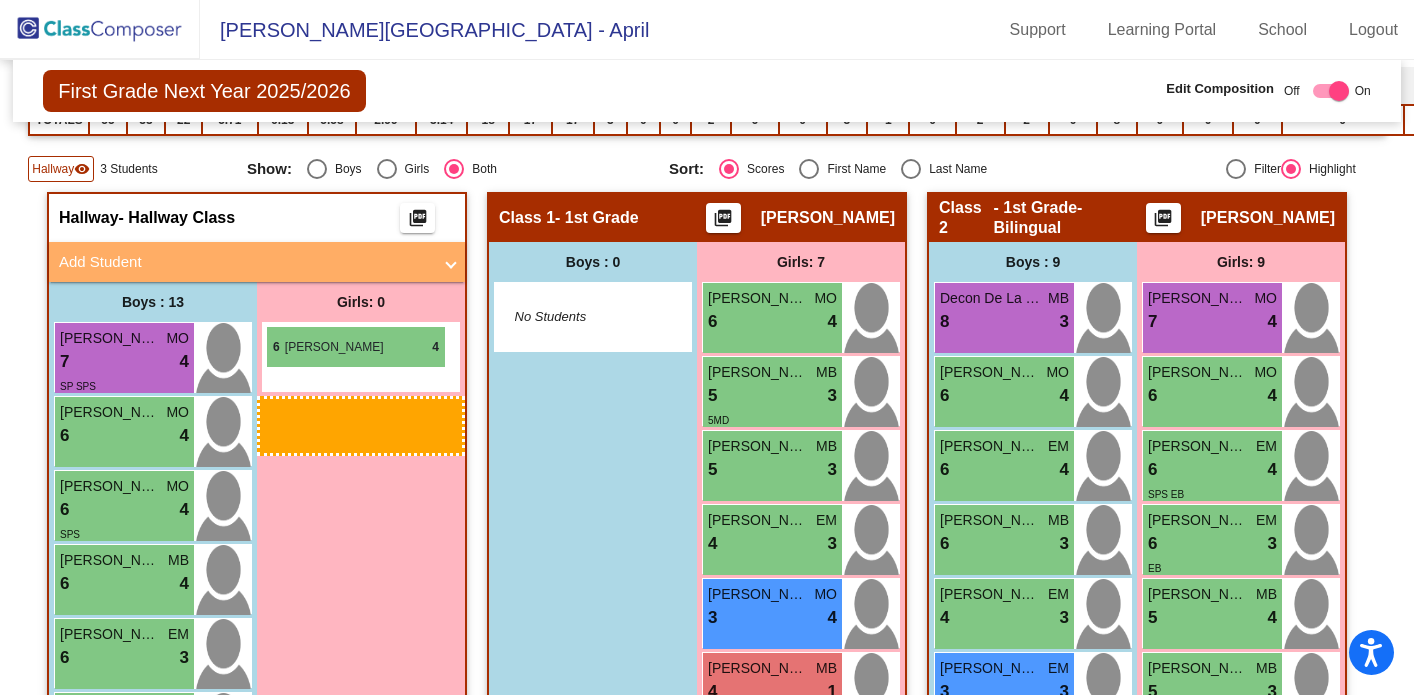 drag, startPoint x: 729, startPoint y: 331, endPoint x: 266, endPoint y: 326, distance: 463.027 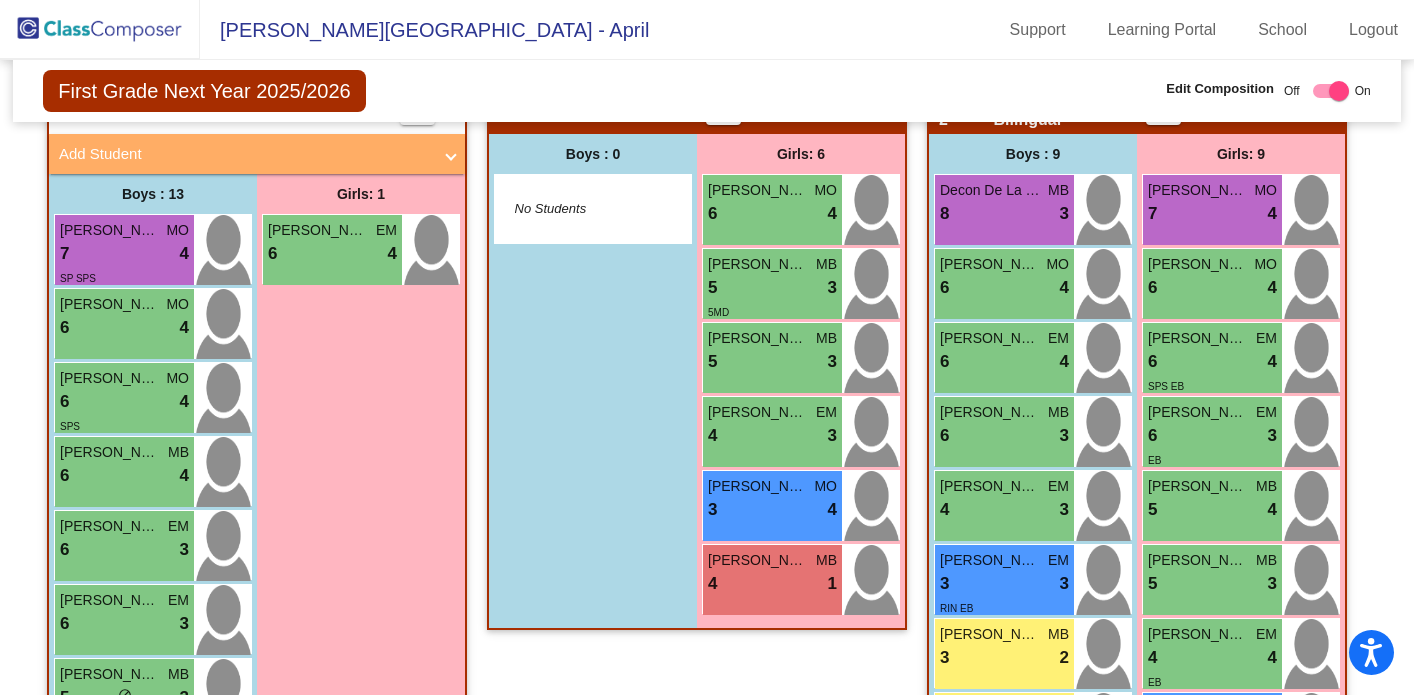 scroll, scrollTop: 462, scrollLeft: 0, axis: vertical 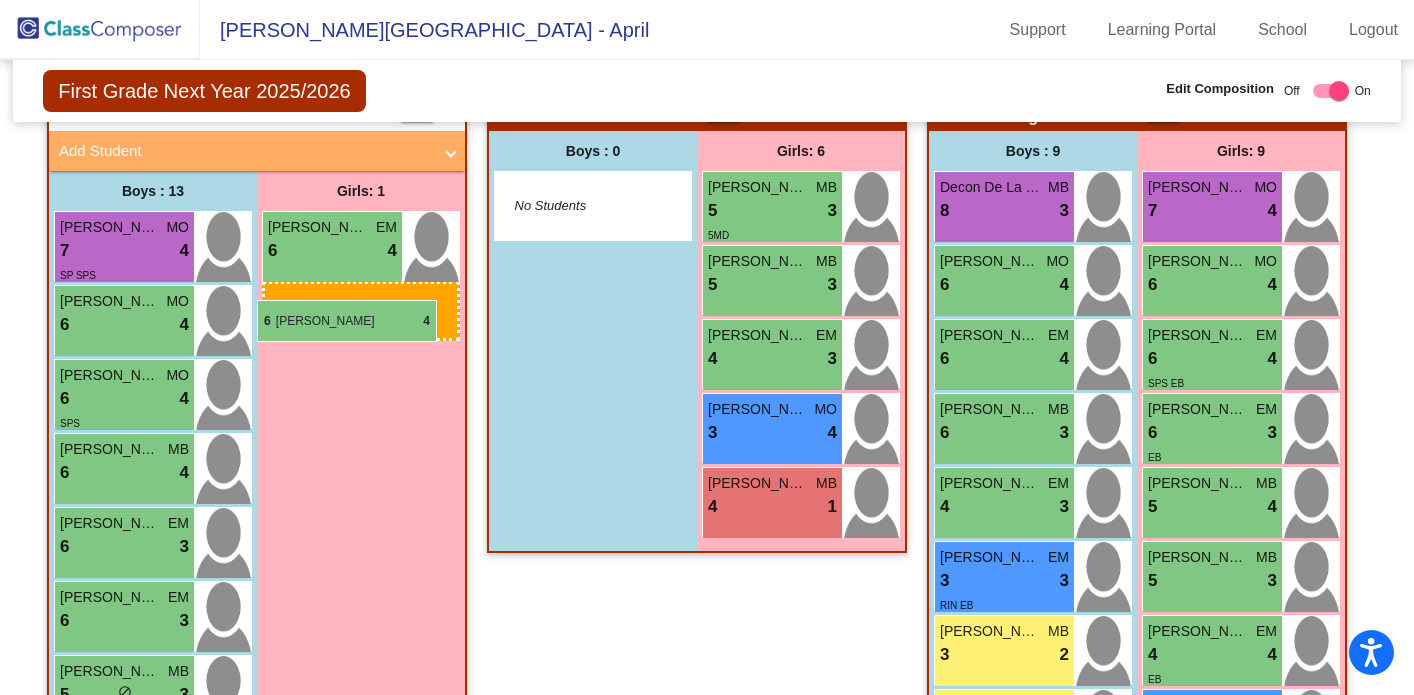 drag, startPoint x: 780, startPoint y: 218, endPoint x: 257, endPoint y: 300, distance: 529.3893 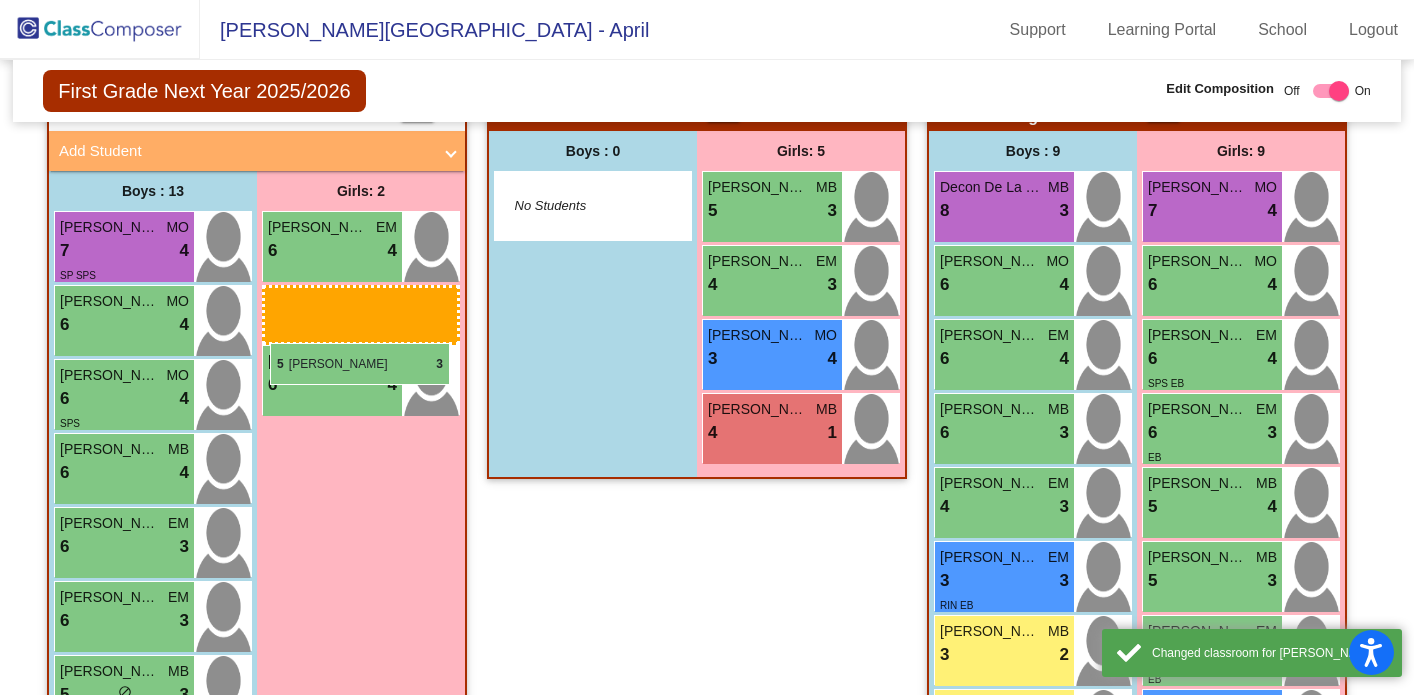 drag, startPoint x: 733, startPoint y: 202, endPoint x: 270, endPoint y: 343, distance: 483.9938 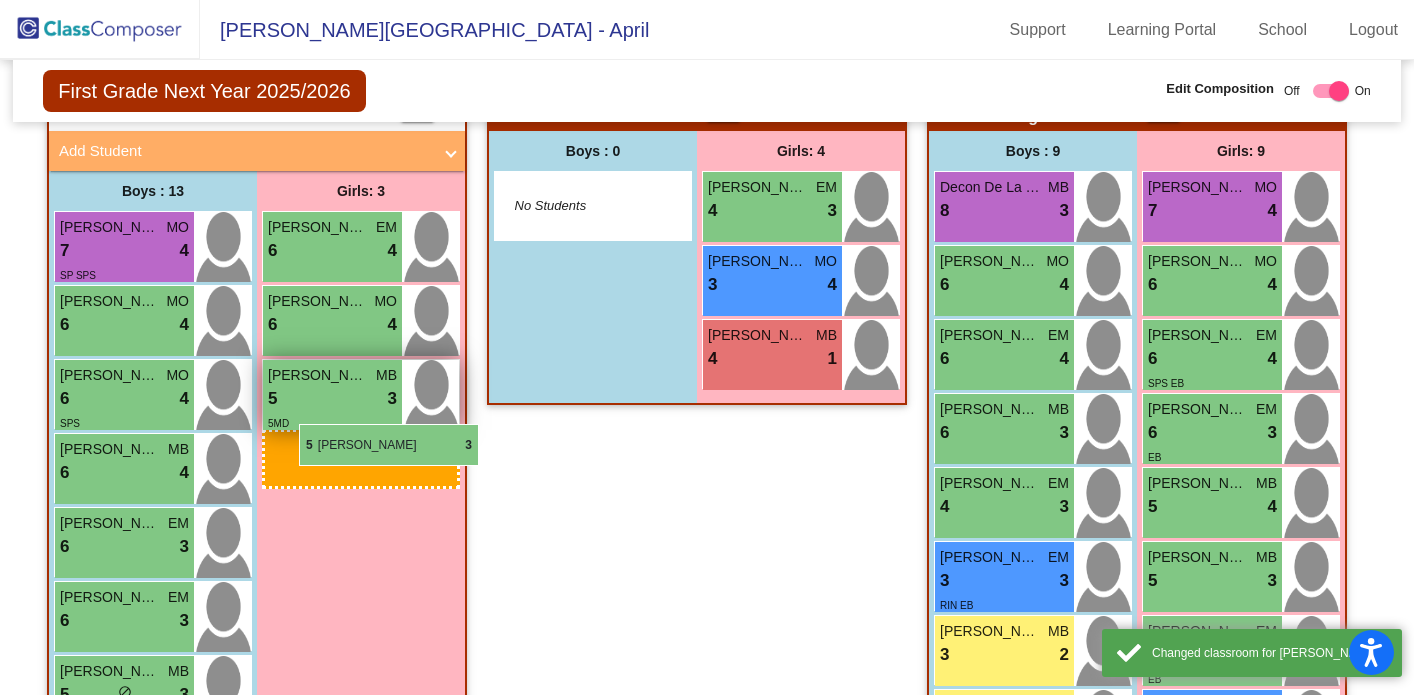 drag, startPoint x: 766, startPoint y: 201, endPoint x: 299, endPoint y: 424, distance: 517.51135 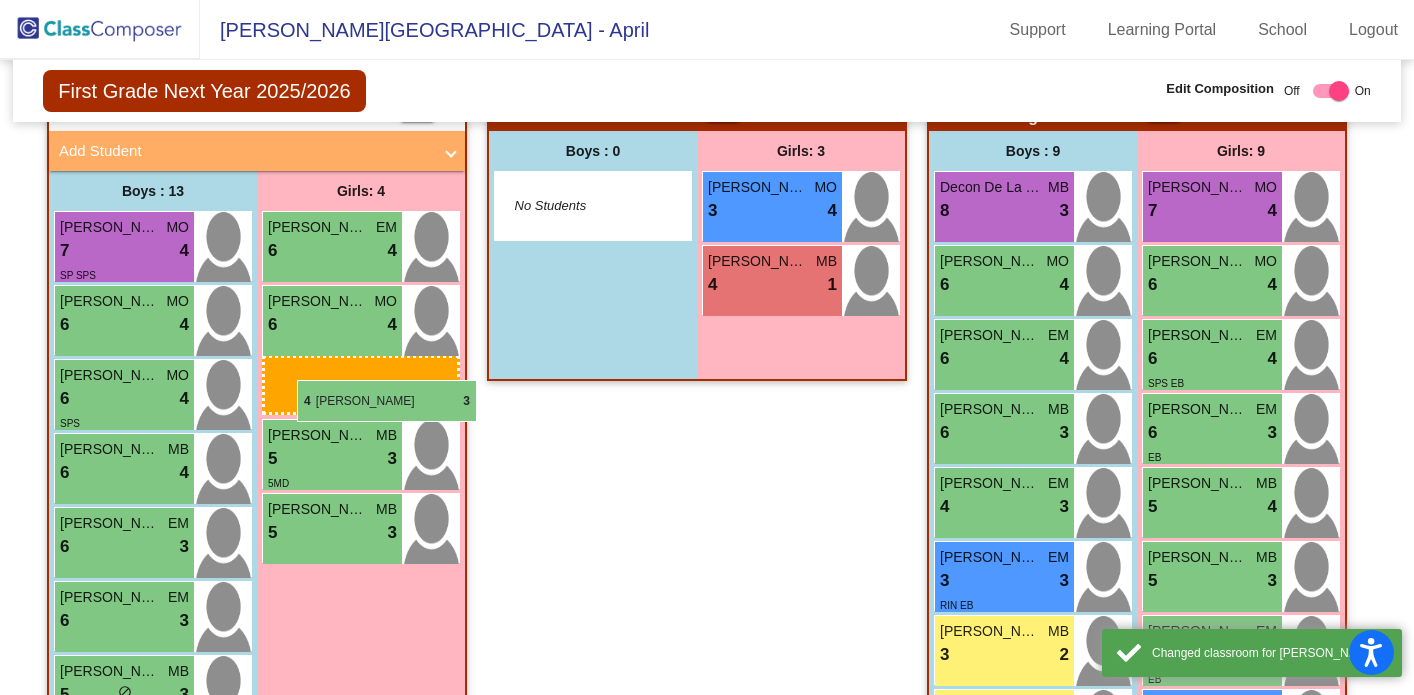 drag, startPoint x: 743, startPoint y: 191, endPoint x: 289, endPoint y: 371, distance: 488.381 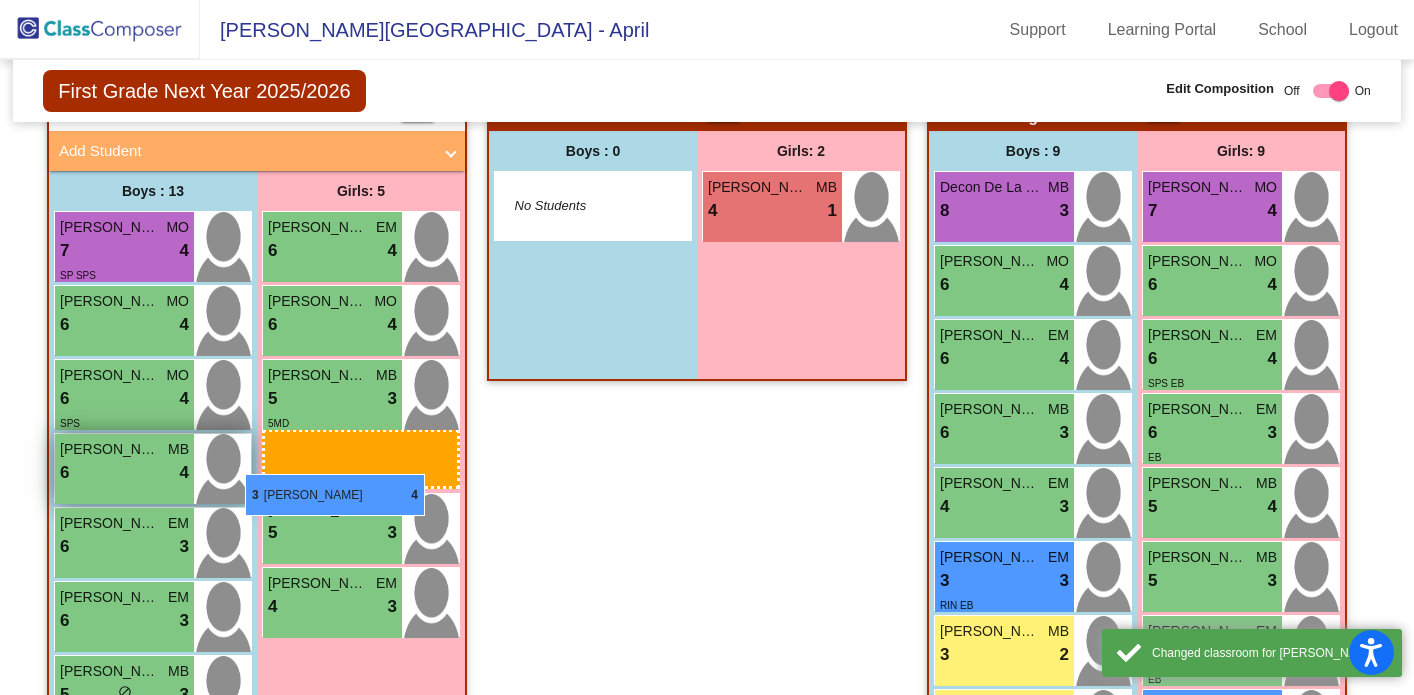 drag, startPoint x: 740, startPoint y: 205, endPoint x: 245, endPoint y: 474, distance: 563.37024 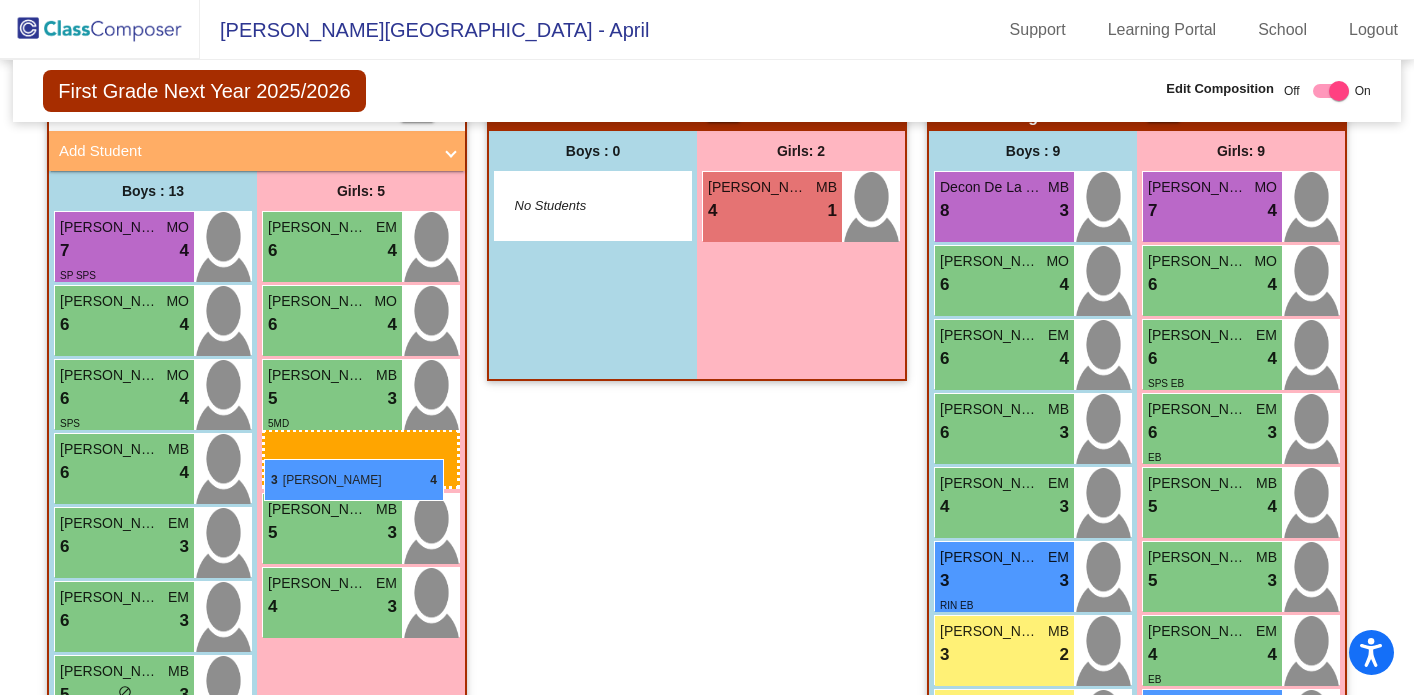 drag, startPoint x: 725, startPoint y: 202, endPoint x: 264, endPoint y: 459, distance: 527.7973 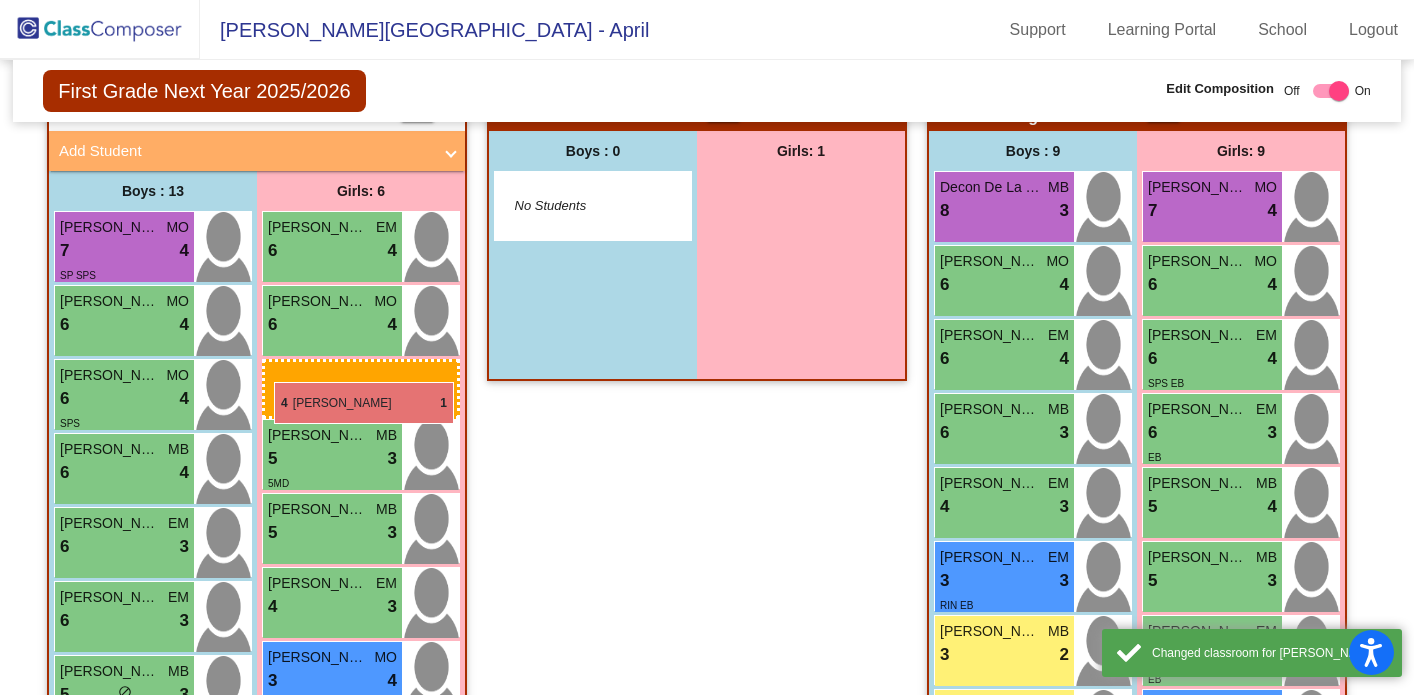 drag, startPoint x: 773, startPoint y: 189, endPoint x: 274, endPoint y: 382, distance: 535.0234 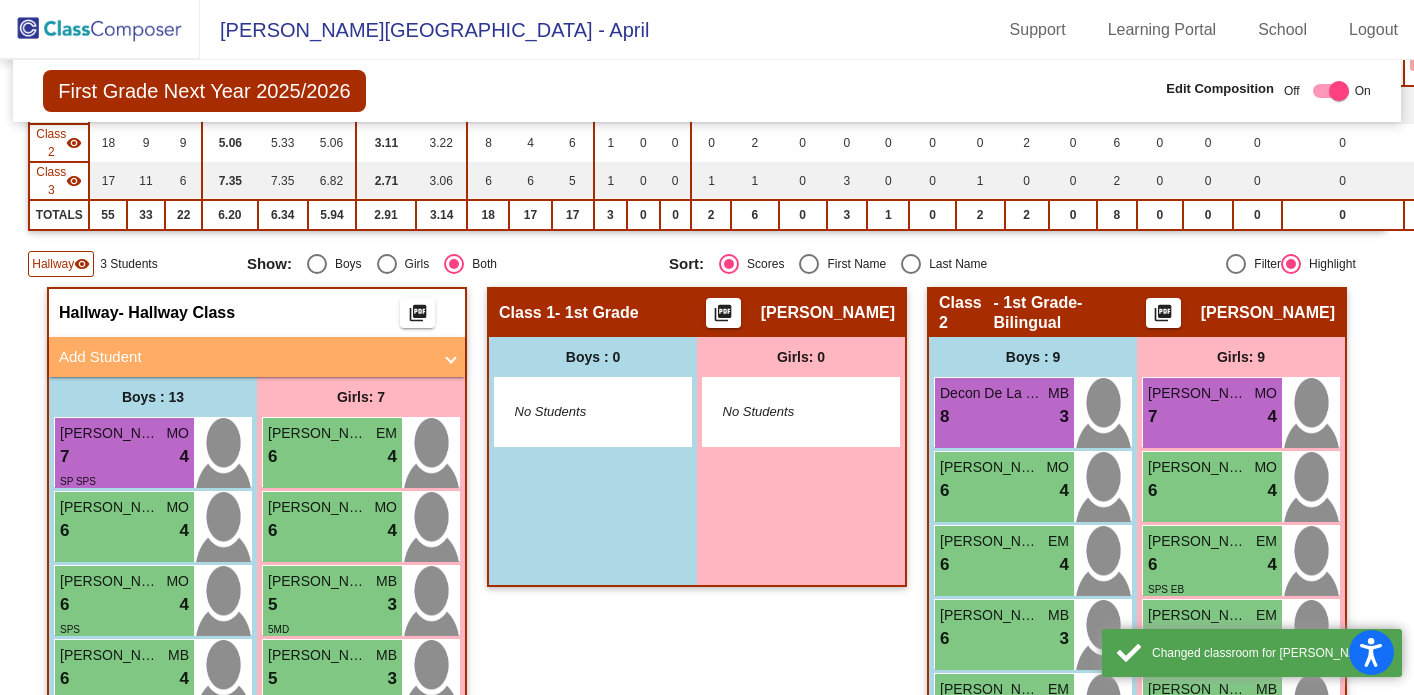 scroll, scrollTop: 255, scrollLeft: 0, axis: vertical 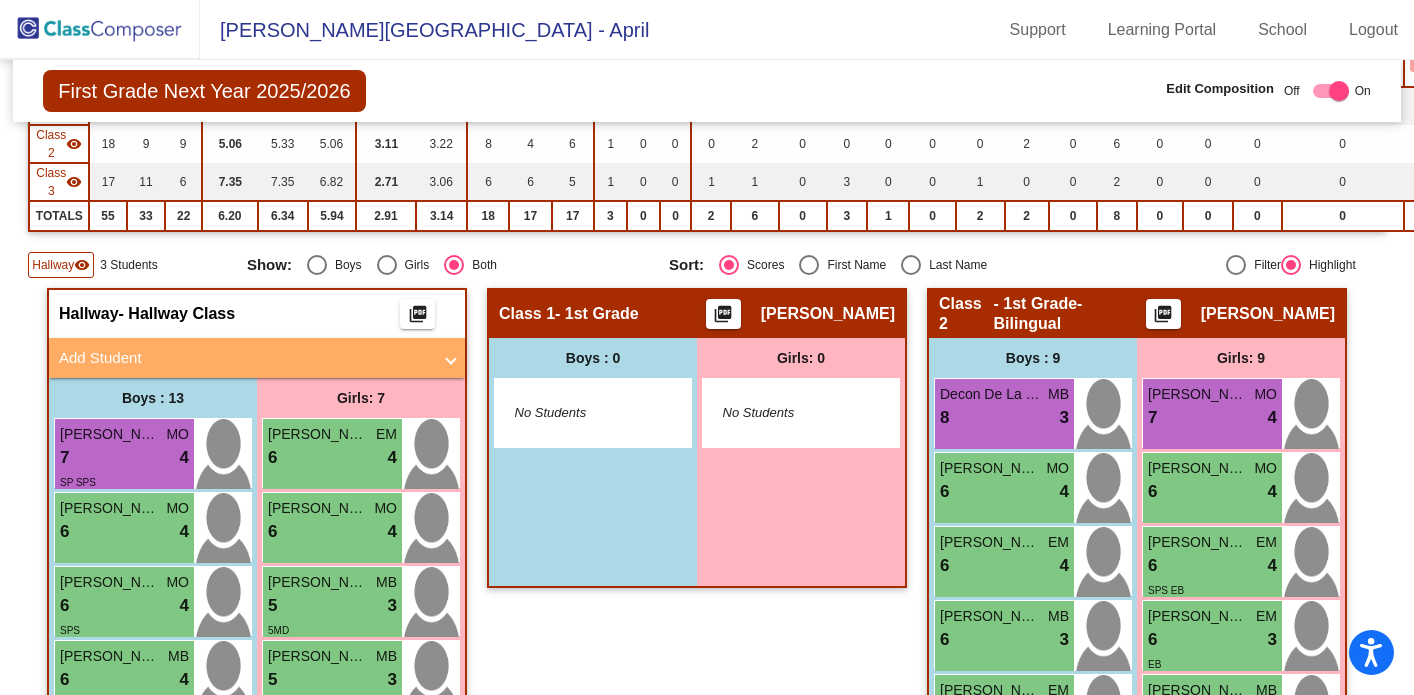 click 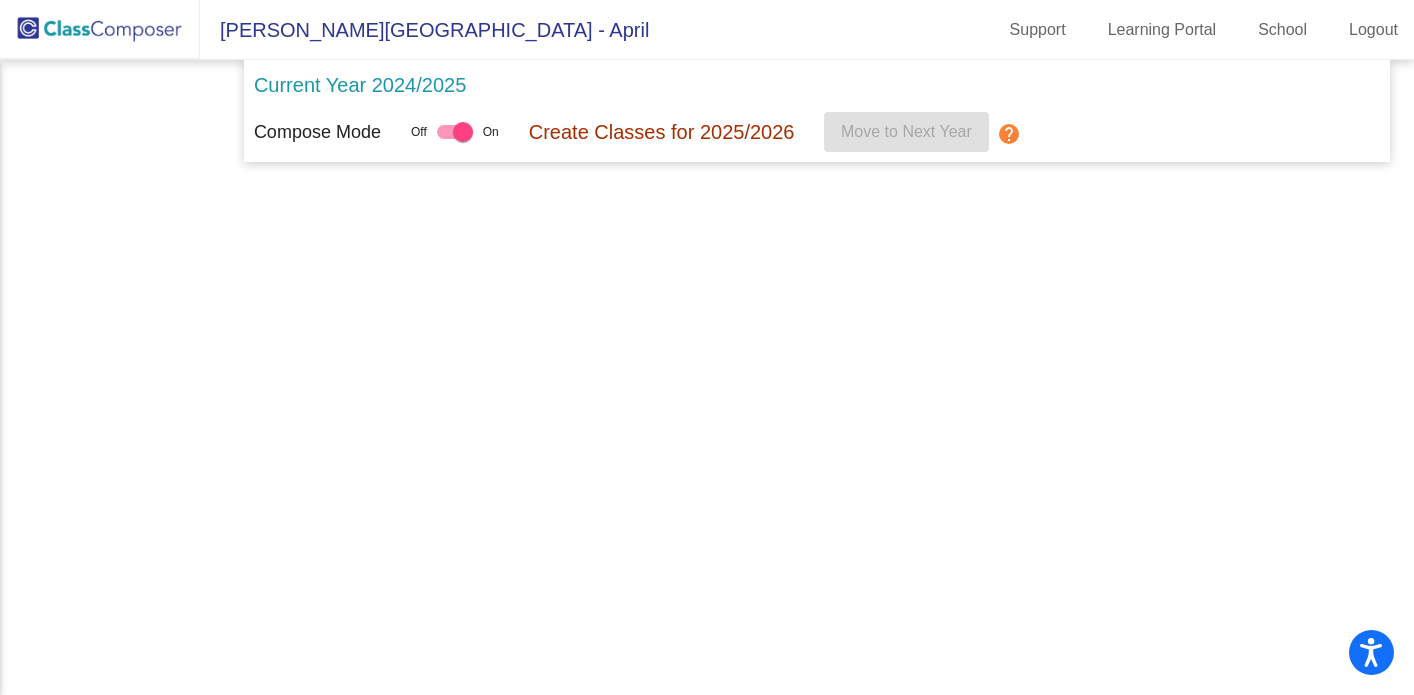 scroll, scrollTop: 0, scrollLeft: 0, axis: both 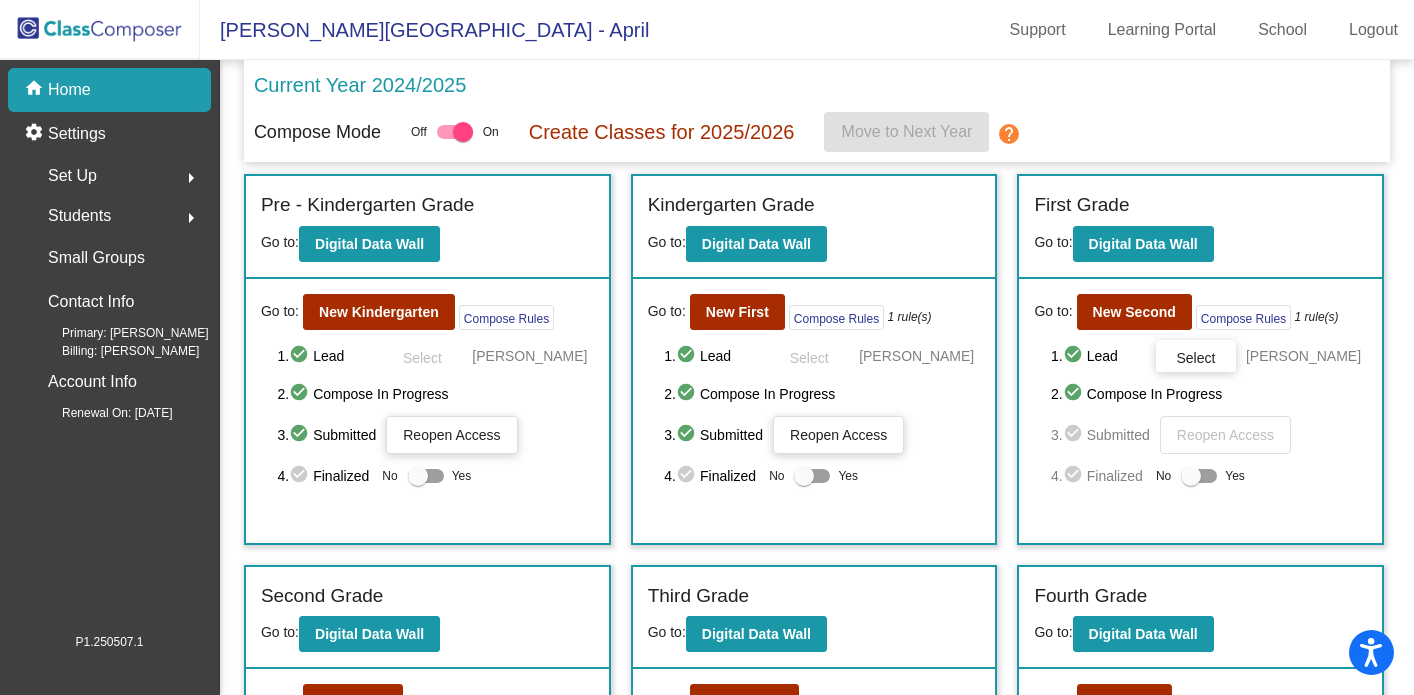click on "Set Up  arrow_right" 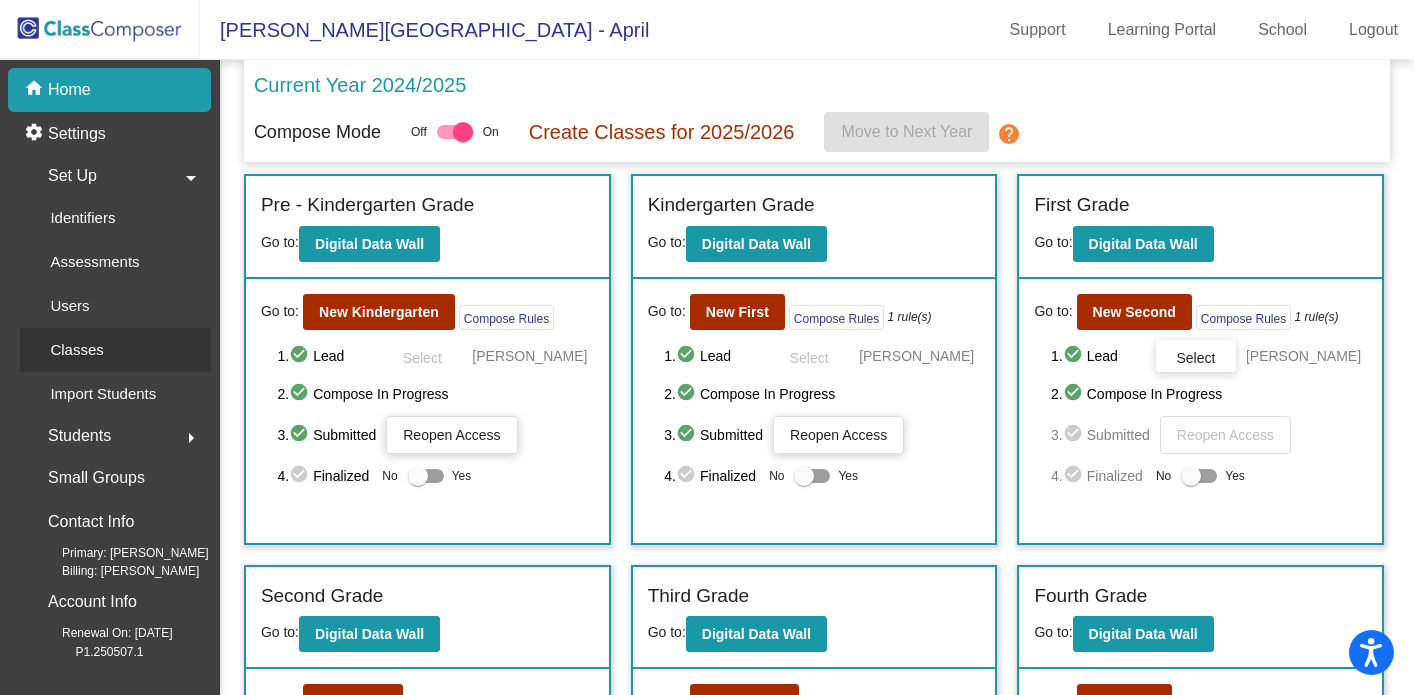 click on "Classes" 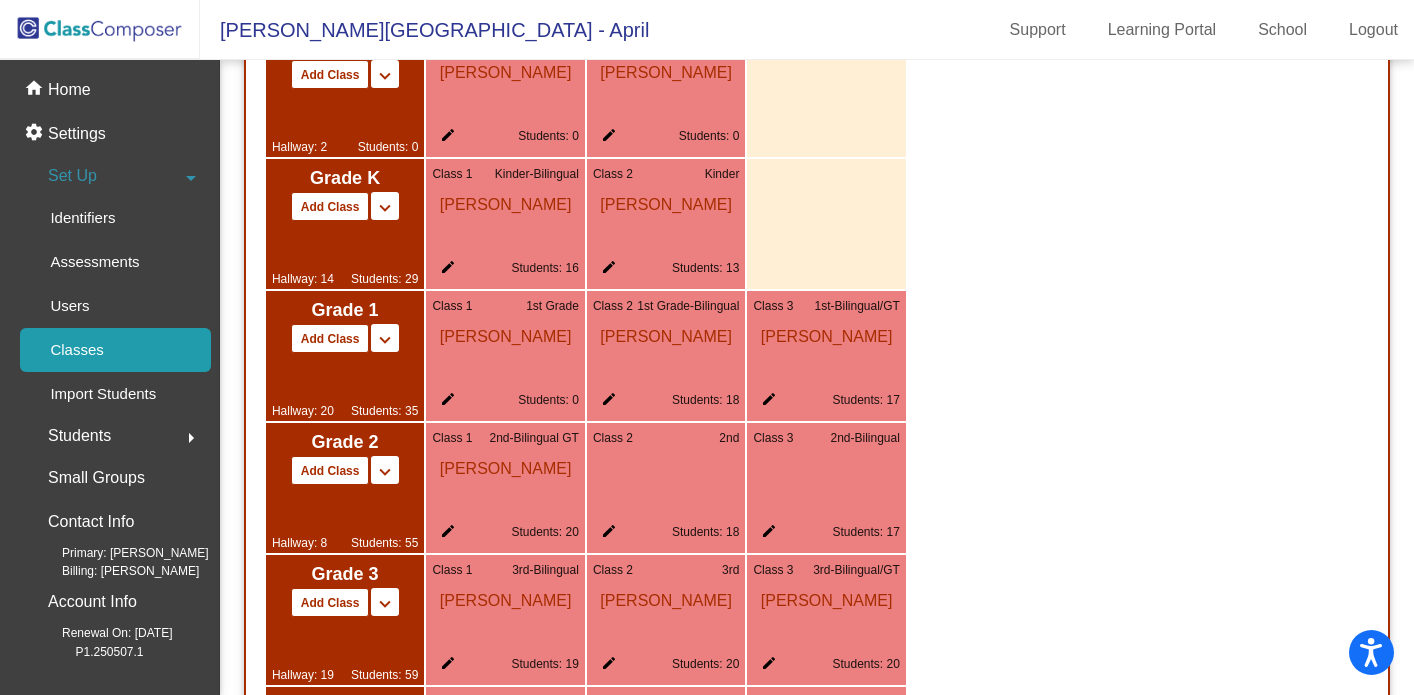 scroll, scrollTop: 1297, scrollLeft: 0, axis: vertical 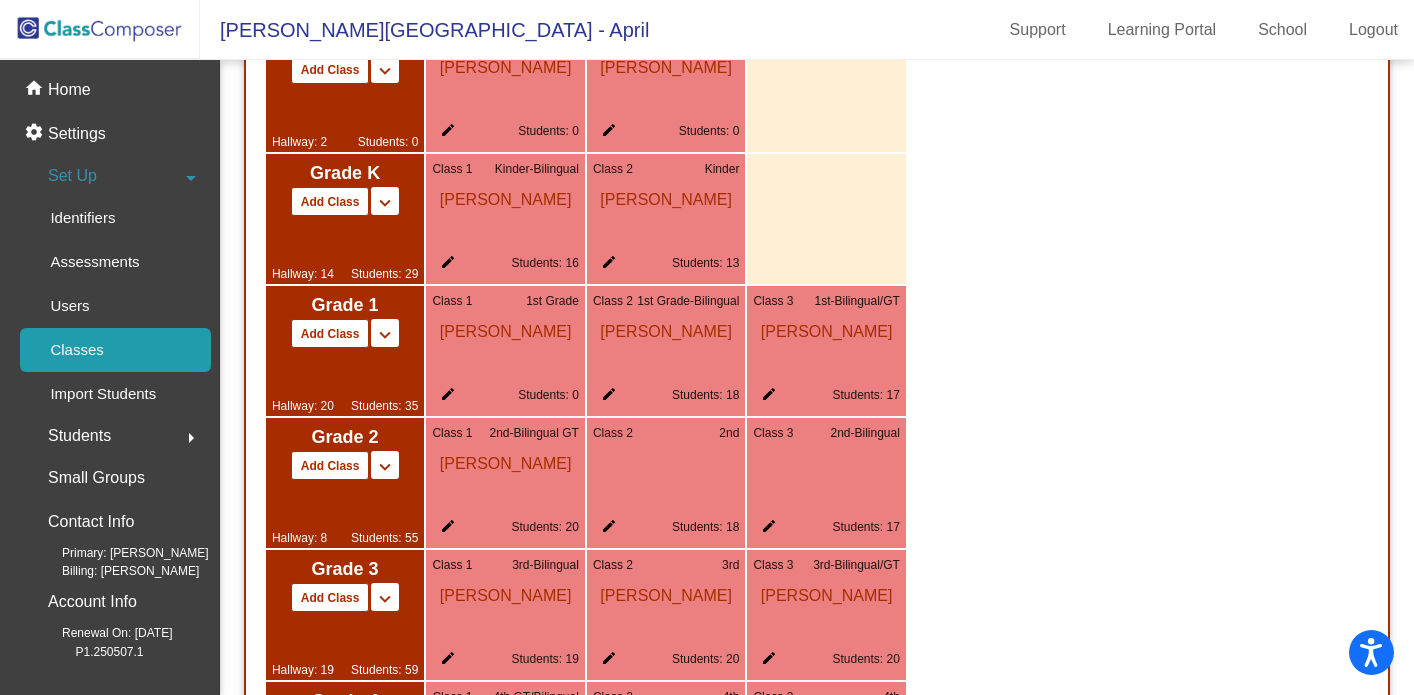 click on "edit" 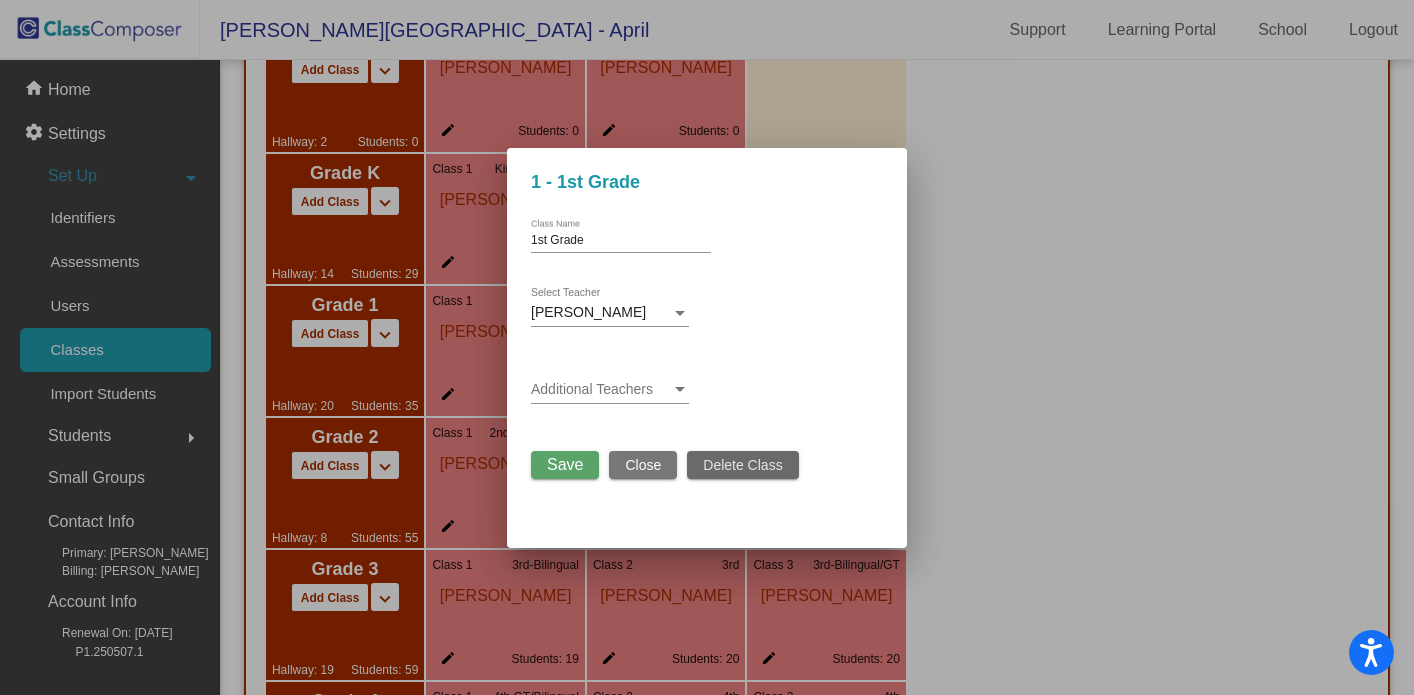 click on "Delete Class" at bounding box center [742, 465] 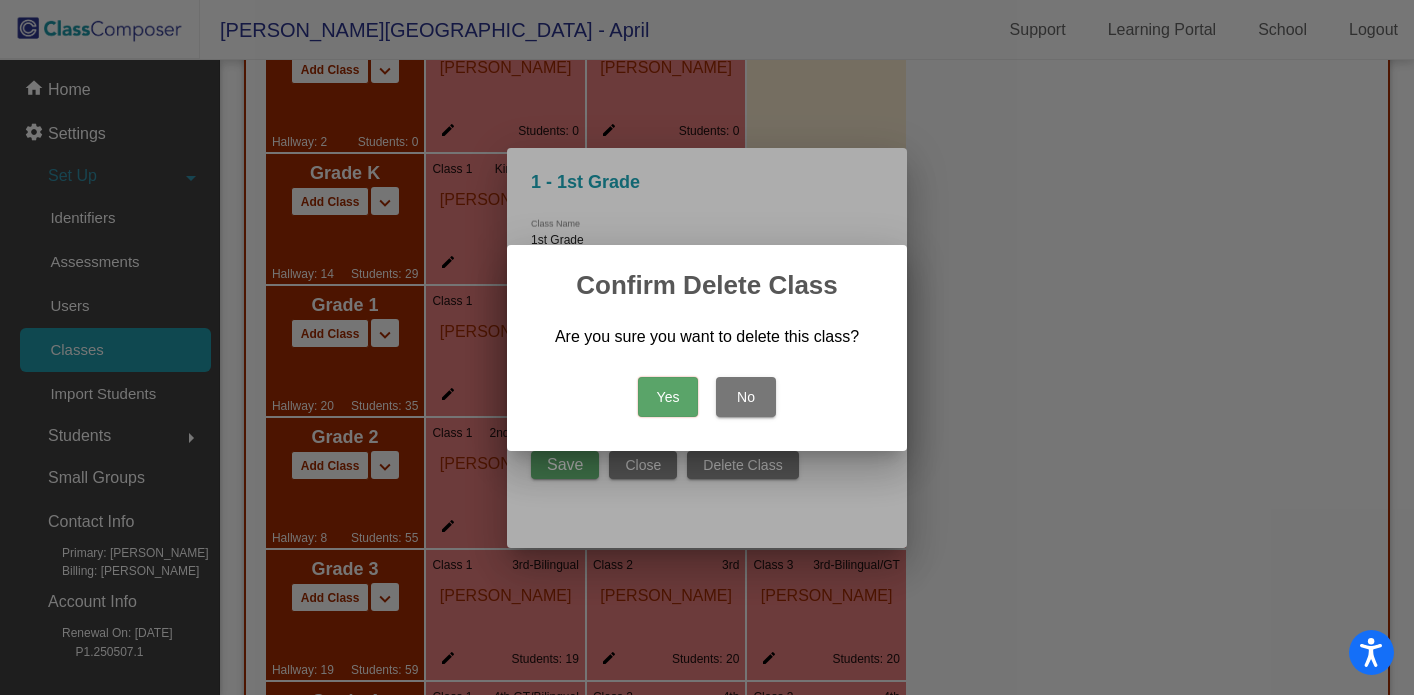 click on "Yes" at bounding box center [668, 397] 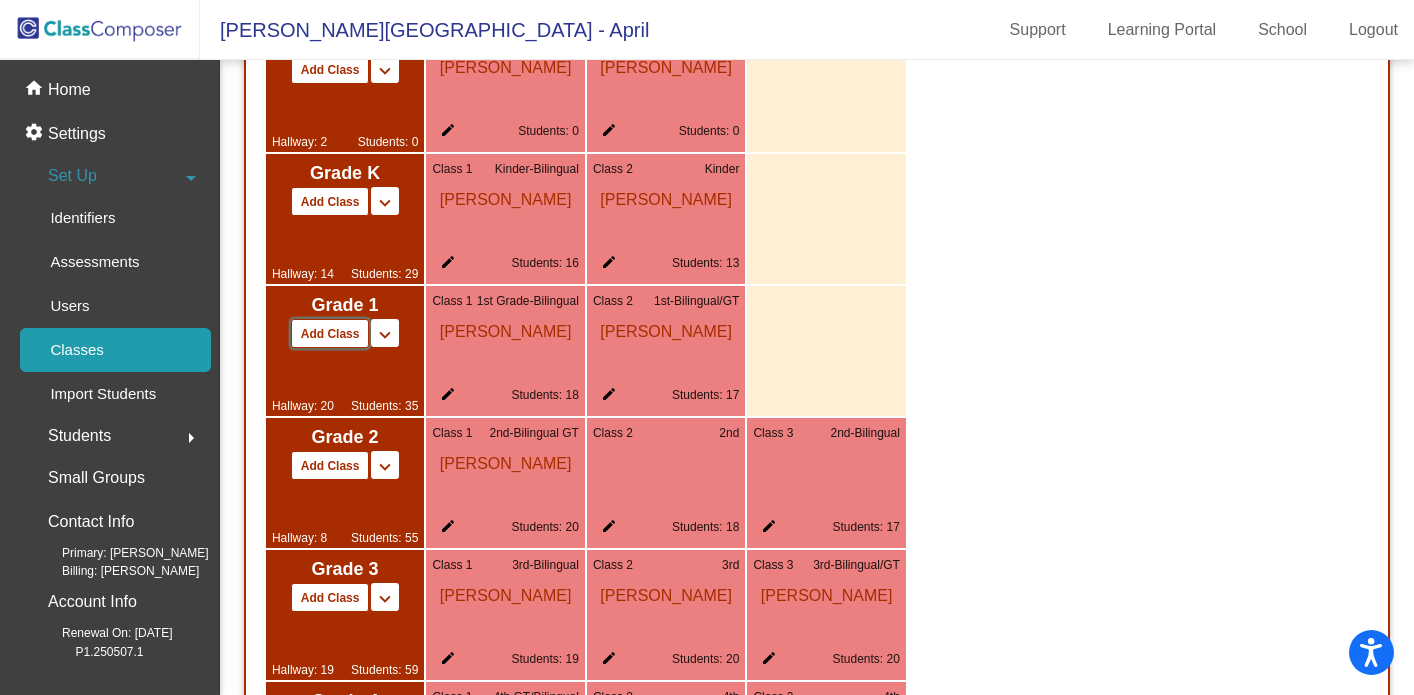 click on "Add Class" 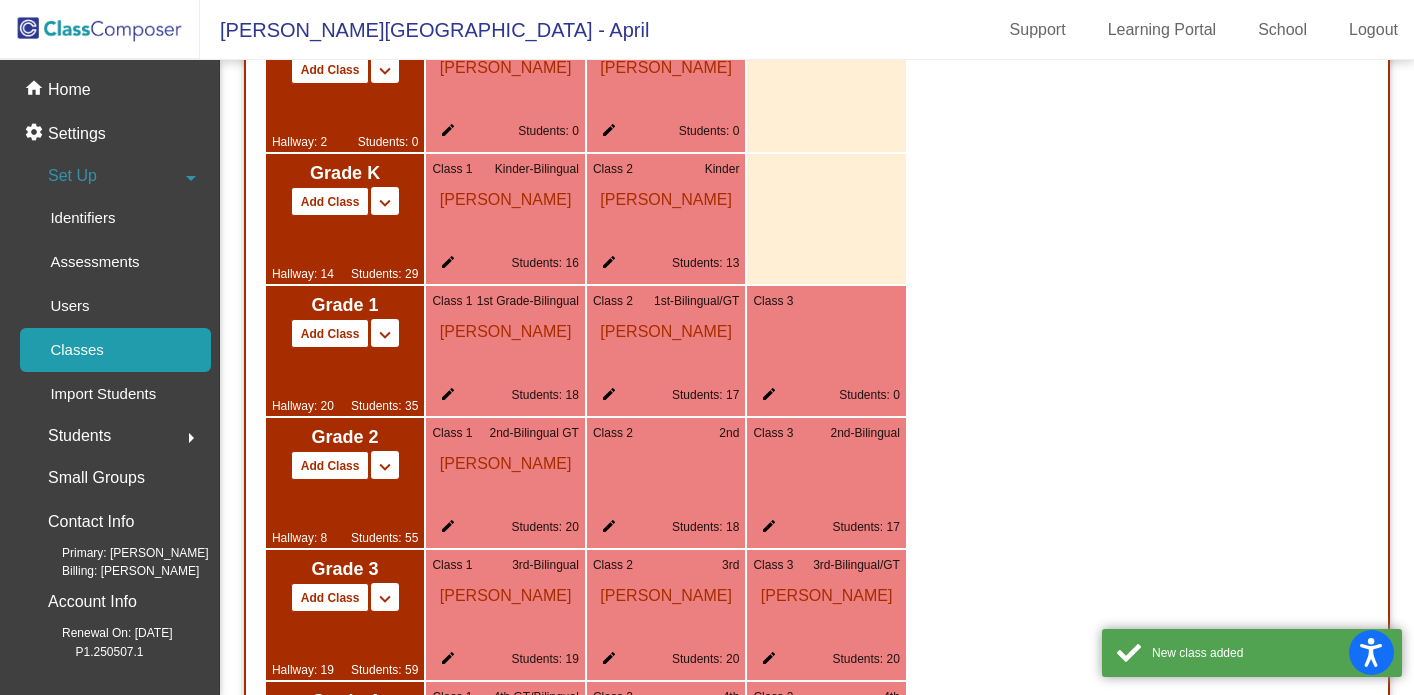 click on "edit" 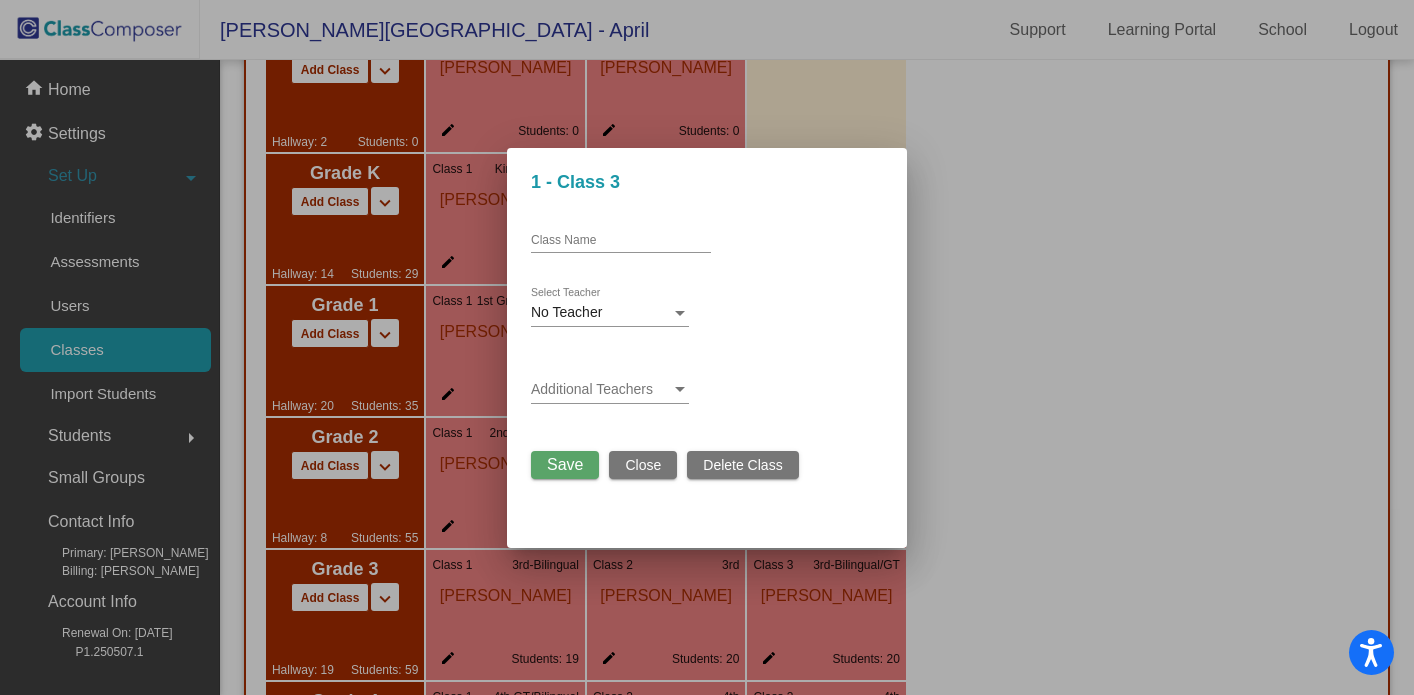 click on "Close" at bounding box center (643, 465) 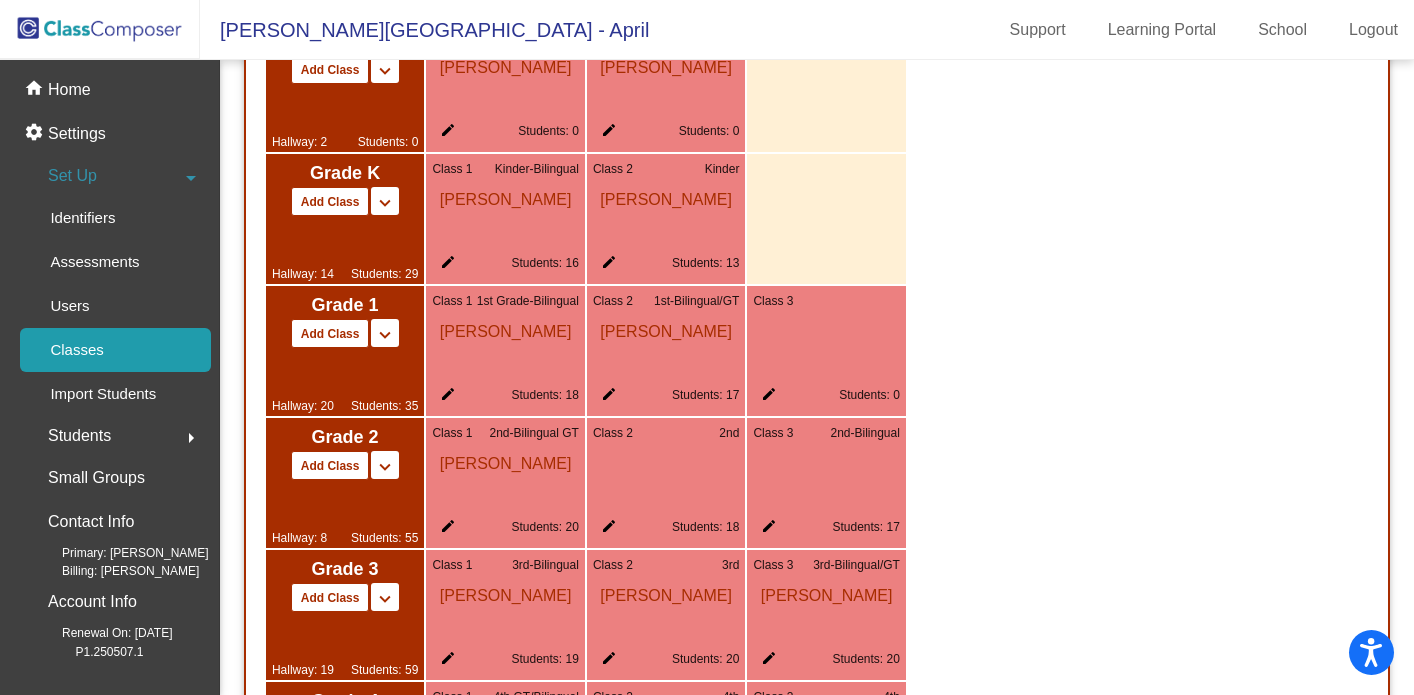 click on "edit" 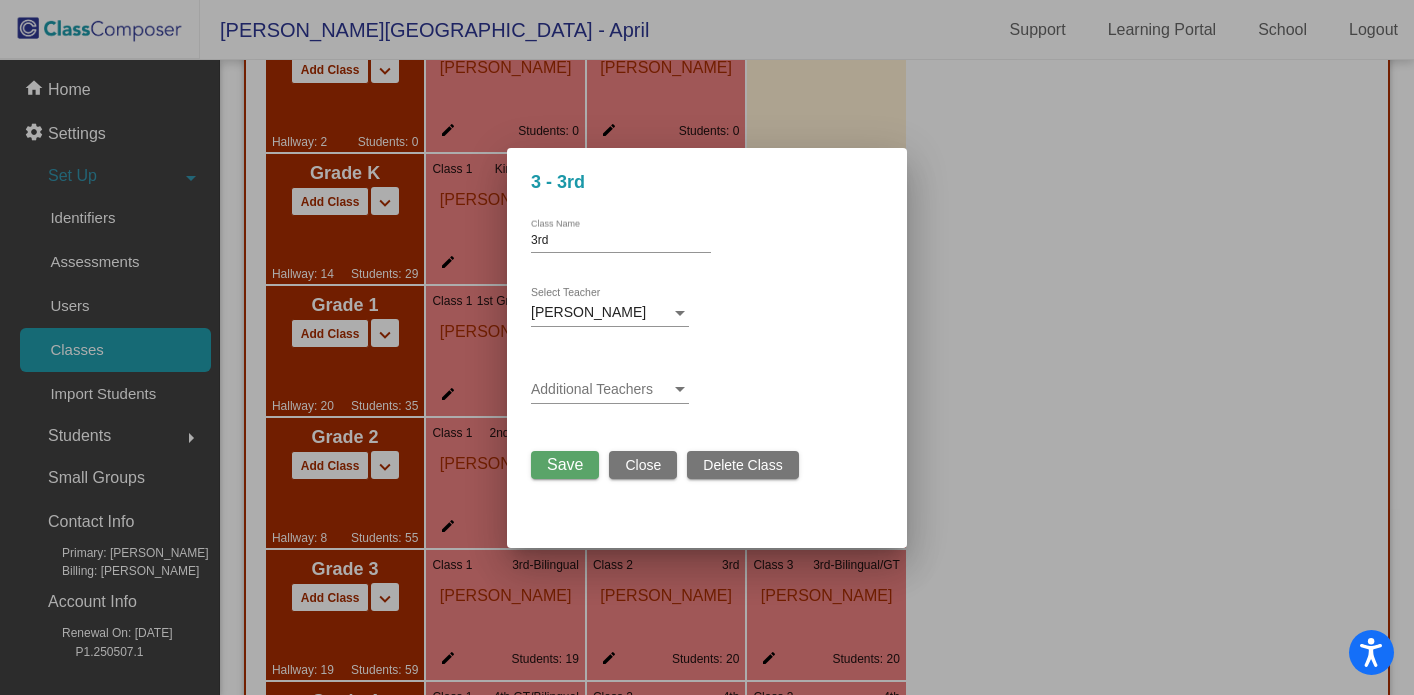 click on "Close" at bounding box center [643, 465] 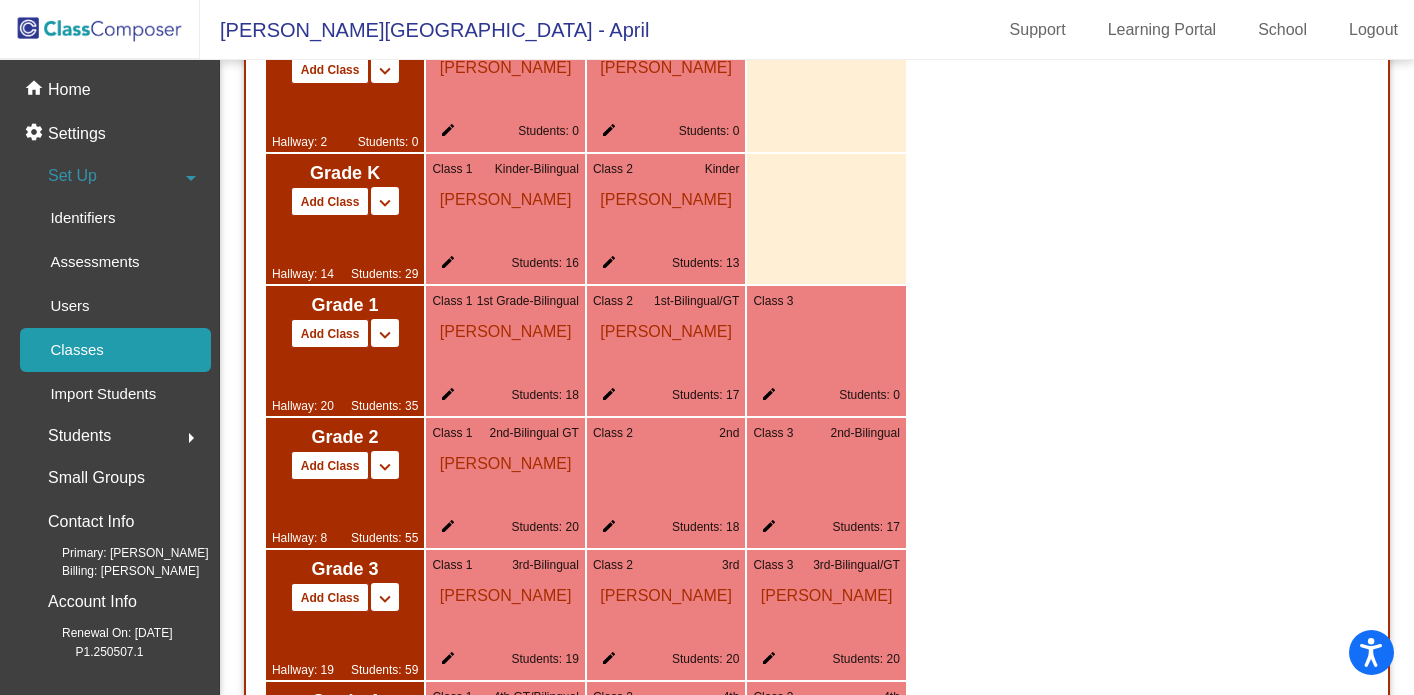 click on "edit" 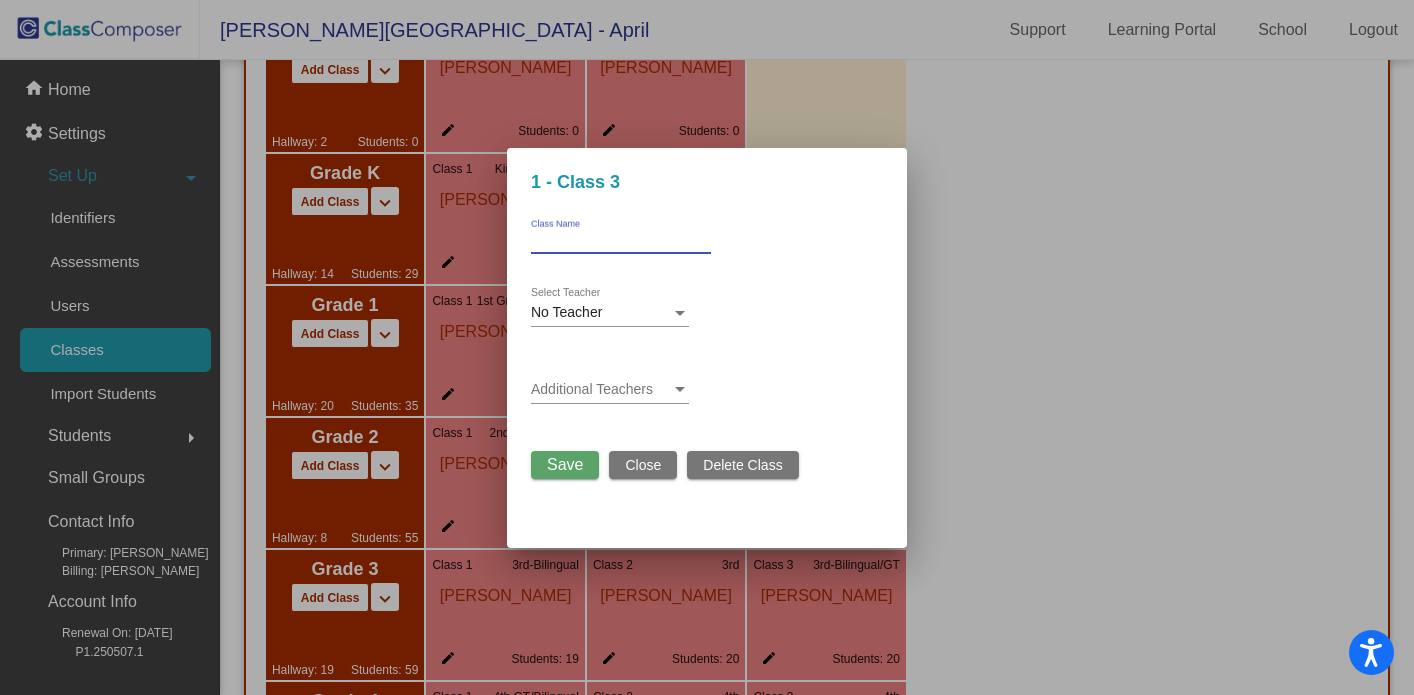 click on "Class Name" at bounding box center [621, 241] 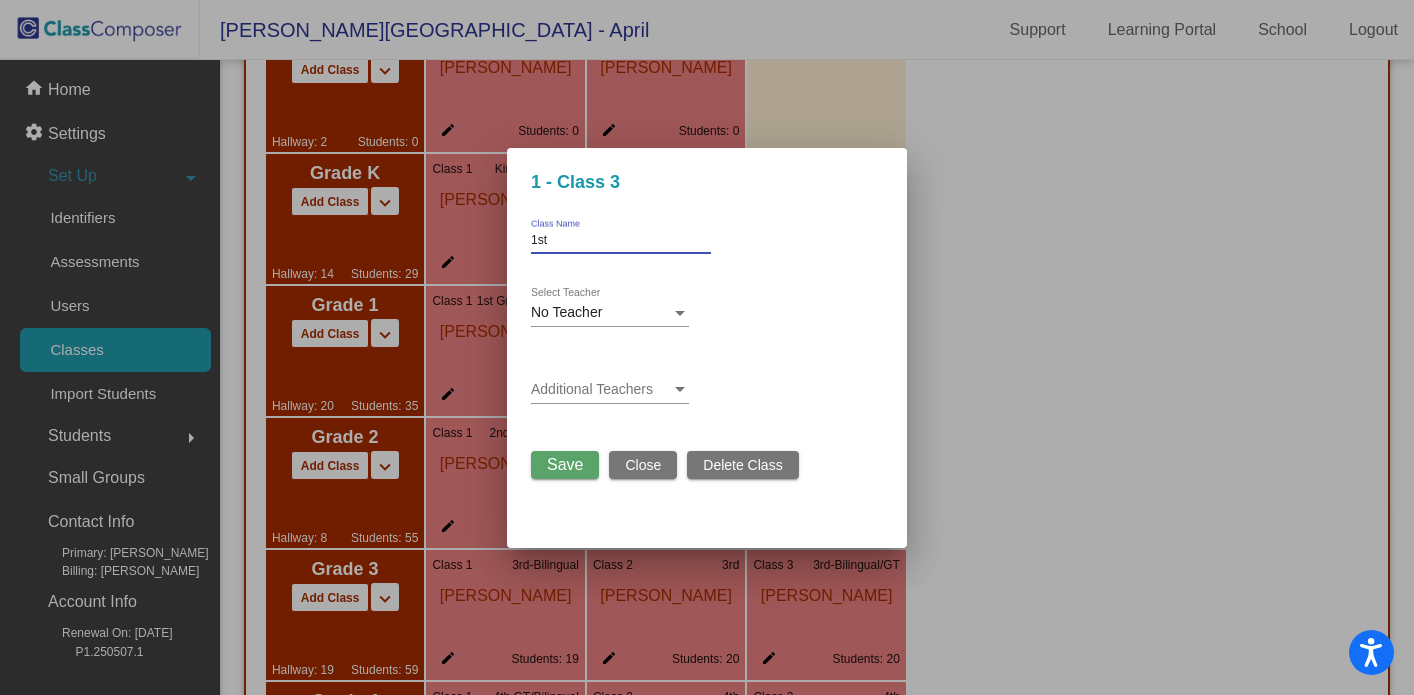 type on "1st" 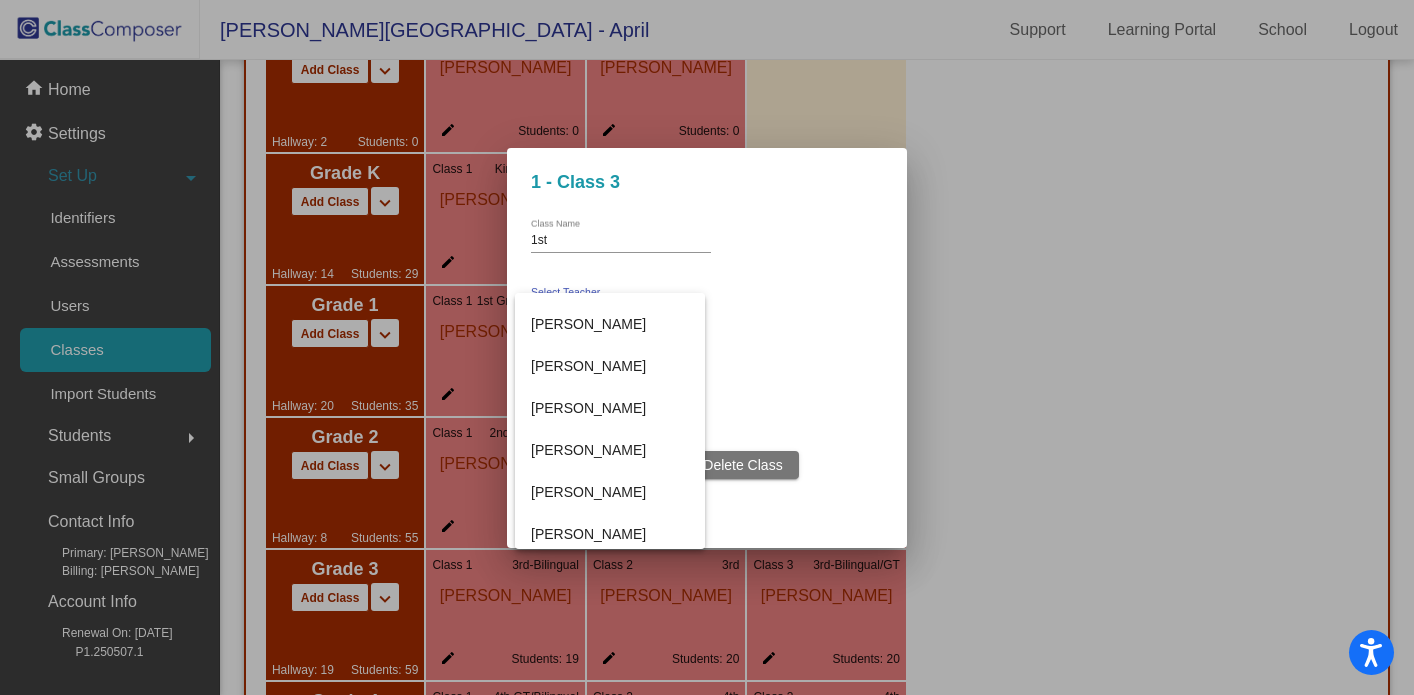 scroll, scrollTop: 327, scrollLeft: 0, axis: vertical 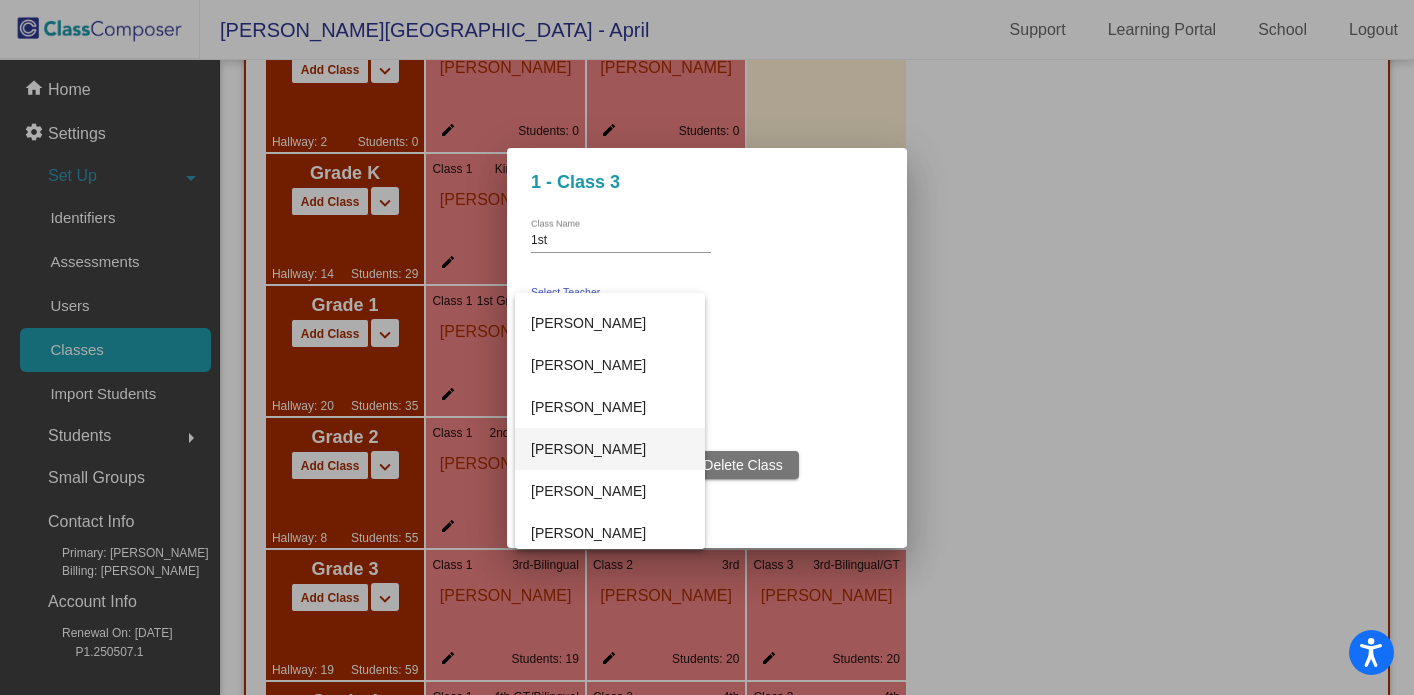 click on "[PERSON_NAME]" at bounding box center (610, 449) 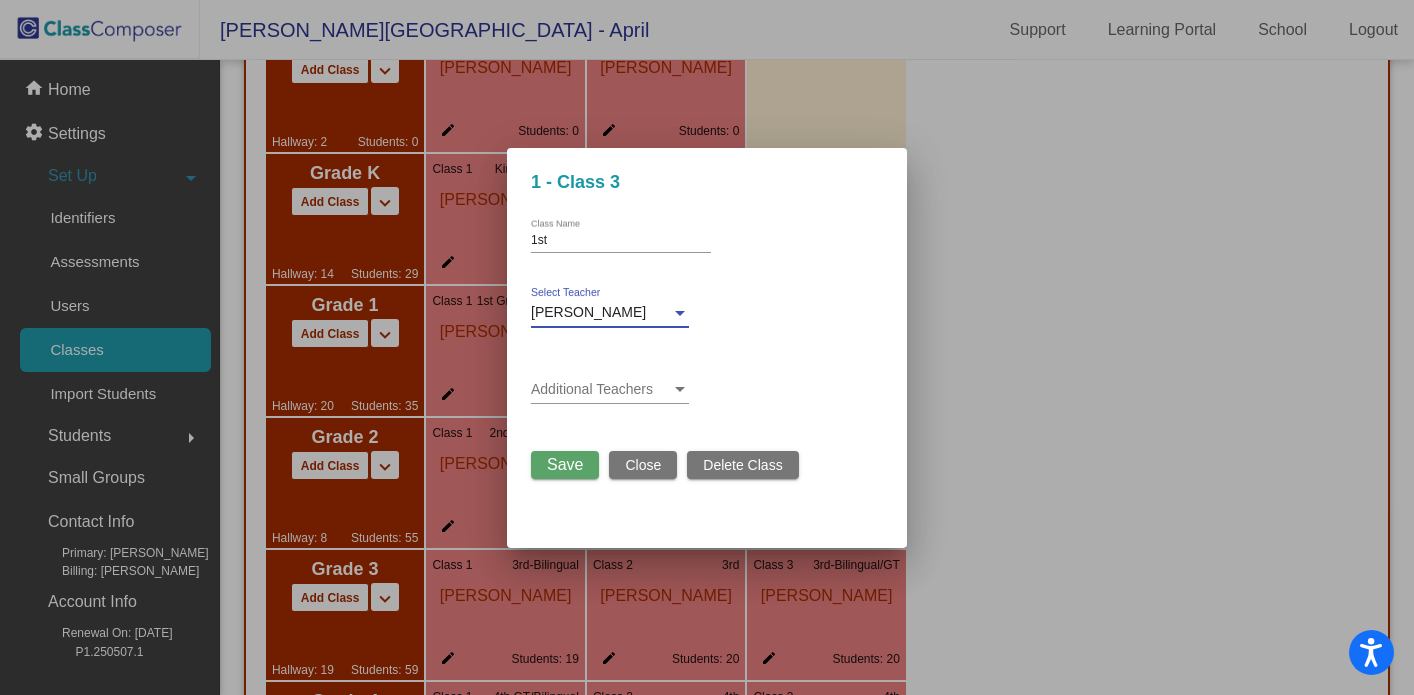 click on "Save" at bounding box center [565, 464] 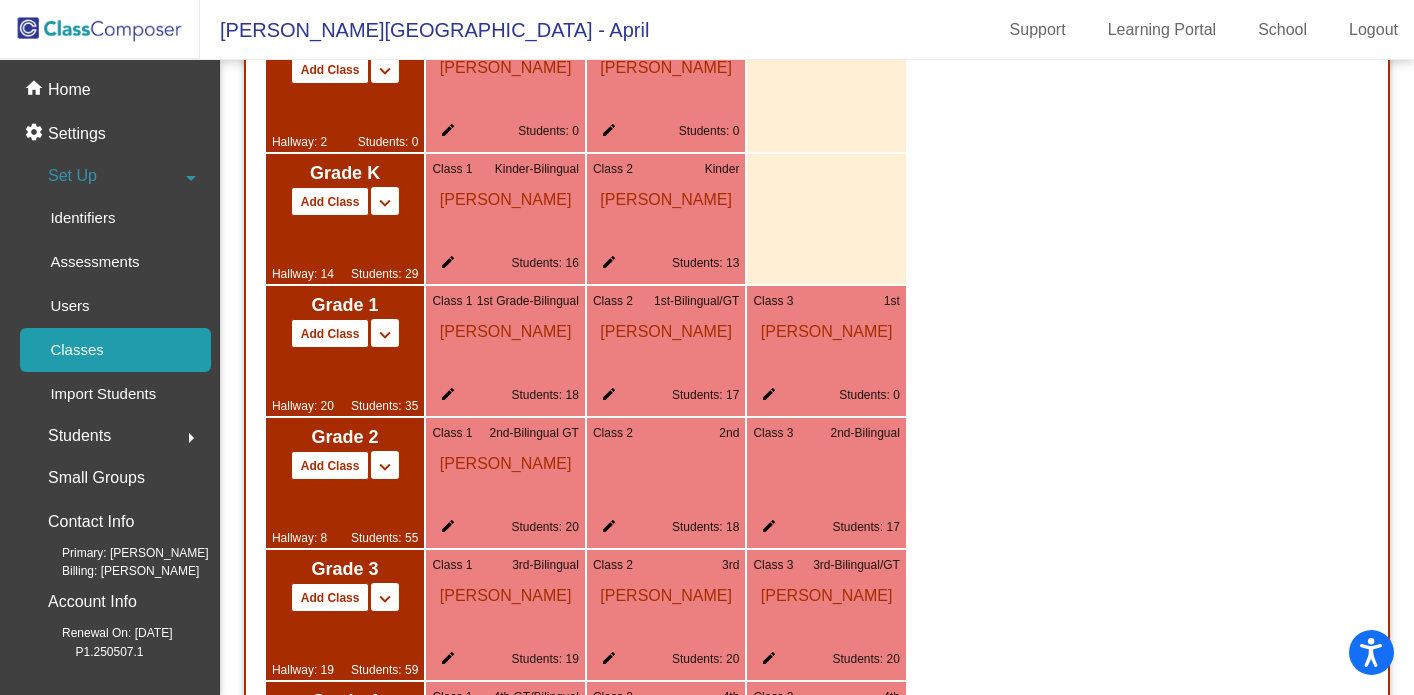 click on "Set Up  arrow_drop_down" 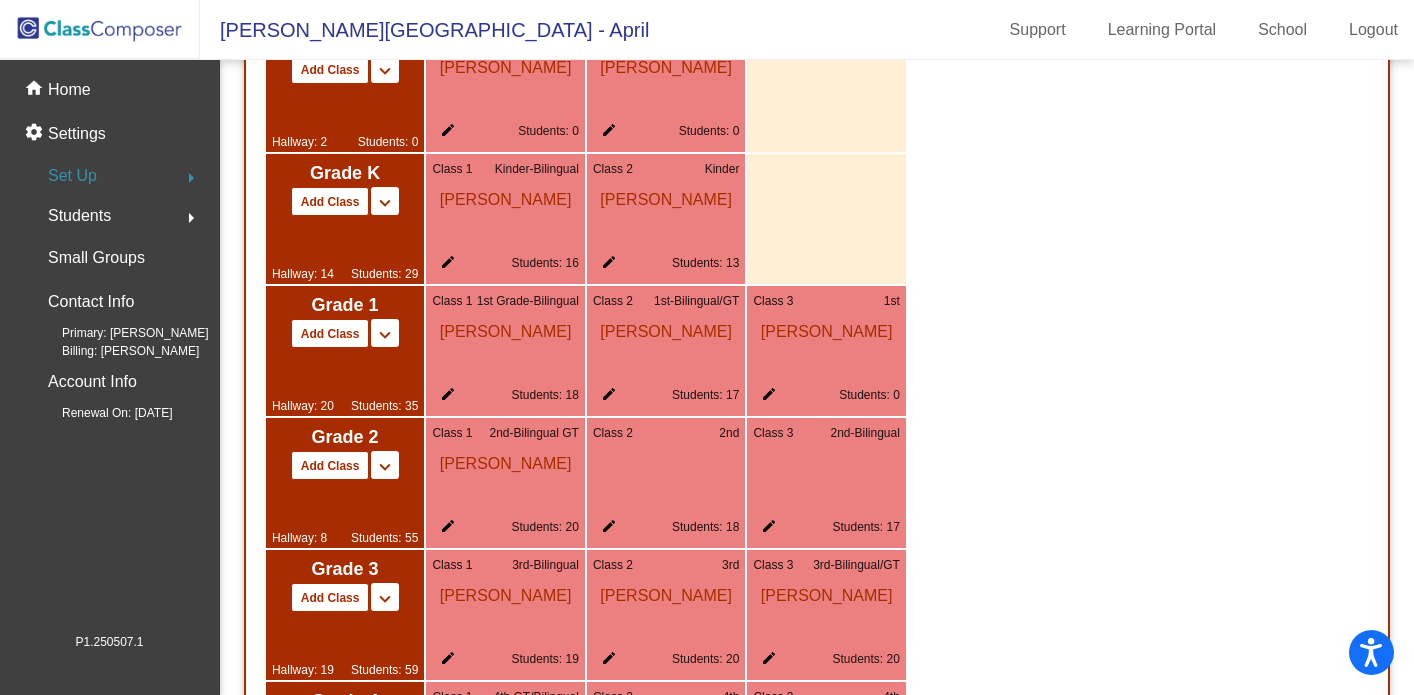 click on "Students" 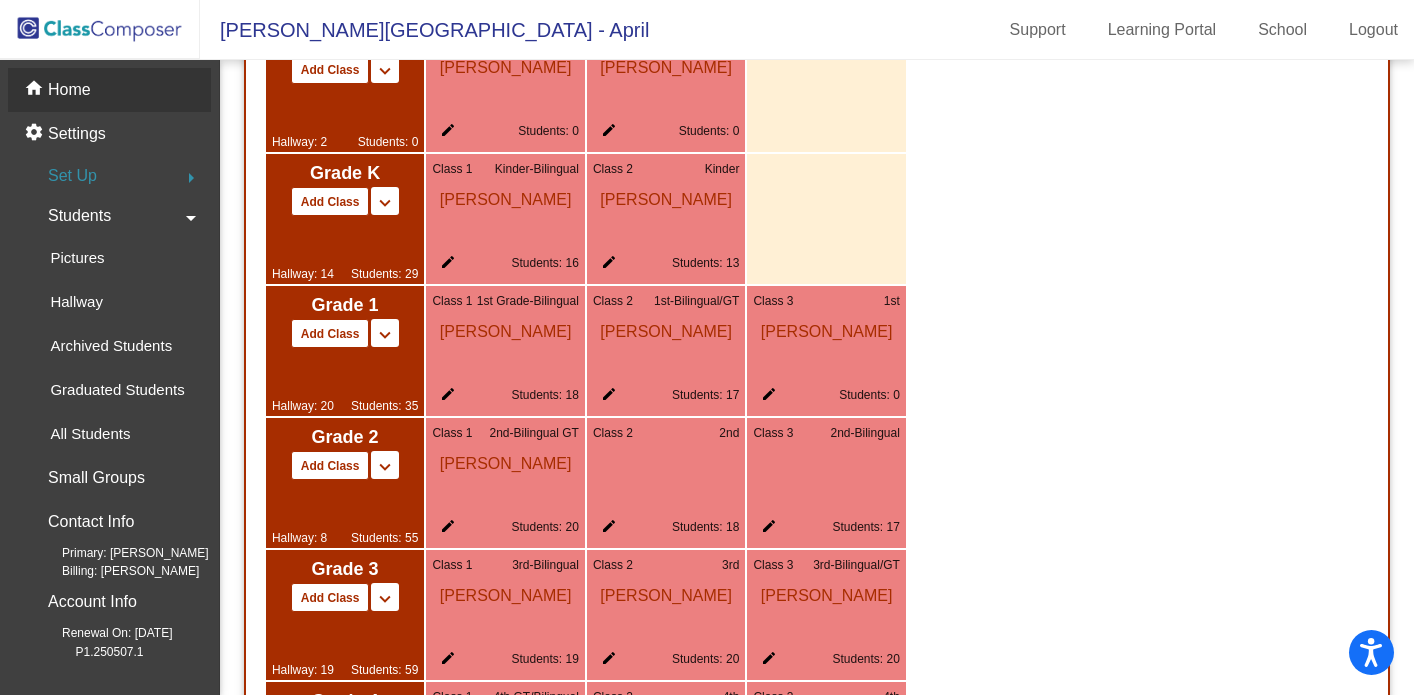 click on "Home" 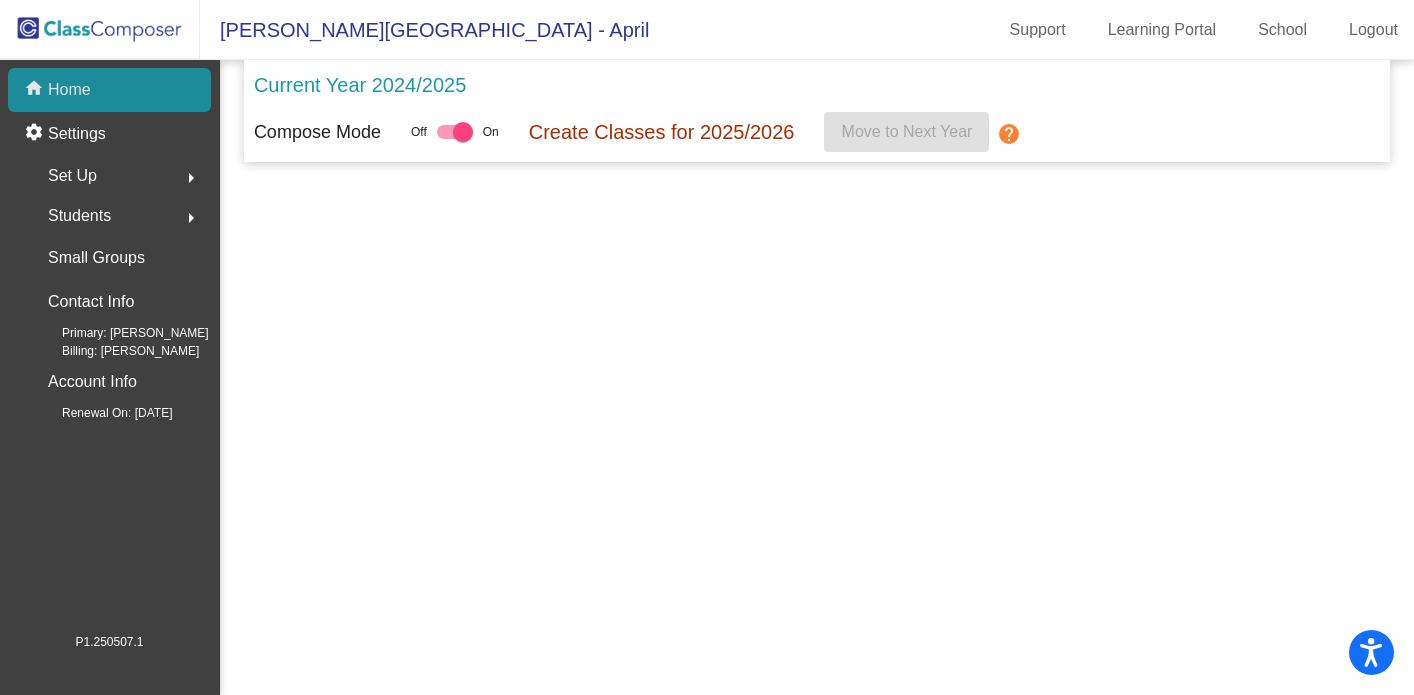 scroll, scrollTop: 0, scrollLeft: 0, axis: both 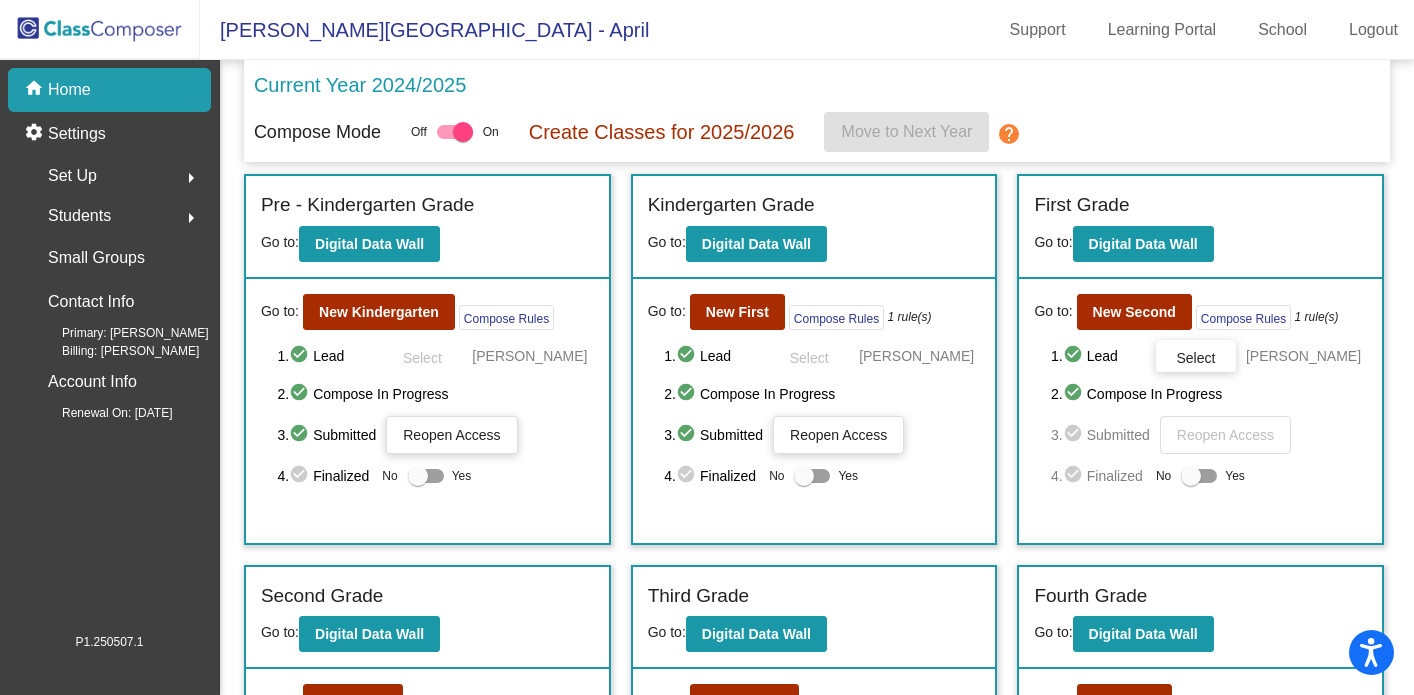 click on "Set Up" 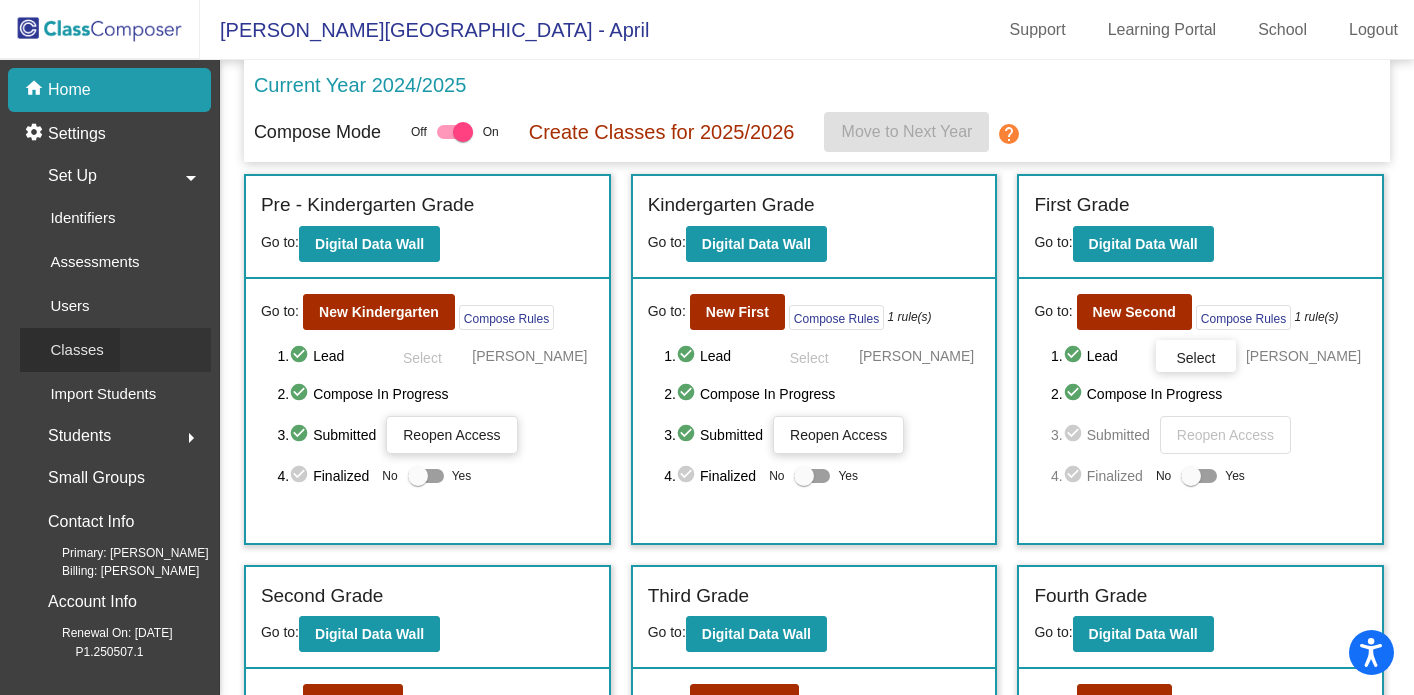 click on "Classes" 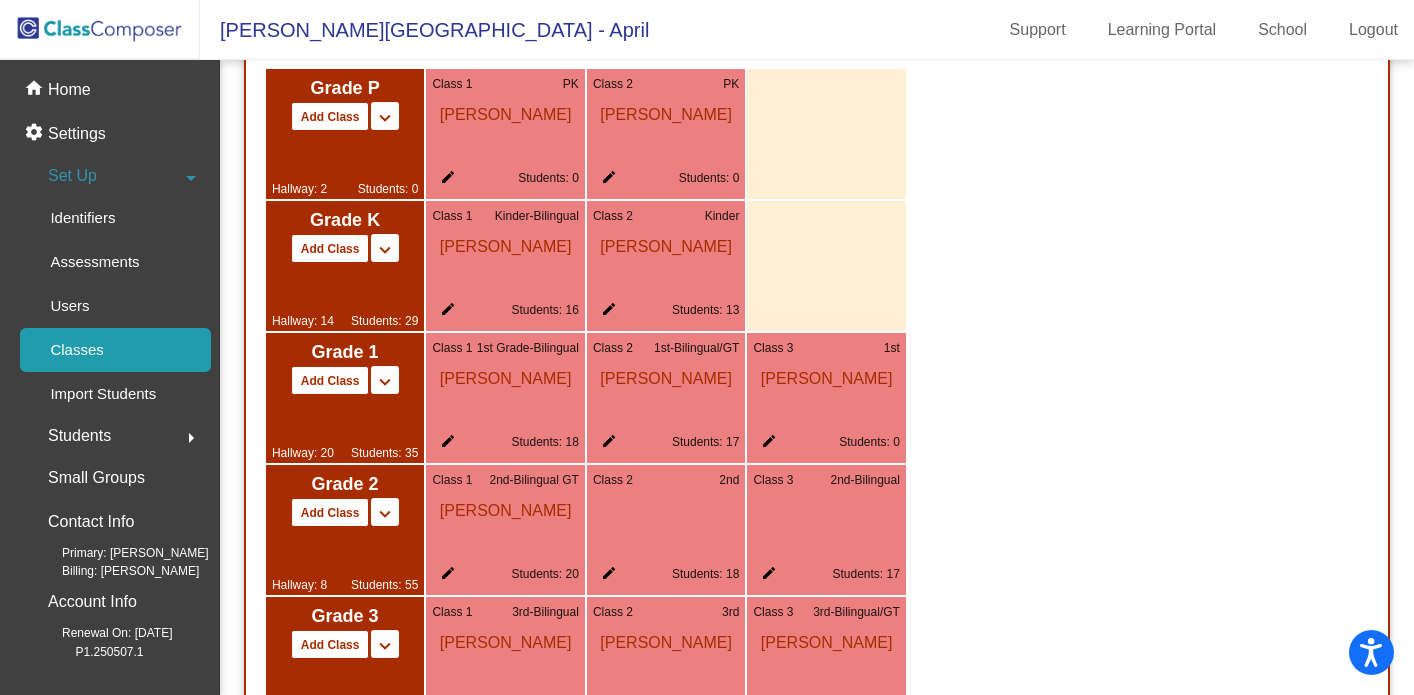 scroll, scrollTop: 1257, scrollLeft: 0, axis: vertical 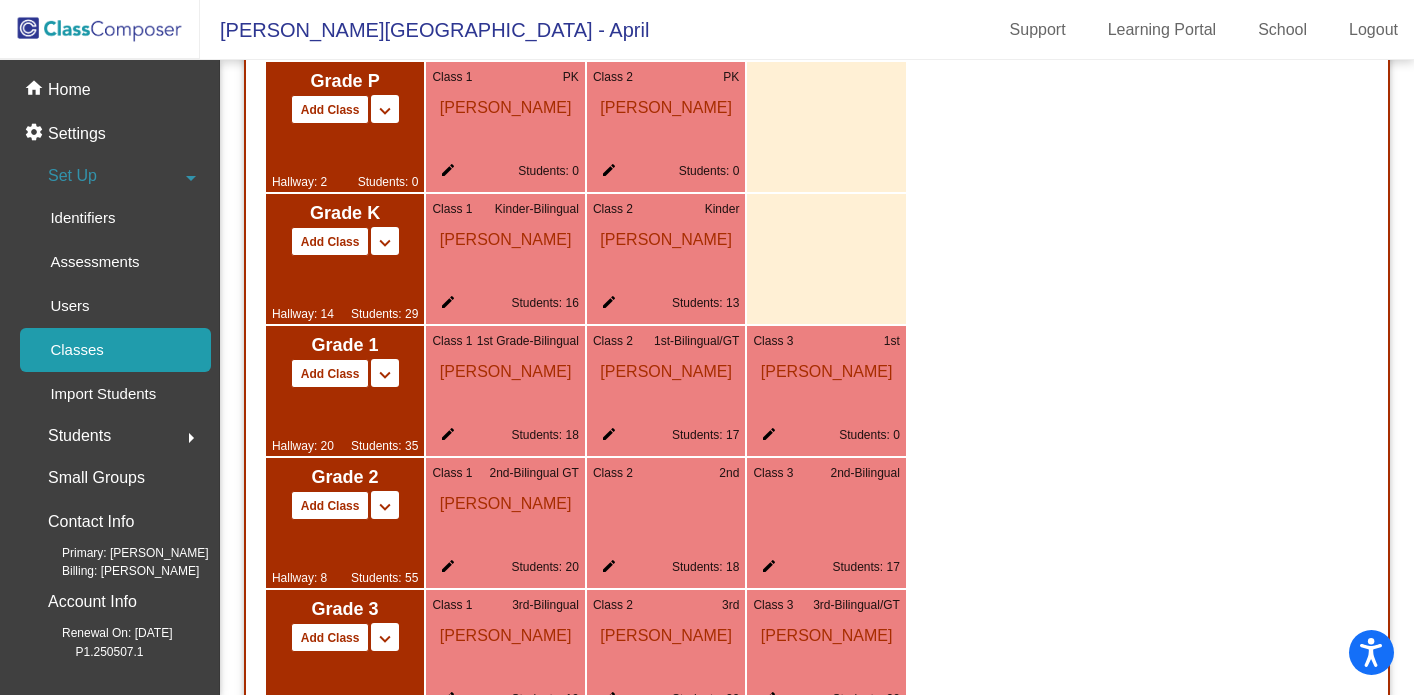 click on "edit" 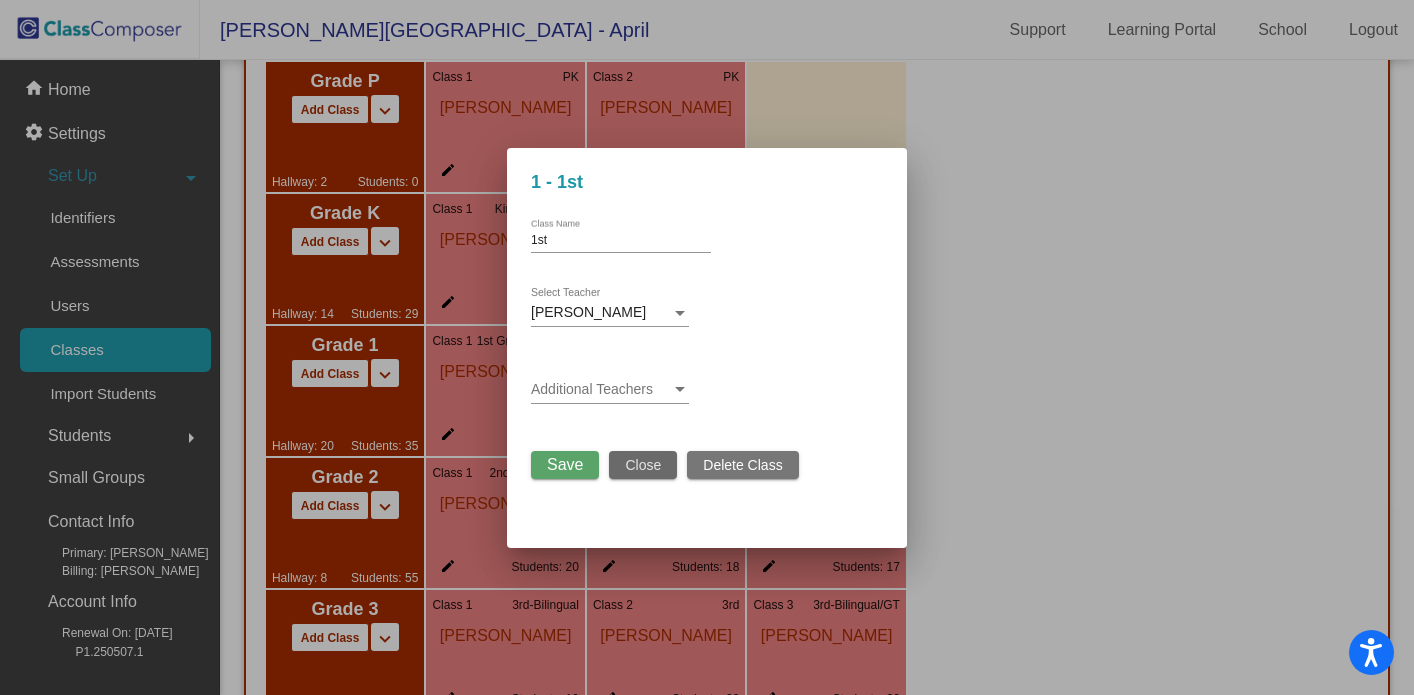 click on "Close" at bounding box center (643, 465) 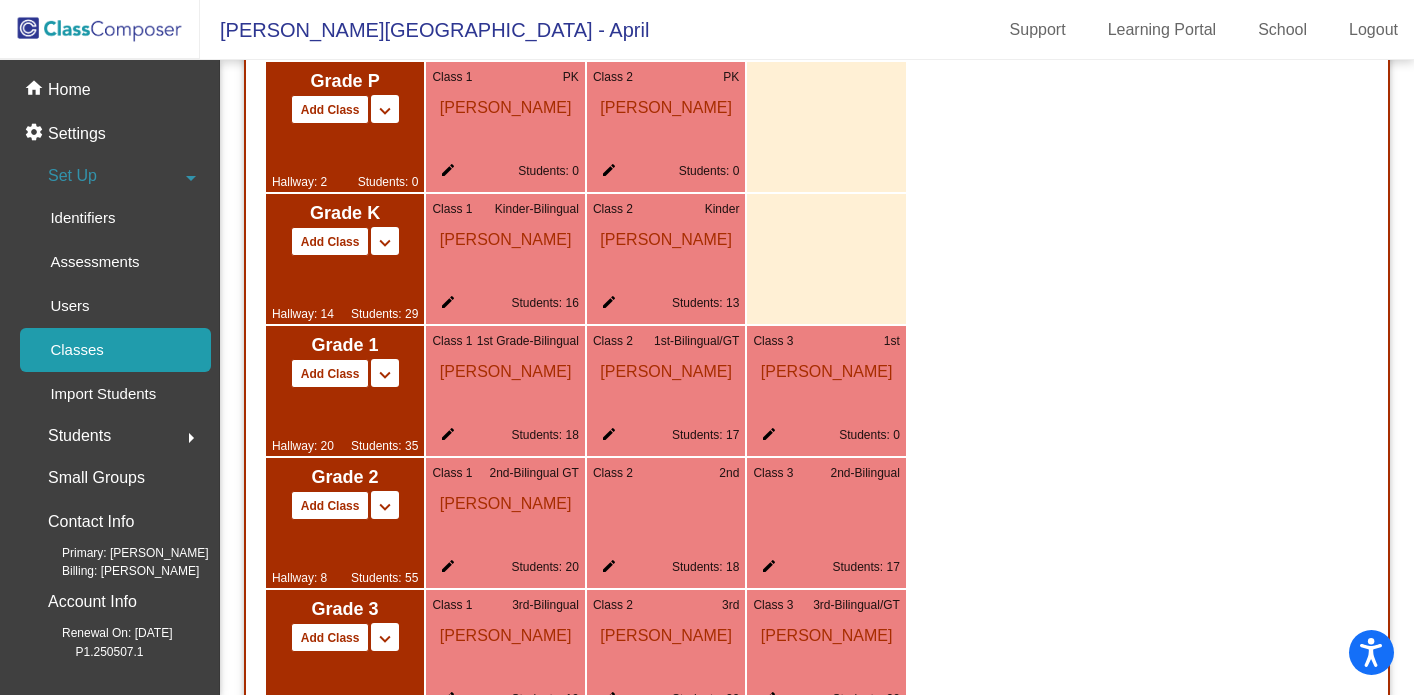 click on "Students" 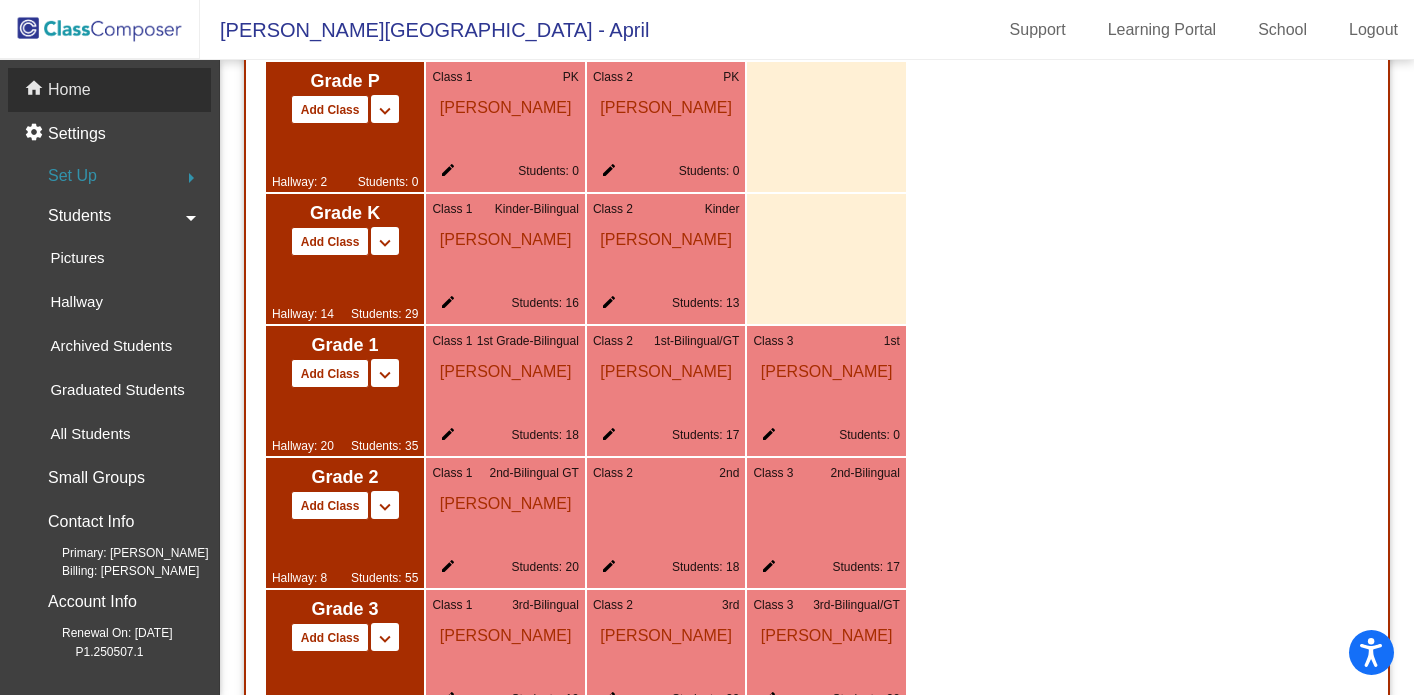click on "home Home" 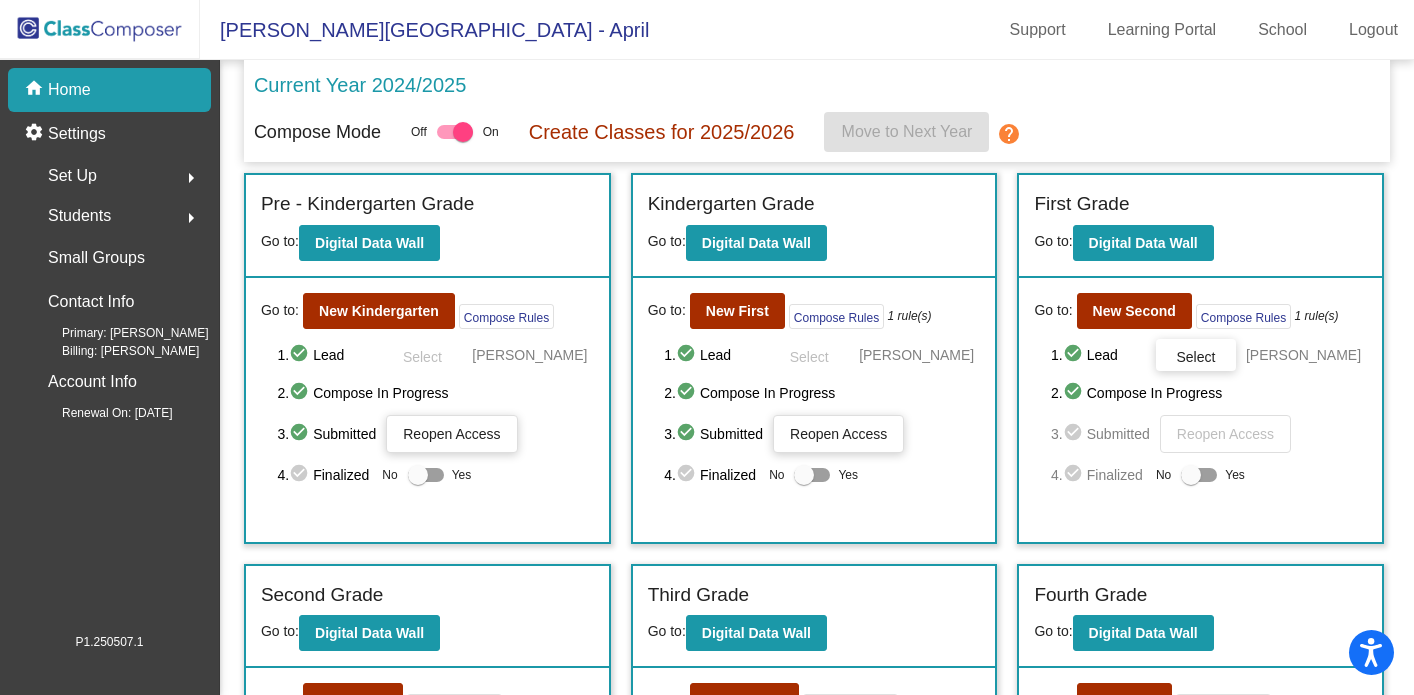 scroll, scrollTop: 0, scrollLeft: 0, axis: both 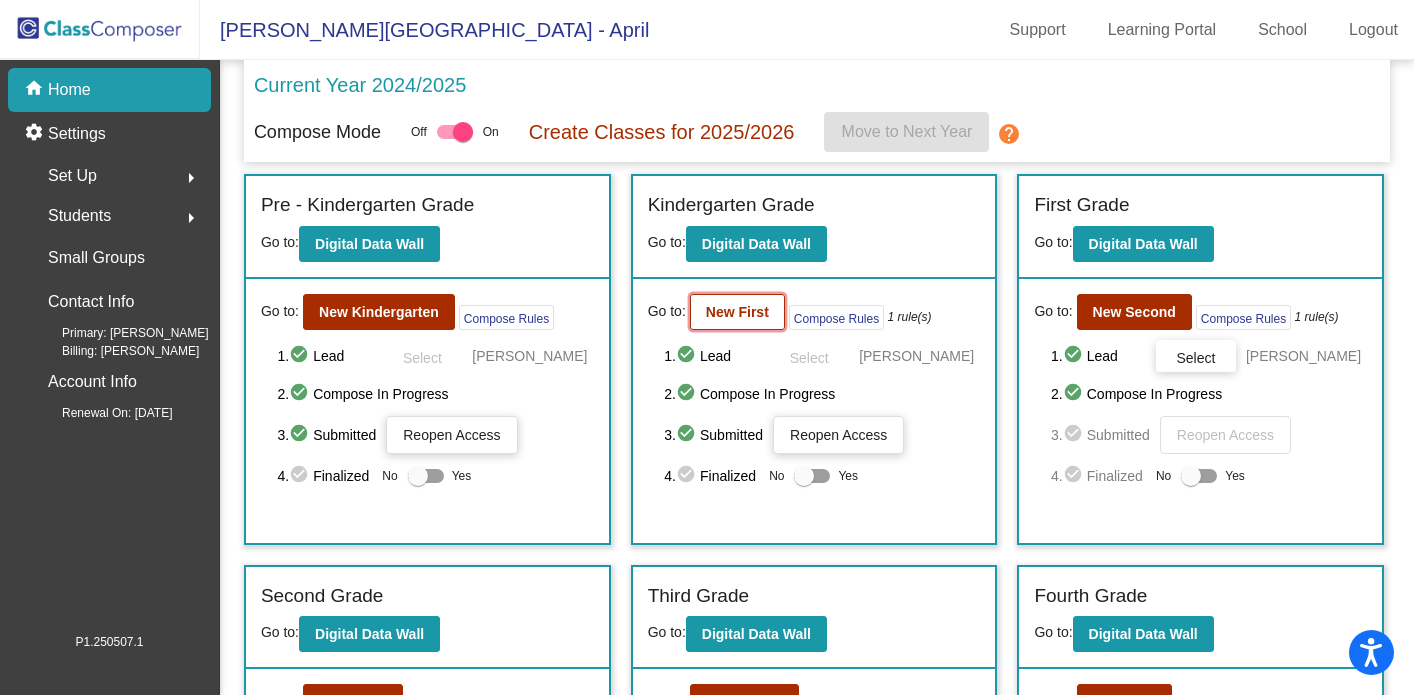 click on "New First" 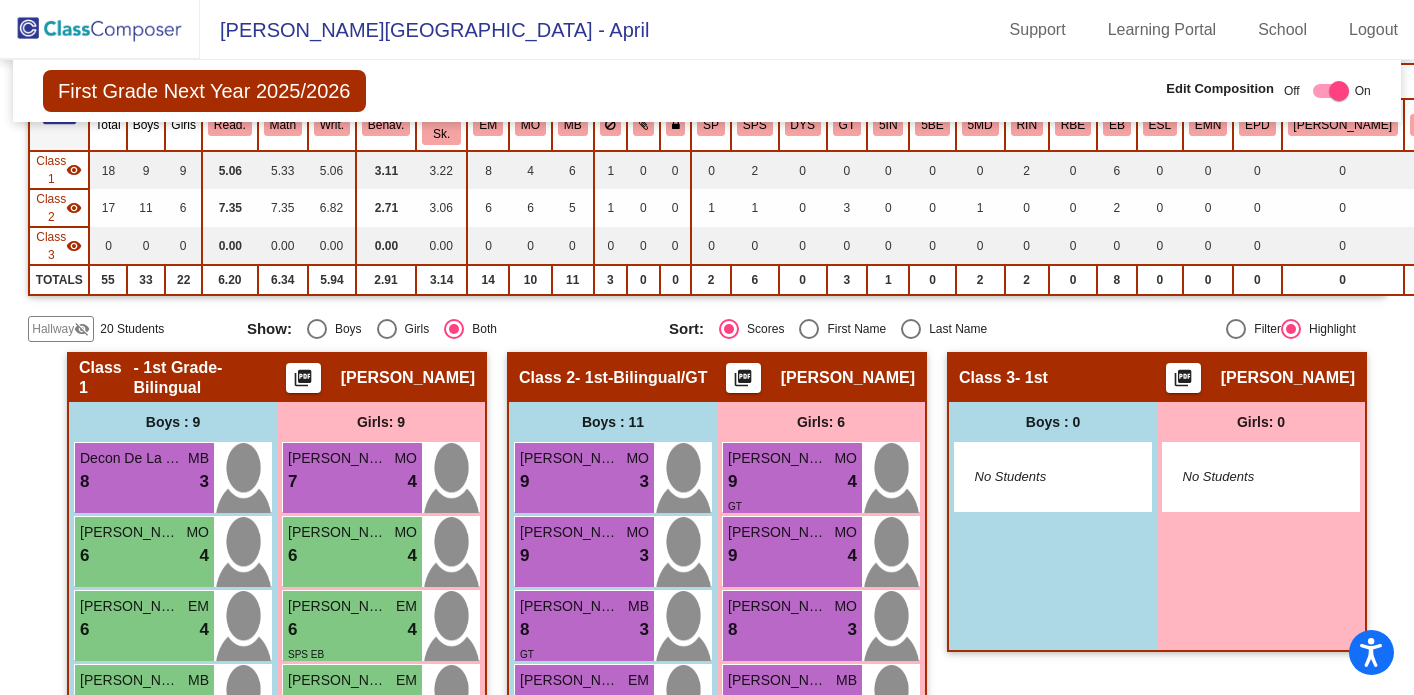 scroll, scrollTop: 195, scrollLeft: 0, axis: vertical 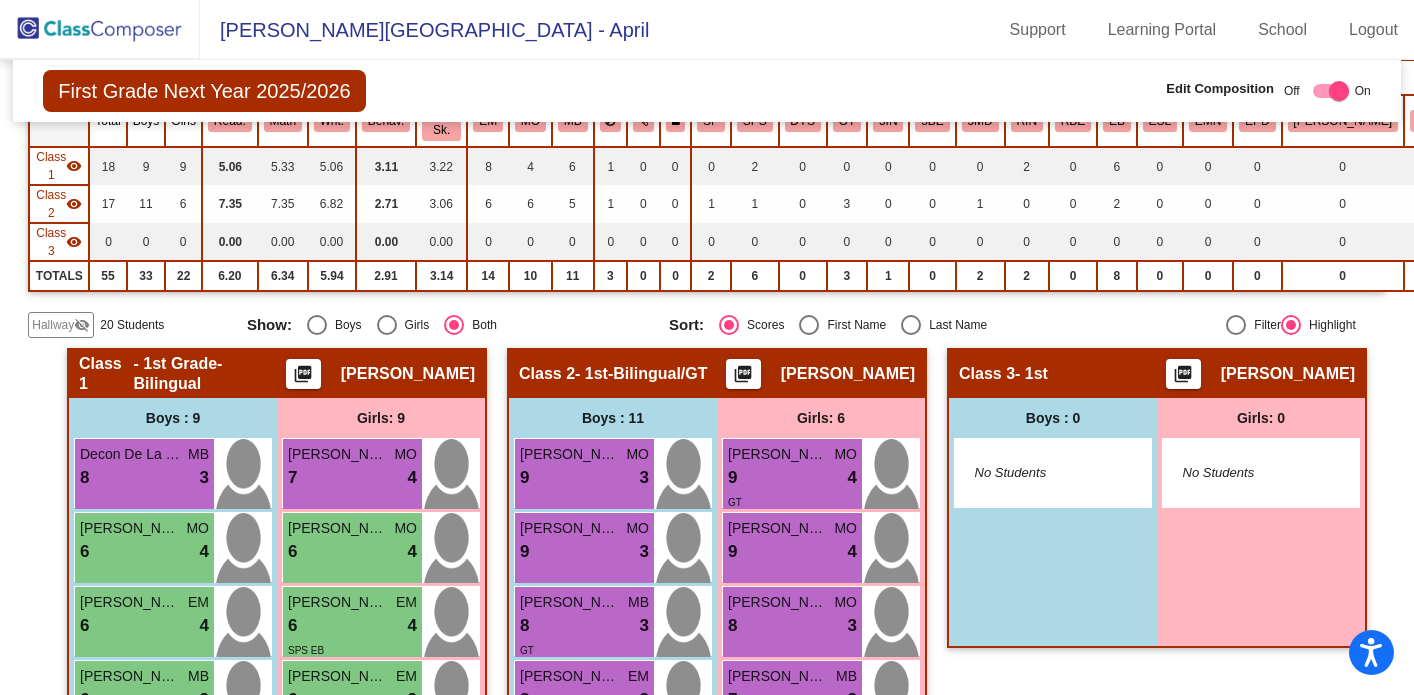 click on "Hallway" 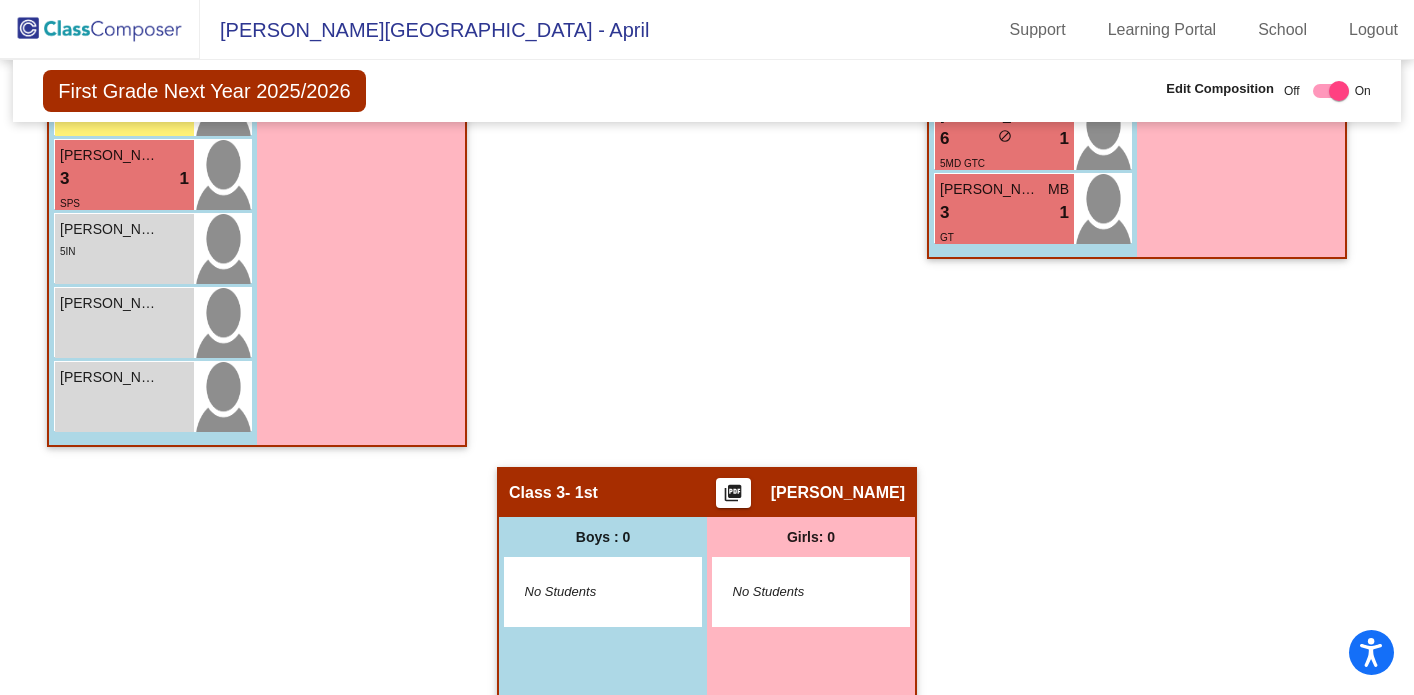 scroll, scrollTop: 1218, scrollLeft: 0, axis: vertical 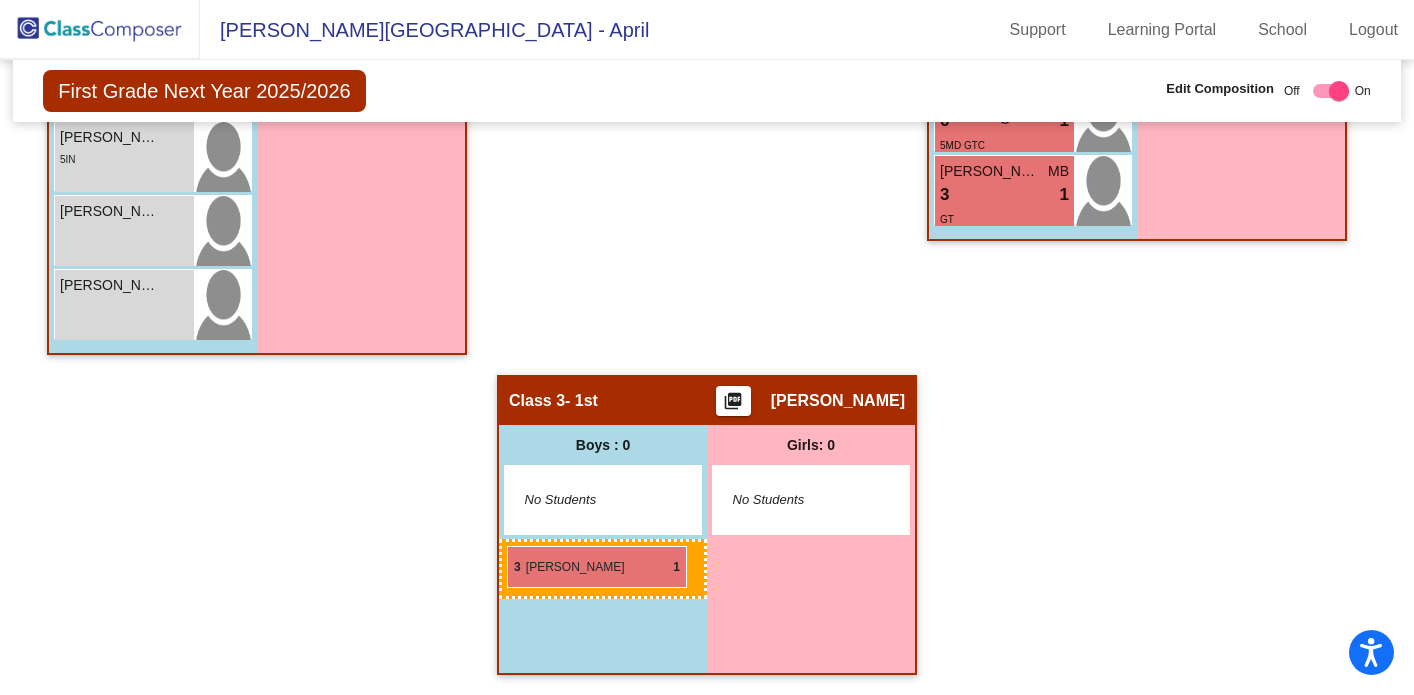 drag, startPoint x: 114, startPoint y: 147, endPoint x: 508, endPoint y: 544, distance: 559.3255 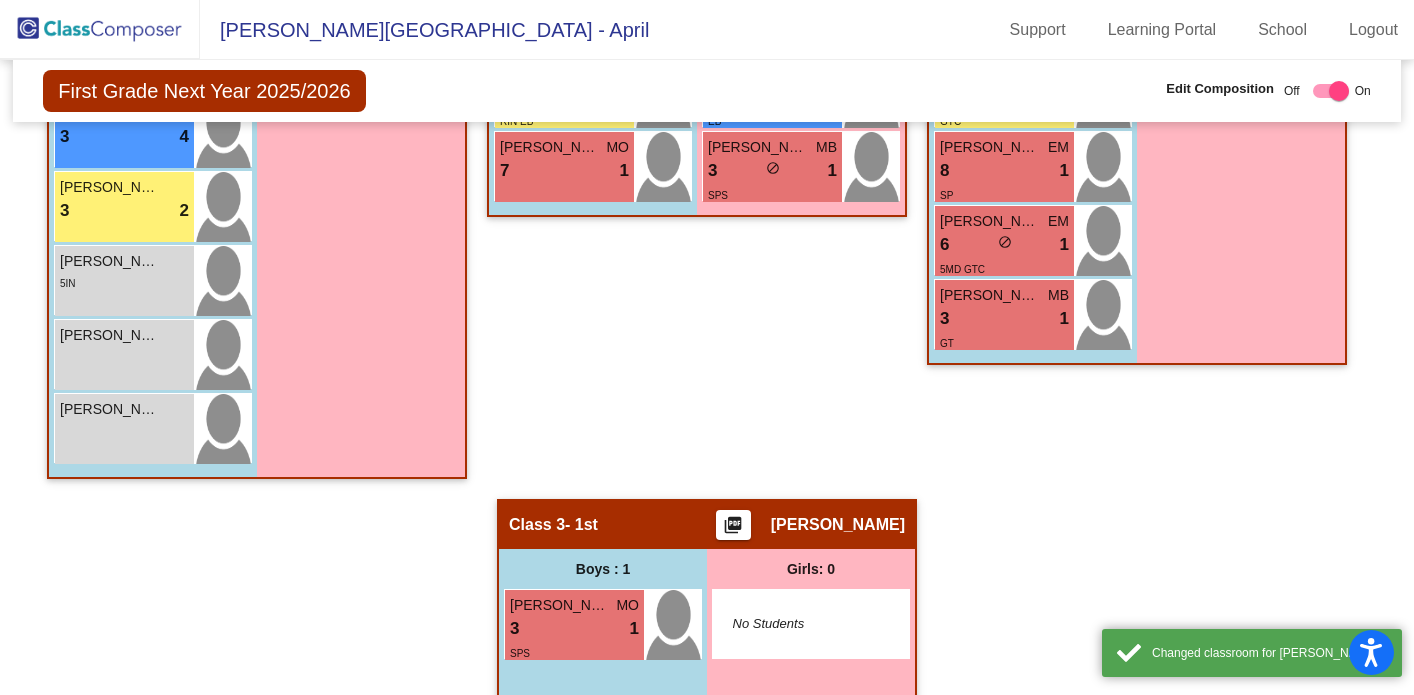scroll, scrollTop: 1093, scrollLeft: 0, axis: vertical 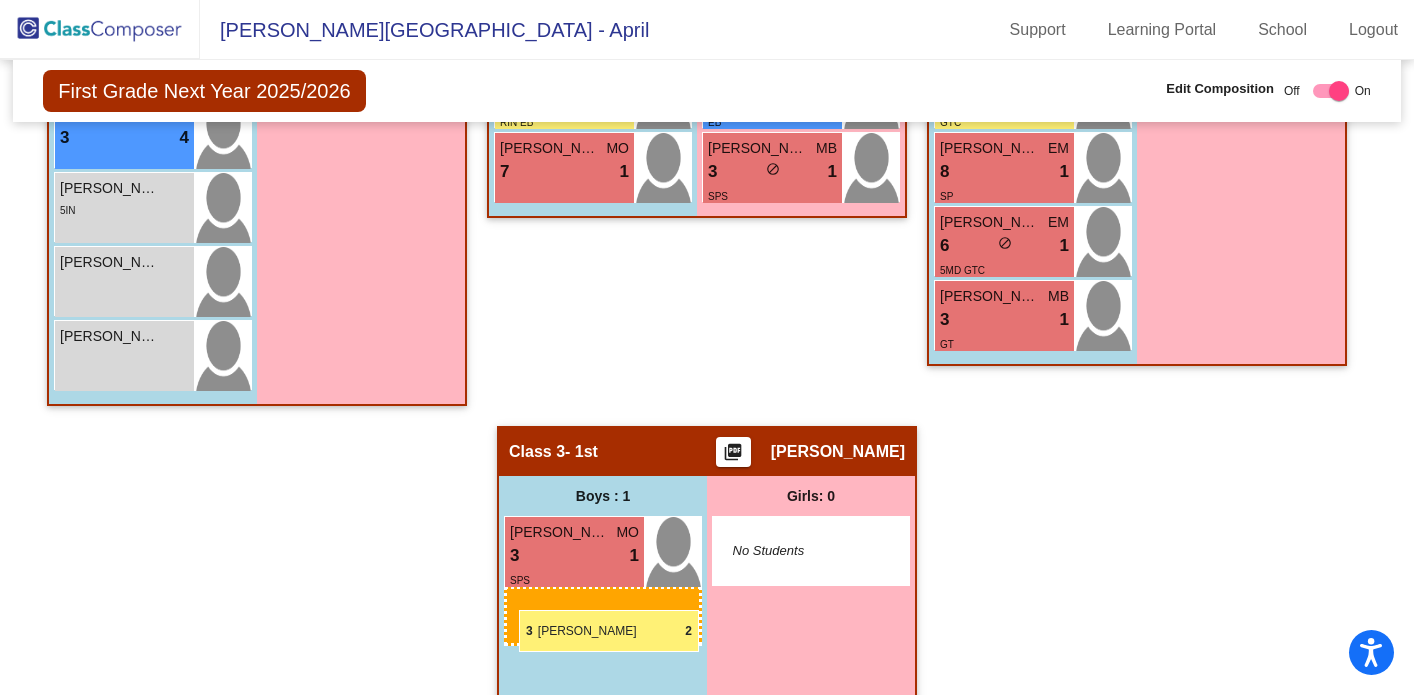 drag, startPoint x: 113, startPoint y: 183, endPoint x: 519, endPoint y: 610, distance: 589.2071 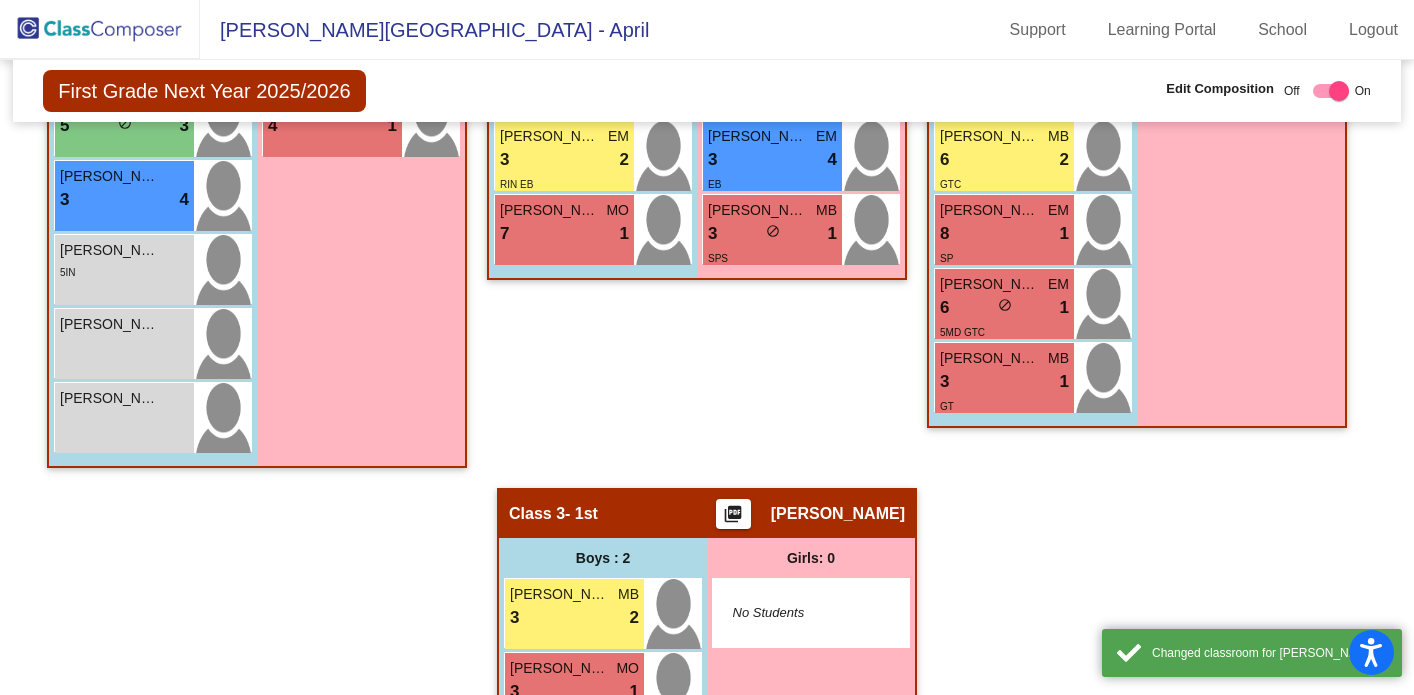 scroll, scrollTop: 1016, scrollLeft: 0, axis: vertical 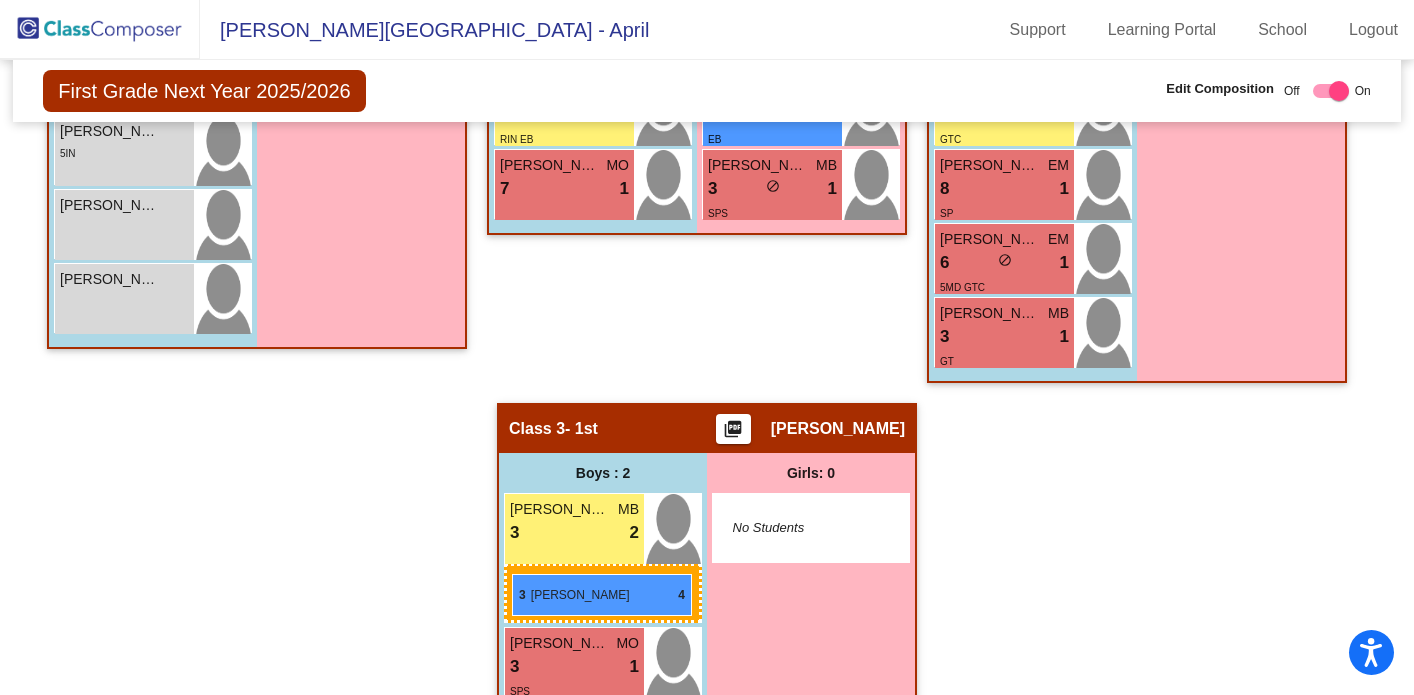 drag, startPoint x: 132, startPoint y: 216, endPoint x: 512, endPoint y: 574, distance: 522.0766 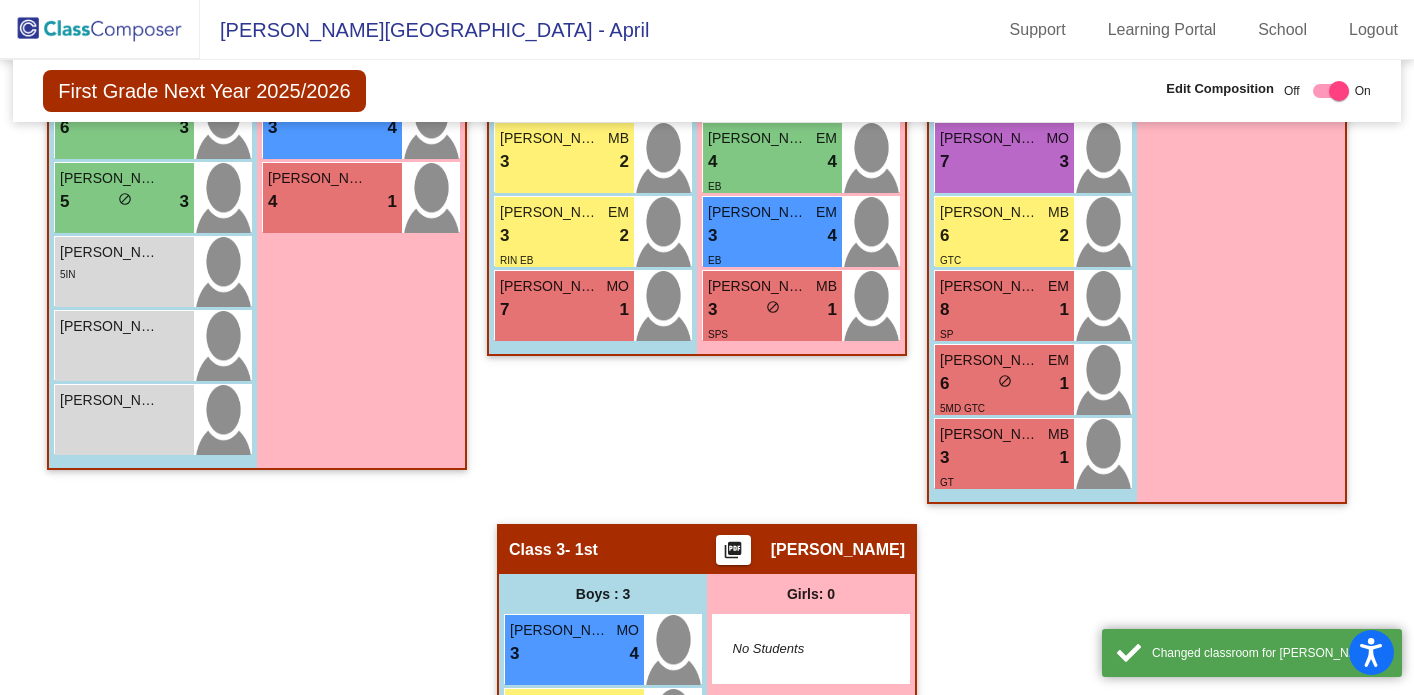 scroll, scrollTop: 945, scrollLeft: 0, axis: vertical 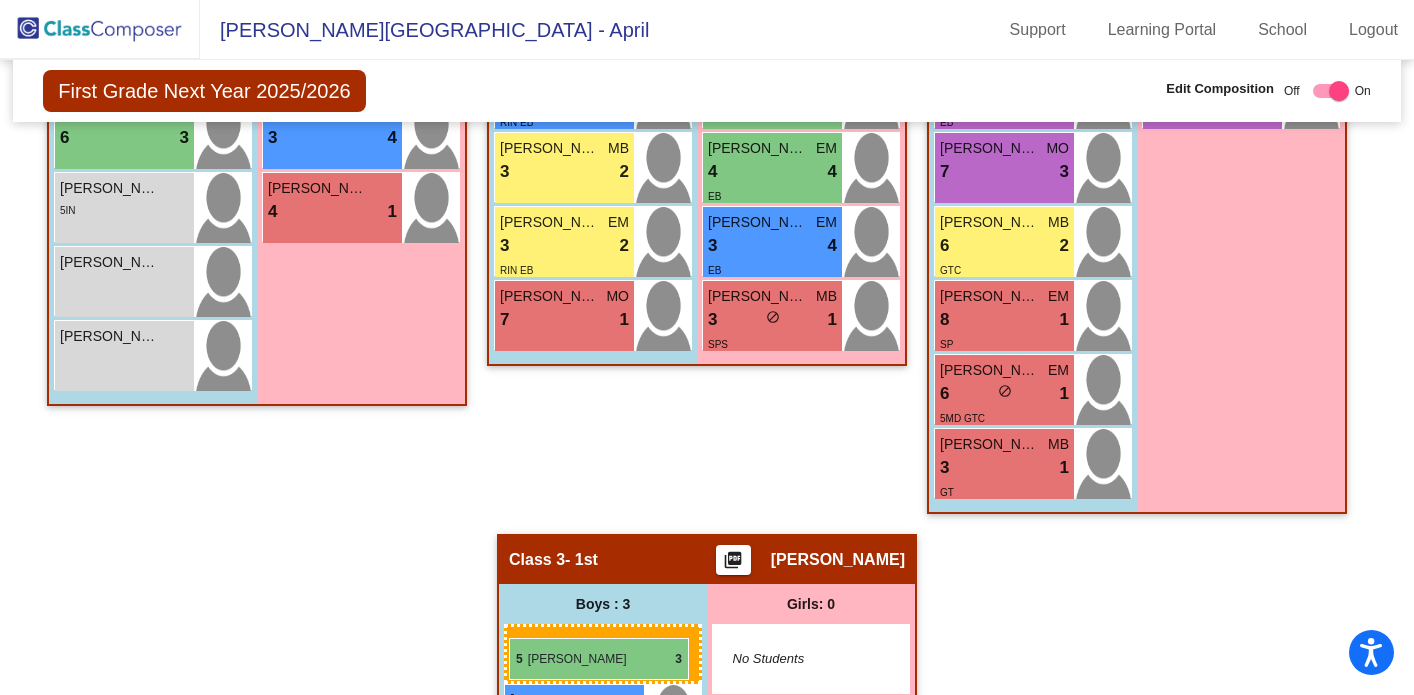 drag, startPoint x: 91, startPoint y: 181, endPoint x: 509, endPoint y: 637, distance: 618.59515 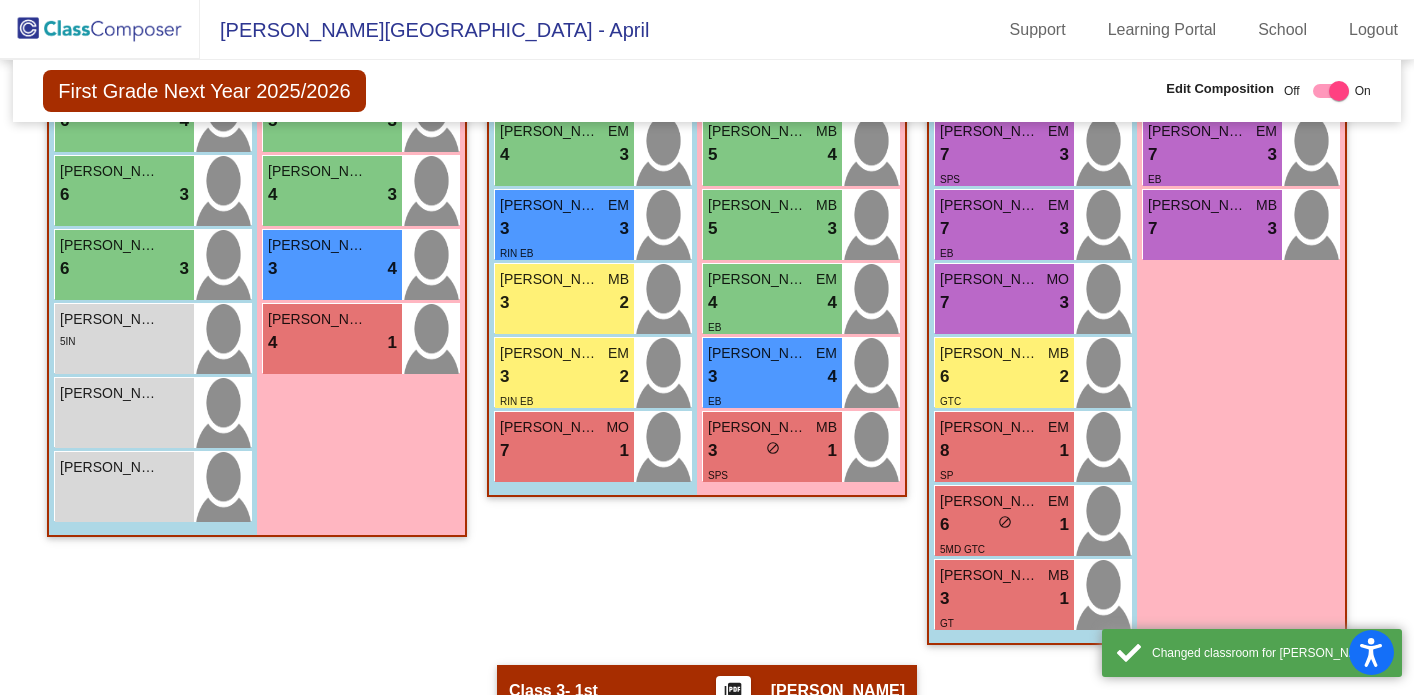 scroll, scrollTop: 810, scrollLeft: 0, axis: vertical 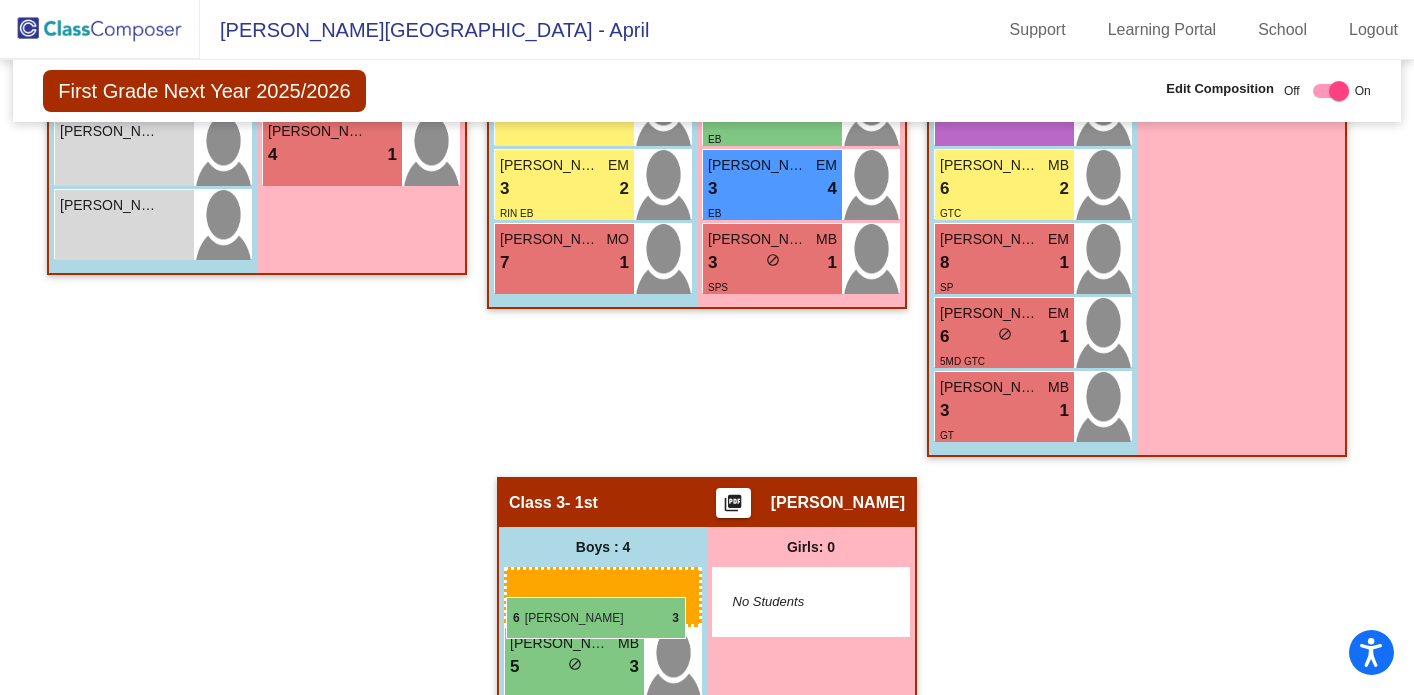 drag, startPoint x: 117, startPoint y: 256, endPoint x: 506, endPoint y: 597, distance: 517.3026 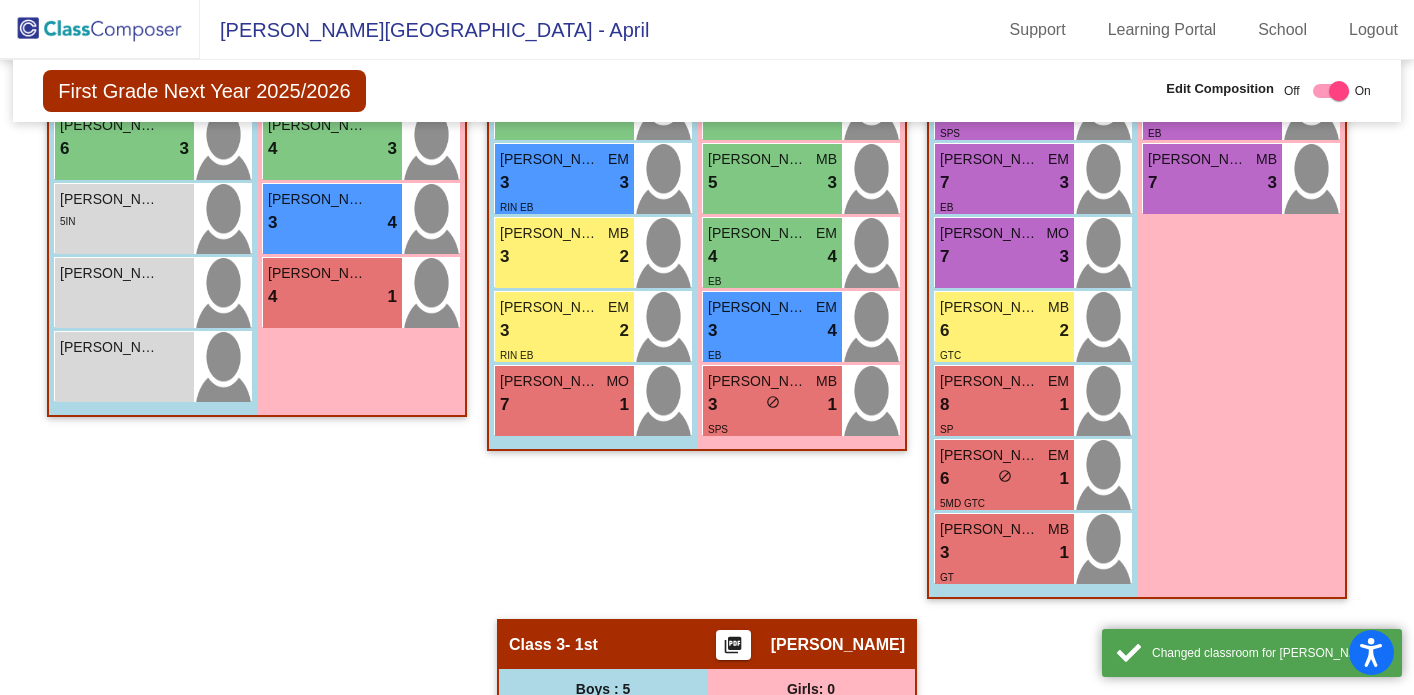scroll, scrollTop: 858, scrollLeft: 0, axis: vertical 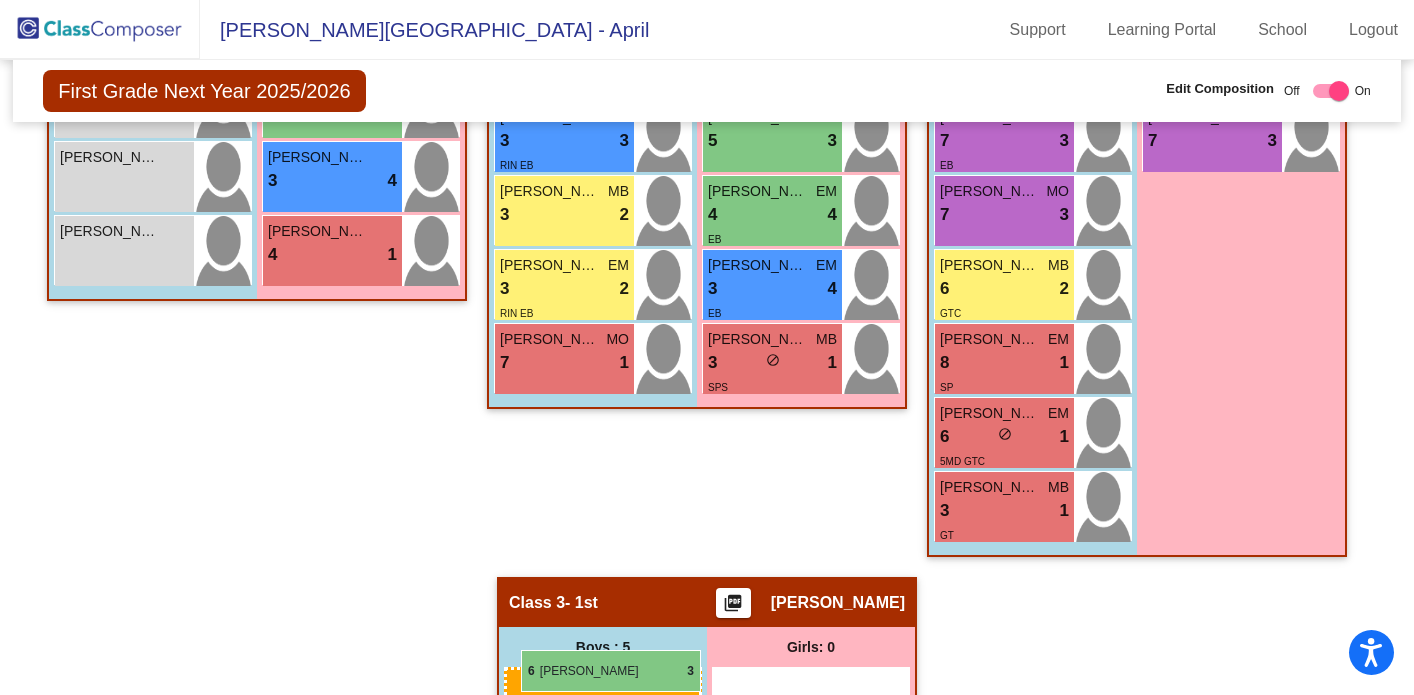 drag, startPoint x: 117, startPoint y: 145, endPoint x: 521, endPoint y: 650, distance: 646.7156 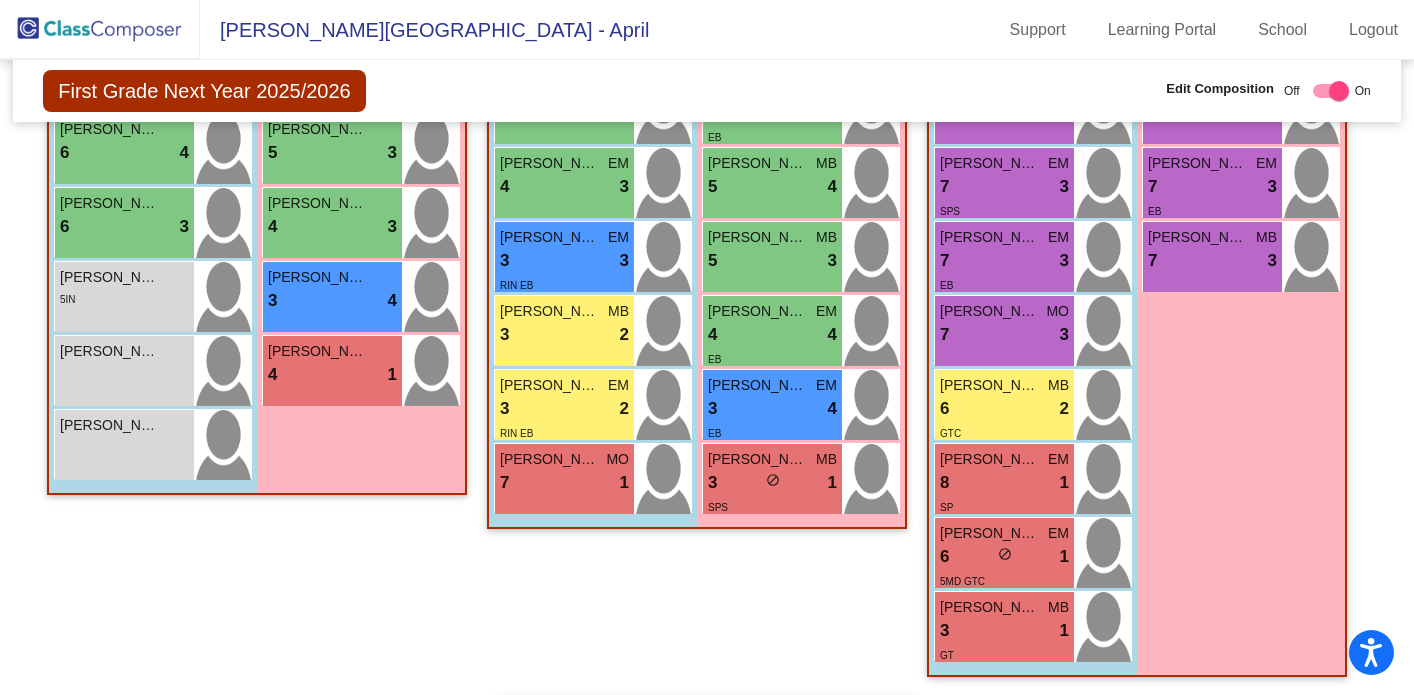 scroll, scrollTop: 775, scrollLeft: 0, axis: vertical 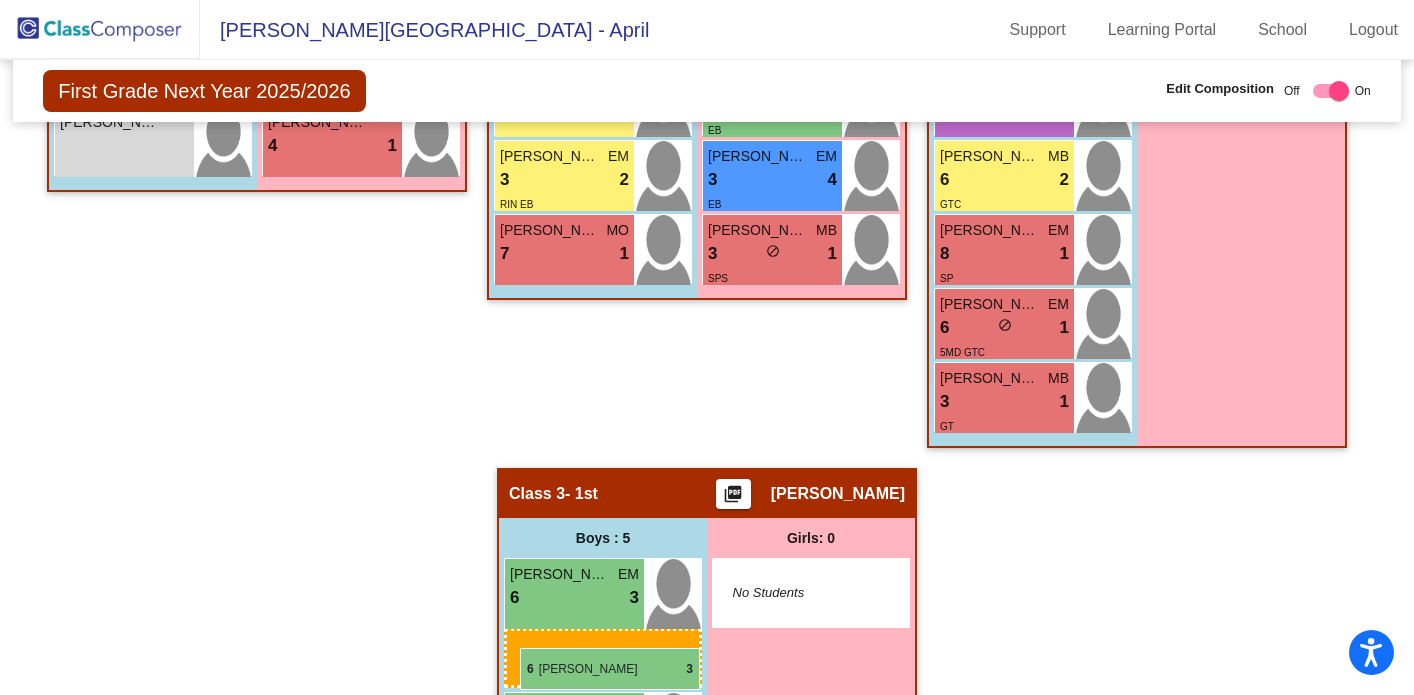 drag, startPoint x: 121, startPoint y: 214, endPoint x: 520, endPoint y: 647, distance: 588.8039 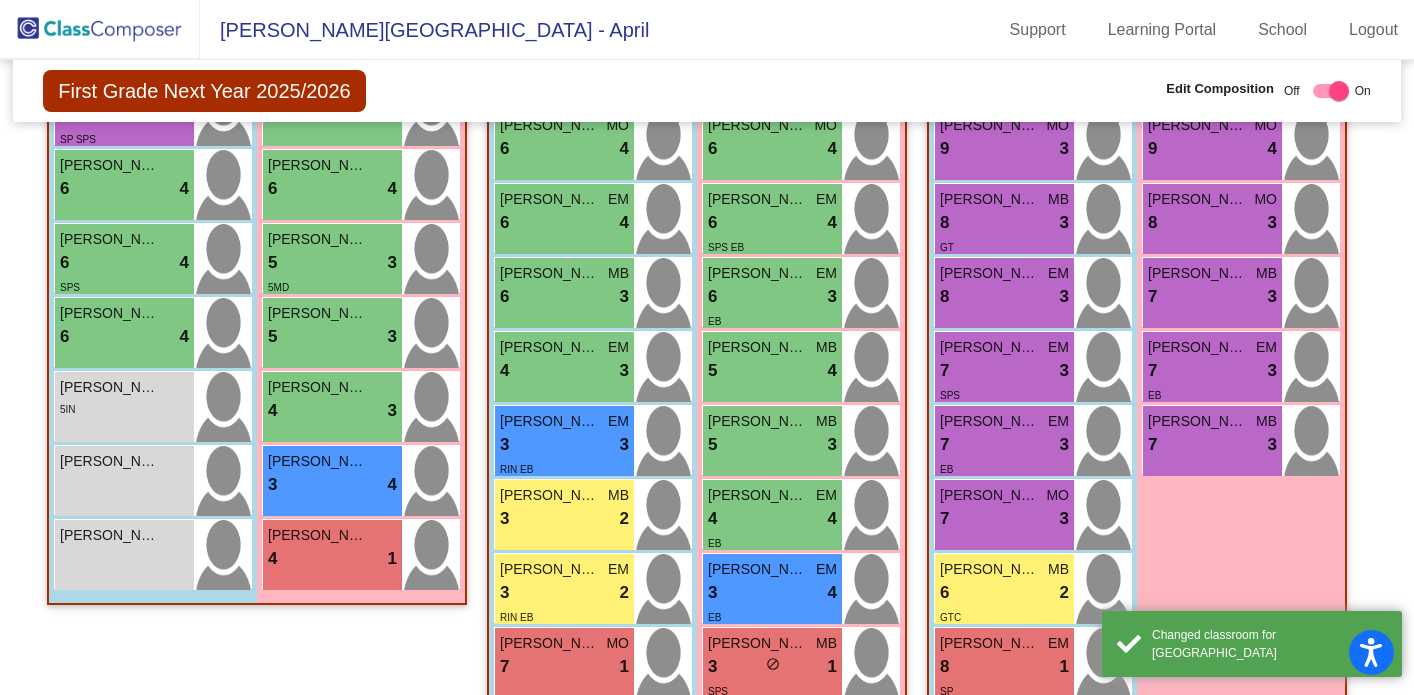 scroll, scrollTop: 582, scrollLeft: 0, axis: vertical 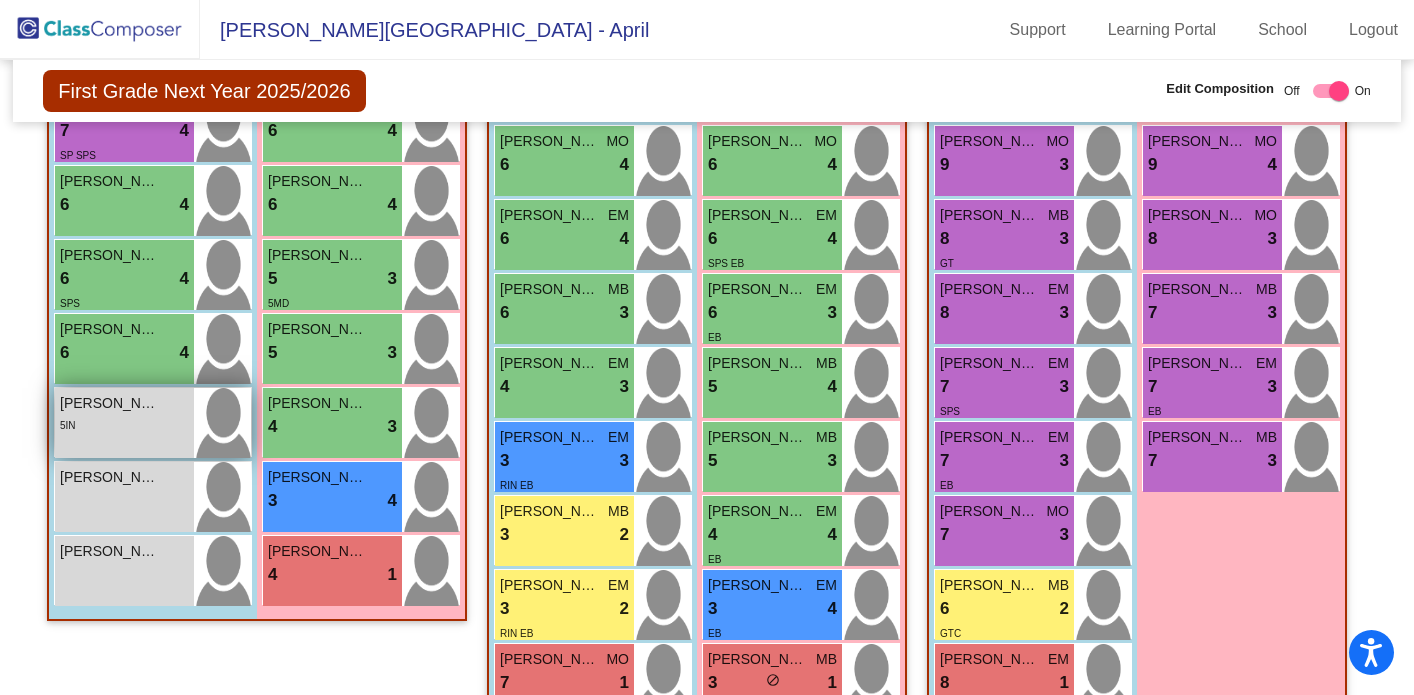 click on "6 lock do_not_disturb_alt 4" at bounding box center [124, 353] 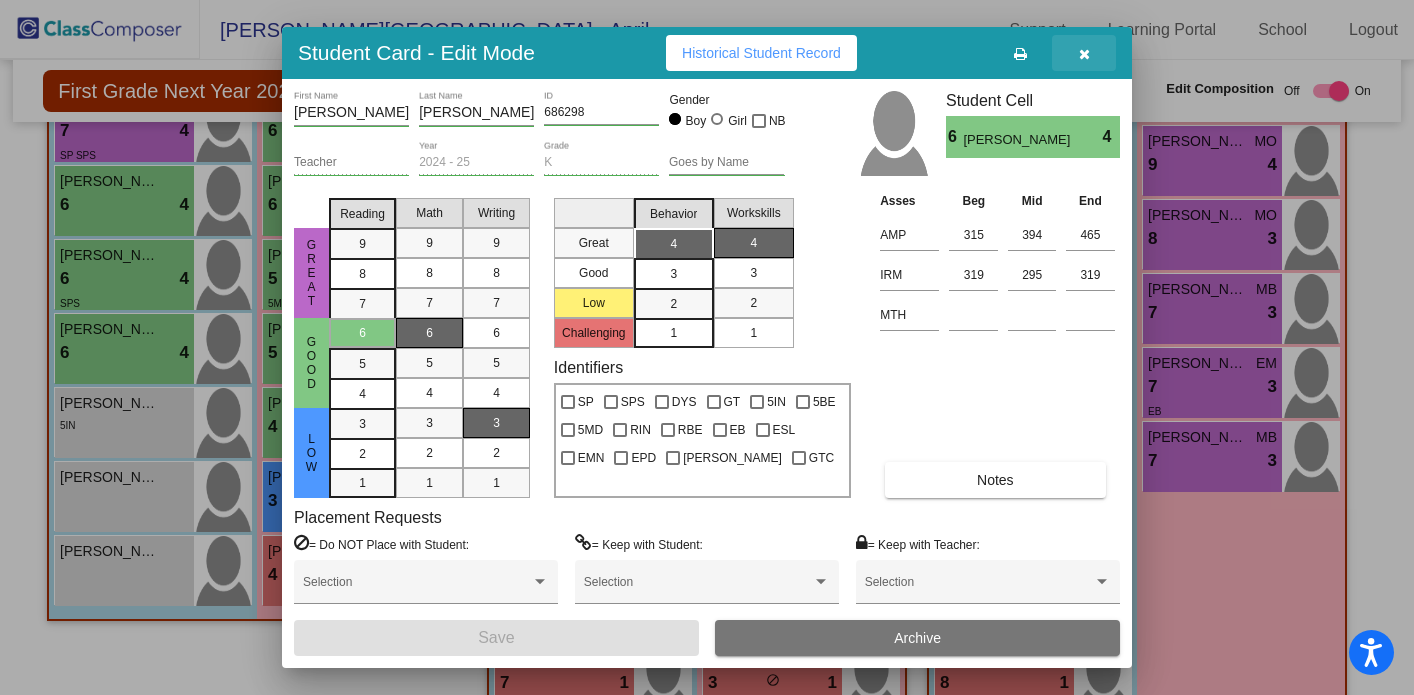 click at bounding box center (1084, 54) 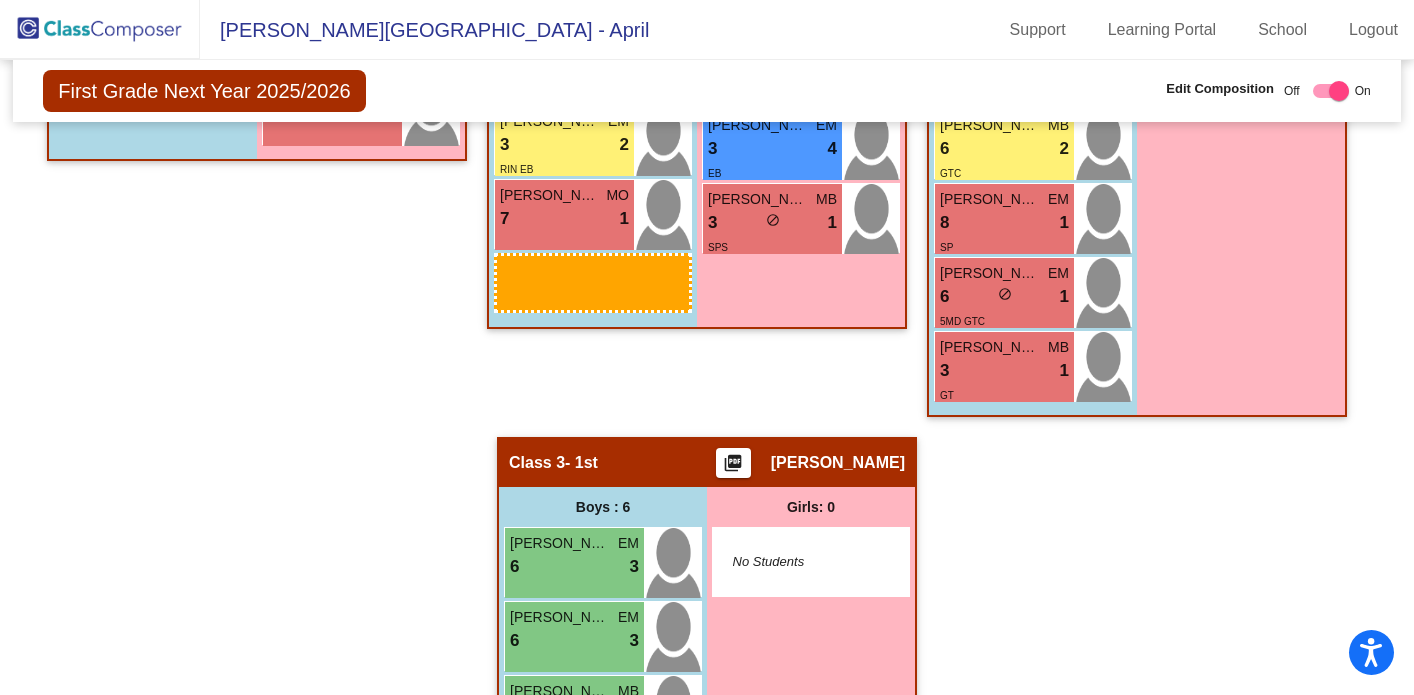 scroll, scrollTop: 1046, scrollLeft: 0, axis: vertical 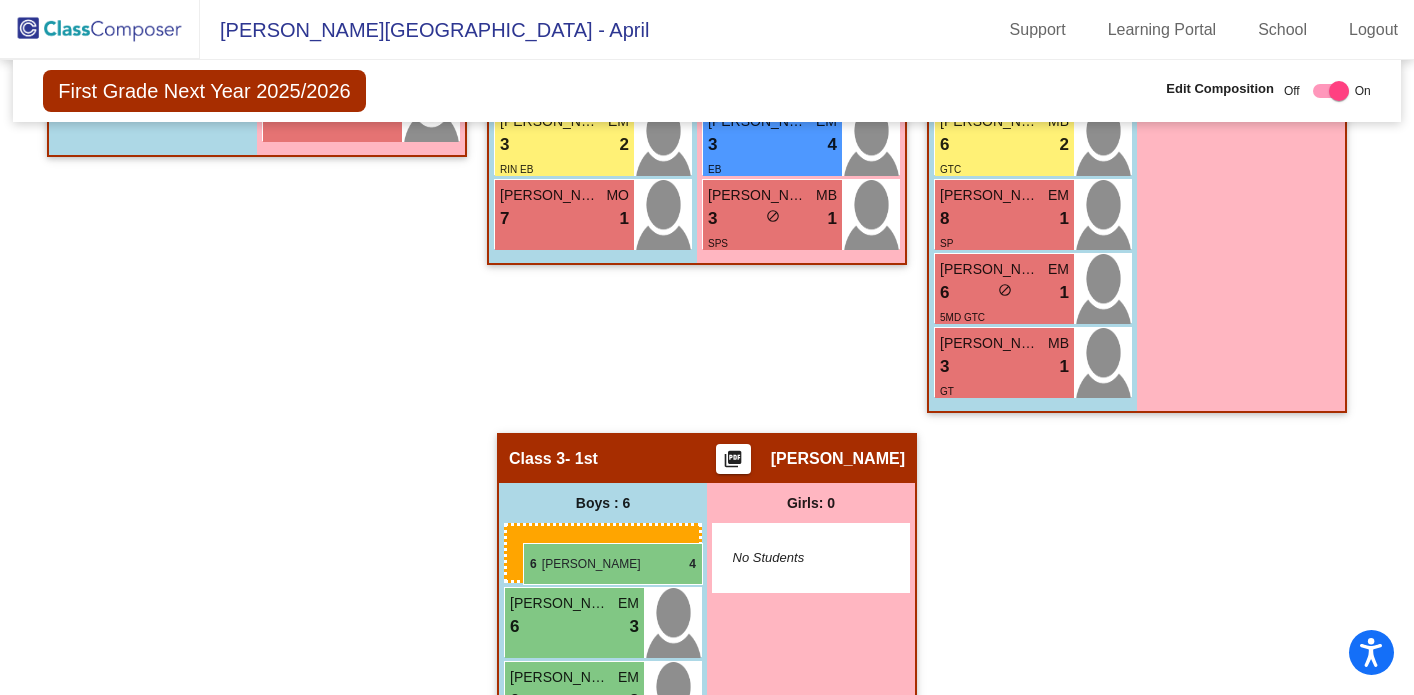 drag, startPoint x: 118, startPoint y: 333, endPoint x: 523, endPoint y: 542, distance: 455.74774 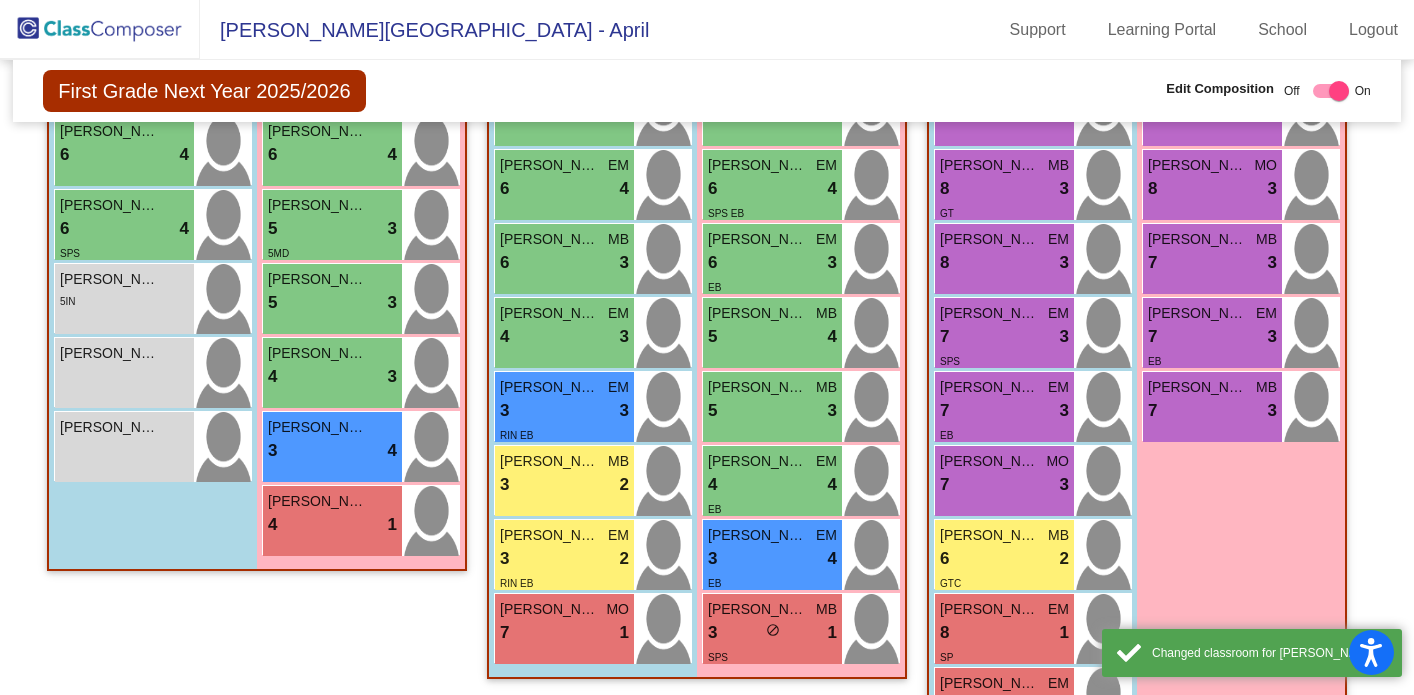 scroll, scrollTop: 615, scrollLeft: 0, axis: vertical 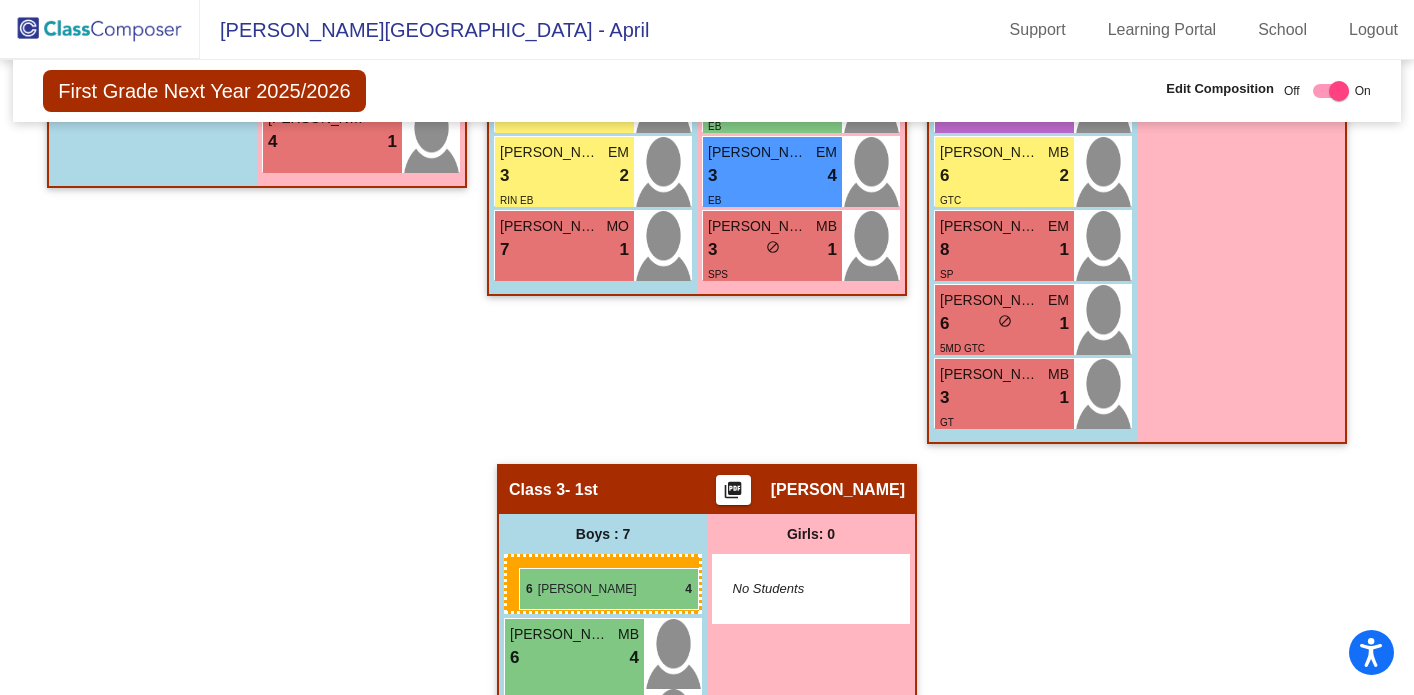 drag, startPoint x: 134, startPoint y: 254, endPoint x: 519, endPoint y: 567, distance: 496.1794 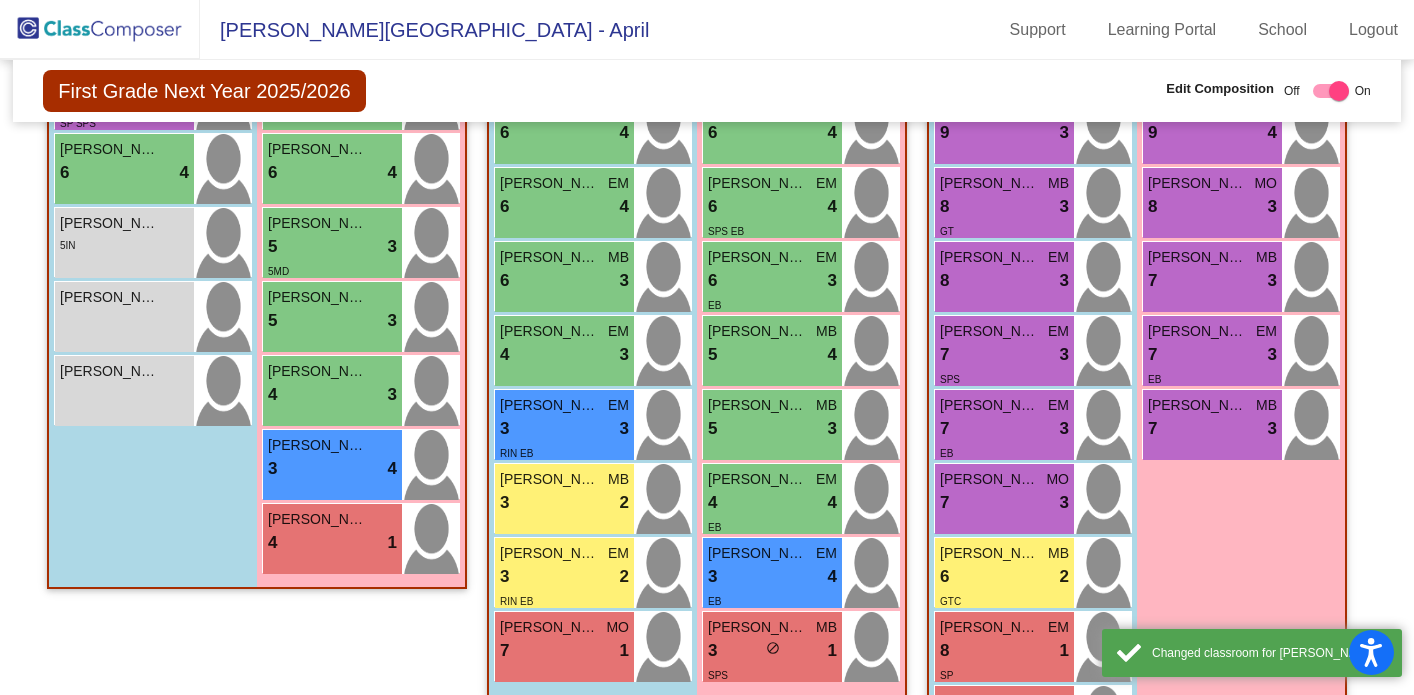 scroll, scrollTop: 549, scrollLeft: 0, axis: vertical 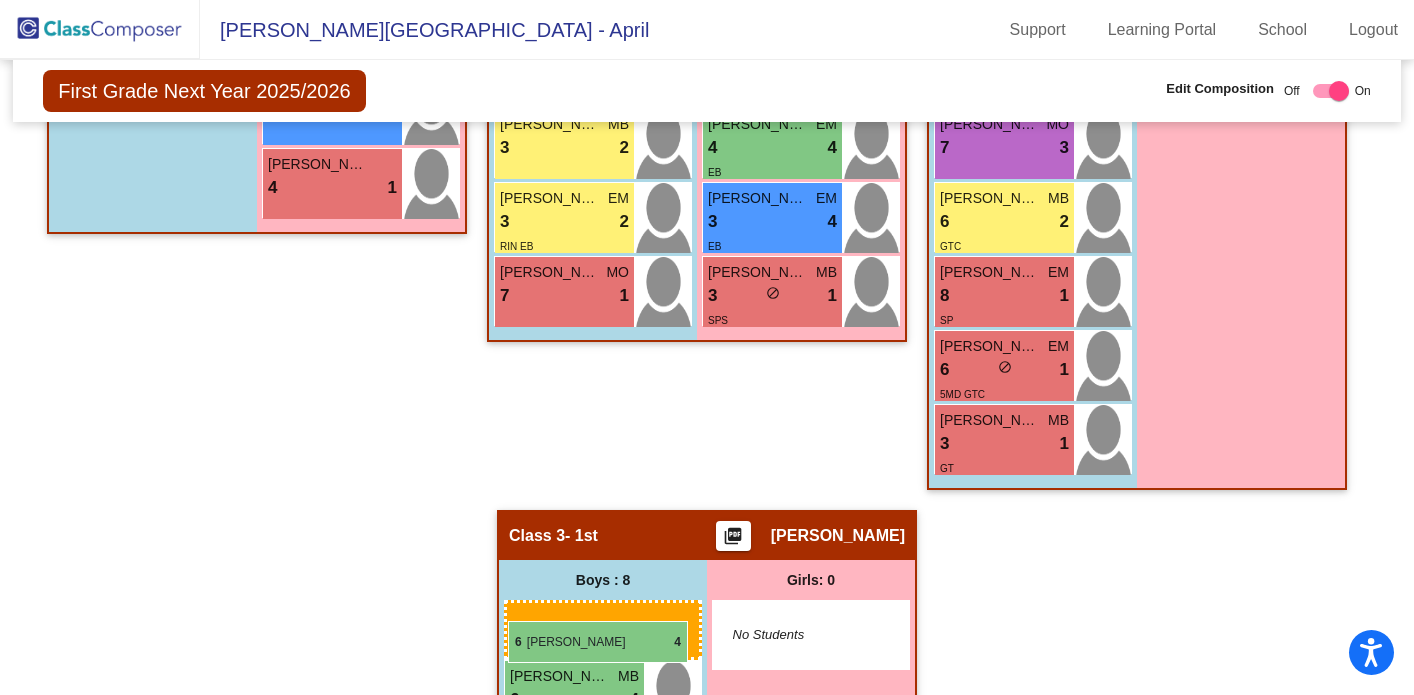 drag, startPoint x: 94, startPoint y: 219, endPoint x: 508, endPoint y: 620, distance: 576.36536 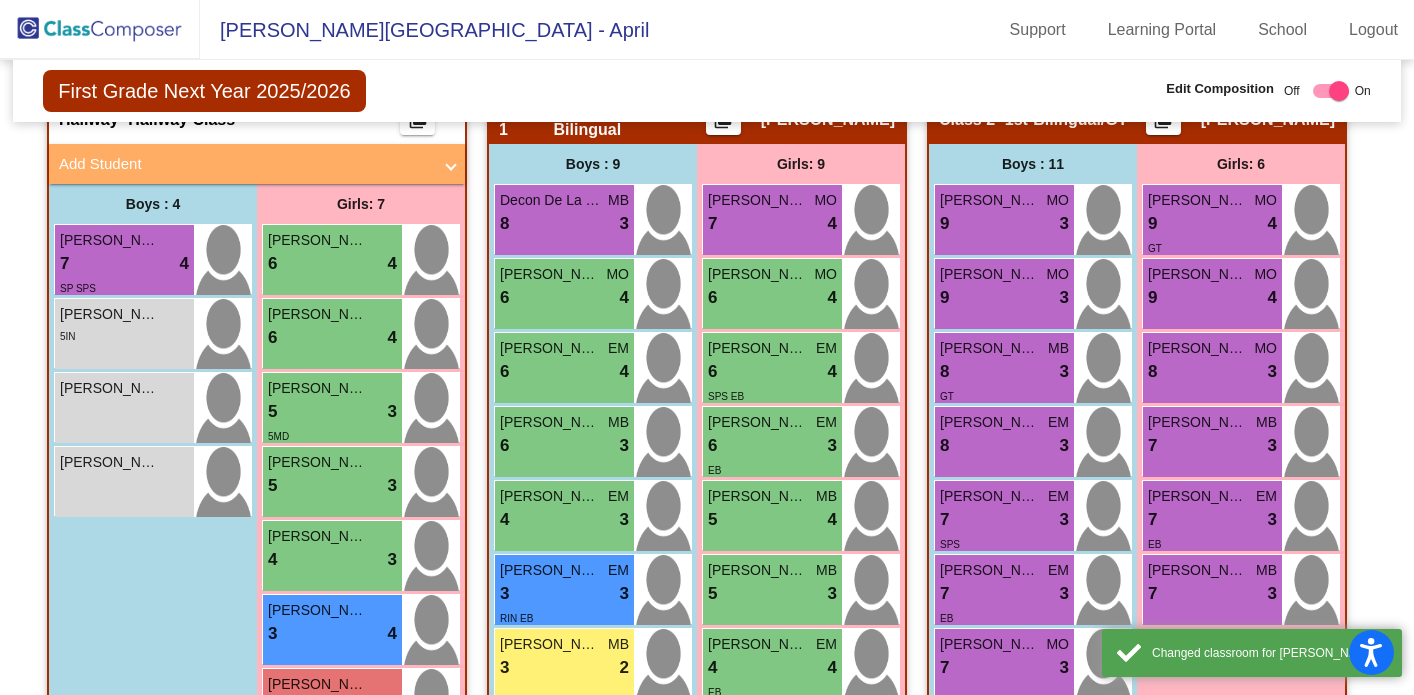 scroll, scrollTop: 443, scrollLeft: 0, axis: vertical 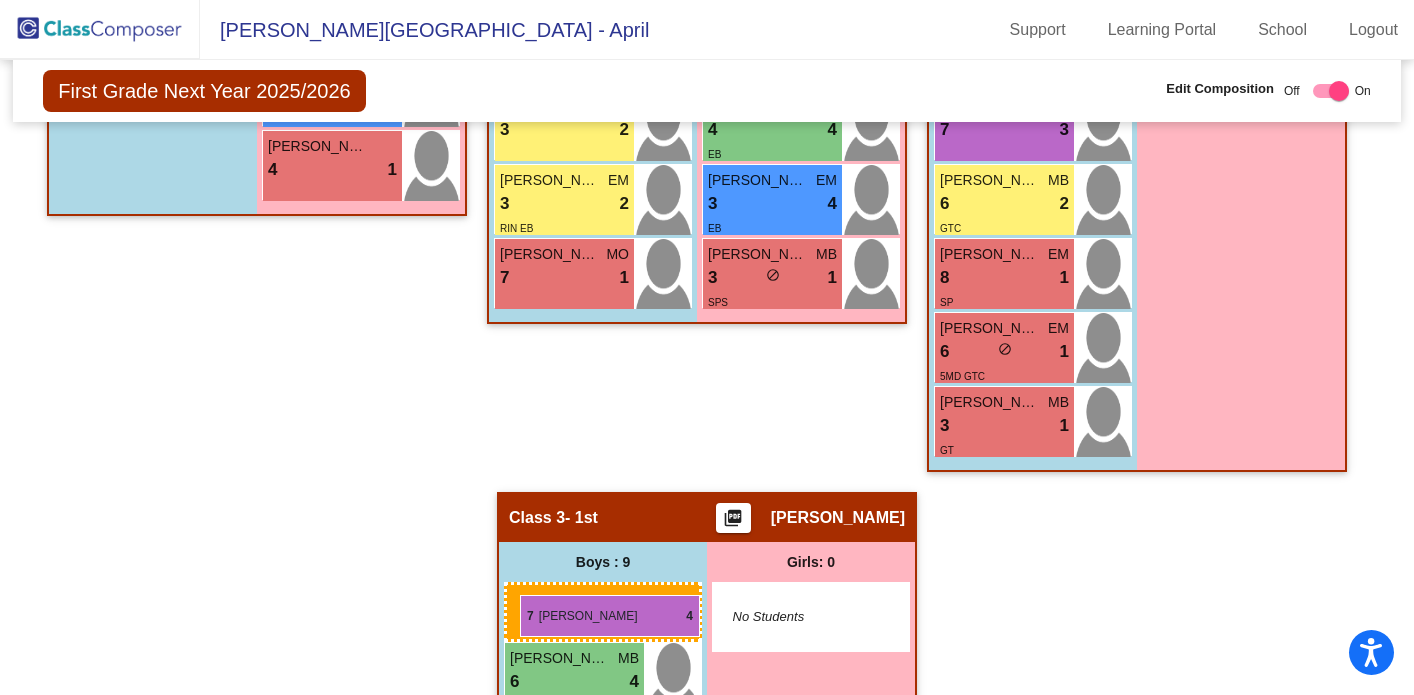 drag, startPoint x: 125, startPoint y: 278, endPoint x: 520, endPoint y: 595, distance: 506.4721 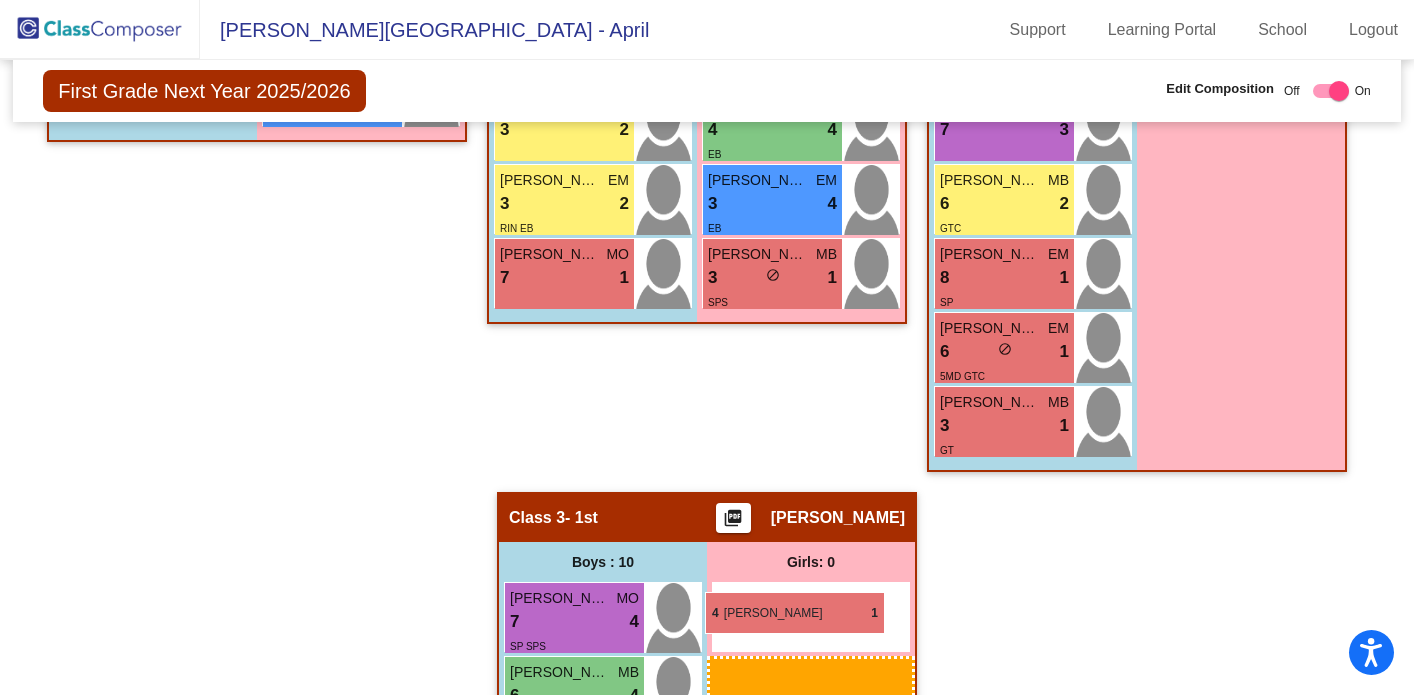 drag, startPoint x: 317, startPoint y: 175, endPoint x: 705, endPoint y: 591, distance: 568.8585 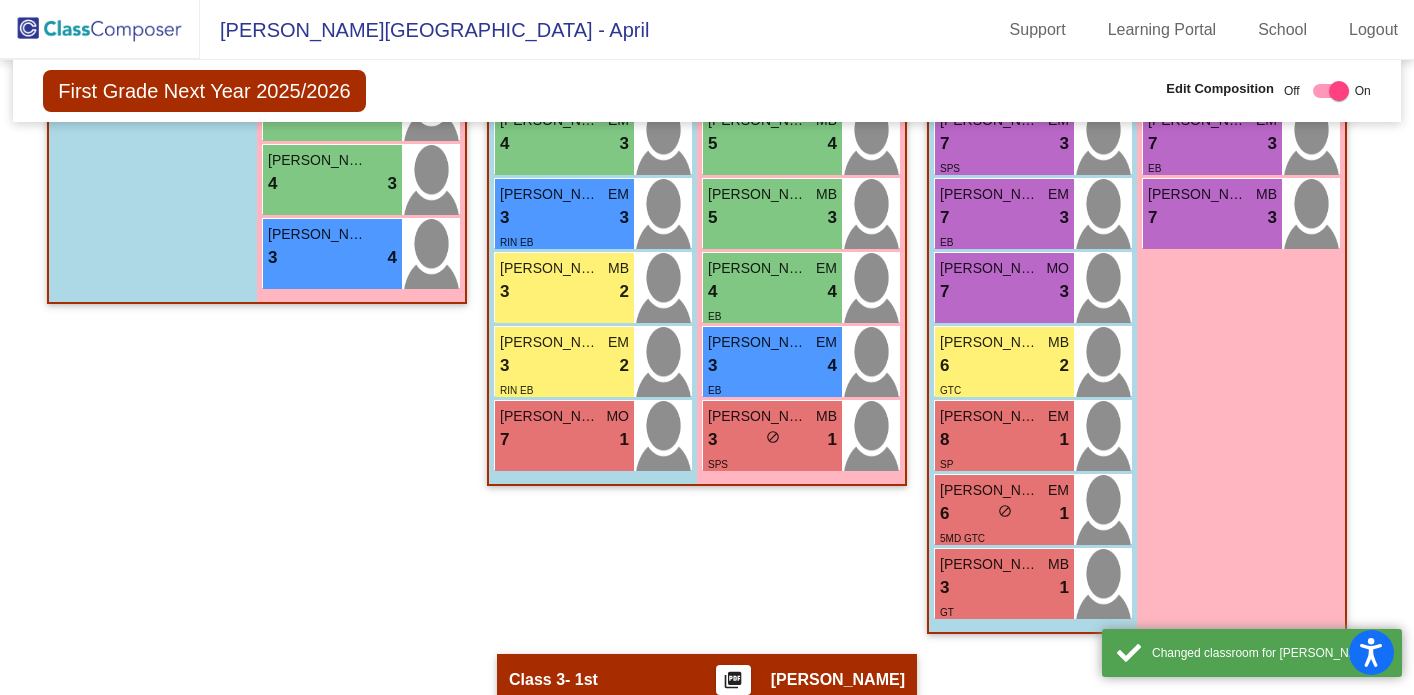 scroll, scrollTop: 826, scrollLeft: 0, axis: vertical 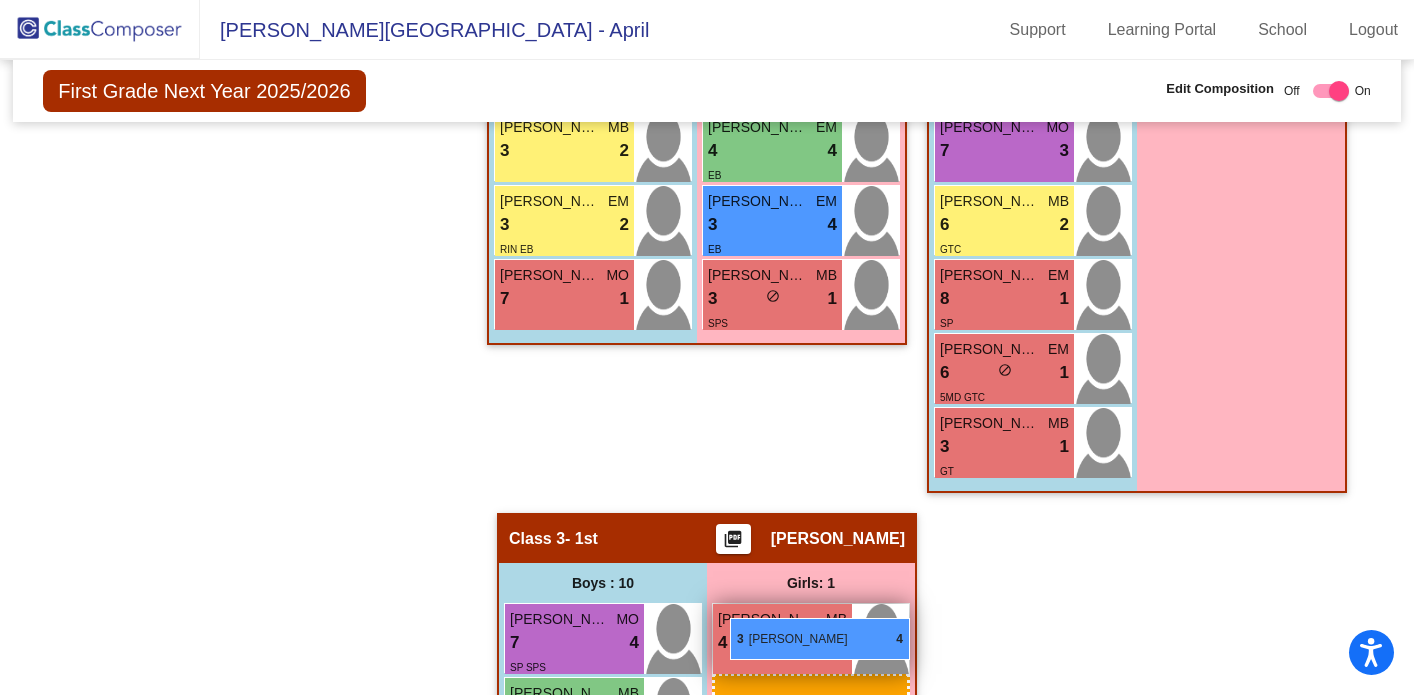 drag, startPoint x: 316, startPoint y: 246, endPoint x: 730, endPoint y: 618, distance: 556.57886 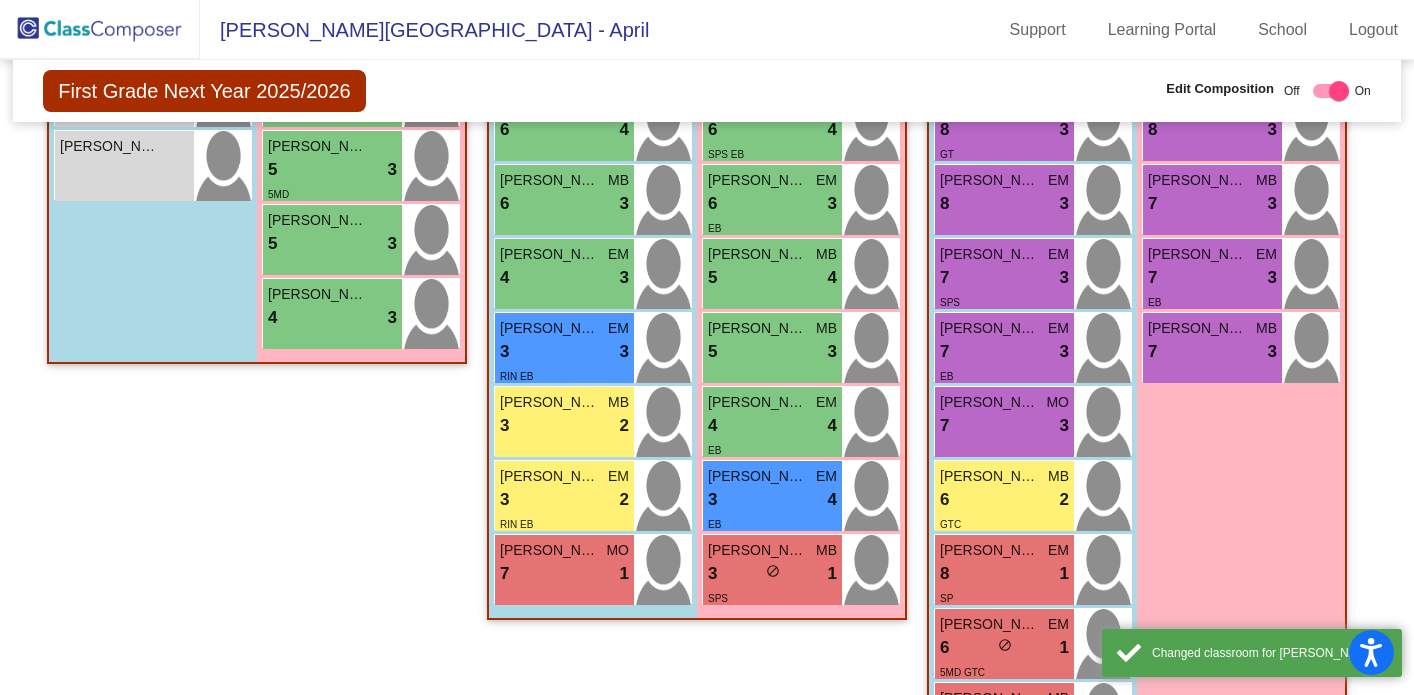 scroll, scrollTop: 654, scrollLeft: 0, axis: vertical 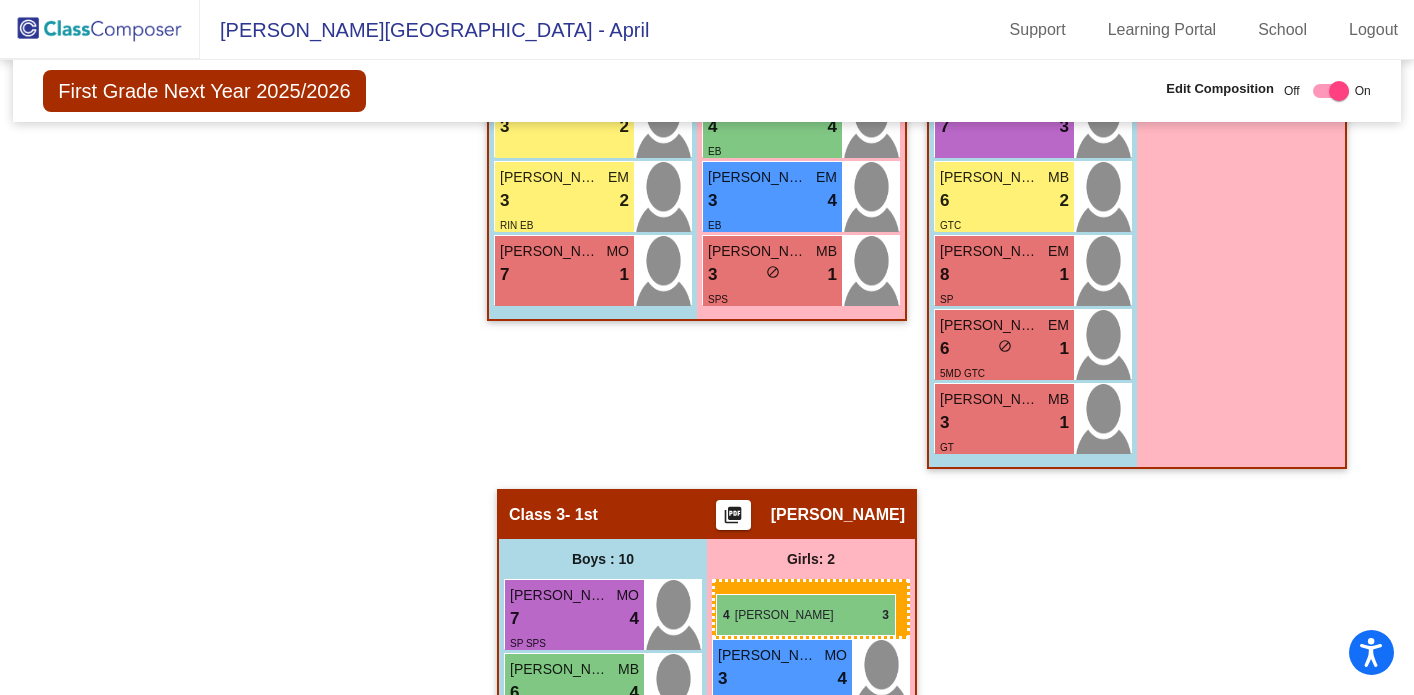 drag, startPoint x: 302, startPoint y: 348, endPoint x: 716, endPoint y: 593, distance: 481.06238 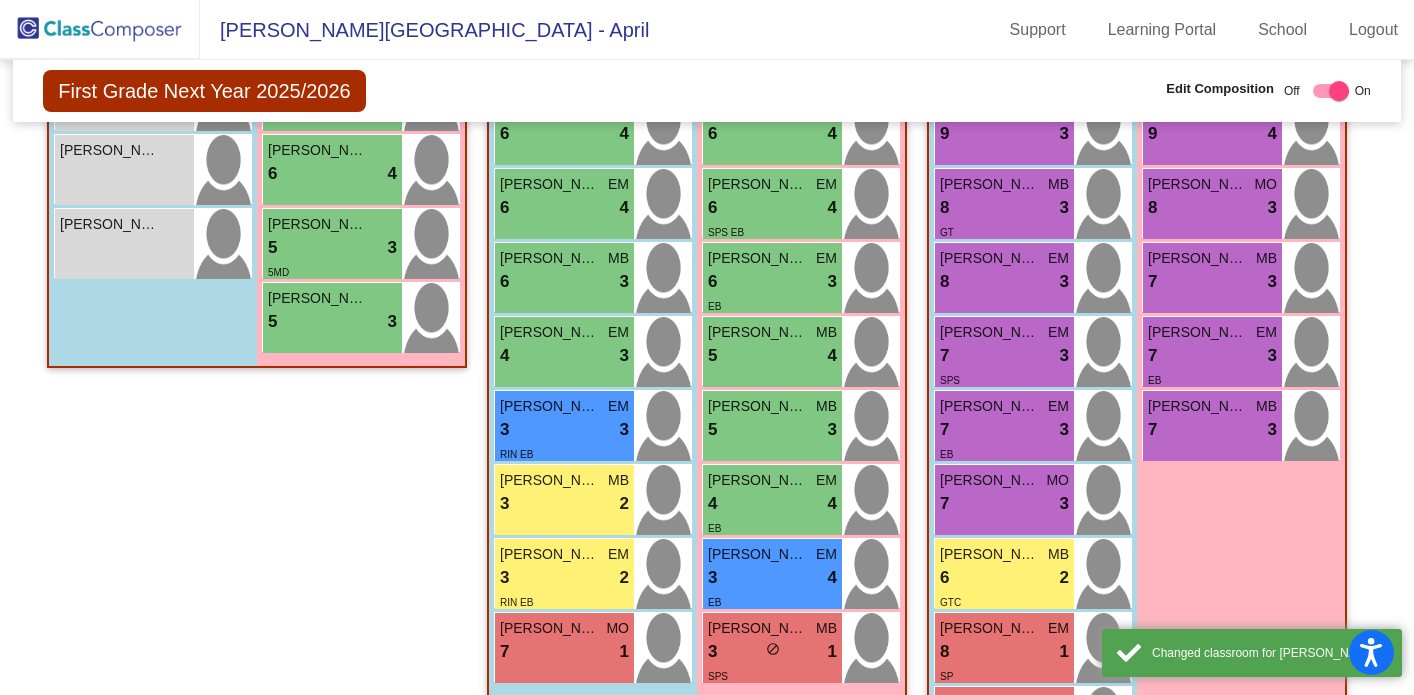 scroll, scrollTop: 613, scrollLeft: 0, axis: vertical 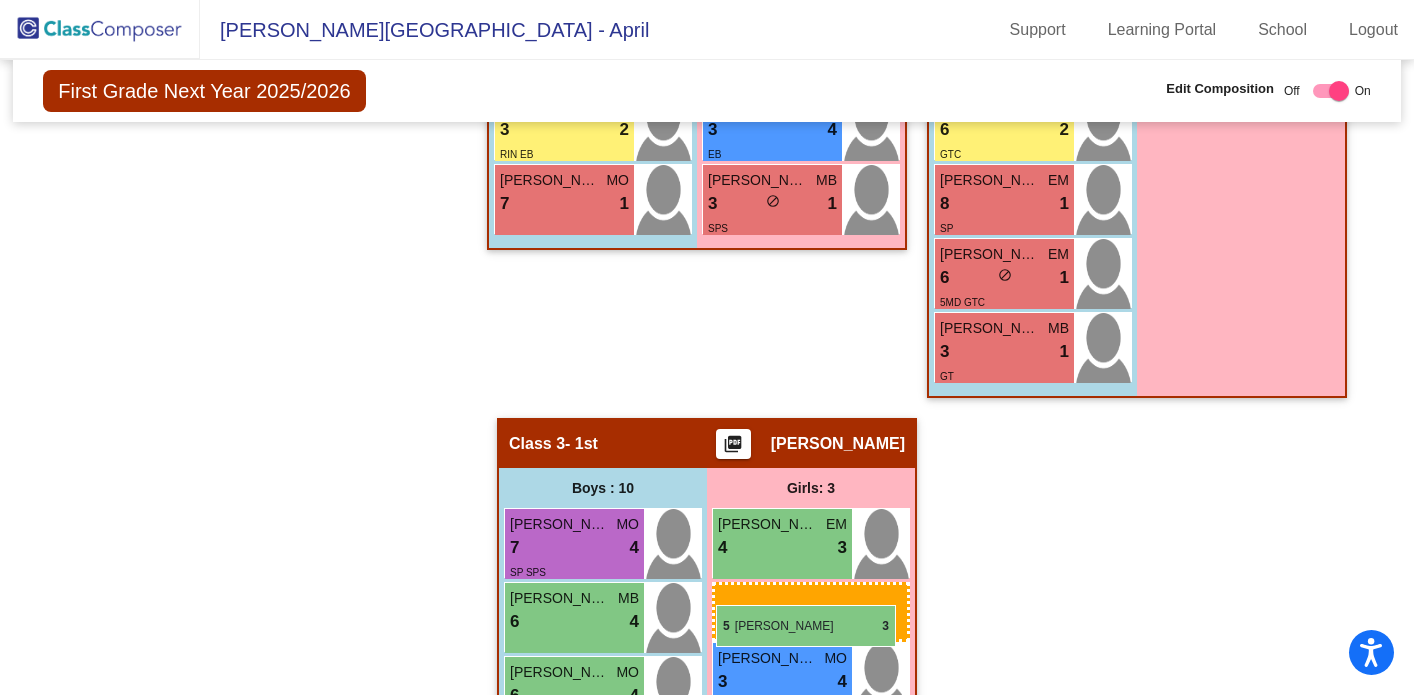 drag, startPoint x: 324, startPoint y: 318, endPoint x: 716, endPoint y: 604, distance: 485.24222 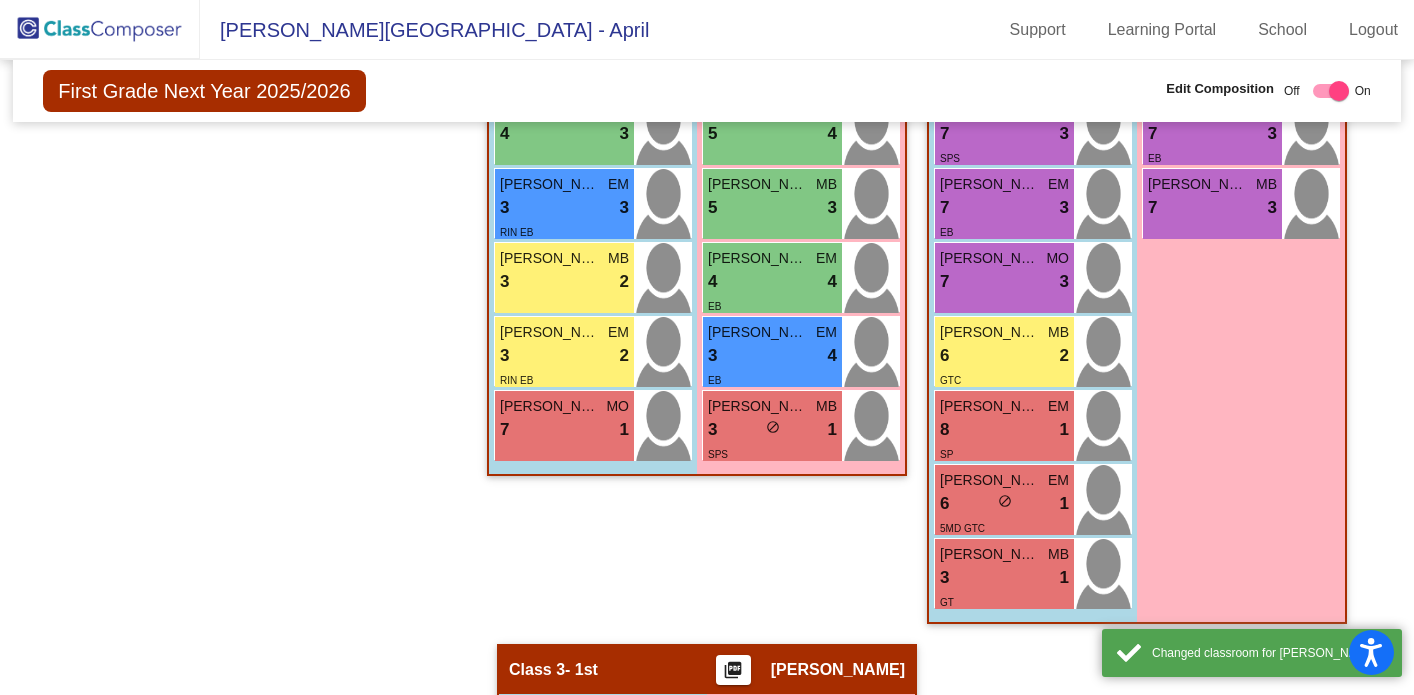 scroll, scrollTop: 653, scrollLeft: 0, axis: vertical 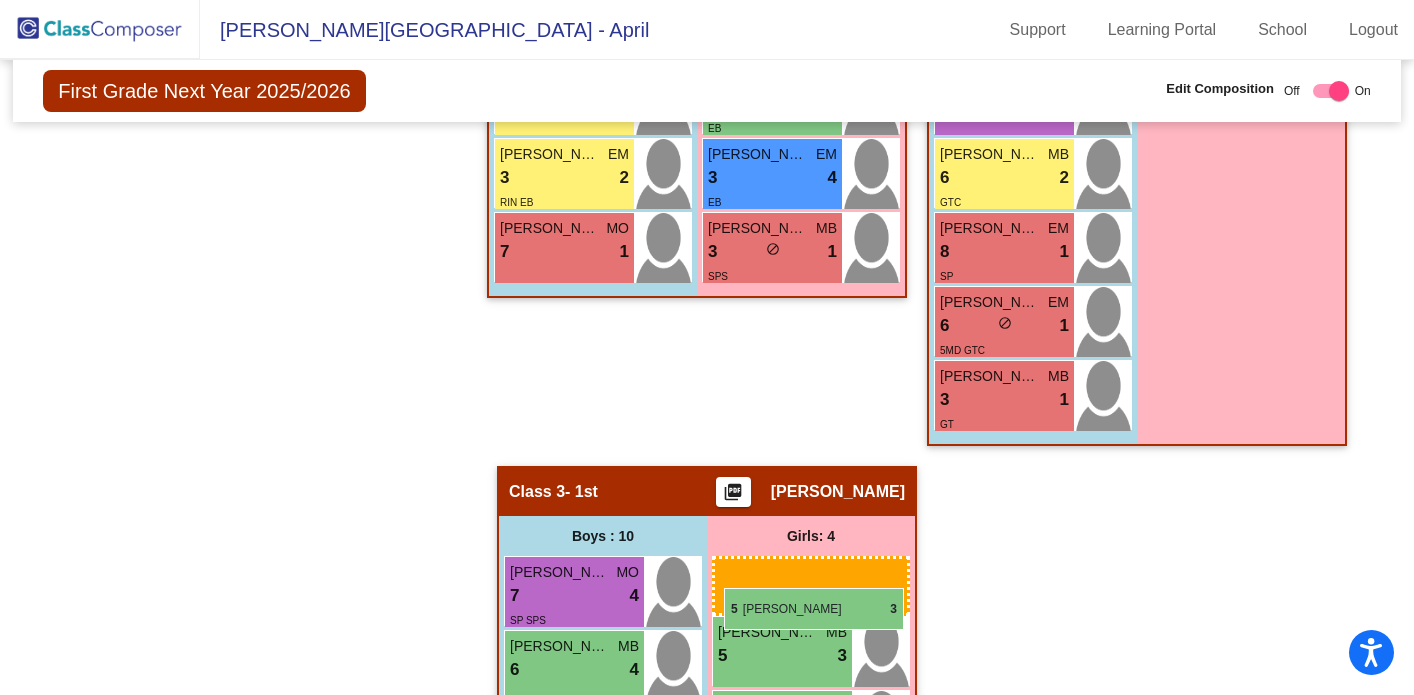 drag, startPoint x: 329, startPoint y: 197, endPoint x: 724, endPoint y: 587, distance: 555.0901 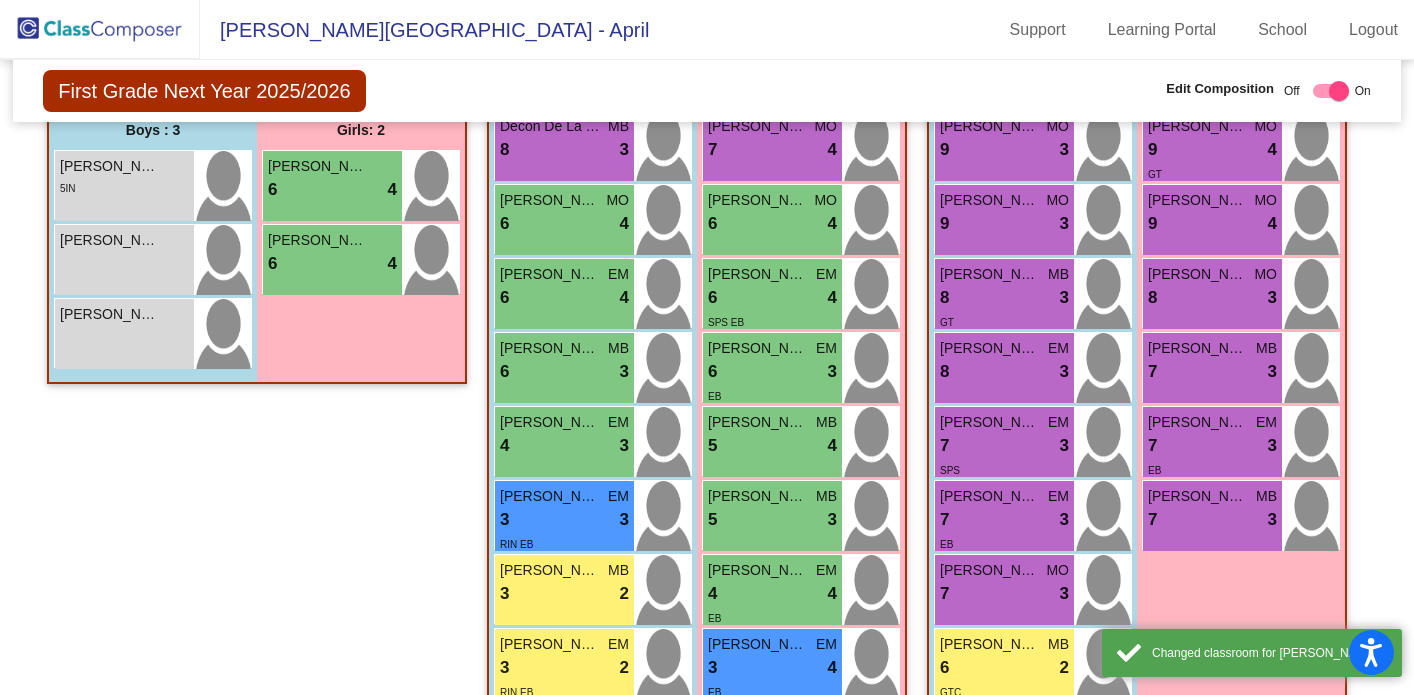 scroll, scrollTop: 518, scrollLeft: 0, axis: vertical 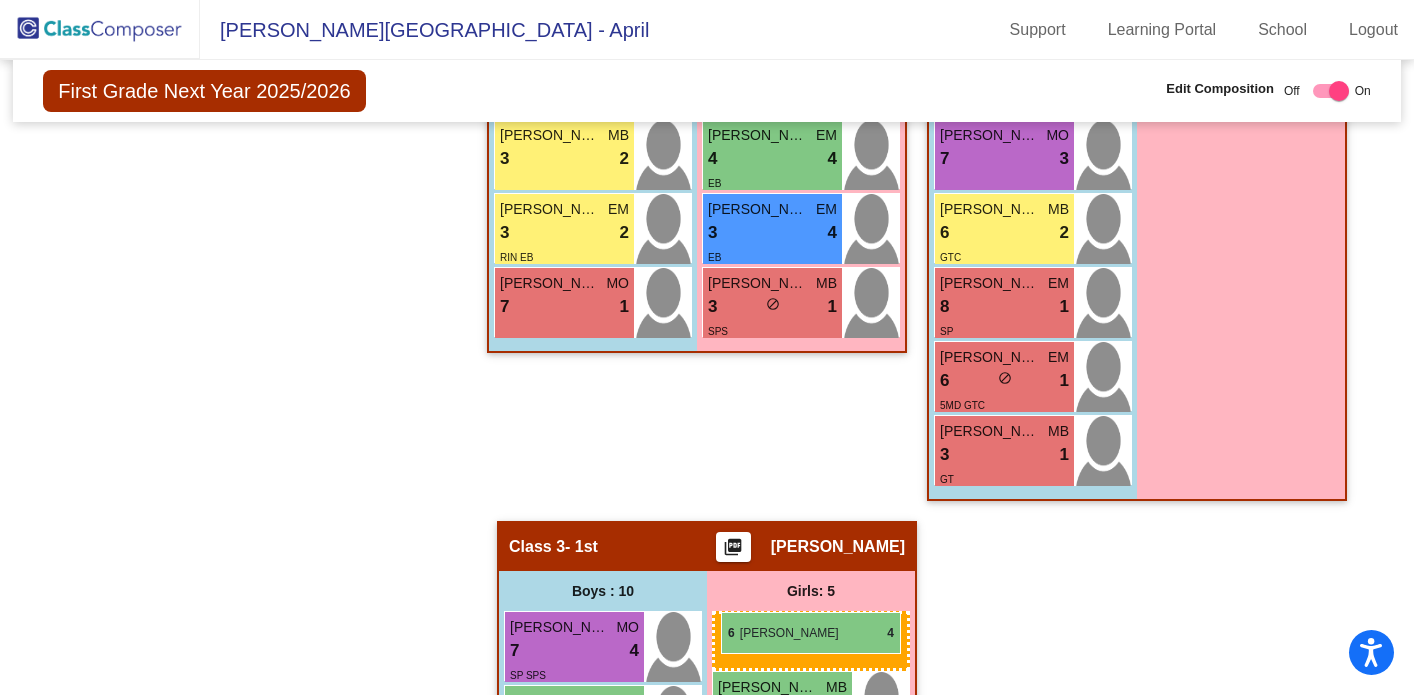 drag, startPoint x: 325, startPoint y: 256, endPoint x: 721, endPoint y: 612, distance: 532.49603 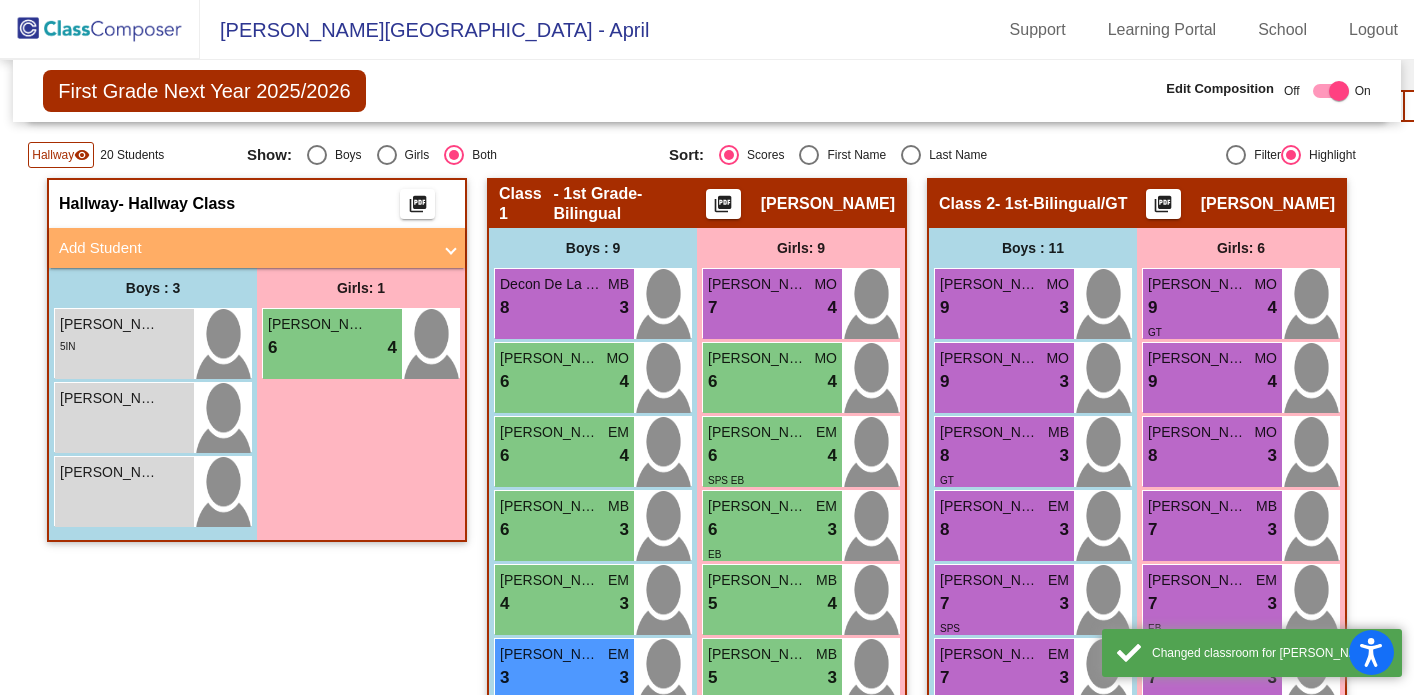 scroll, scrollTop: 348, scrollLeft: 0, axis: vertical 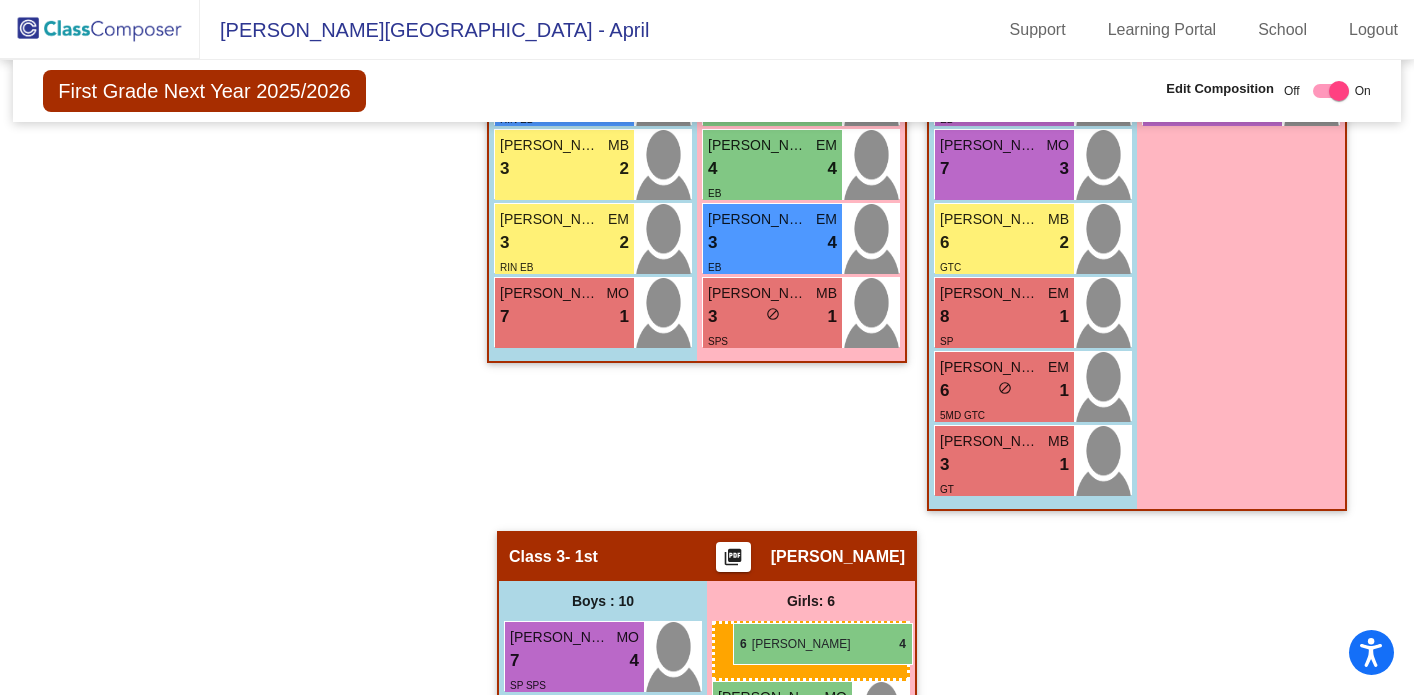 drag, startPoint x: 340, startPoint y: 372, endPoint x: 731, endPoint y: 624, distance: 465.172 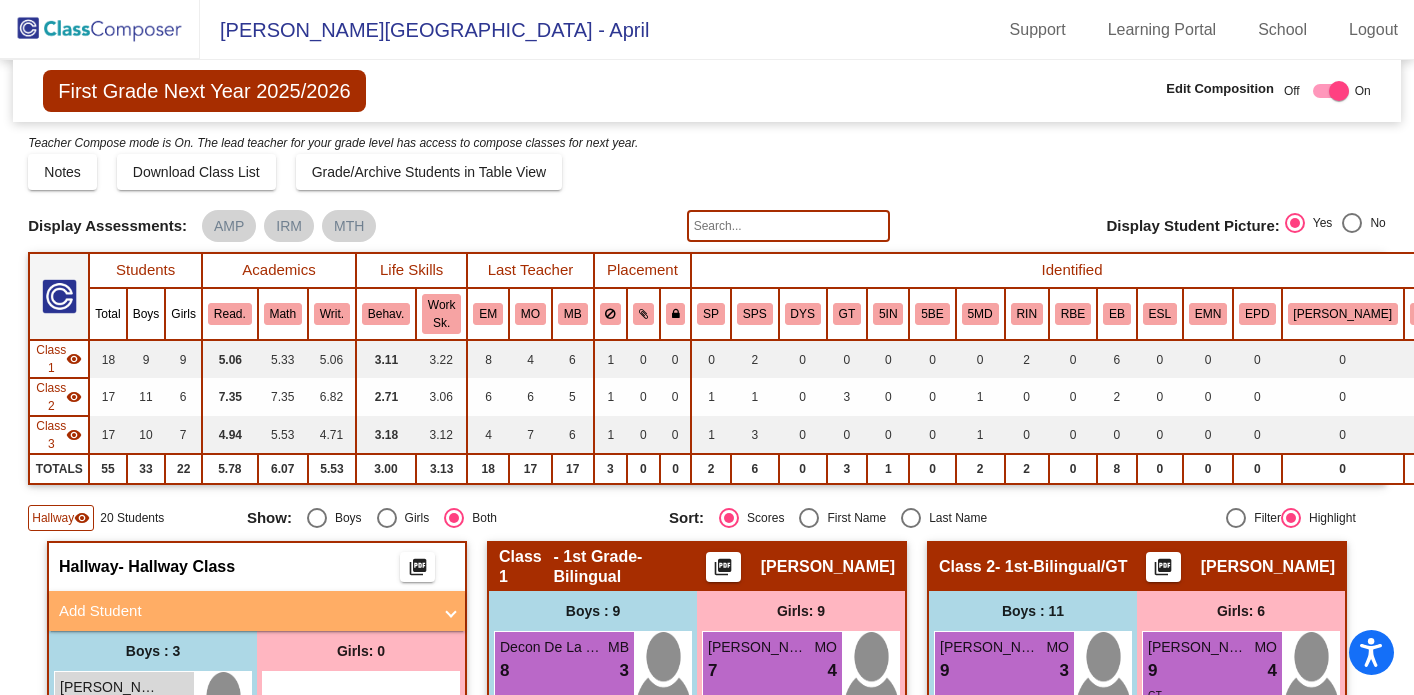 scroll, scrollTop: 0, scrollLeft: 0, axis: both 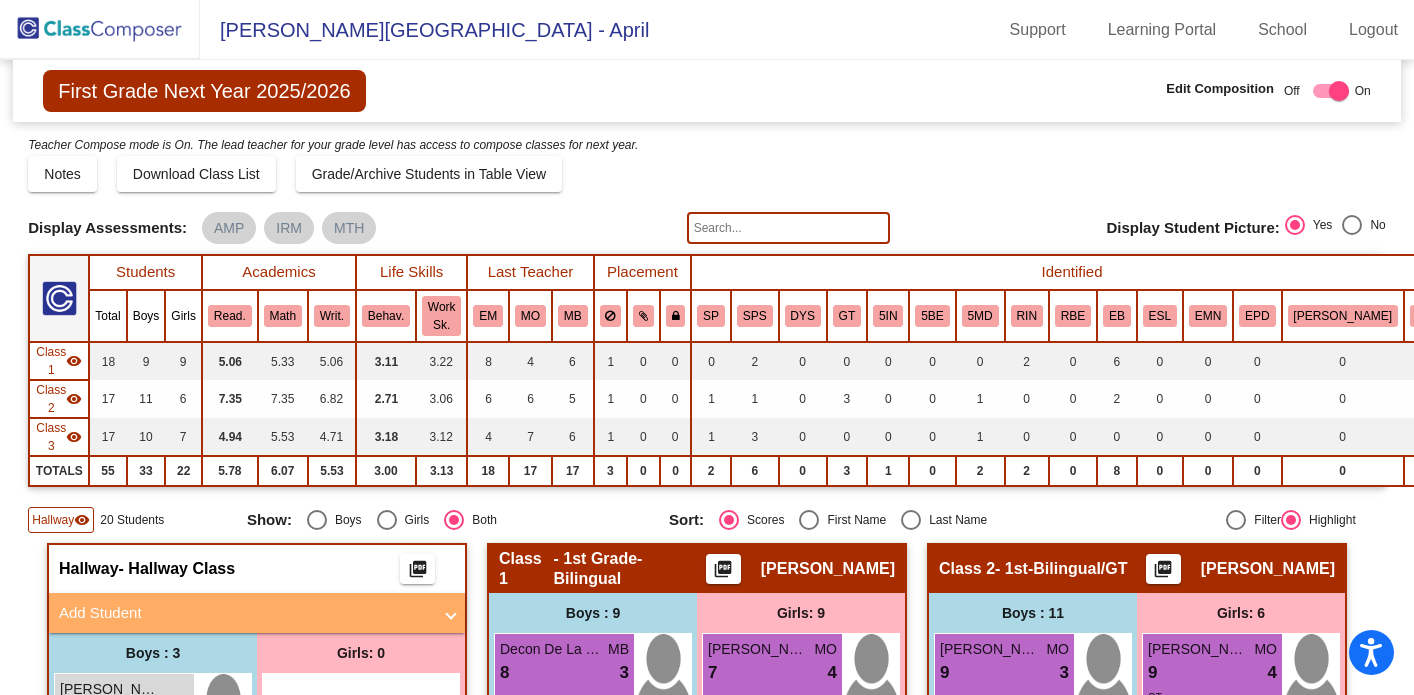 click 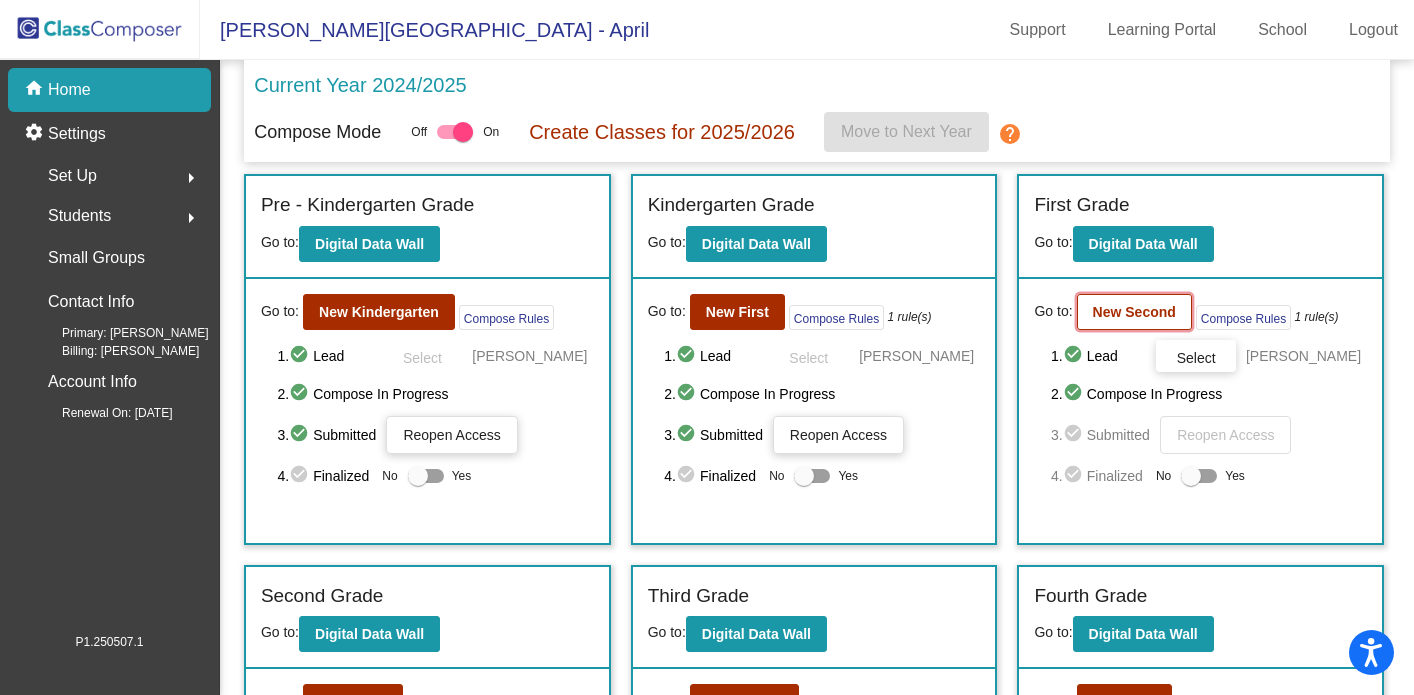 click on "New Second" 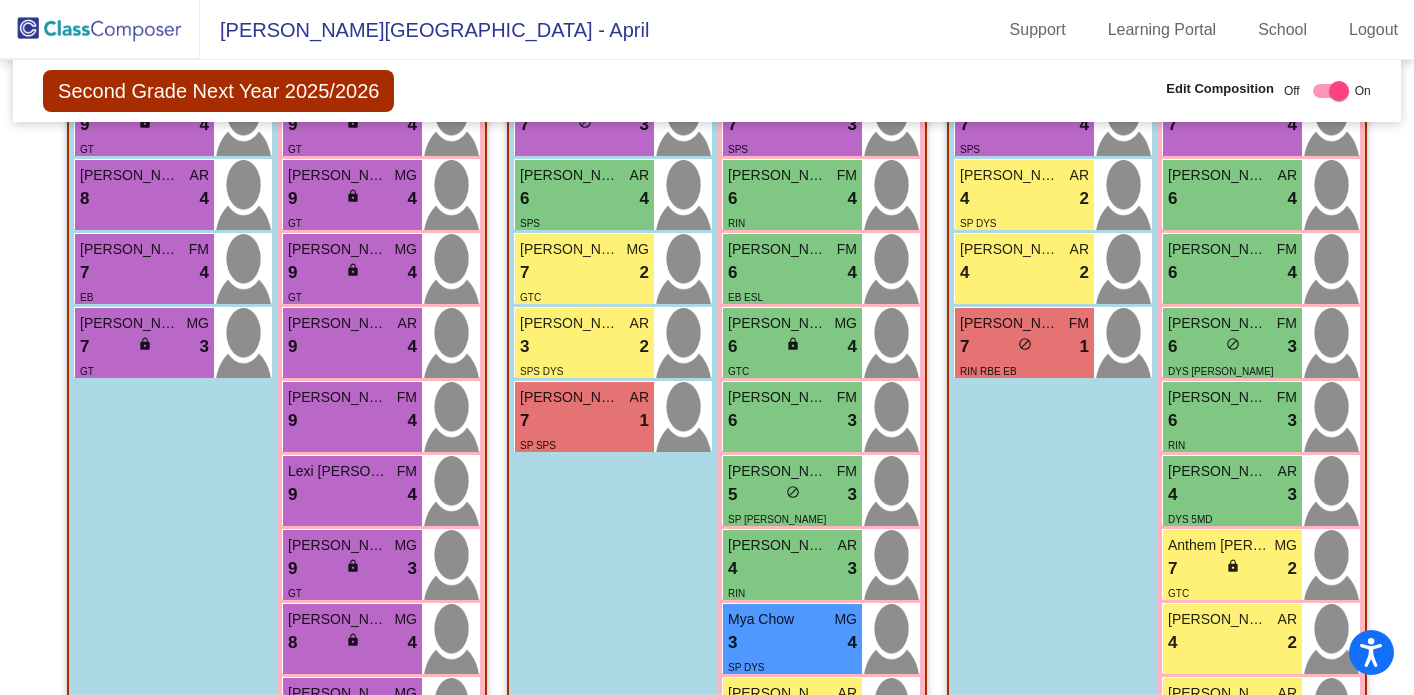scroll, scrollTop: 704, scrollLeft: 0, axis: vertical 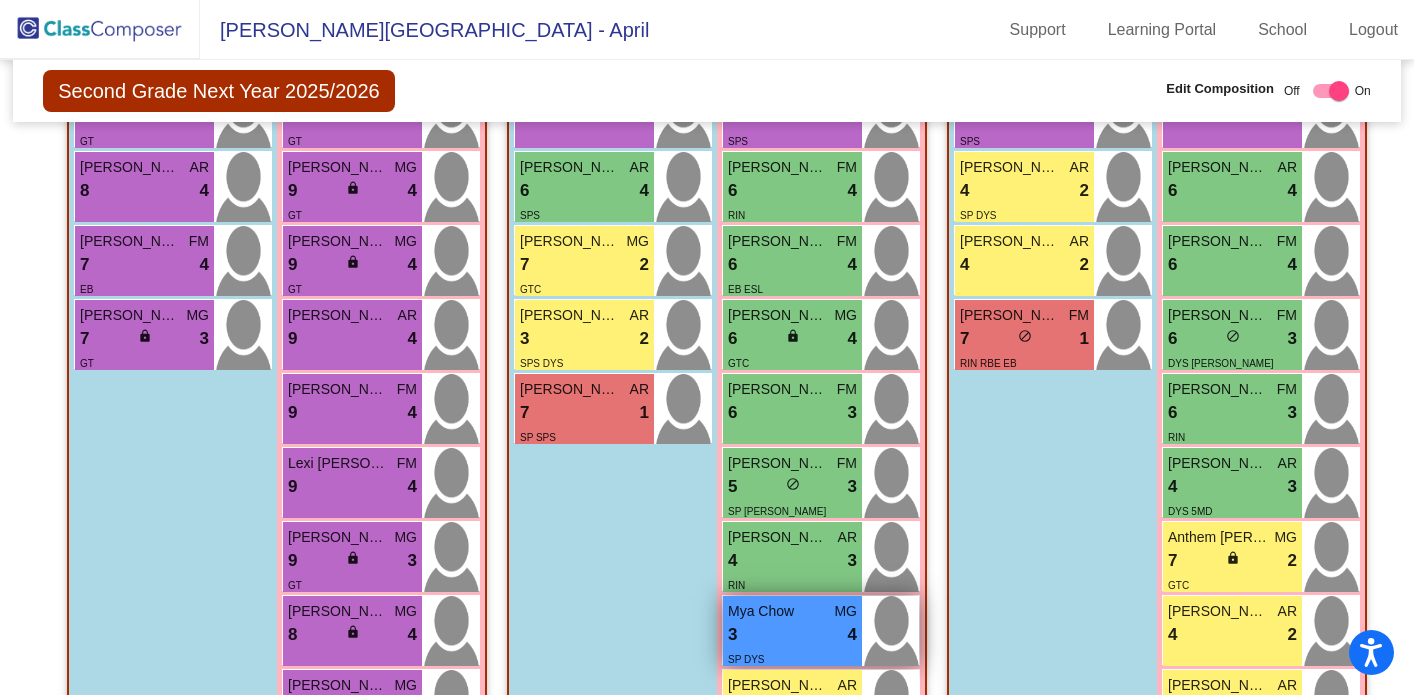 click on "3 lock do_not_disturb_alt 4" at bounding box center [792, 635] 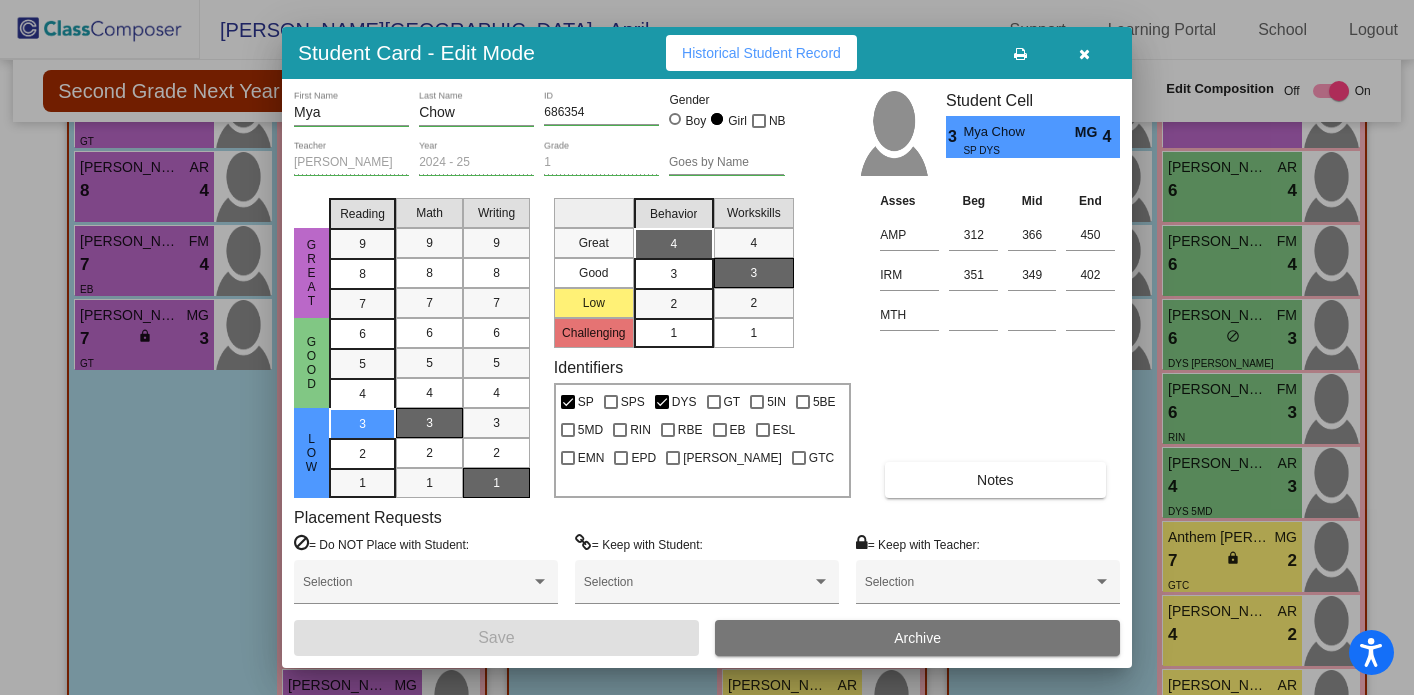 click at bounding box center (1084, 54) 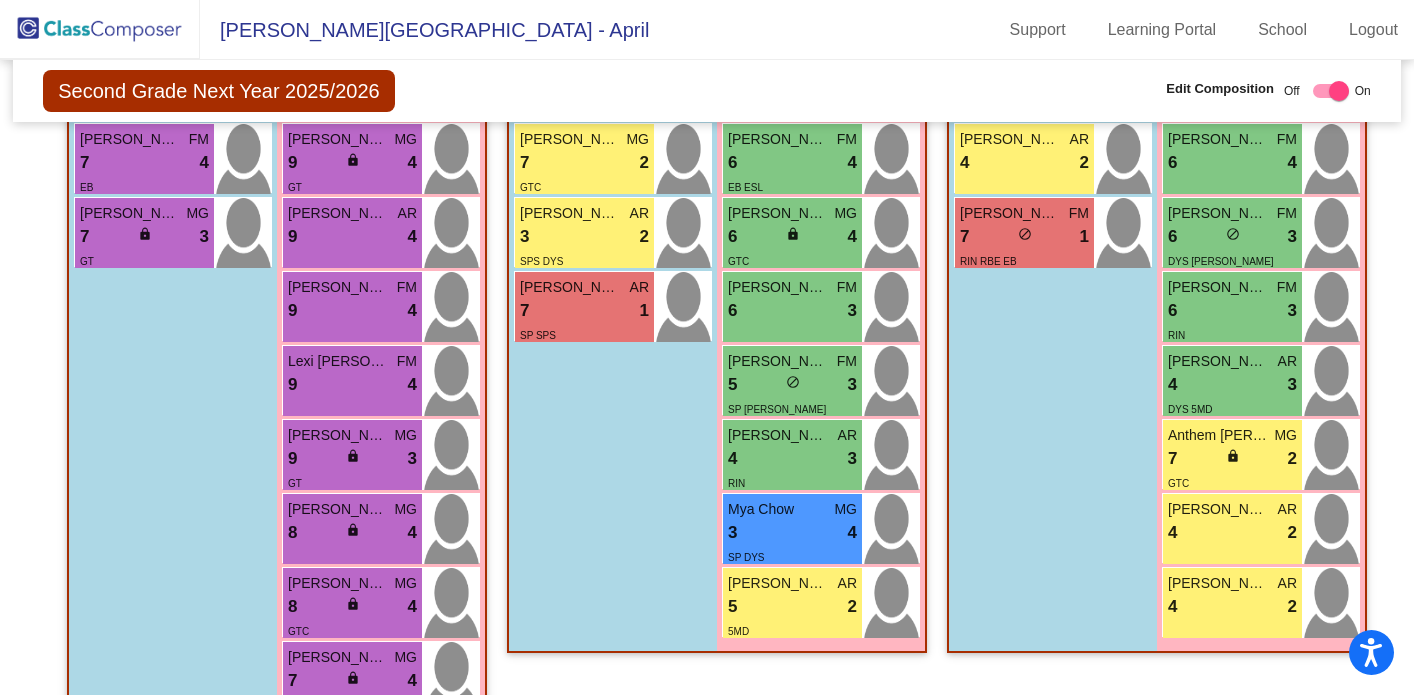 scroll, scrollTop: 807, scrollLeft: 0, axis: vertical 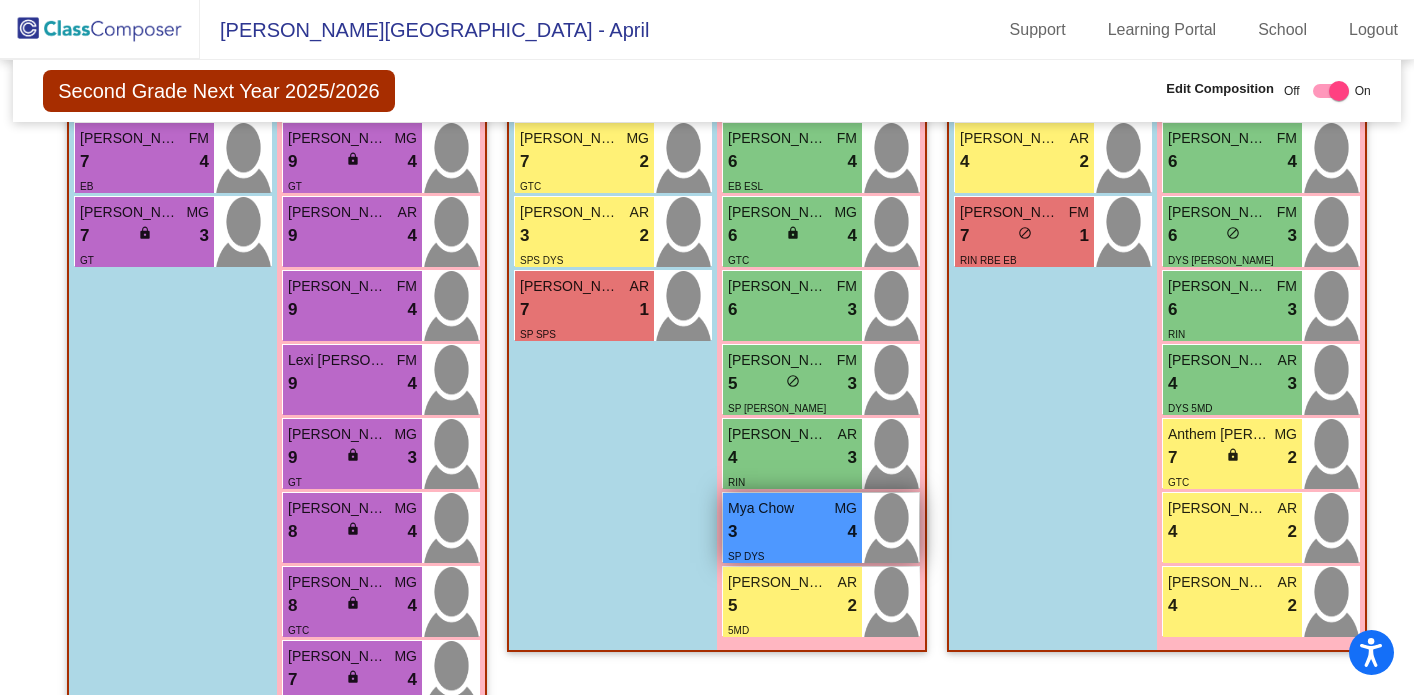 click on "3 lock do_not_disturb_alt 4" at bounding box center (792, 532) 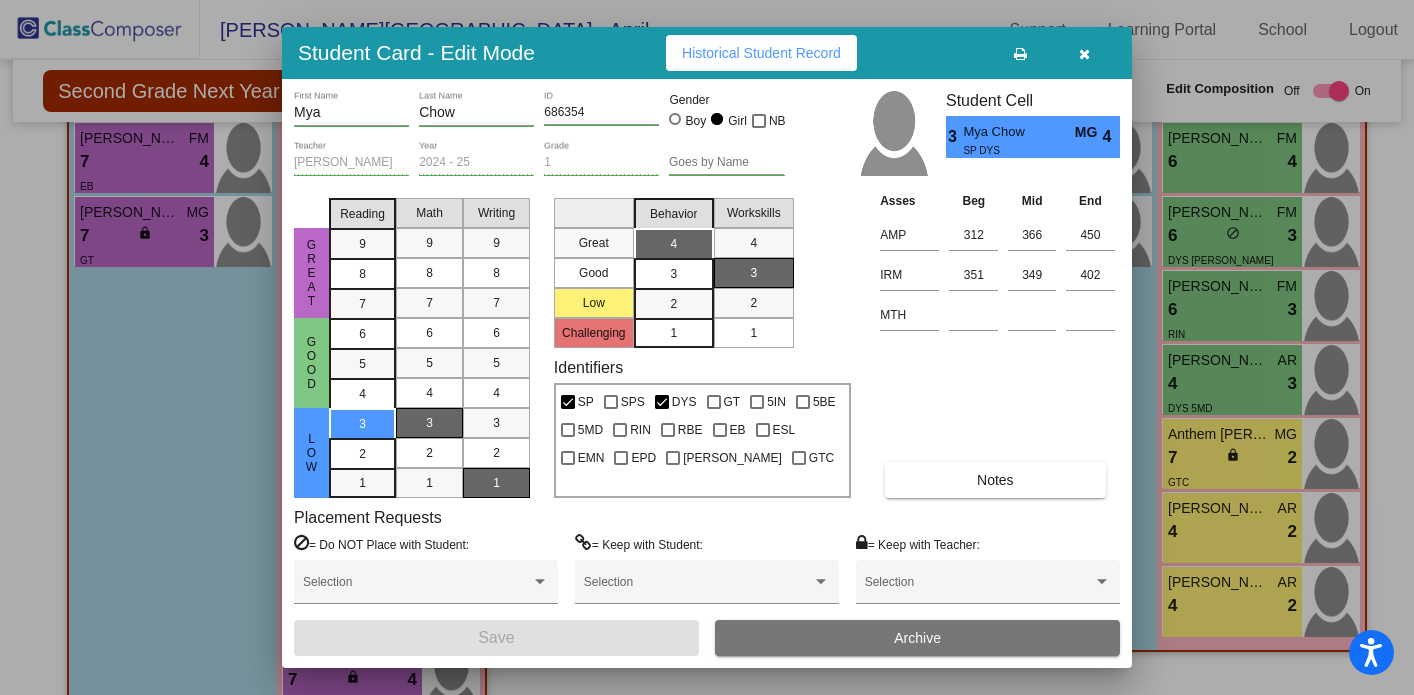 scroll, scrollTop: 0, scrollLeft: 0, axis: both 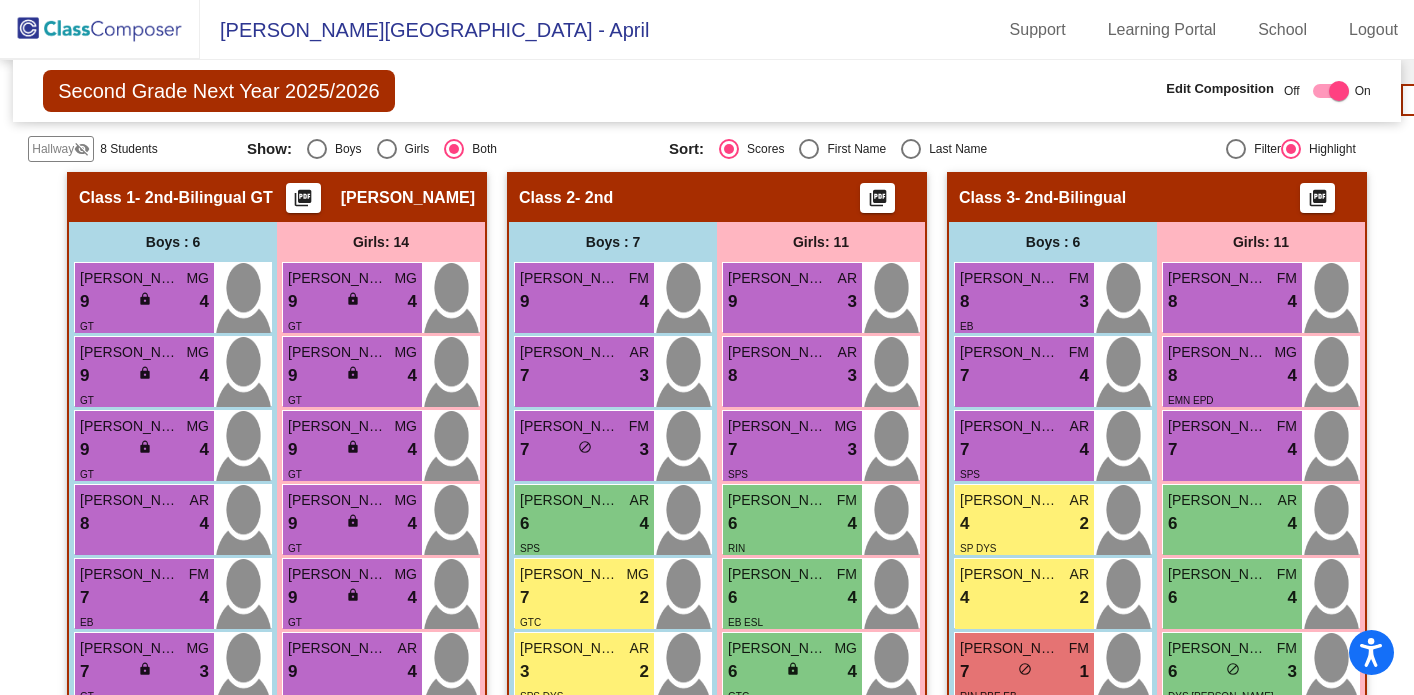 click 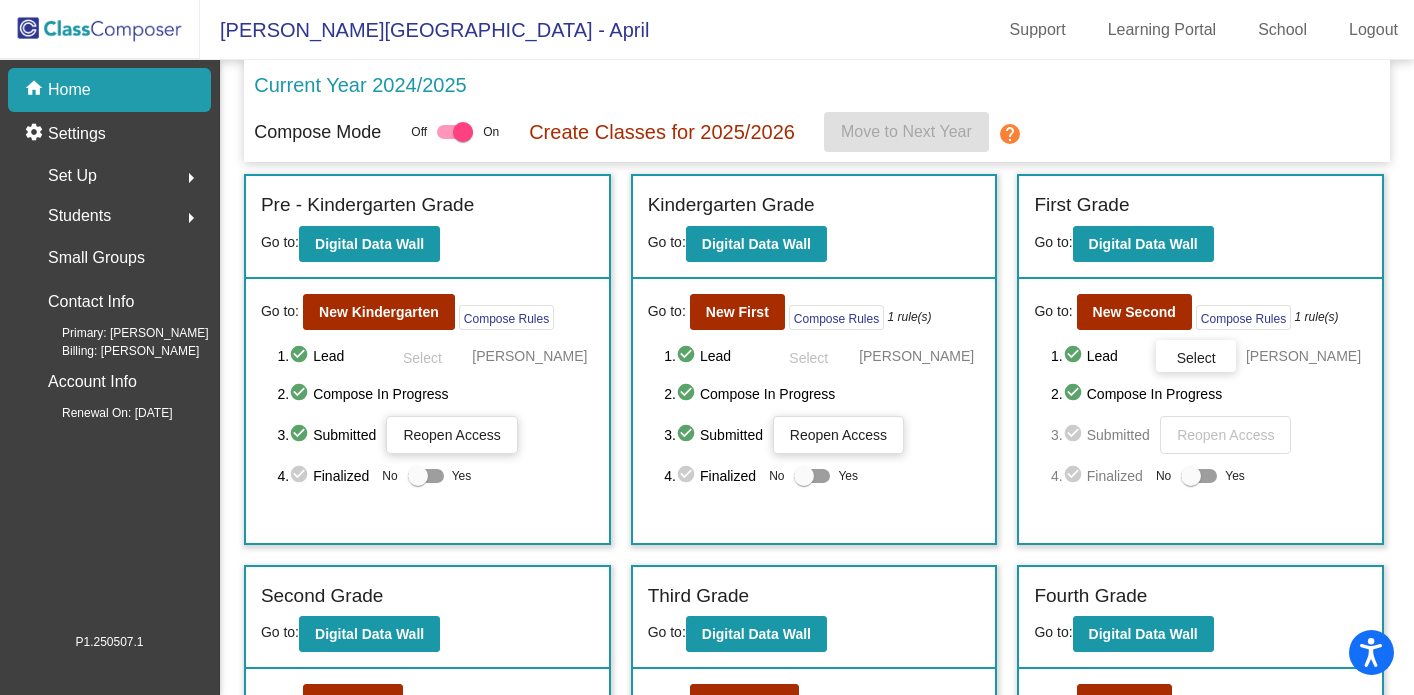 click on "Set Up" 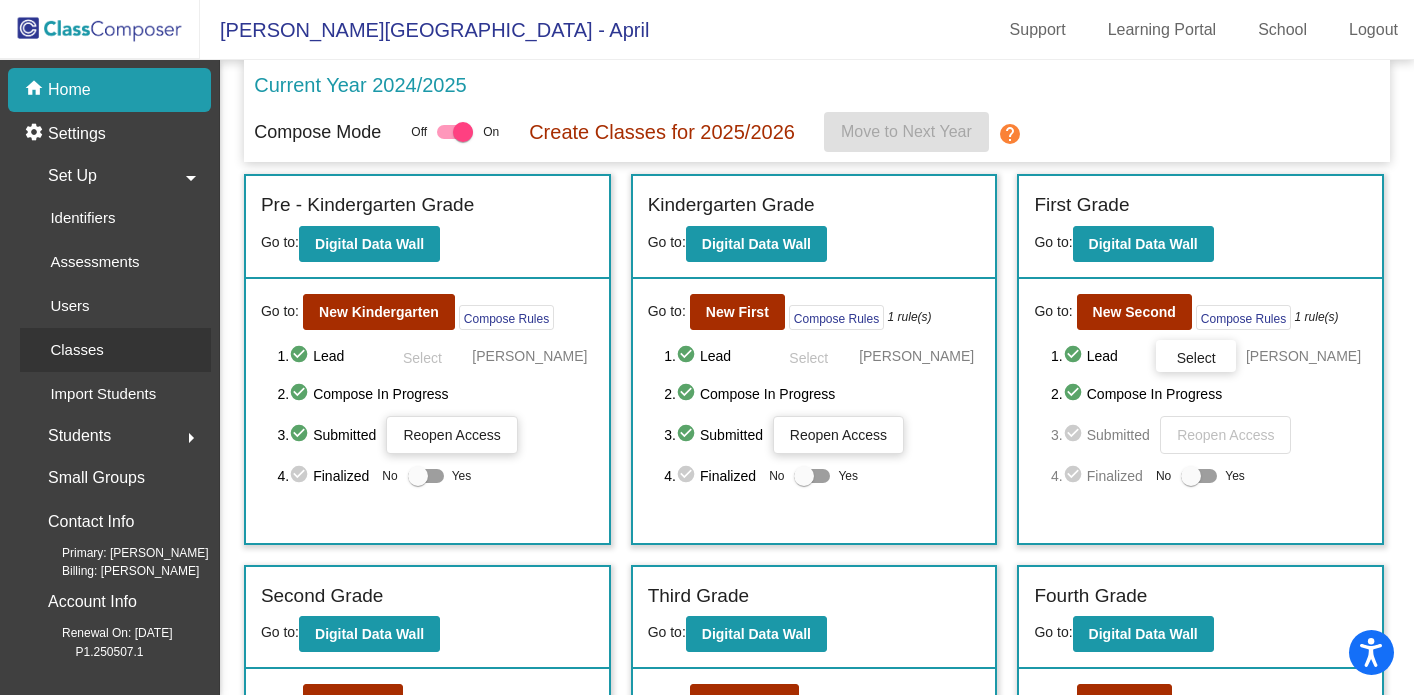 click on "Classes" 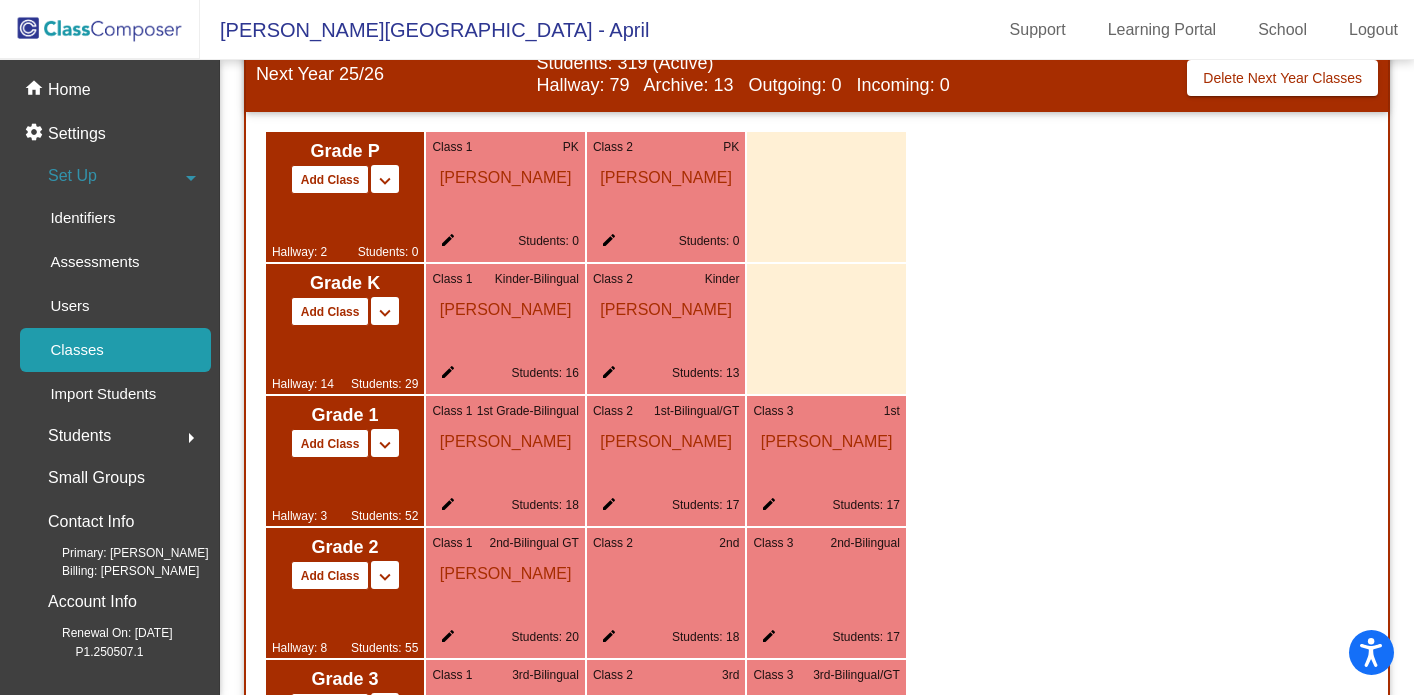 scroll, scrollTop: 1299, scrollLeft: 0, axis: vertical 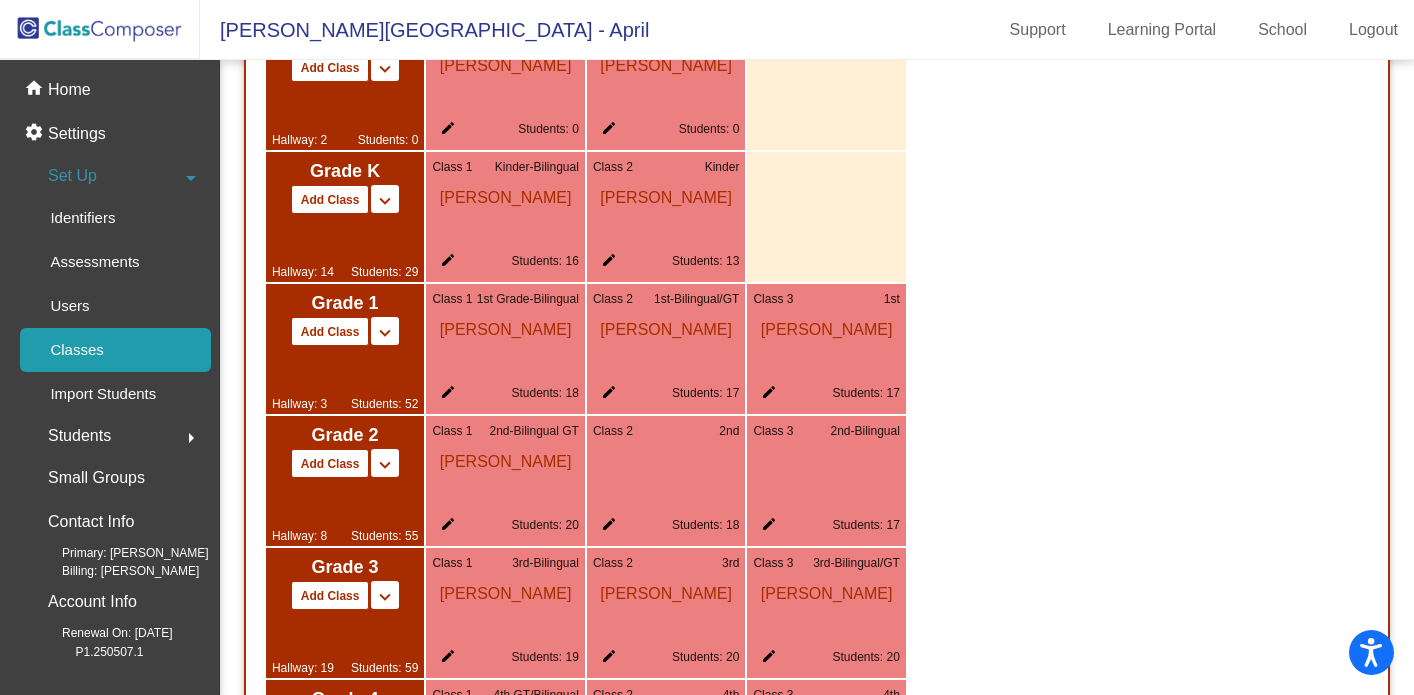 click on "edit" 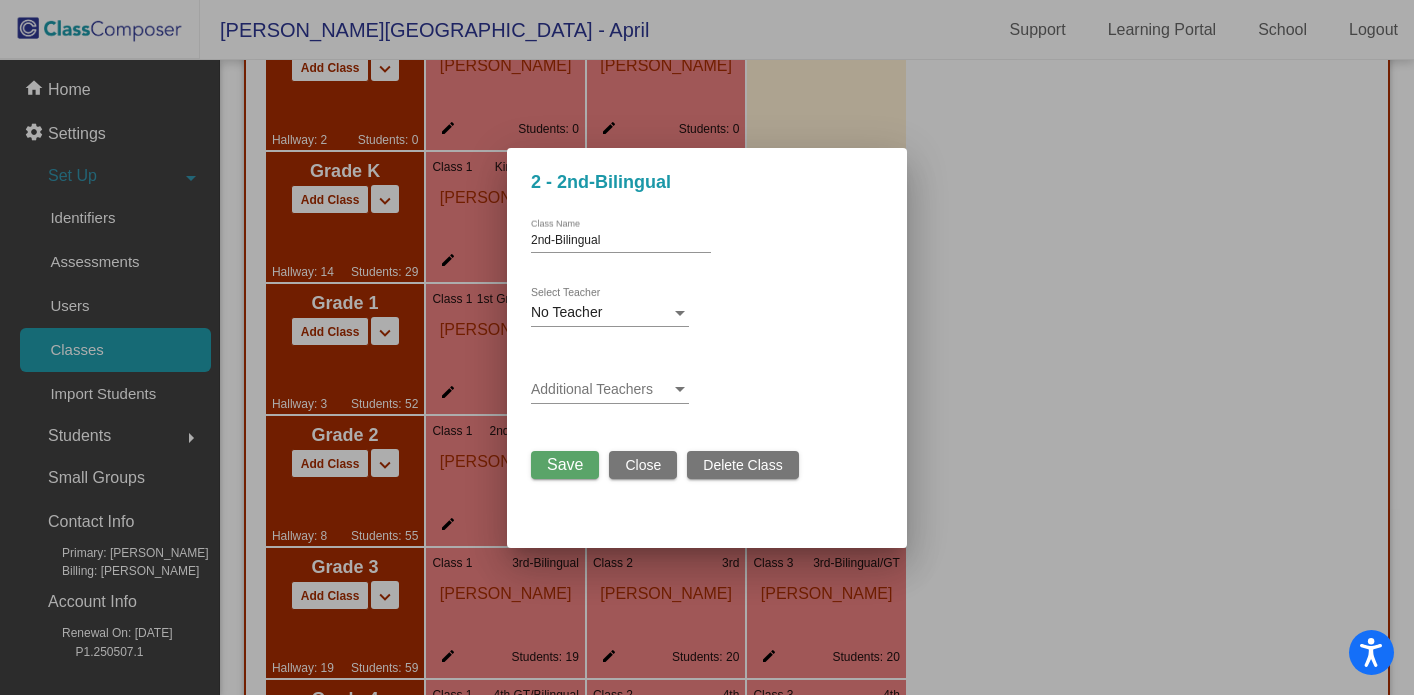 click on "No Teacher" at bounding box center (601, 313) 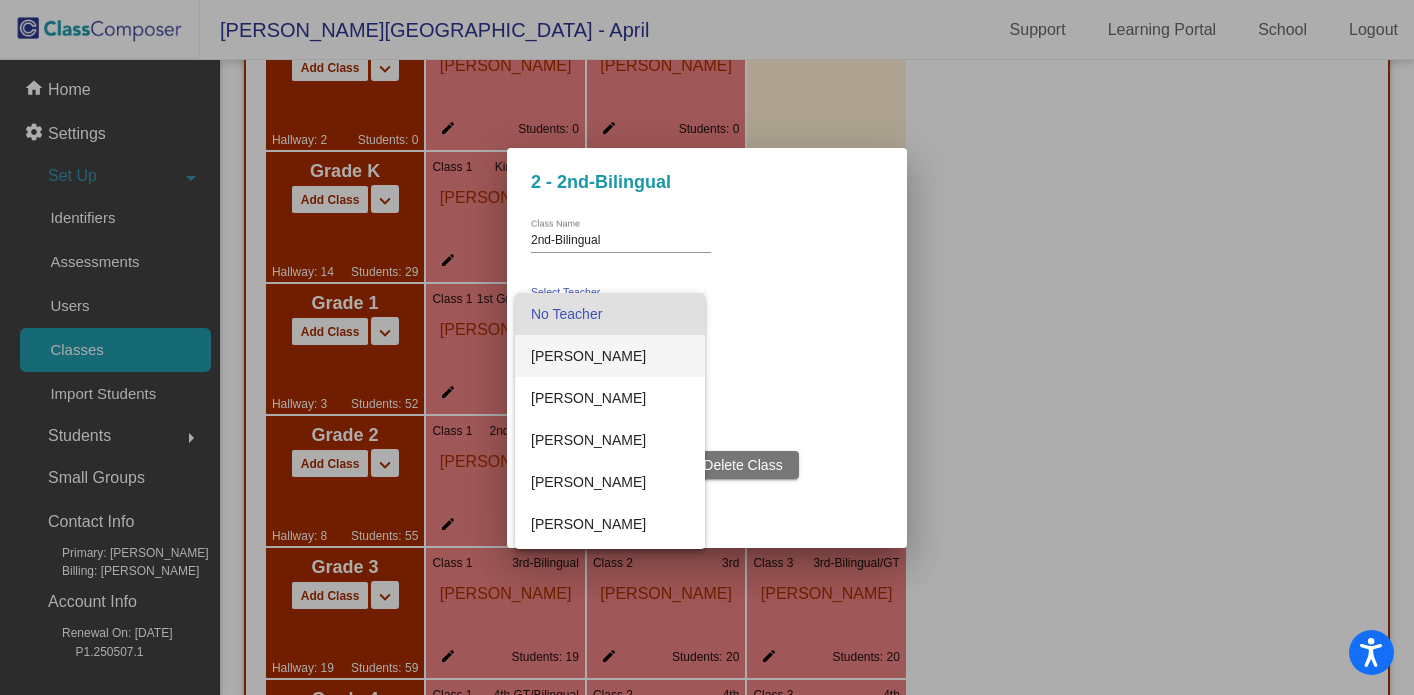 click on "[PERSON_NAME]" at bounding box center (610, 356) 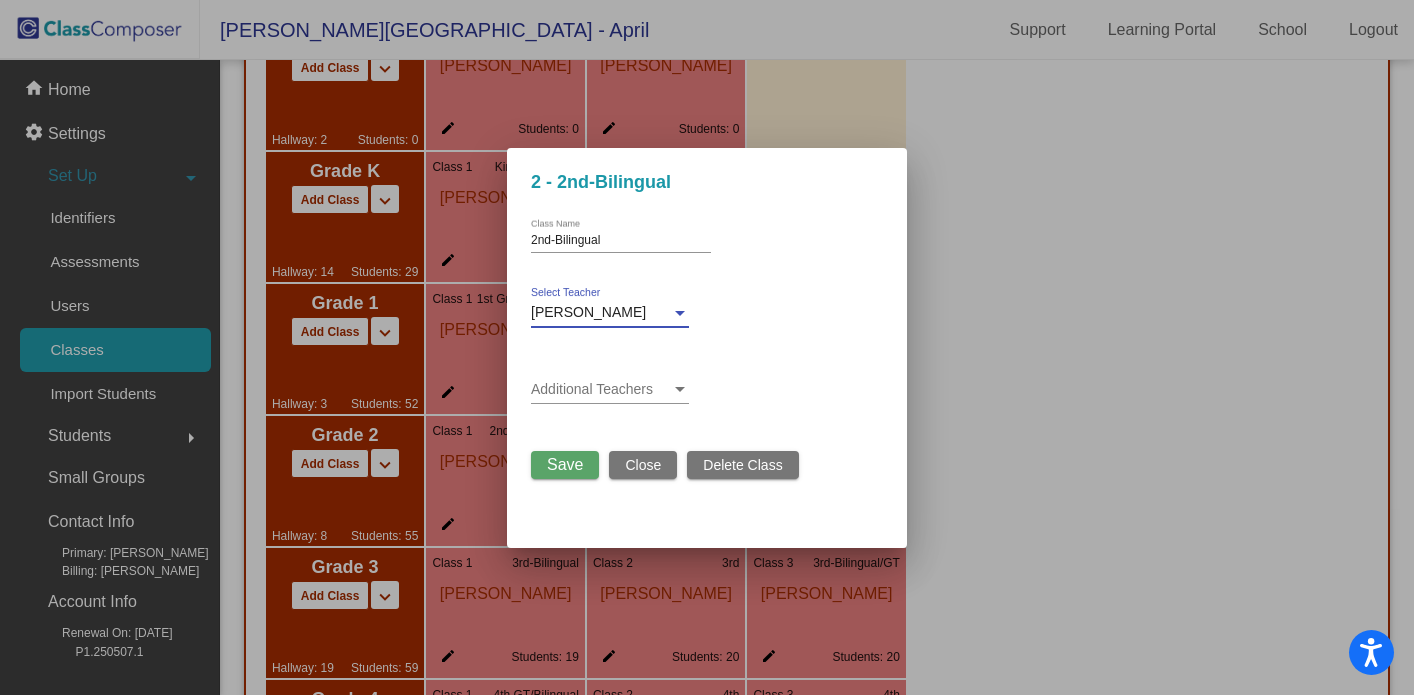 click on "Save" at bounding box center (565, 464) 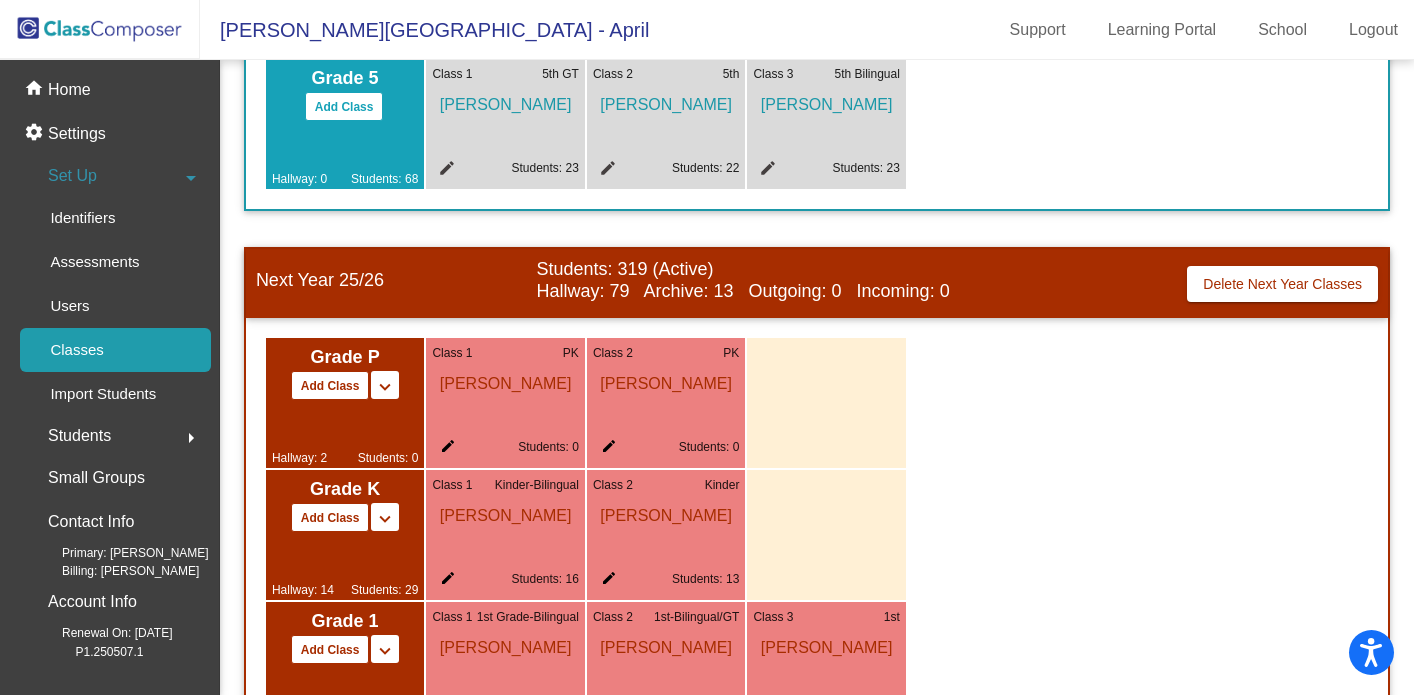 scroll, scrollTop: 983, scrollLeft: 0, axis: vertical 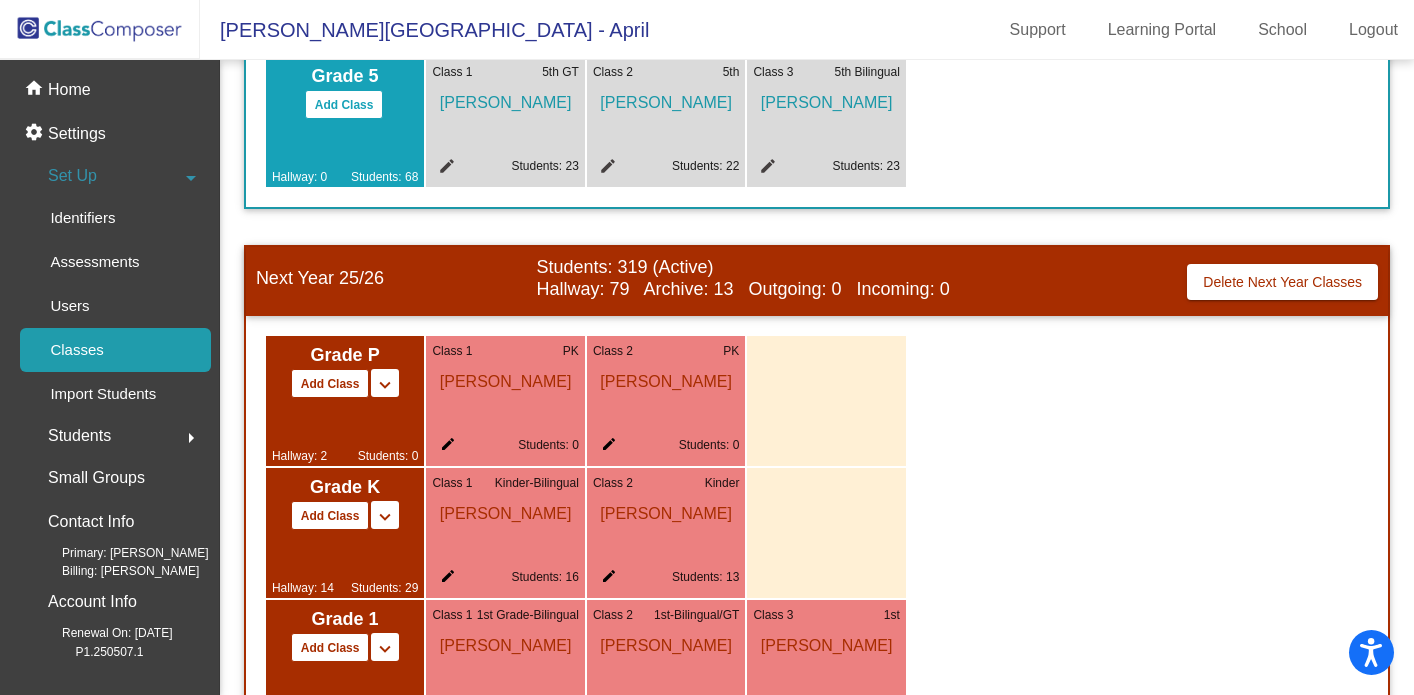 click on "edit" 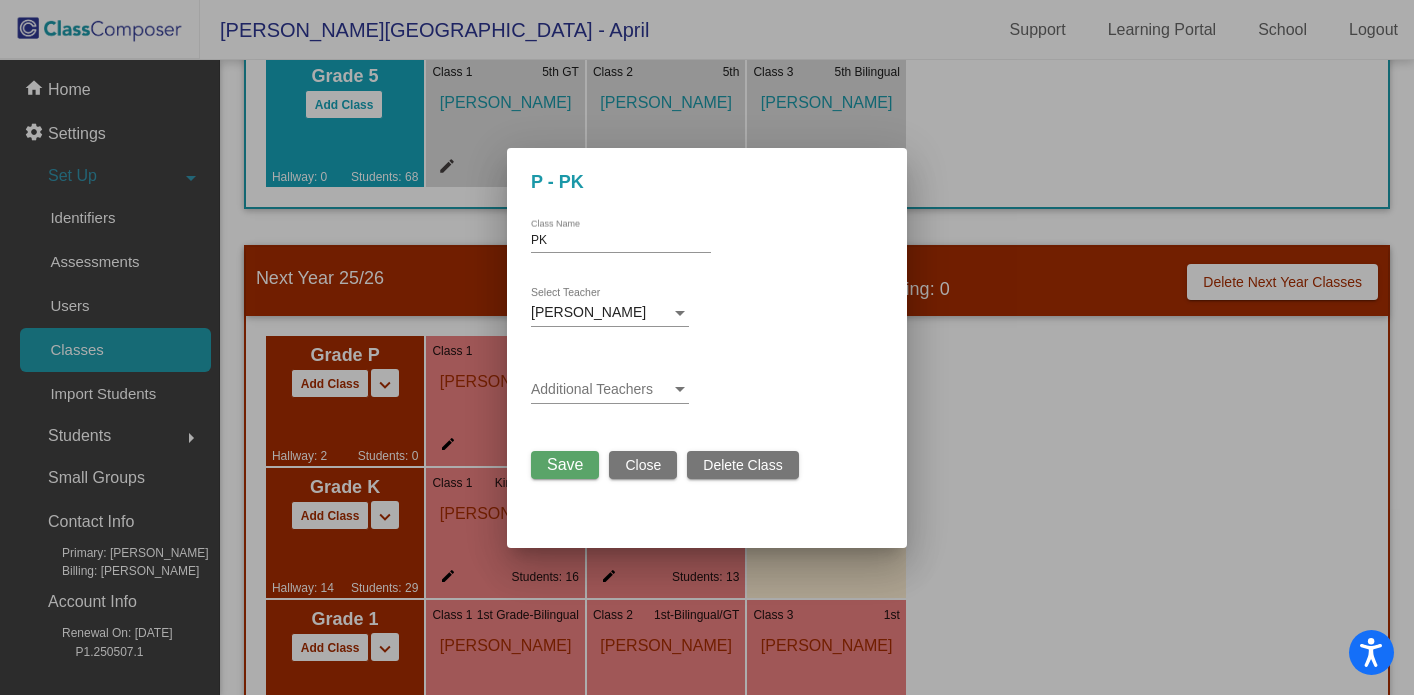 click on "Delete Class" at bounding box center [742, 465] 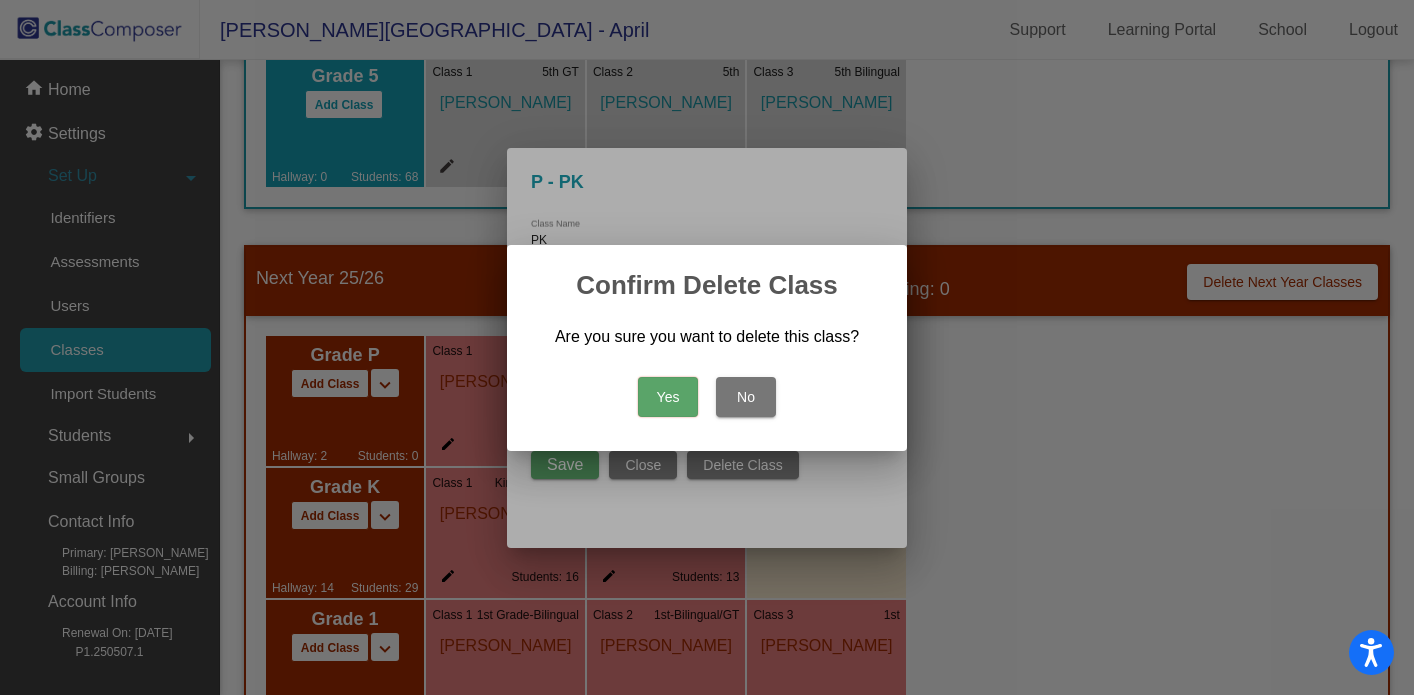 click on "Yes" at bounding box center (668, 397) 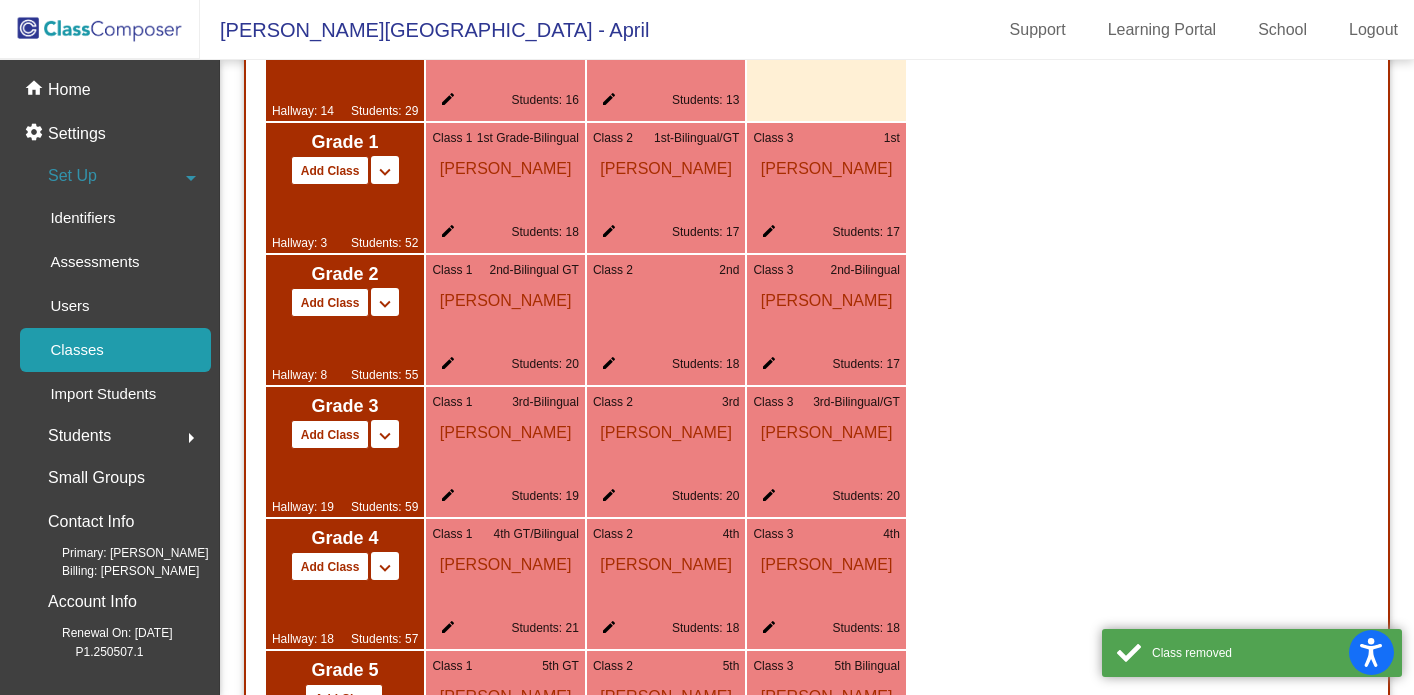 scroll, scrollTop: 1458, scrollLeft: 0, axis: vertical 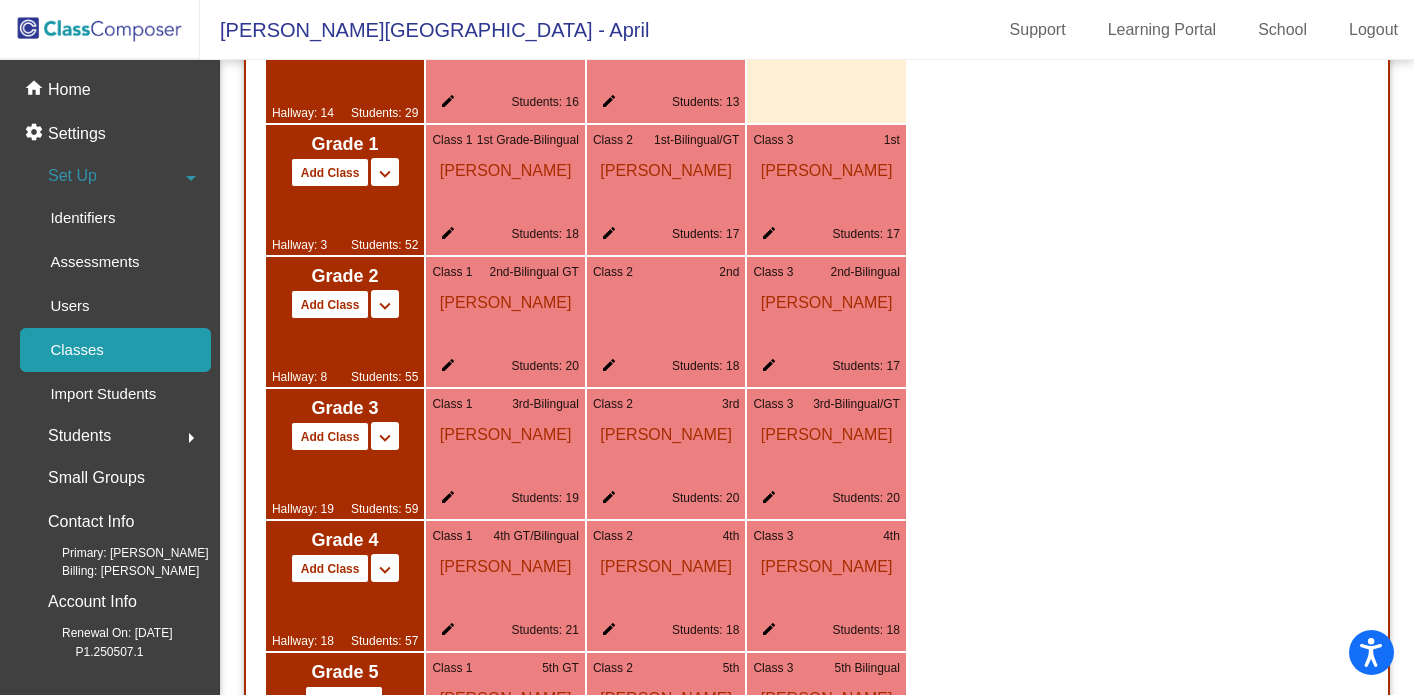 click on "edit" 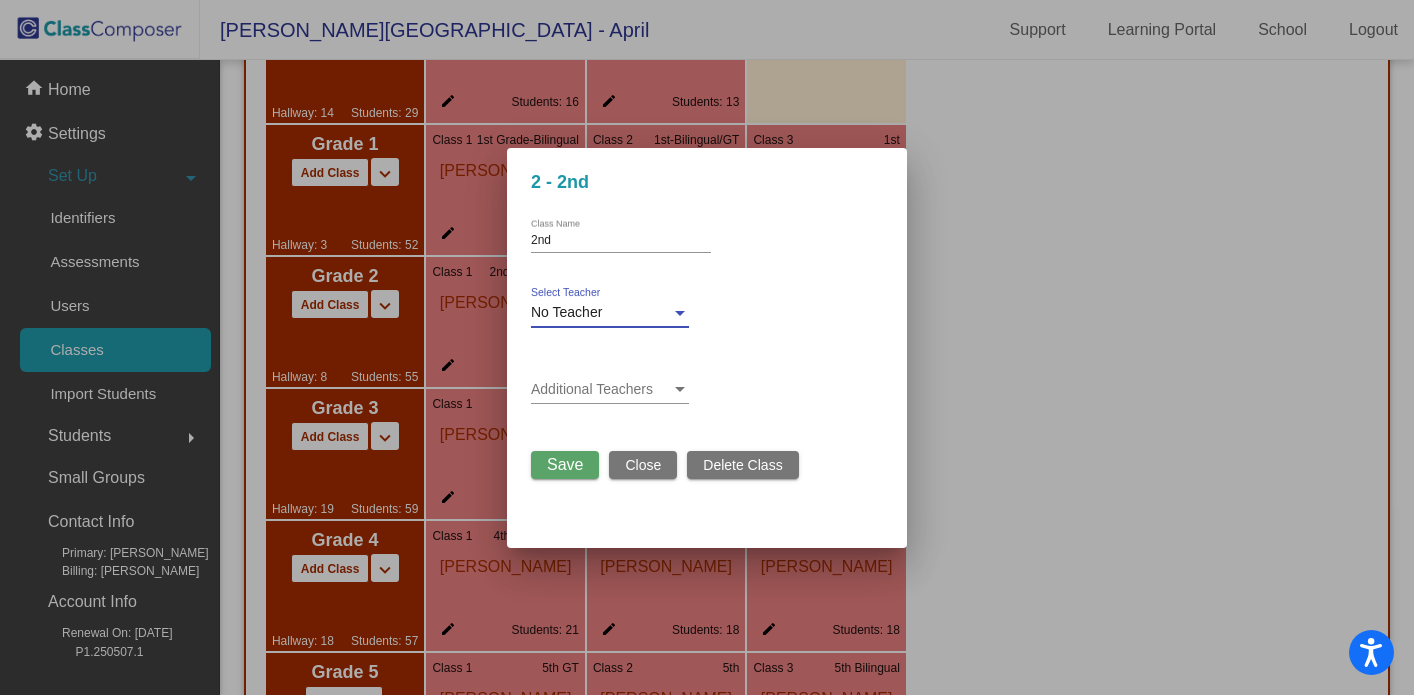 click on "No Teacher" at bounding box center [566, 312] 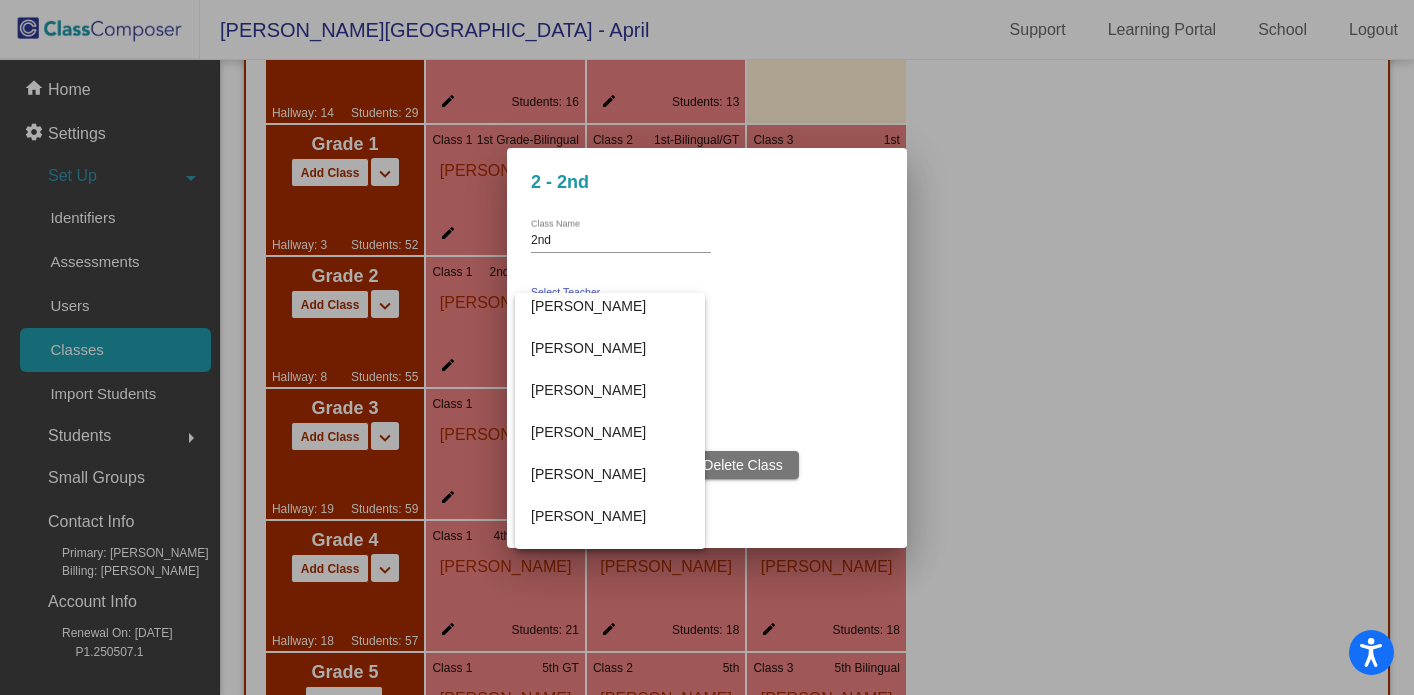 scroll, scrollTop: 261, scrollLeft: 0, axis: vertical 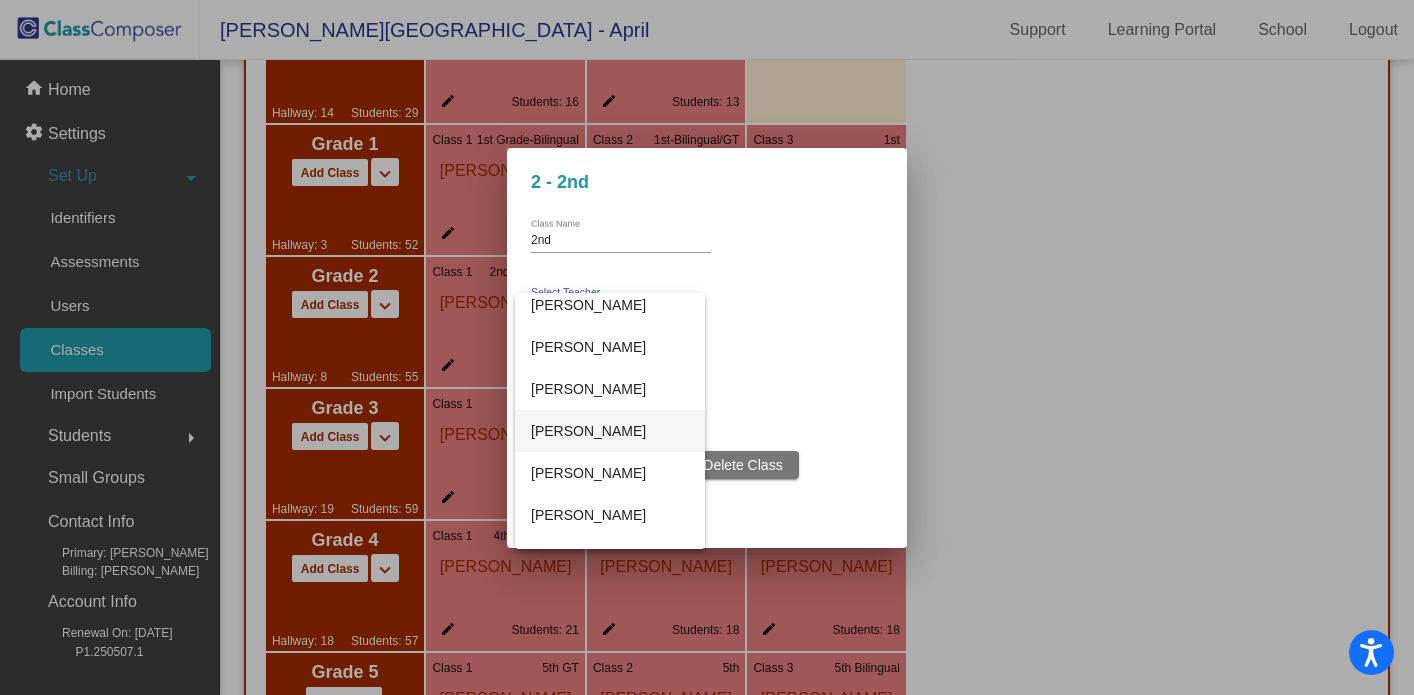 click on "[PERSON_NAME]" at bounding box center (610, 431) 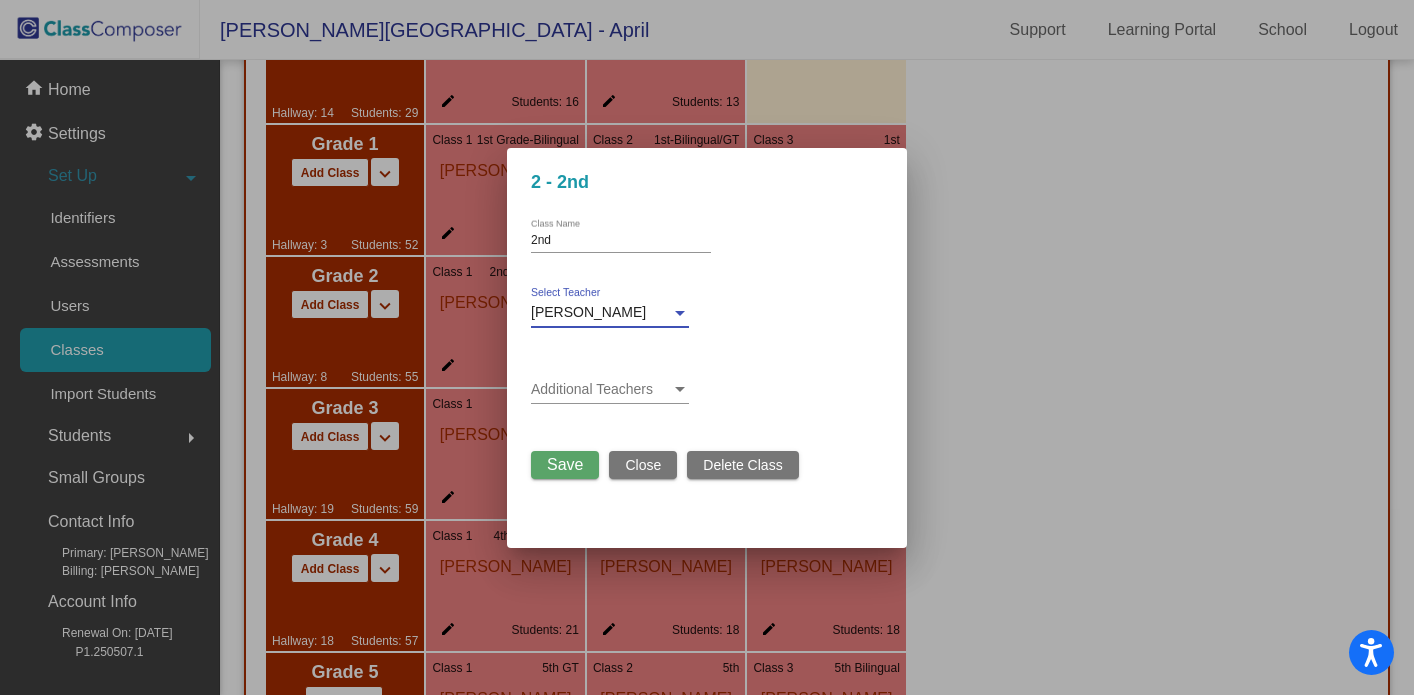 click on "Save" at bounding box center [565, 464] 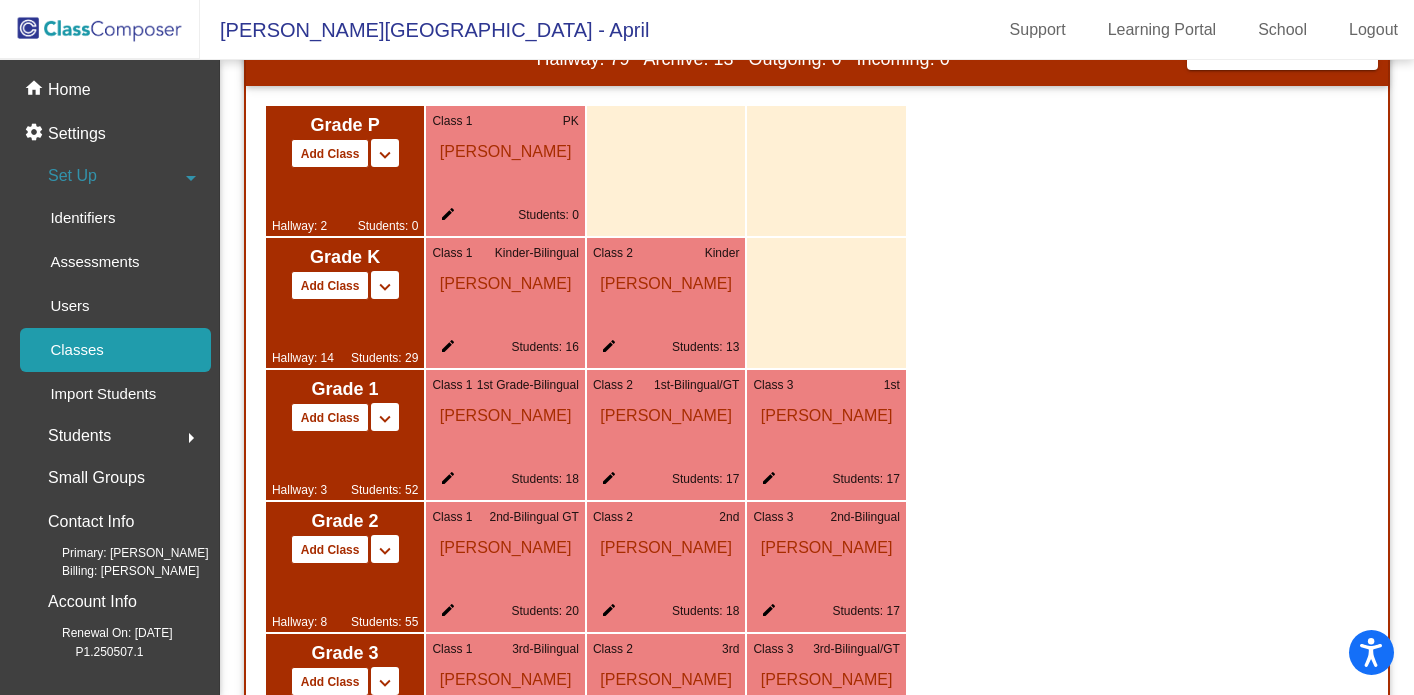 scroll, scrollTop: 1211, scrollLeft: 0, axis: vertical 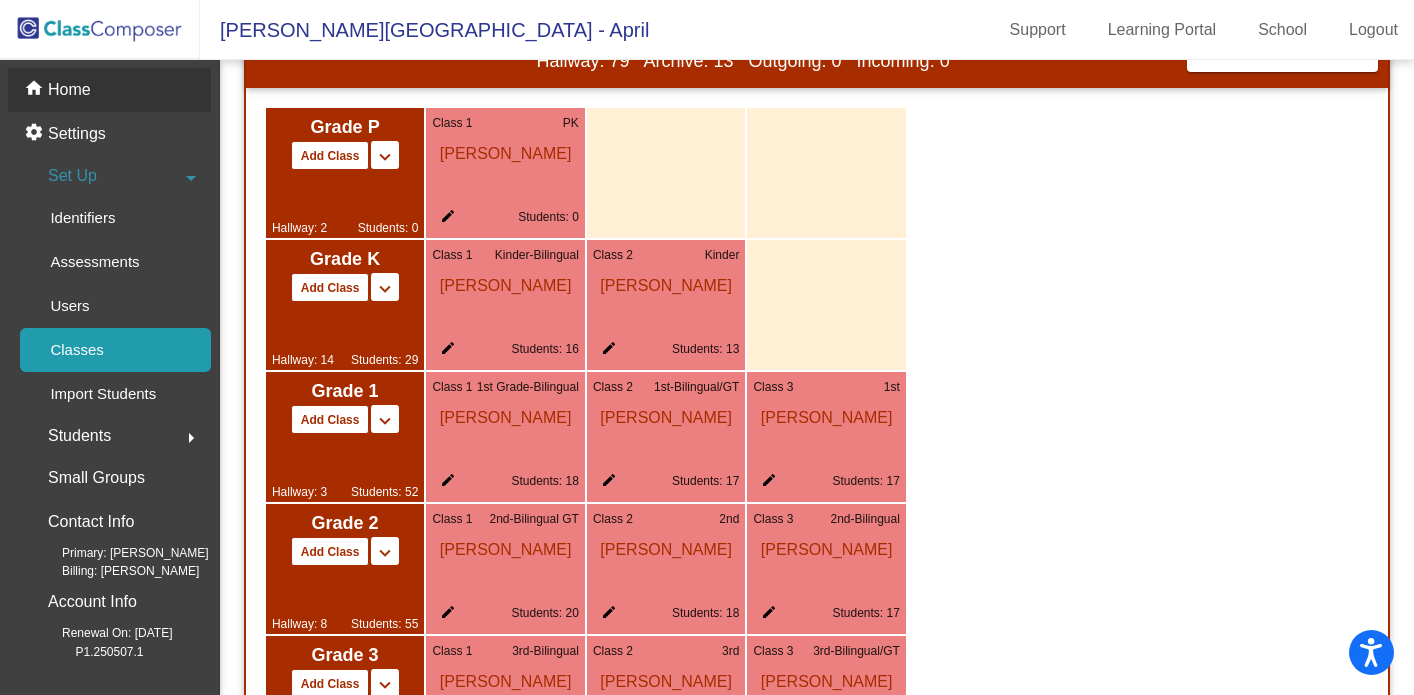 click on "Home" 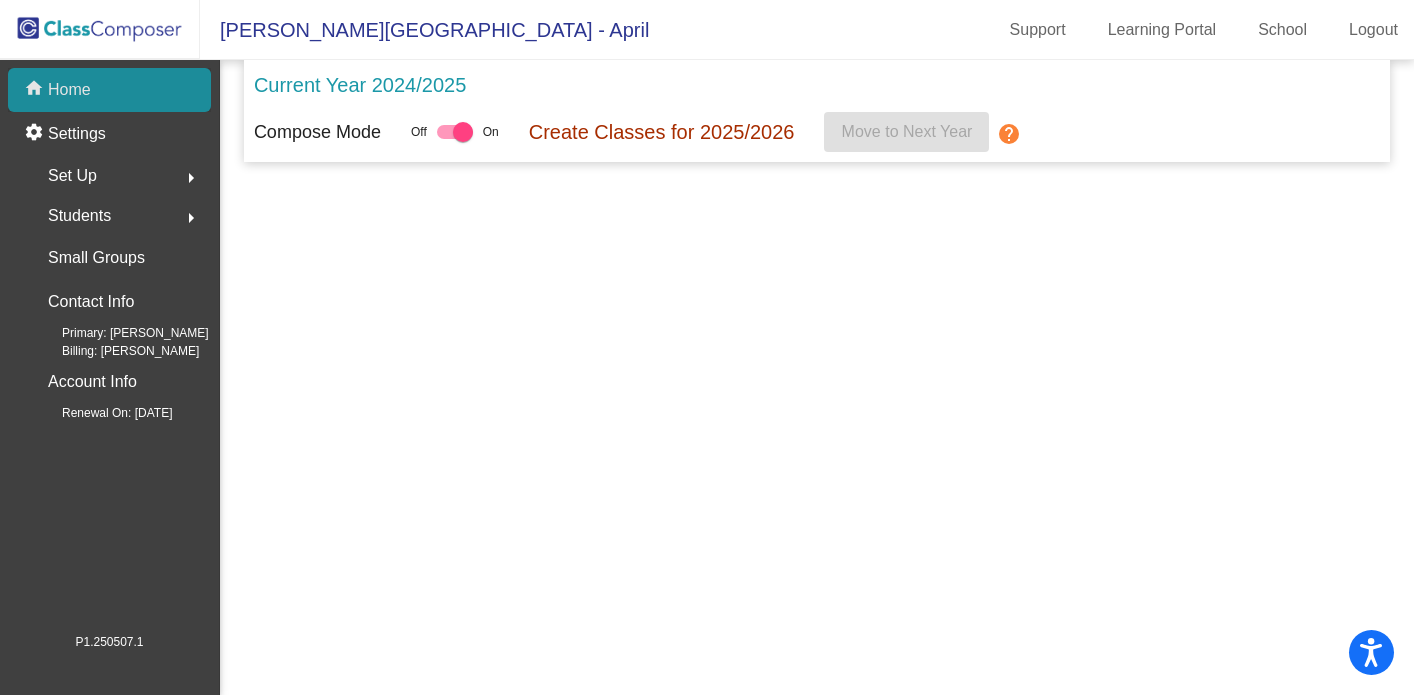 scroll, scrollTop: 0, scrollLeft: 0, axis: both 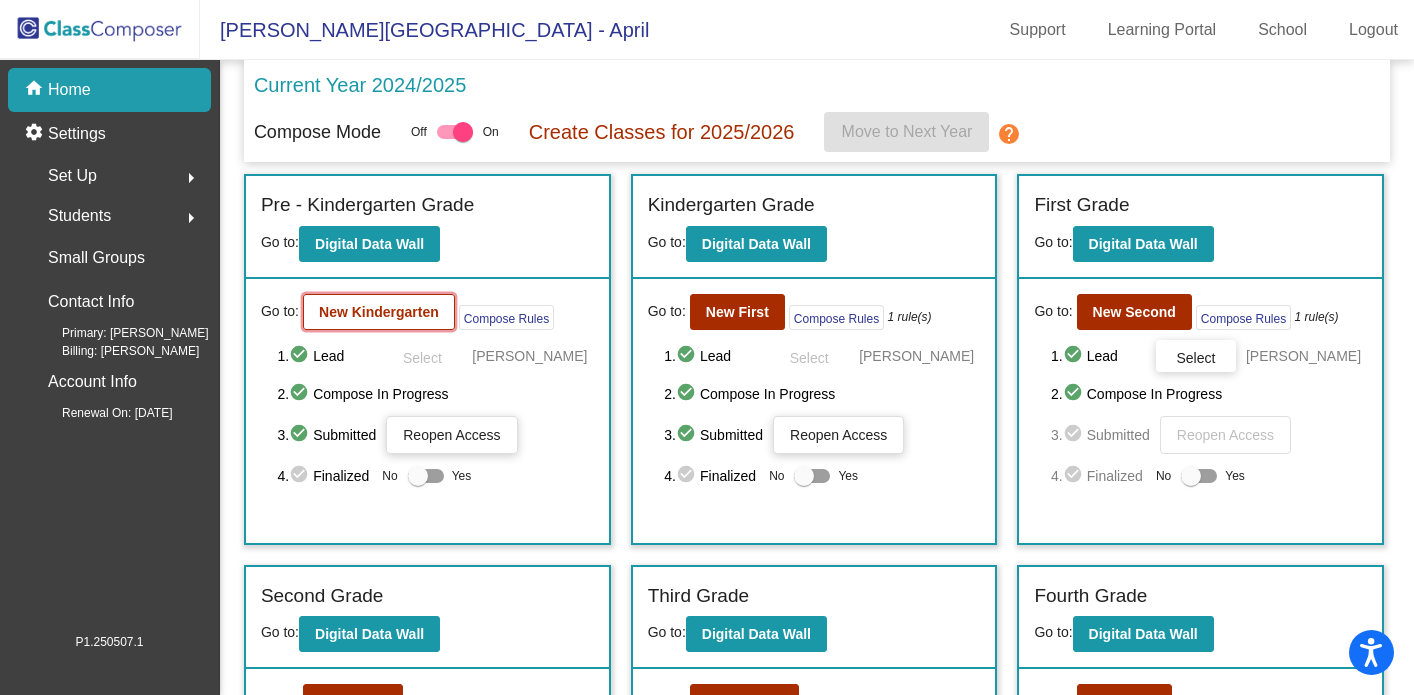 click on "New Kindergarten" 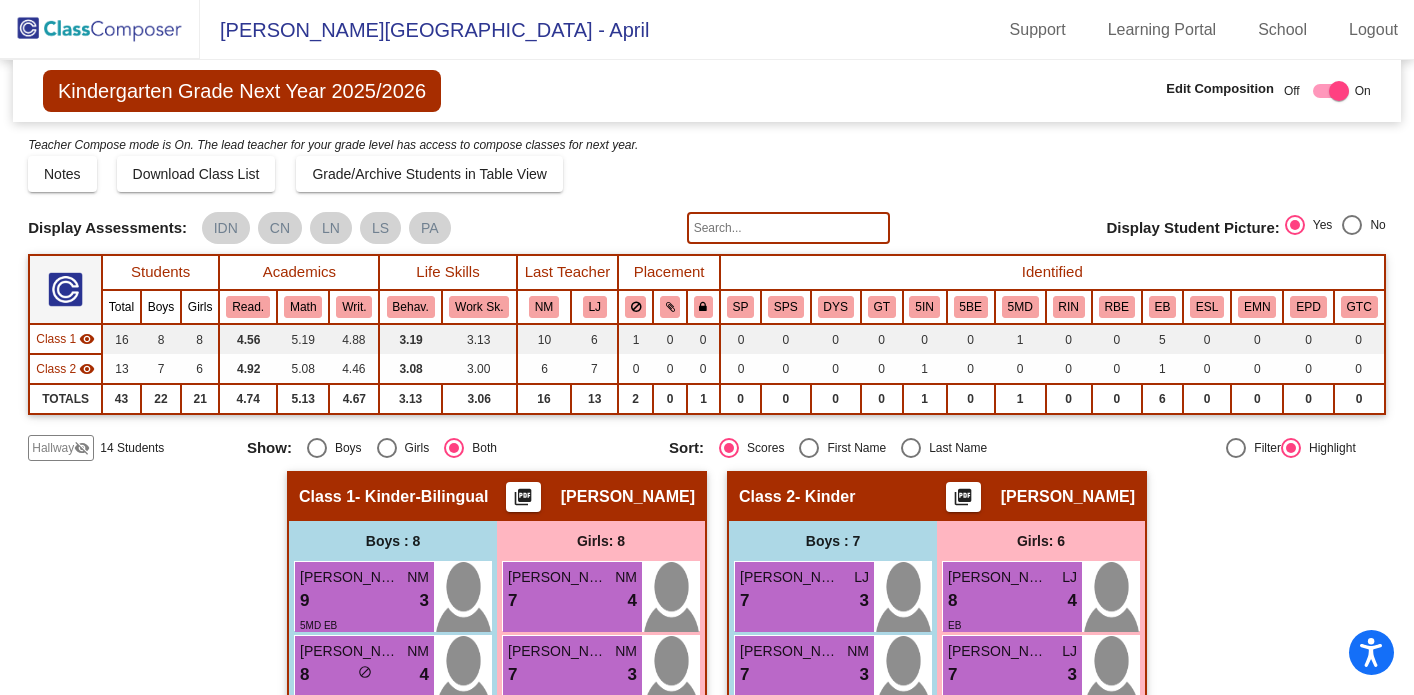 click on "Hallway" 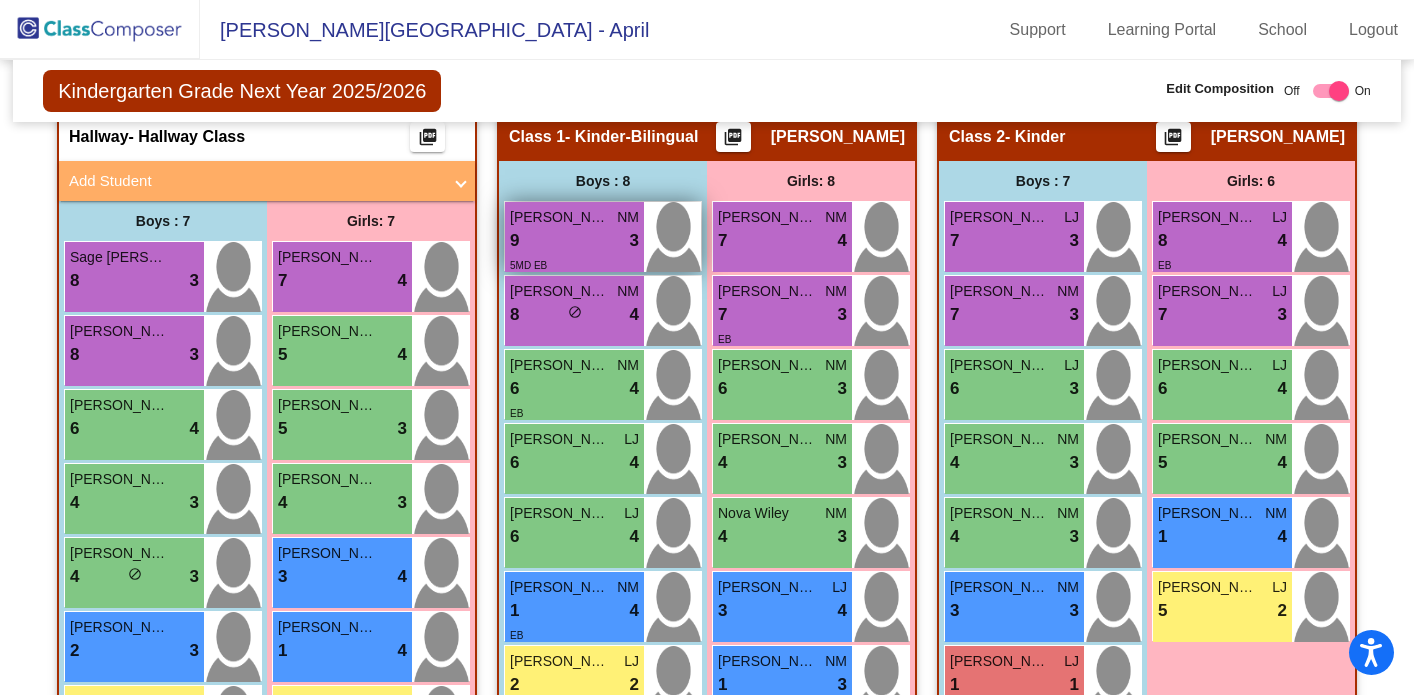 scroll, scrollTop: 358, scrollLeft: 0, axis: vertical 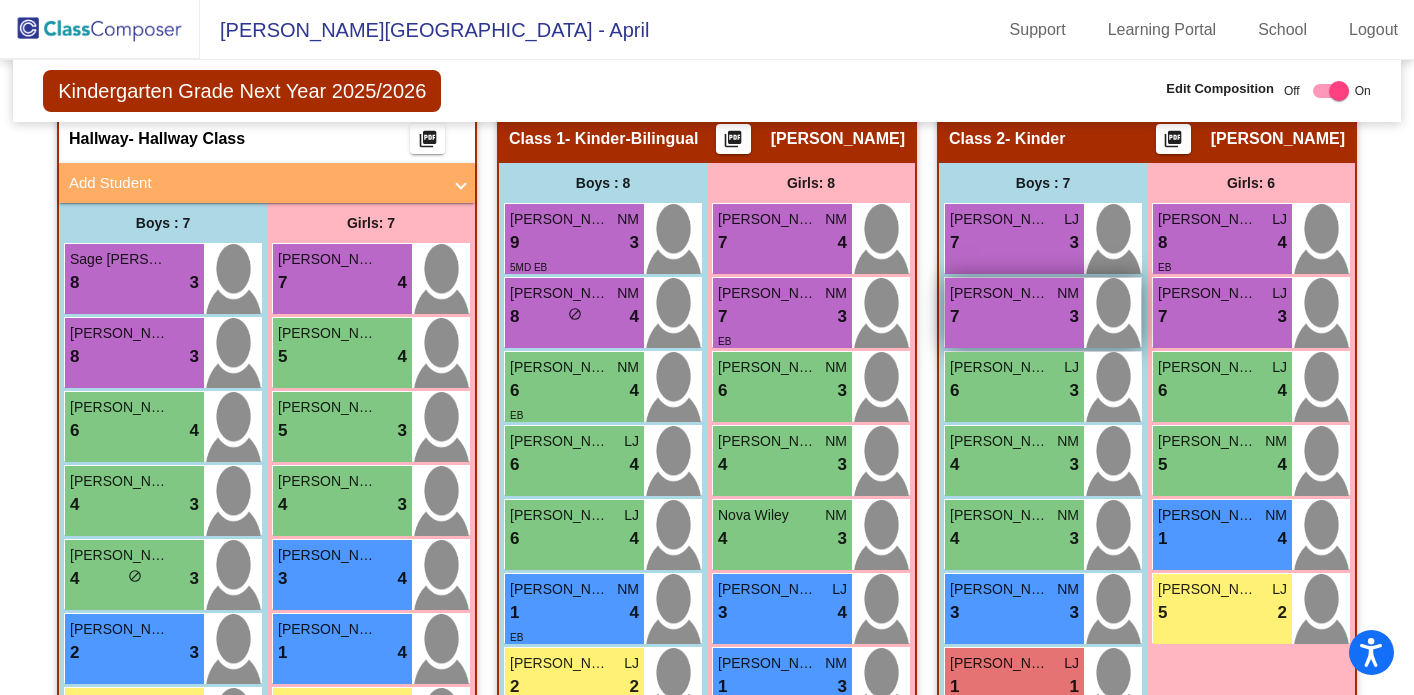 click on "7 lock do_not_disturb_alt 3" at bounding box center [1014, 317] 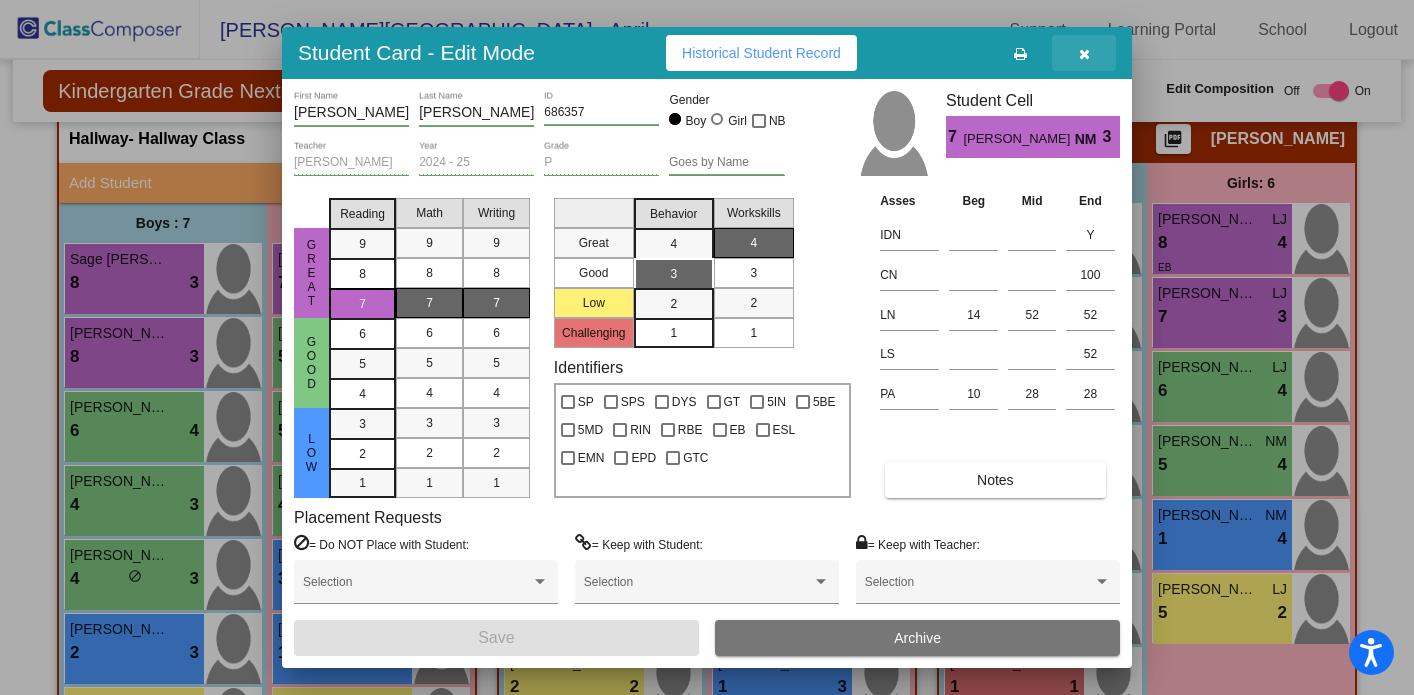 click at bounding box center [1084, 54] 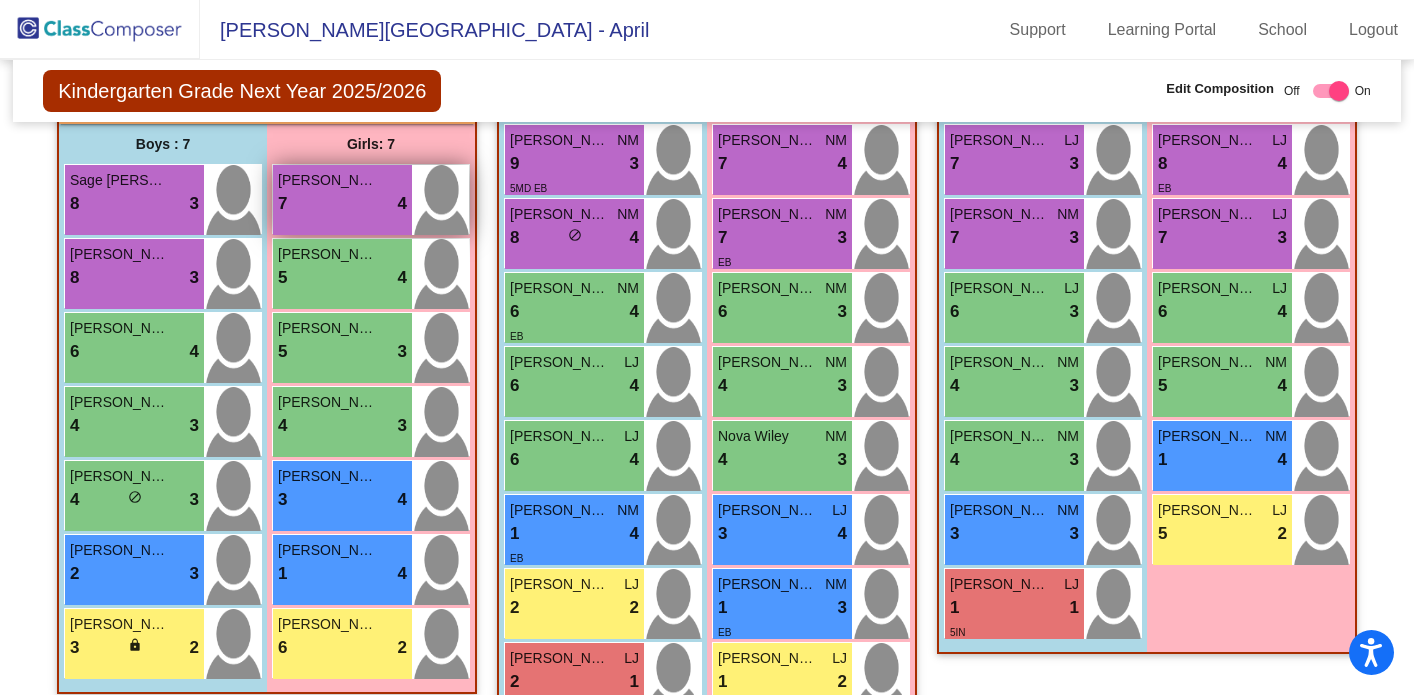 scroll, scrollTop: 444, scrollLeft: 0, axis: vertical 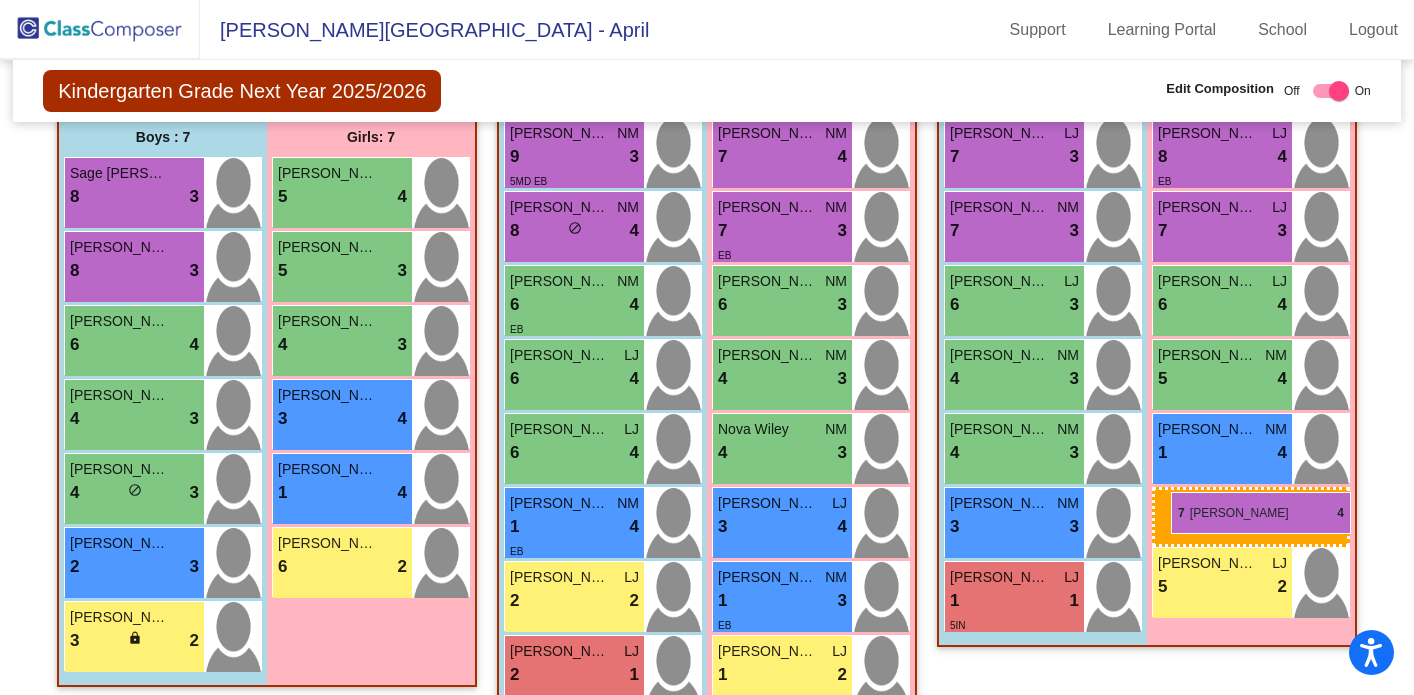 drag, startPoint x: 352, startPoint y: 184, endPoint x: 1171, endPoint y: 492, distance: 875 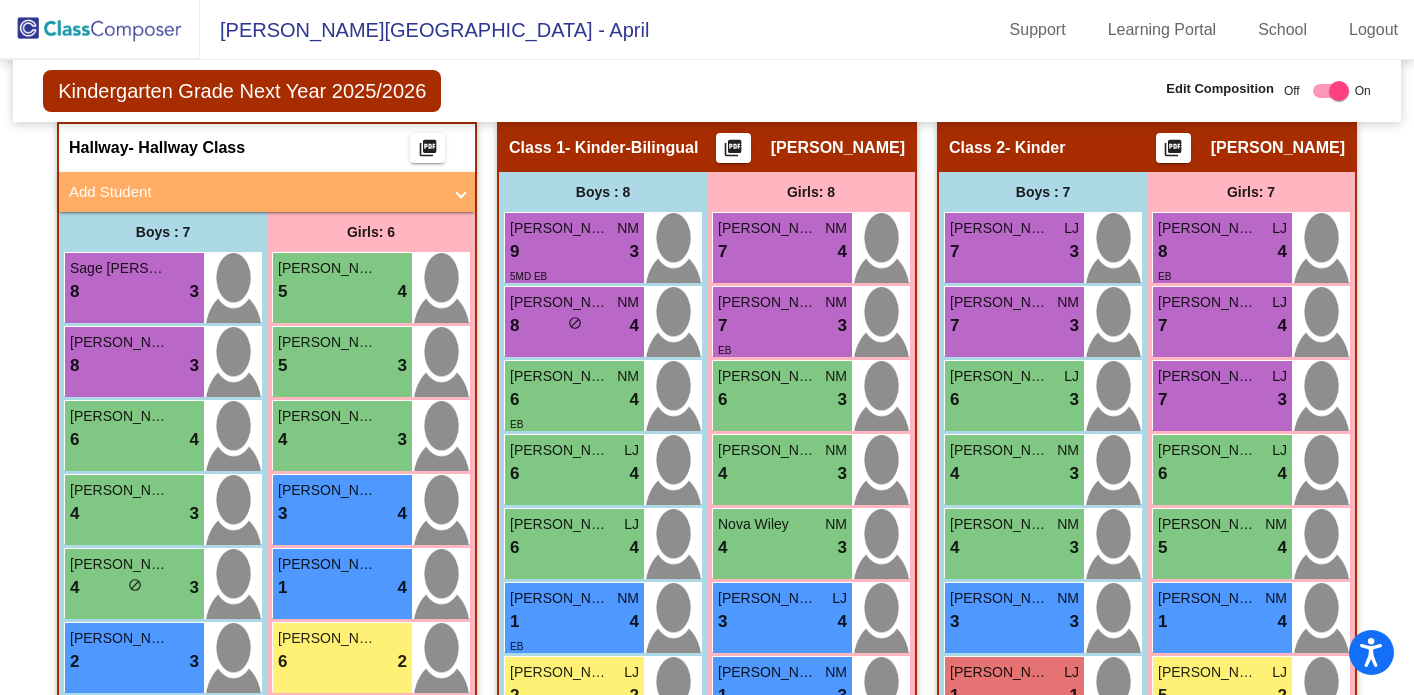 scroll, scrollTop: 356, scrollLeft: 0, axis: vertical 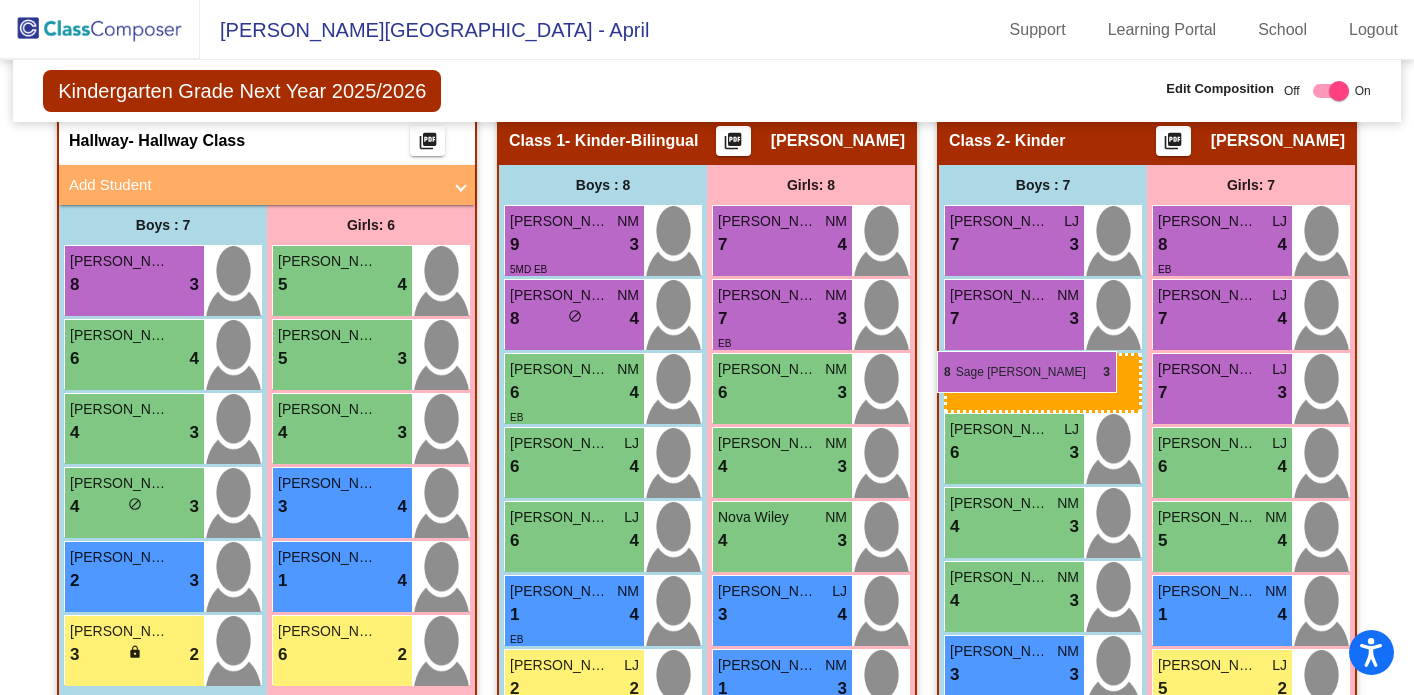 drag, startPoint x: 133, startPoint y: 277, endPoint x: 937, endPoint y: 351, distance: 807.3983 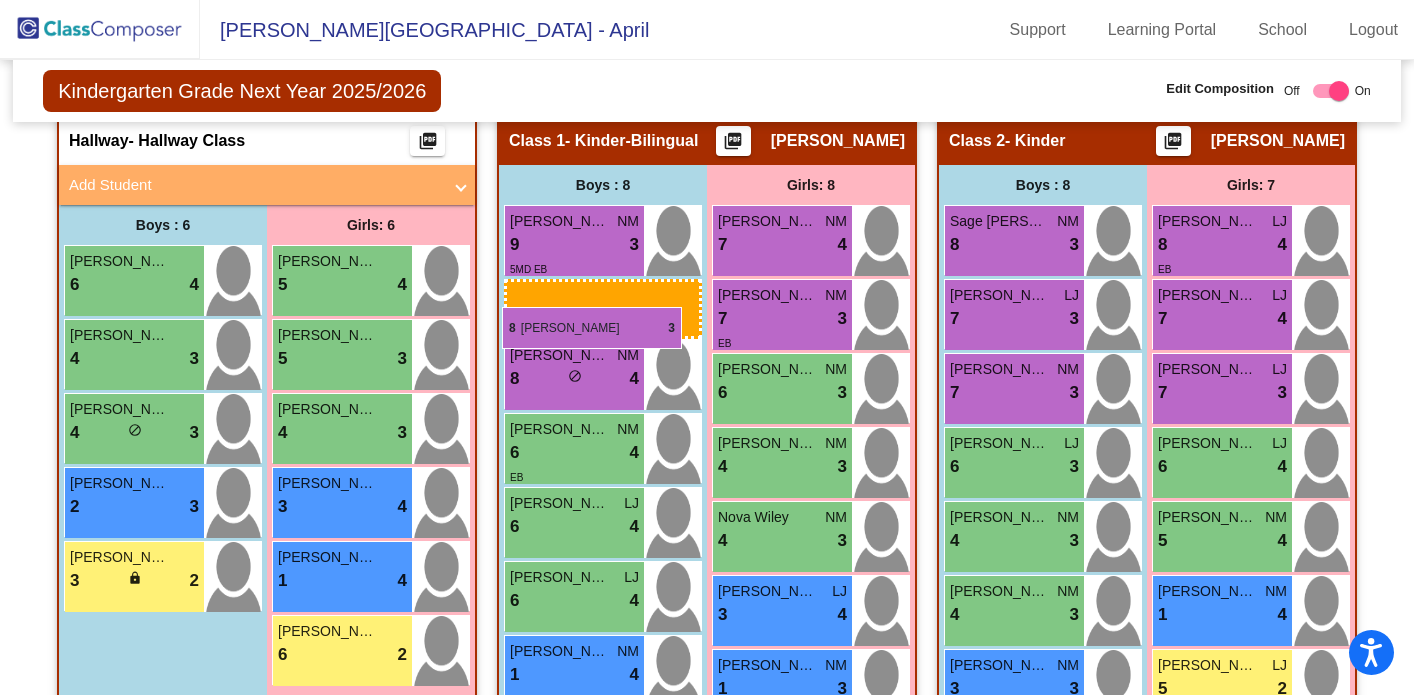 drag, startPoint x: 129, startPoint y: 277, endPoint x: 502, endPoint y: 306, distance: 374.12564 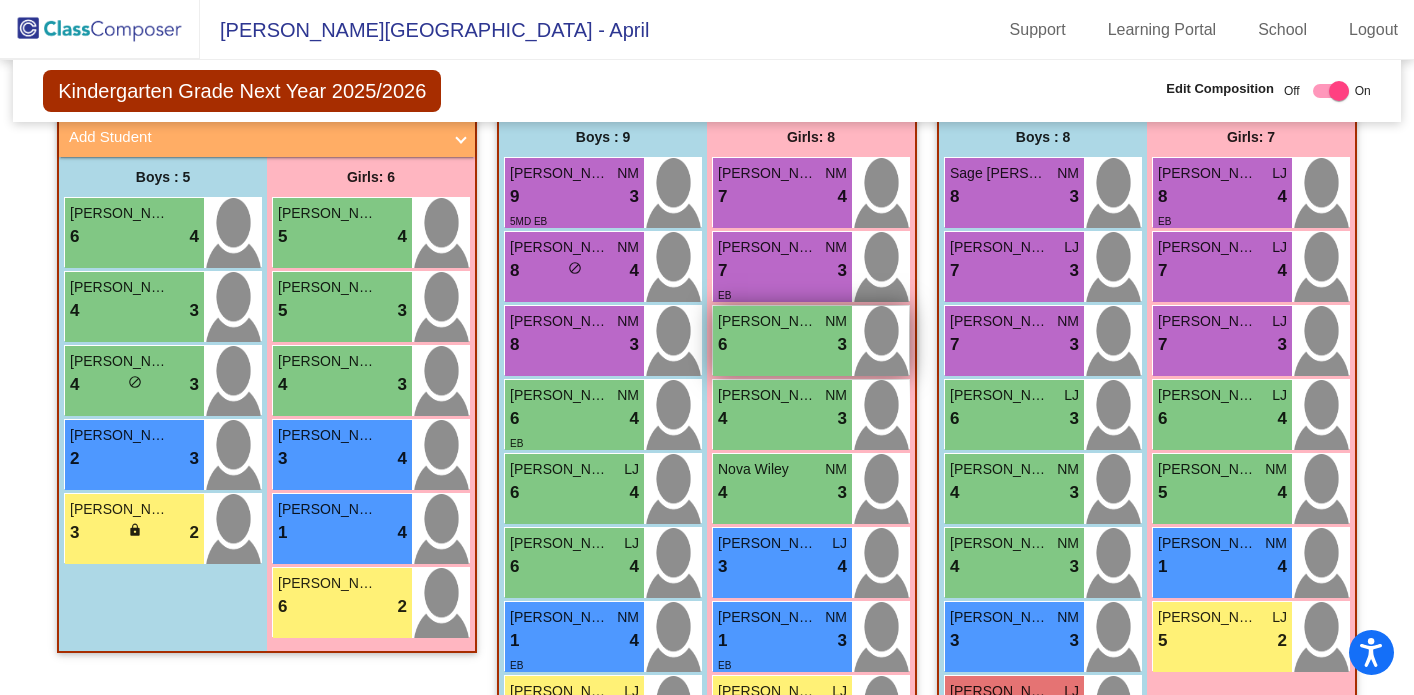 scroll, scrollTop: 389, scrollLeft: 0, axis: vertical 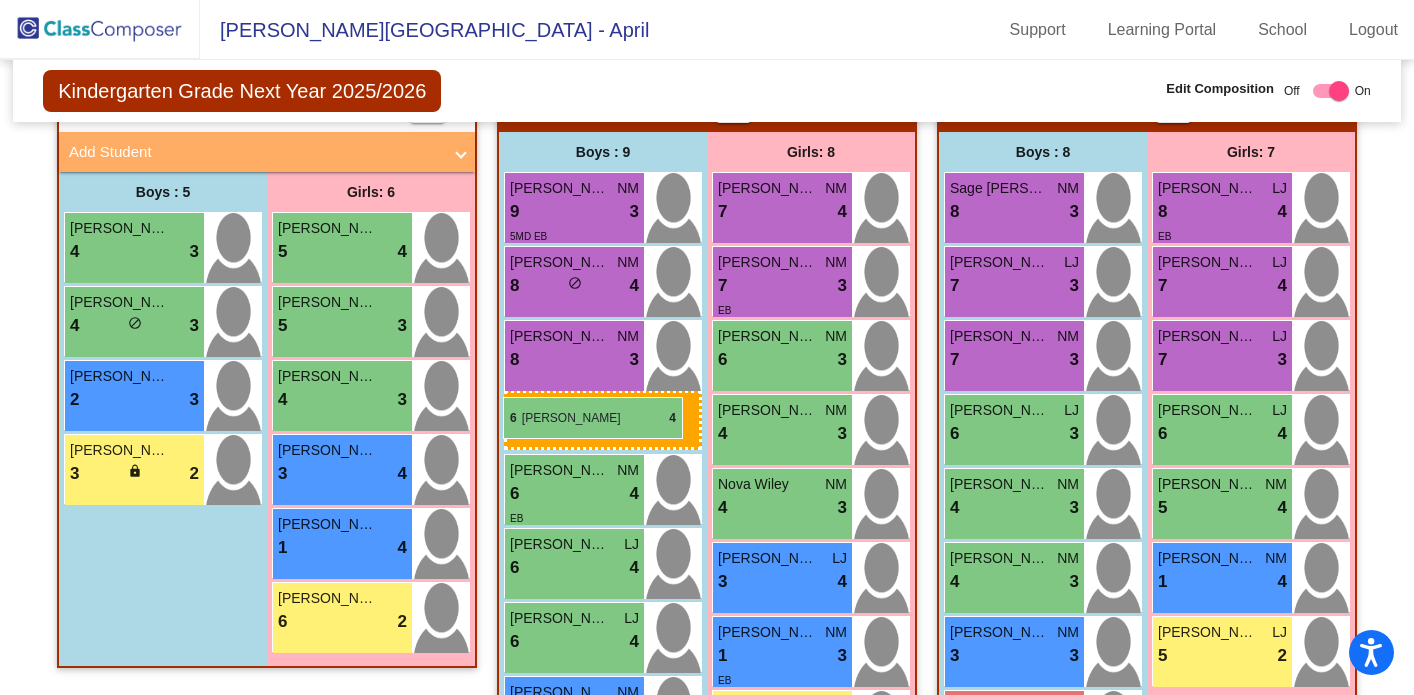 drag, startPoint x: 138, startPoint y: 243, endPoint x: 503, endPoint y: 397, distance: 396.1578 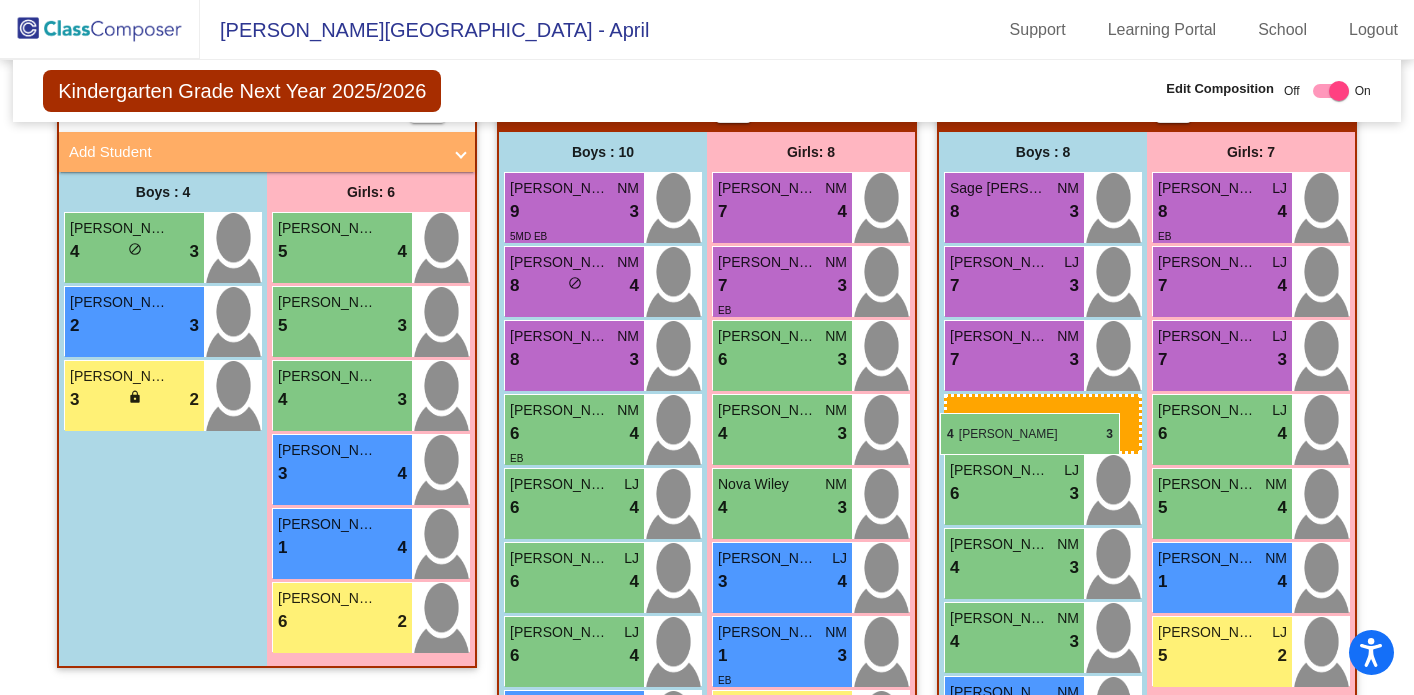 drag, startPoint x: 126, startPoint y: 252, endPoint x: 940, endPoint y: 412, distance: 829.5758 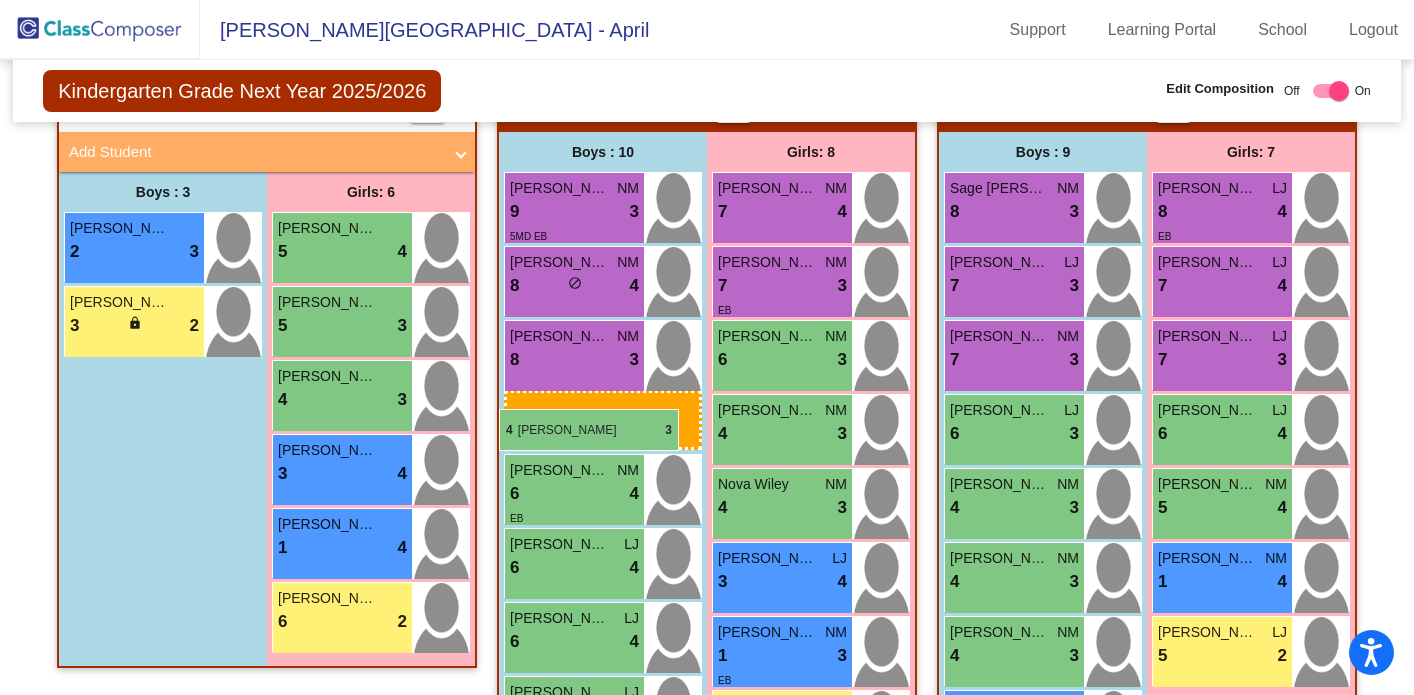 drag, startPoint x: 135, startPoint y: 238, endPoint x: 499, endPoint y: 409, distance: 402.16537 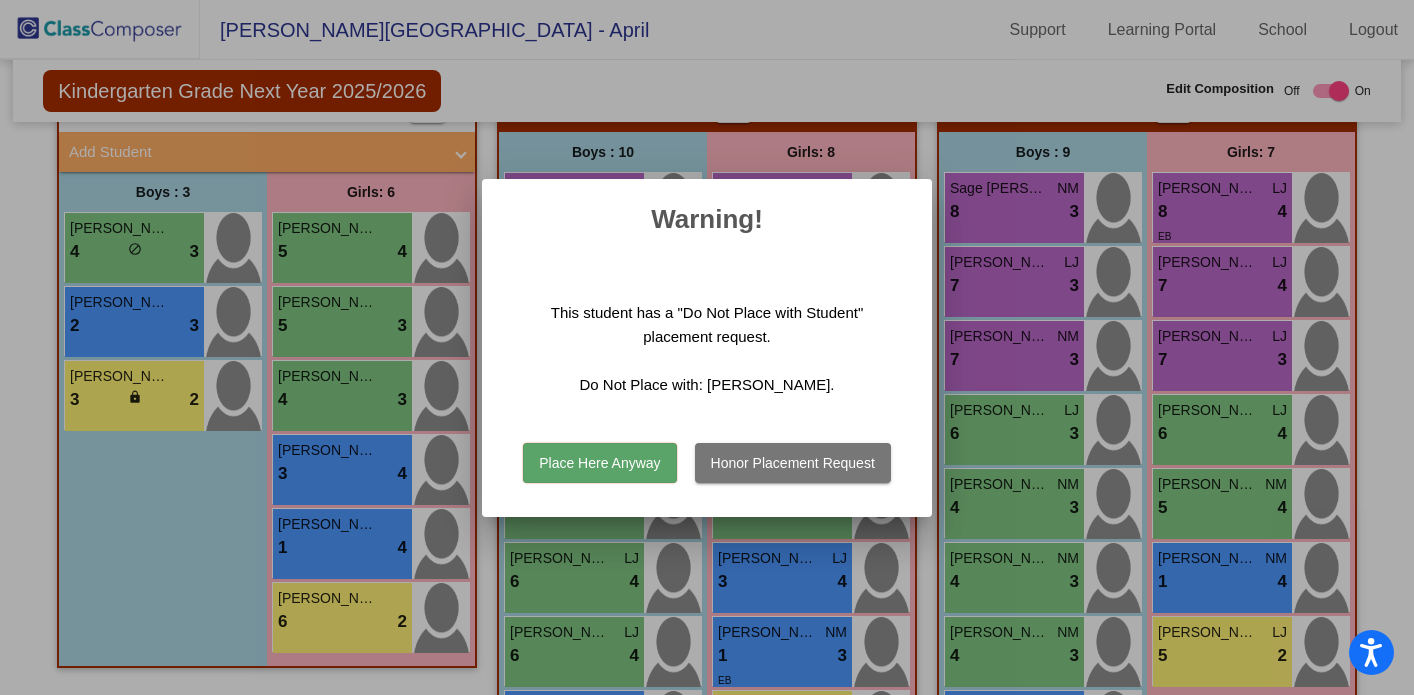 click on "Honor Placement Request" at bounding box center (793, 463) 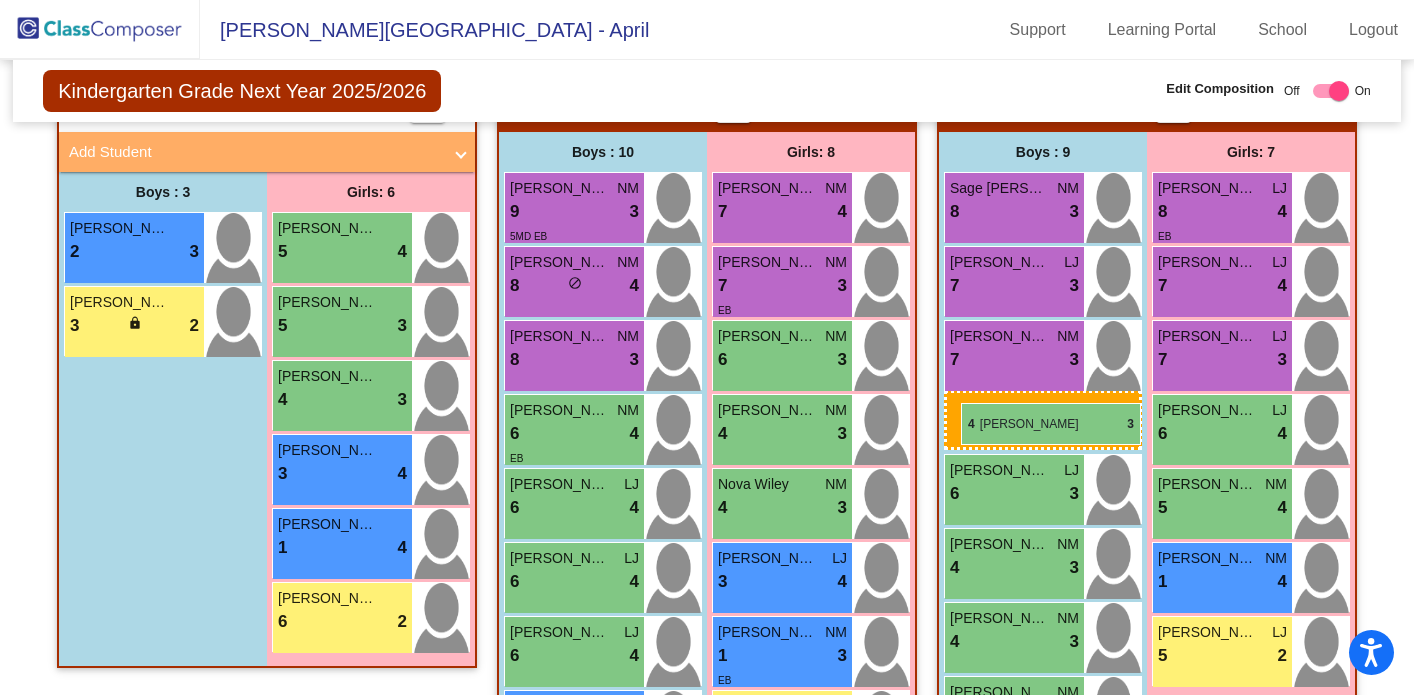 drag, startPoint x: 160, startPoint y: 234, endPoint x: 961, endPoint y: 403, distance: 818.6342 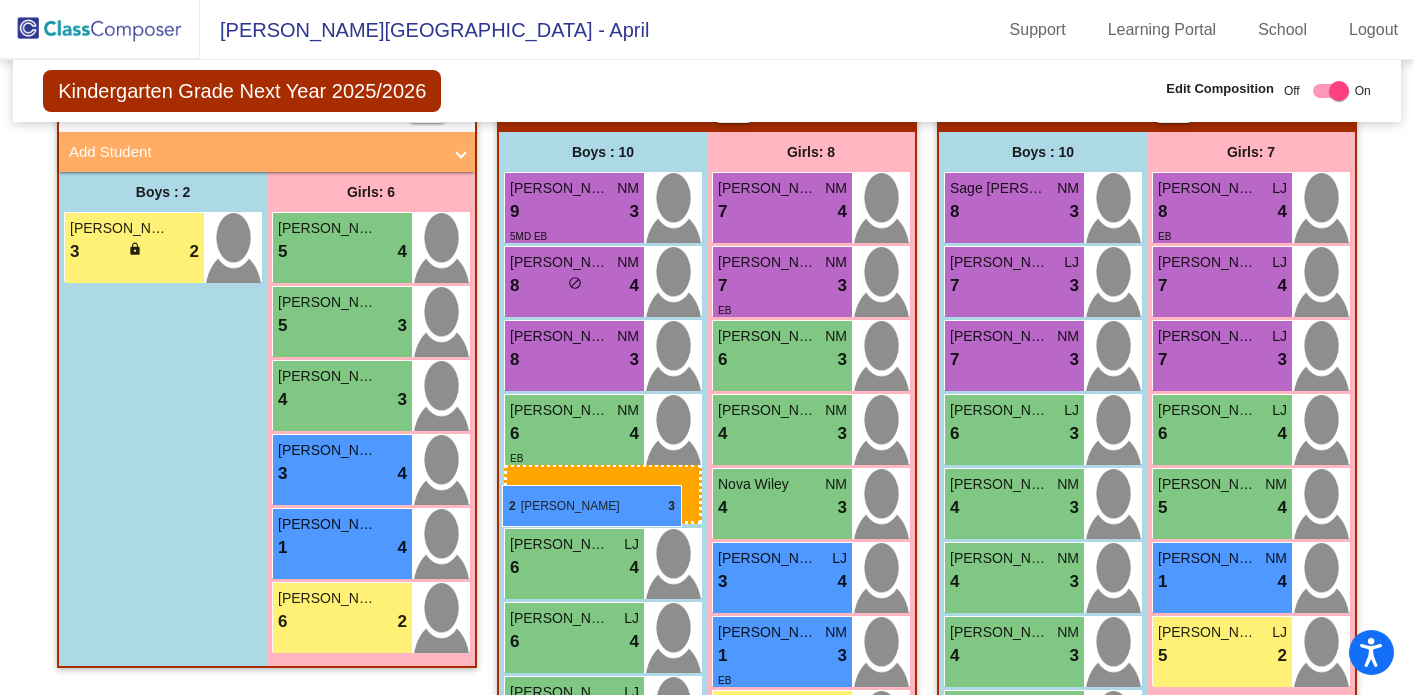 drag, startPoint x: 133, startPoint y: 248, endPoint x: 502, endPoint y: 484, distance: 438.01483 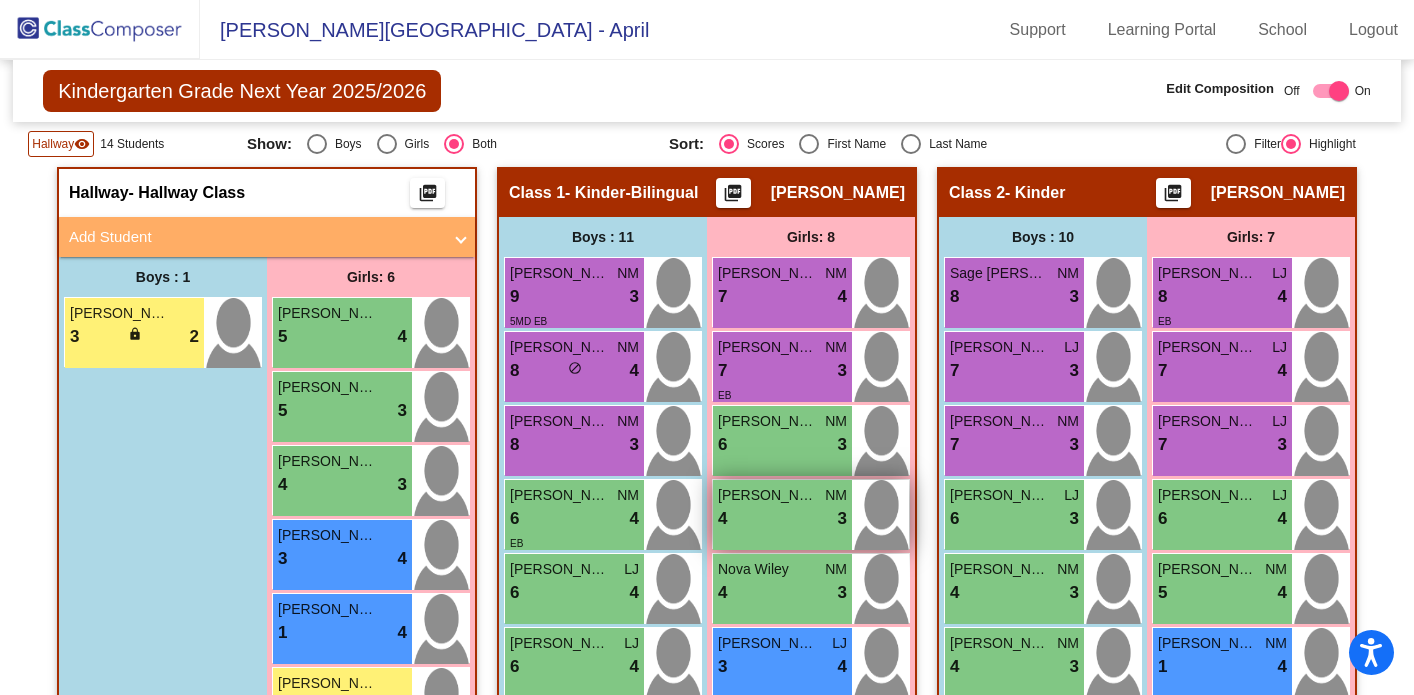scroll, scrollTop: 305, scrollLeft: 0, axis: vertical 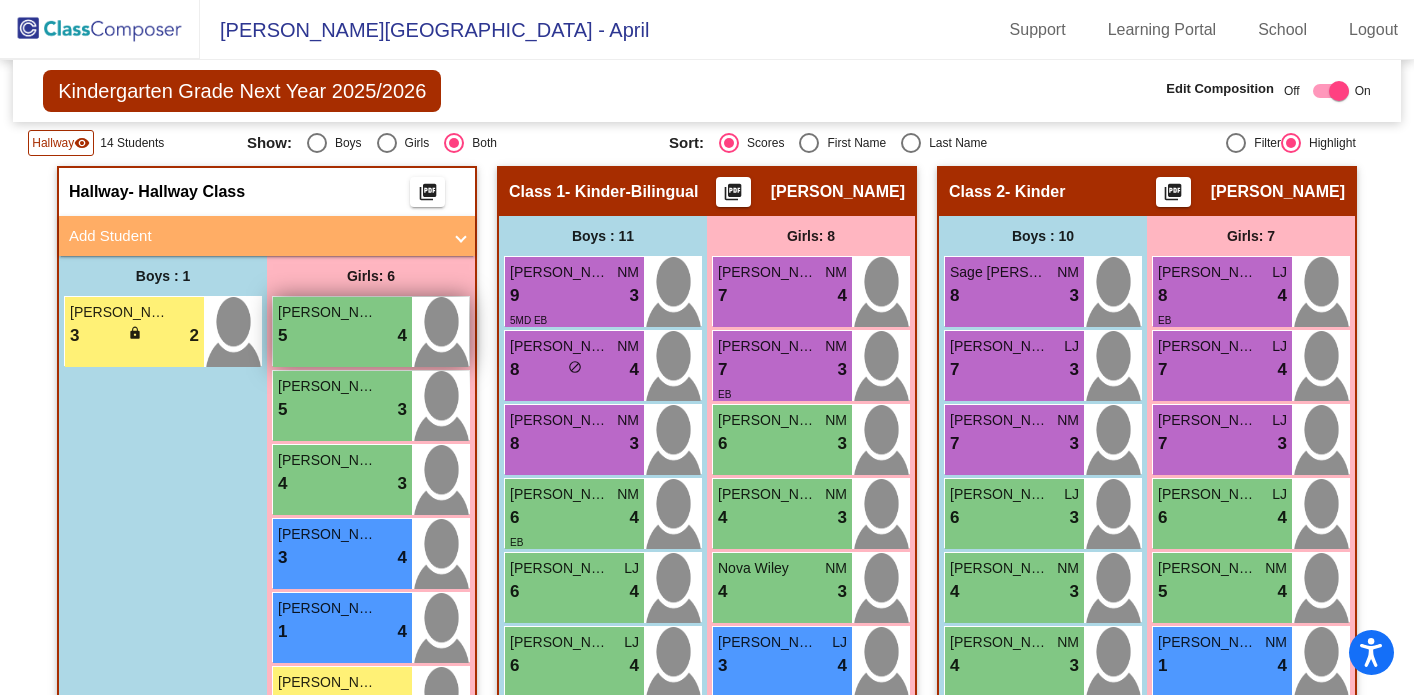 click on "5 lock do_not_disturb_alt 4" at bounding box center [342, 336] 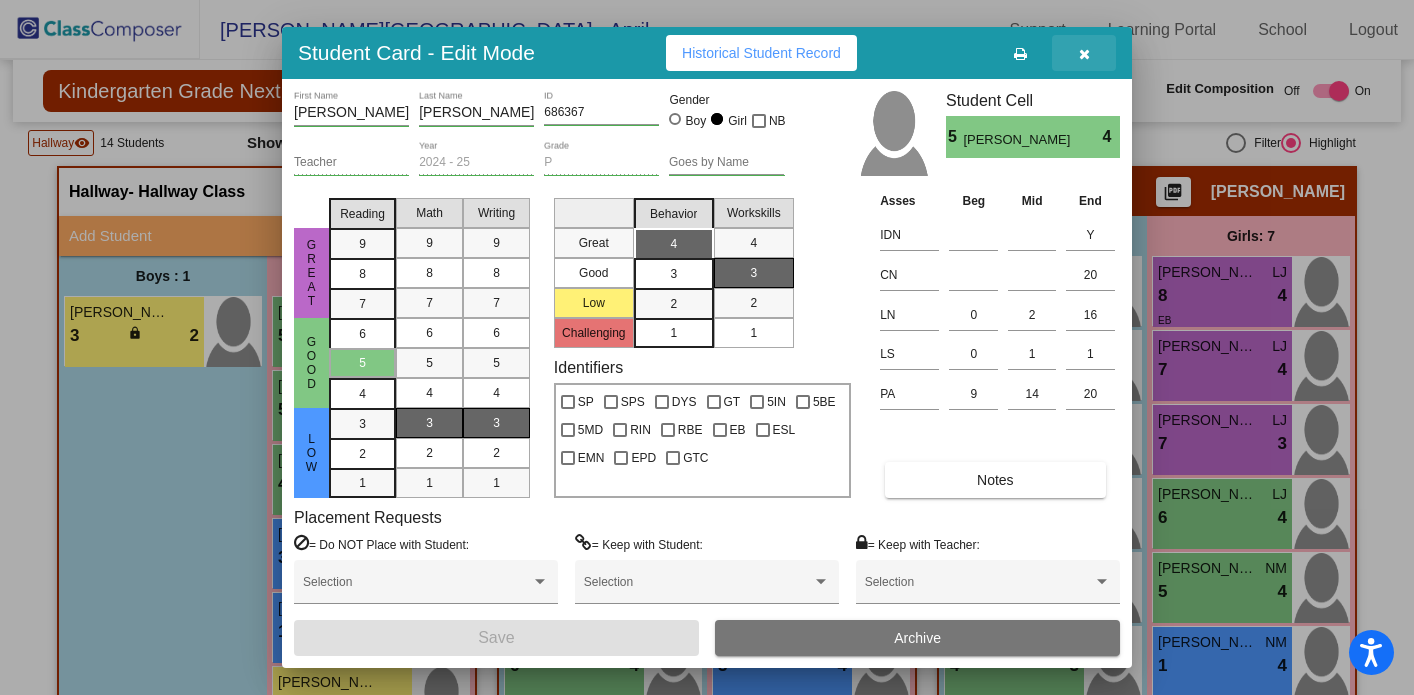 click at bounding box center [1084, 54] 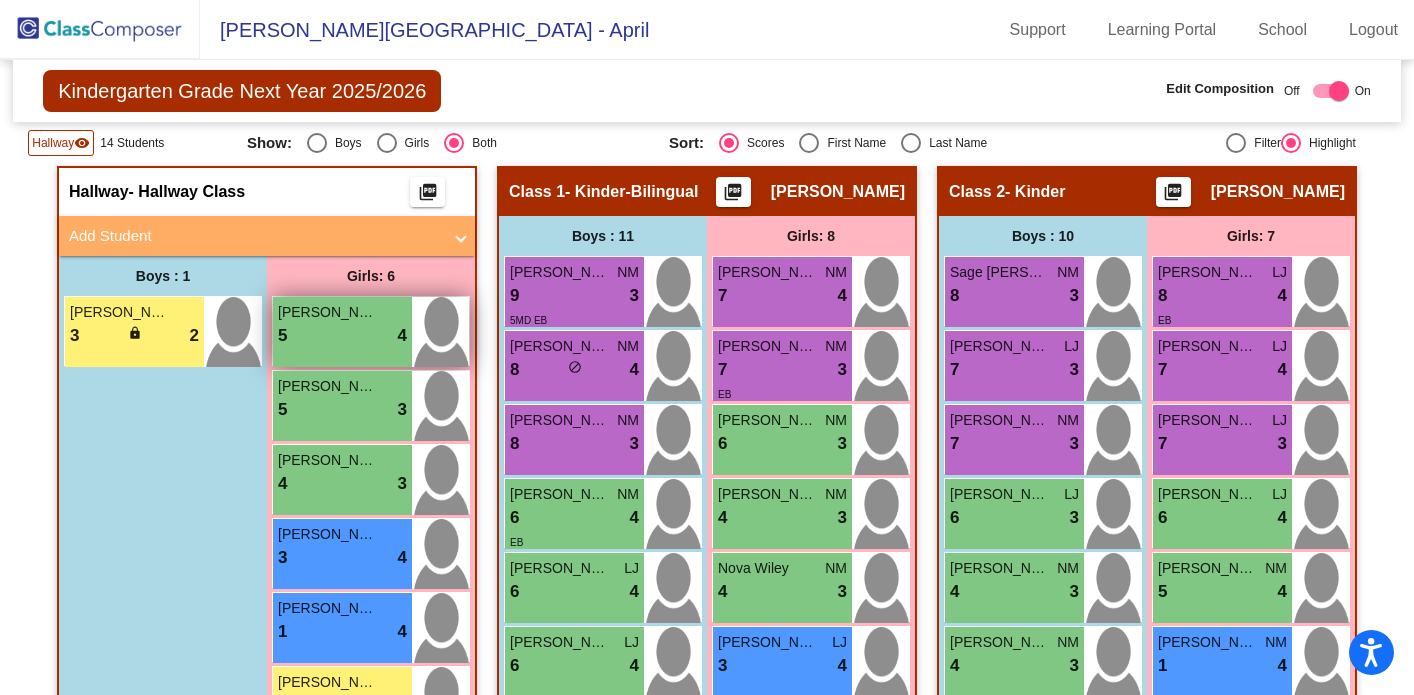 click on "5 lock do_not_disturb_alt 4" at bounding box center (342, 336) 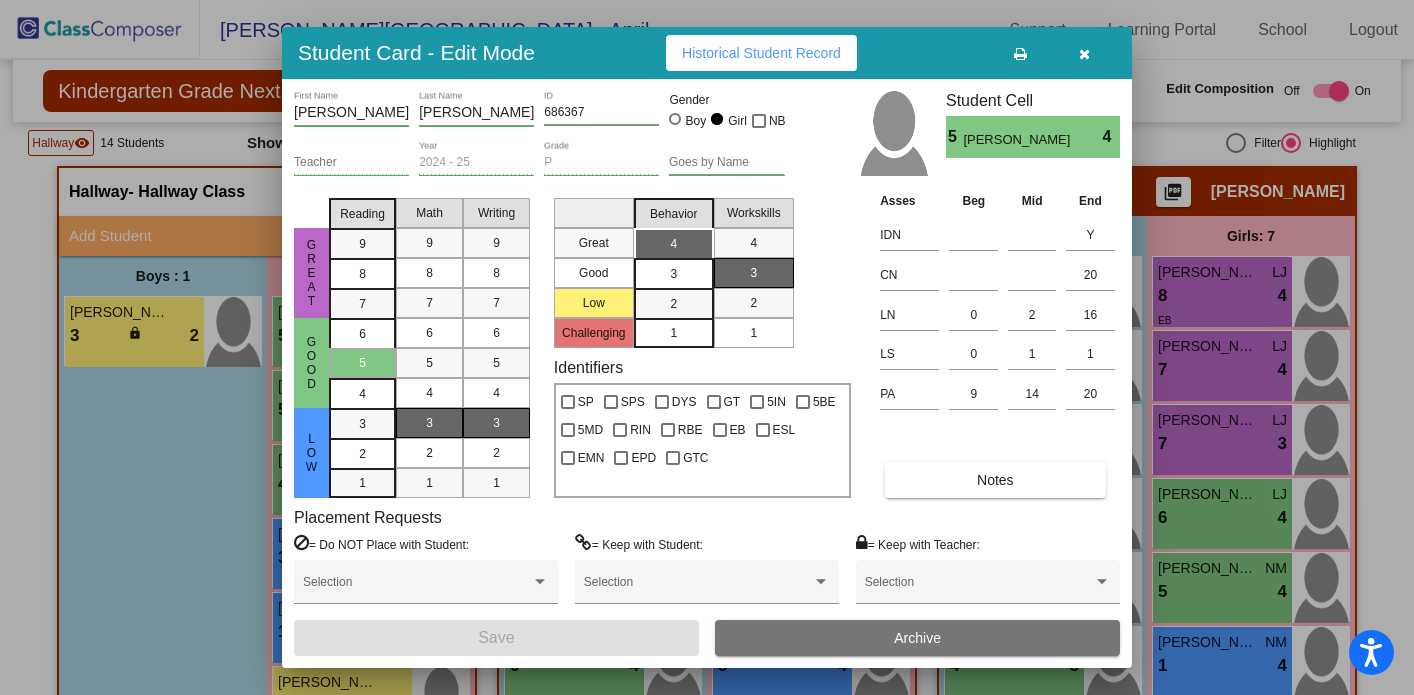 click at bounding box center (1084, 54) 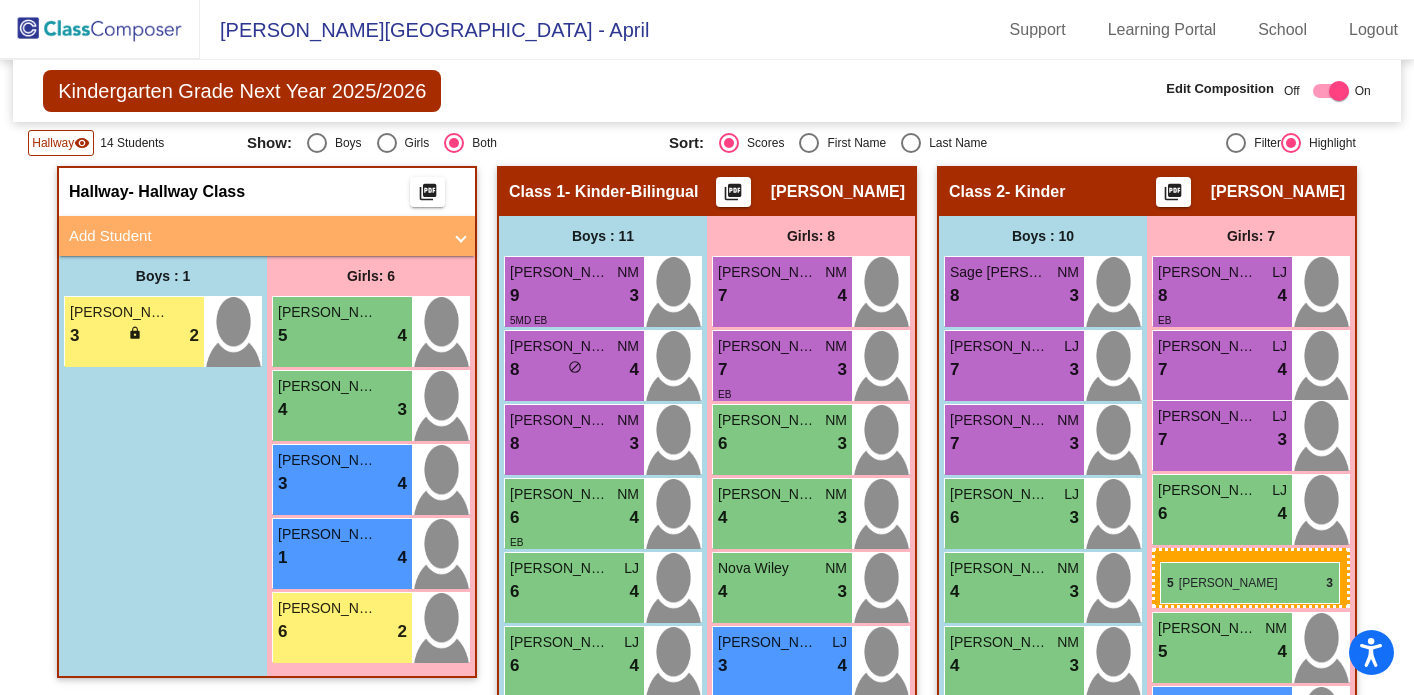 drag, startPoint x: 350, startPoint y: 413, endPoint x: 1160, endPoint y: 561, distance: 823.41 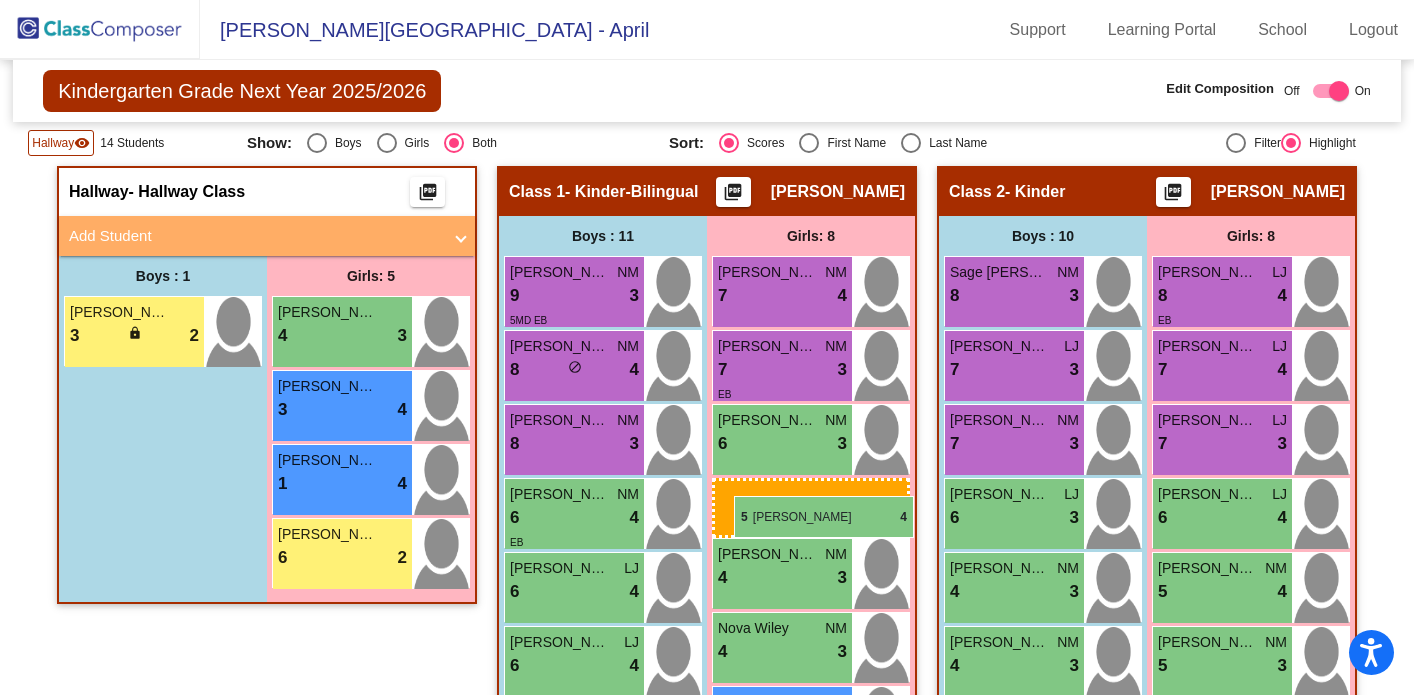 drag, startPoint x: 350, startPoint y: 330, endPoint x: 733, endPoint y: 496, distance: 417.42664 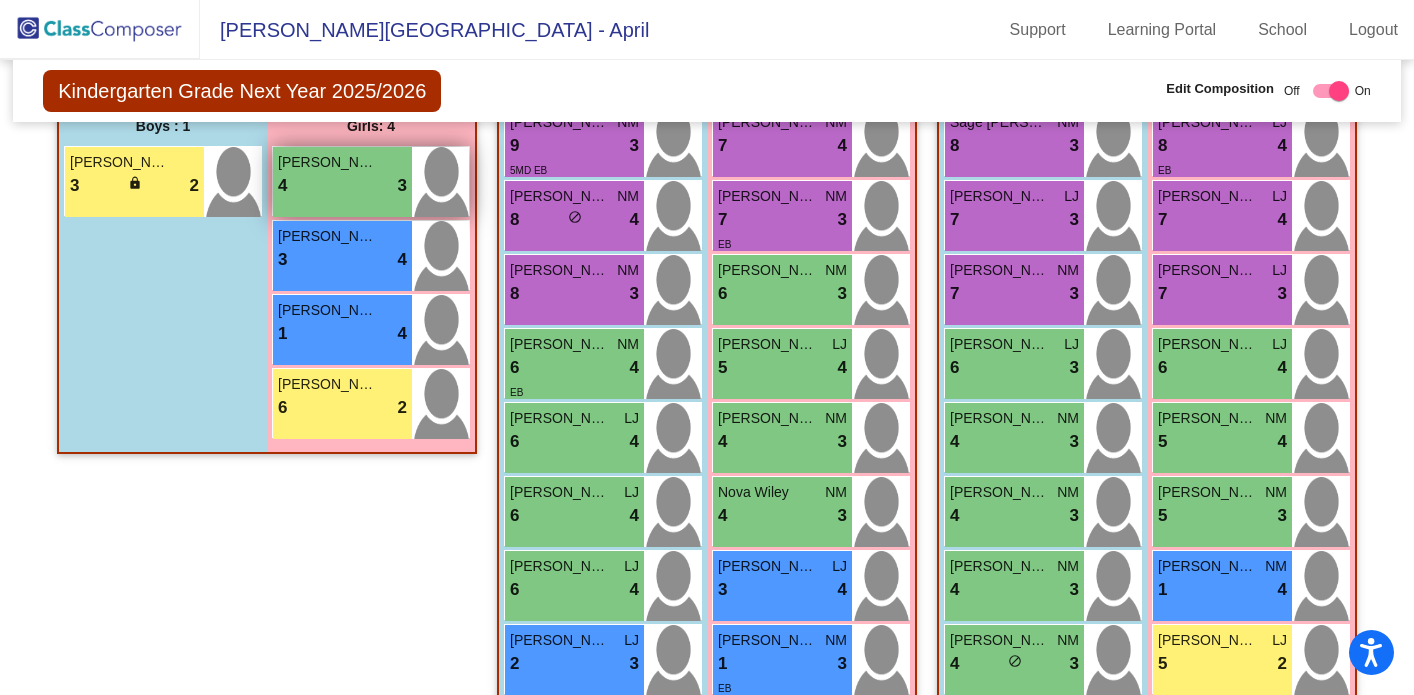 scroll, scrollTop: 460, scrollLeft: 0, axis: vertical 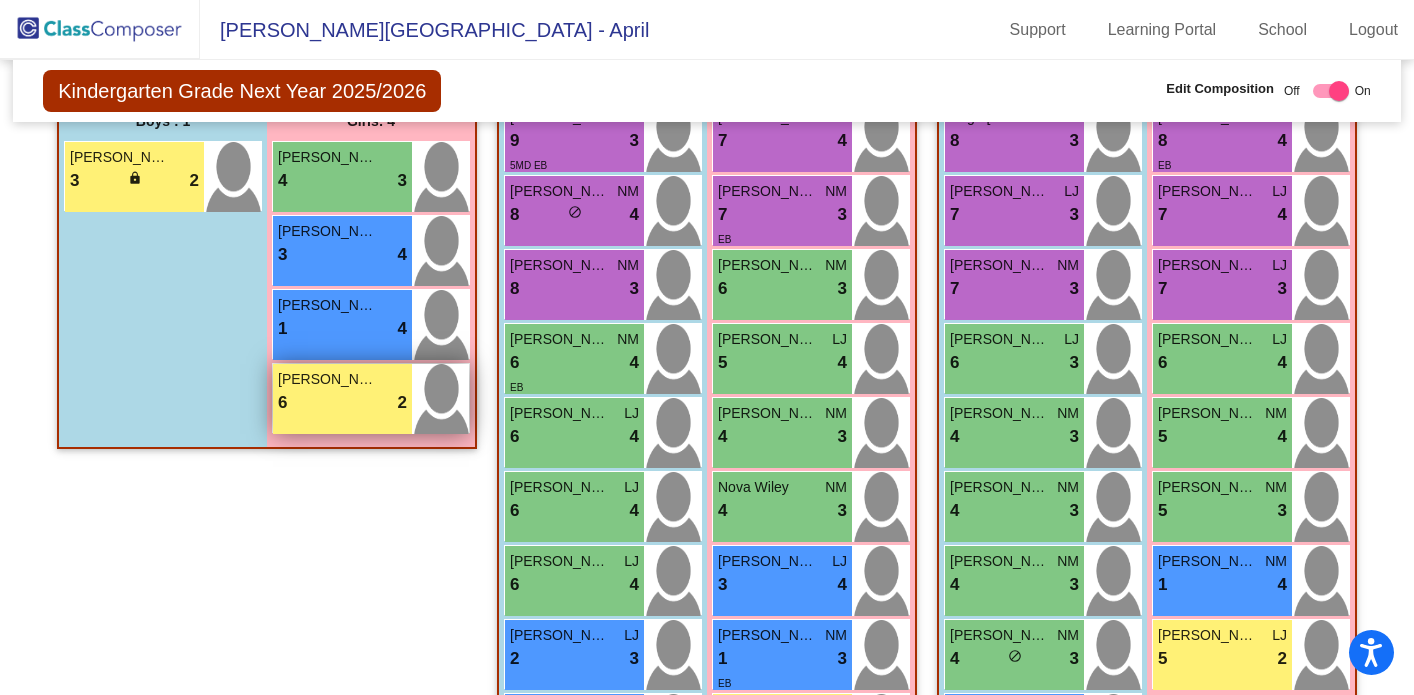 click on "6 lock do_not_disturb_alt 2" at bounding box center [342, 403] 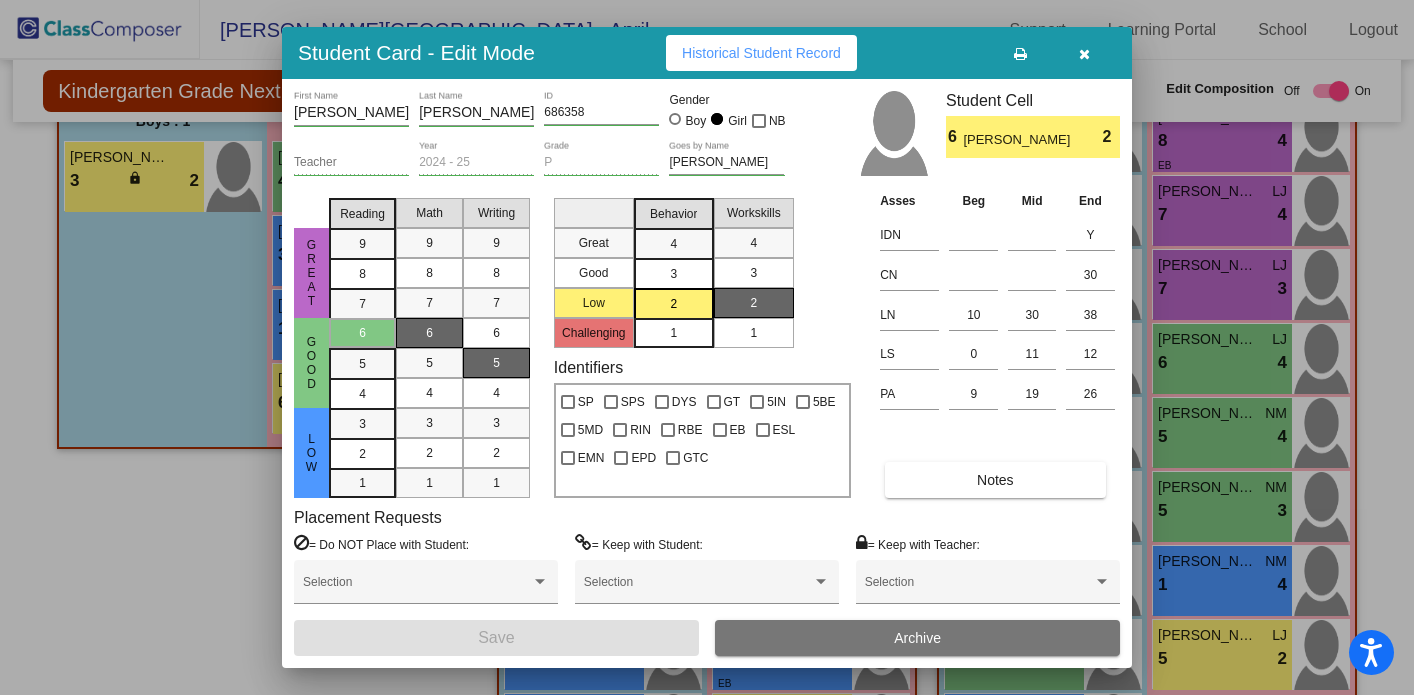 click at bounding box center [1084, 54] 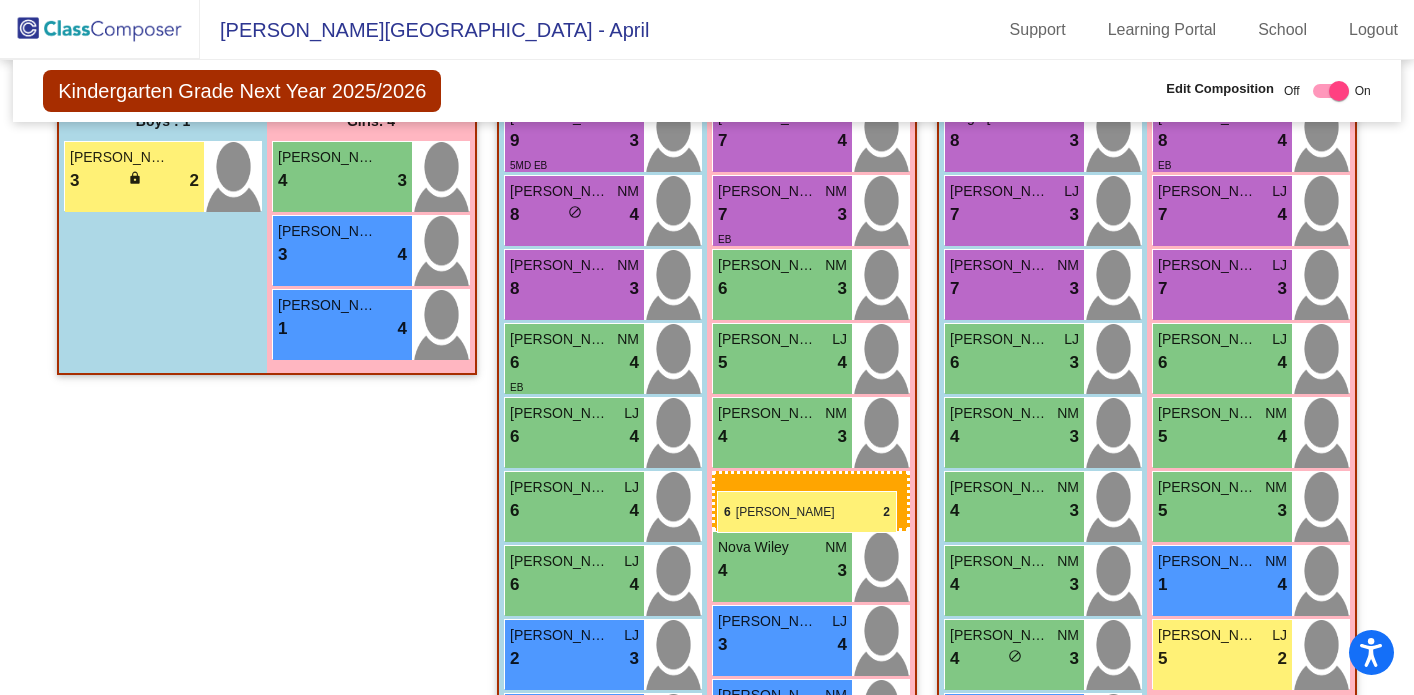 drag, startPoint x: 308, startPoint y: 400, endPoint x: 717, endPoint y: 490, distance: 418.78516 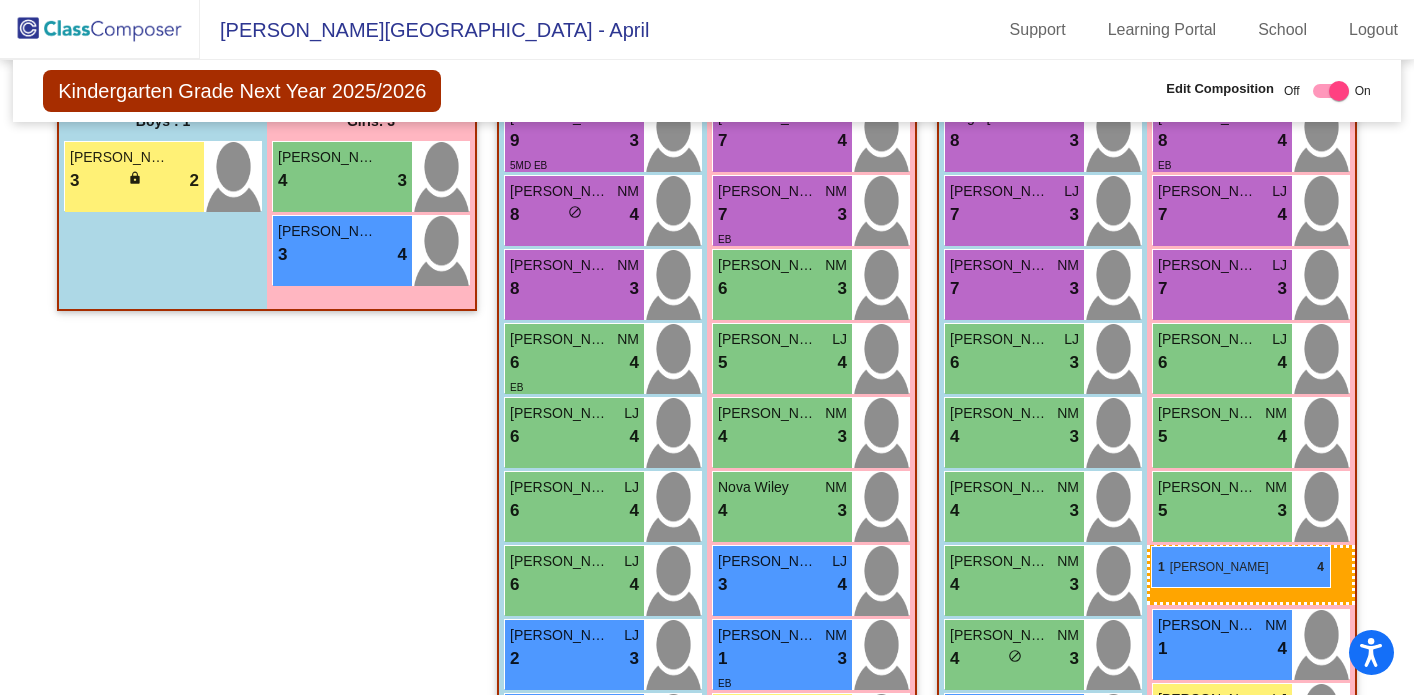 drag, startPoint x: 330, startPoint y: 331, endPoint x: 1151, endPoint y: 546, distance: 848.6849 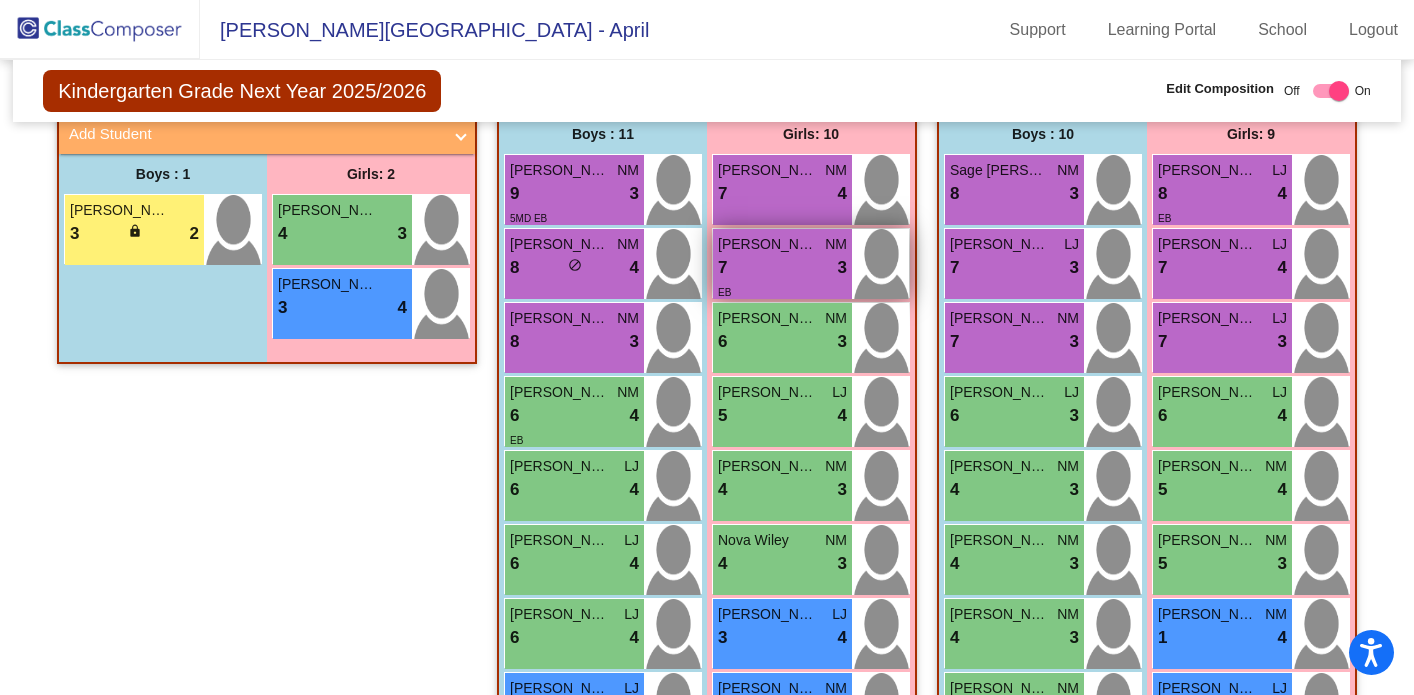 scroll, scrollTop: 408, scrollLeft: 0, axis: vertical 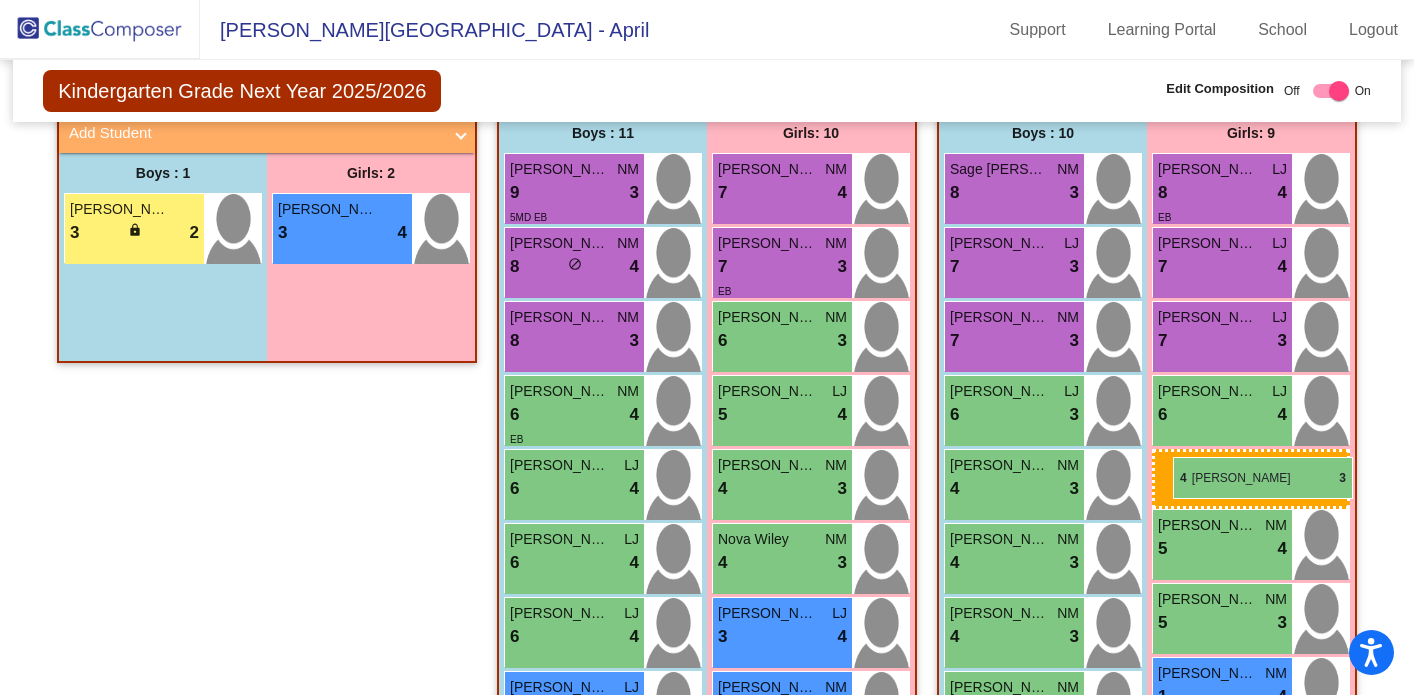 drag, startPoint x: 326, startPoint y: 244, endPoint x: 1173, endPoint y: 456, distance: 873.1283 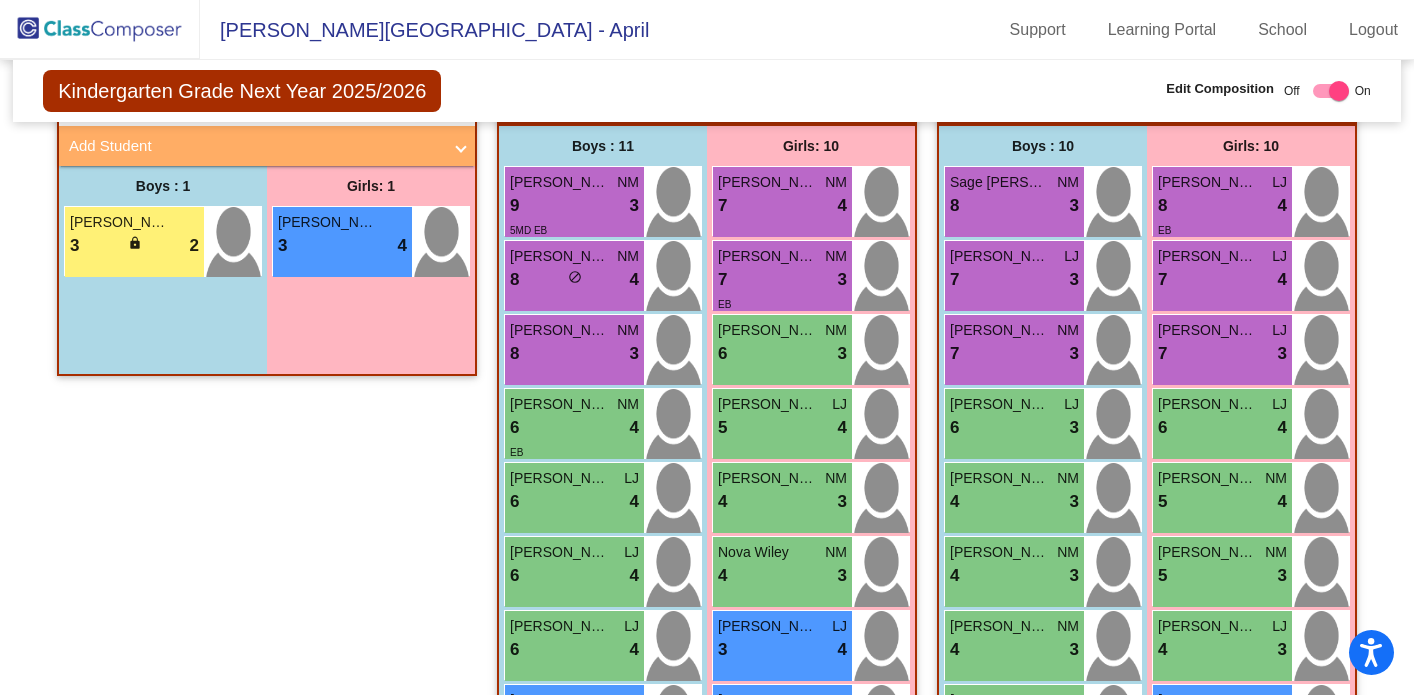 scroll, scrollTop: 393, scrollLeft: 0, axis: vertical 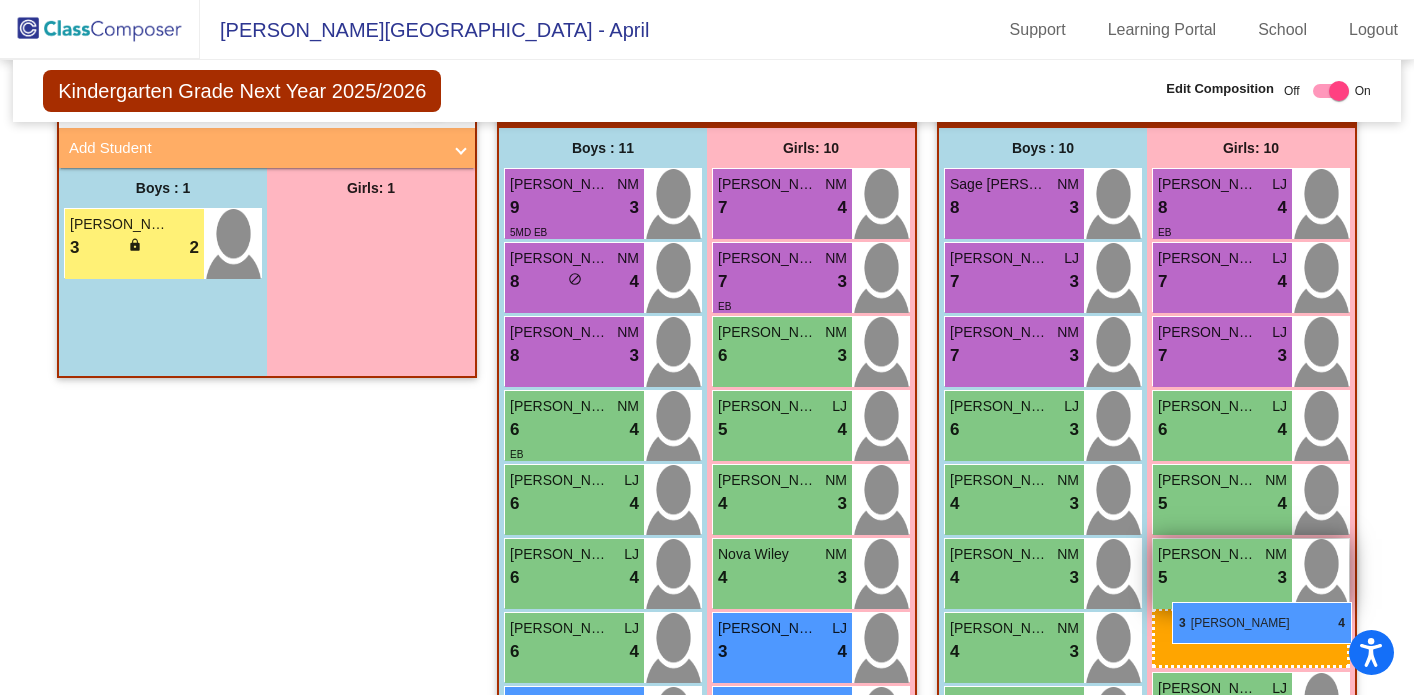 drag, startPoint x: 317, startPoint y: 246, endPoint x: 1172, endPoint y: 602, distance: 926.1539 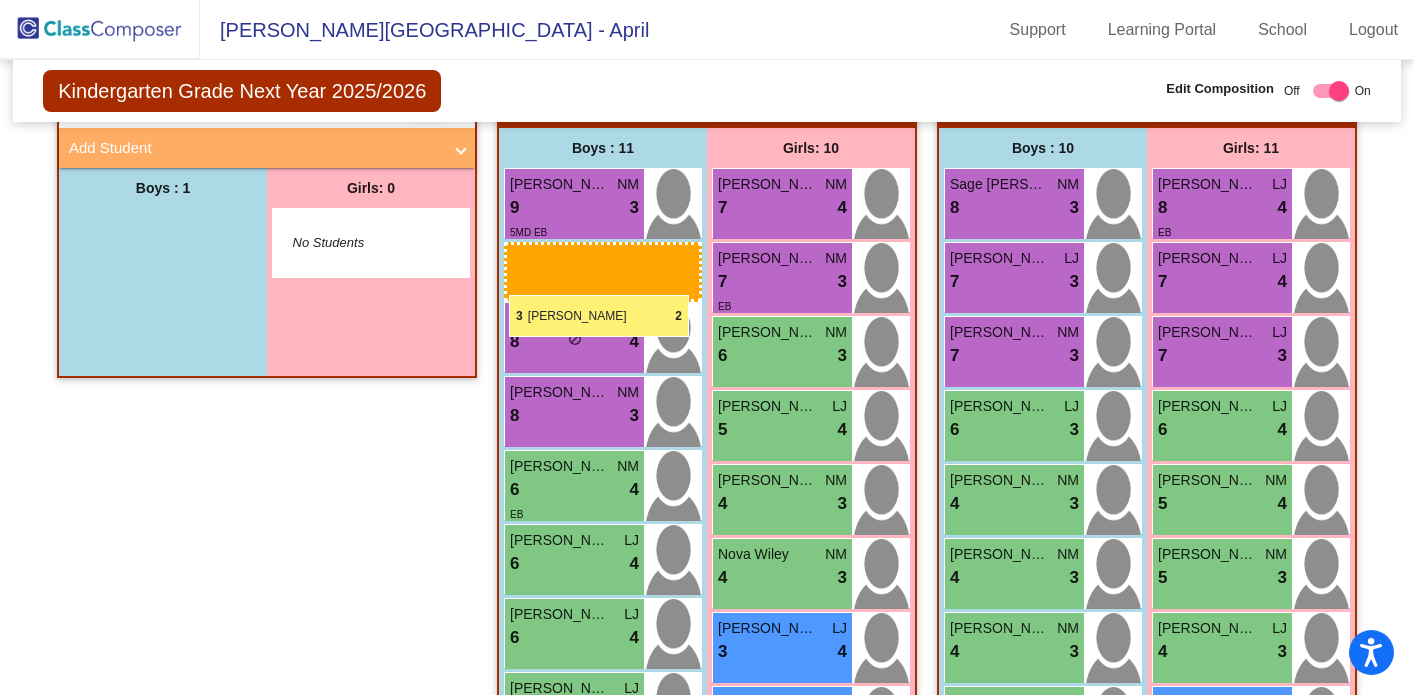 drag, startPoint x: 145, startPoint y: 218, endPoint x: 508, endPoint y: 293, distance: 370.66696 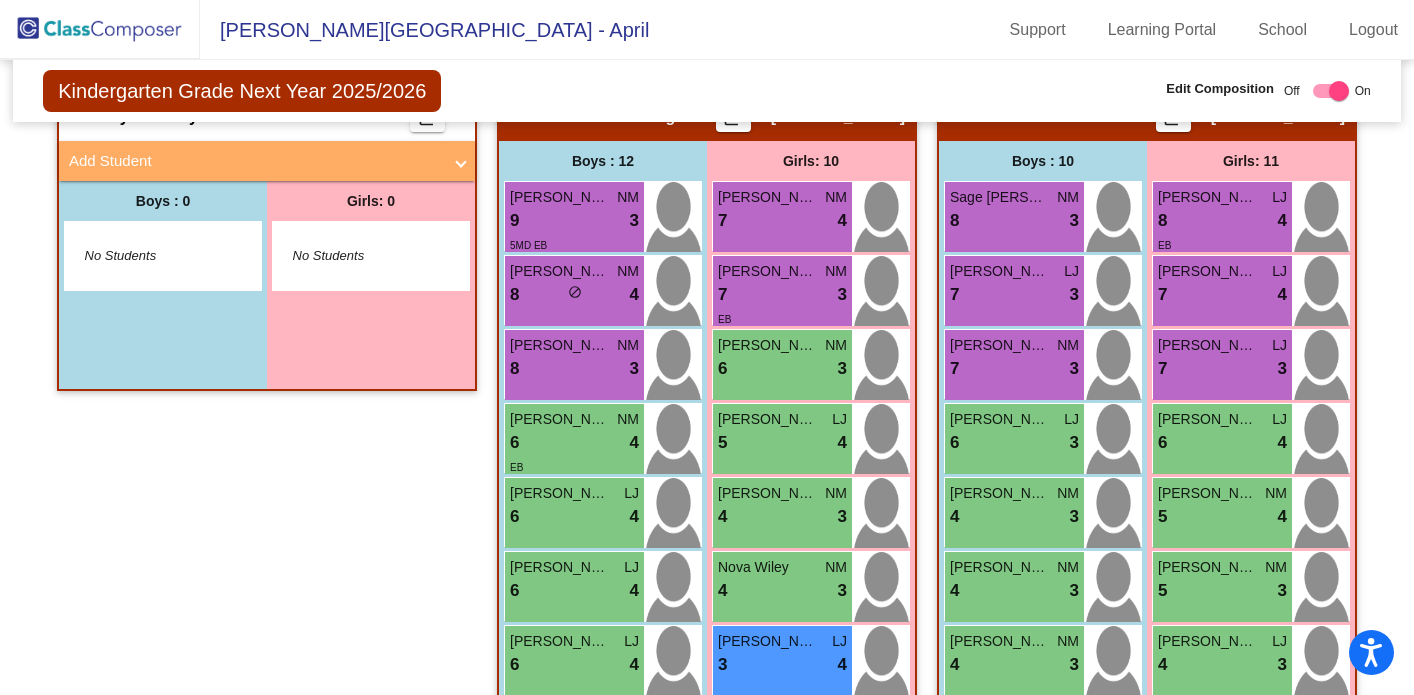 scroll, scrollTop: 0, scrollLeft: 0, axis: both 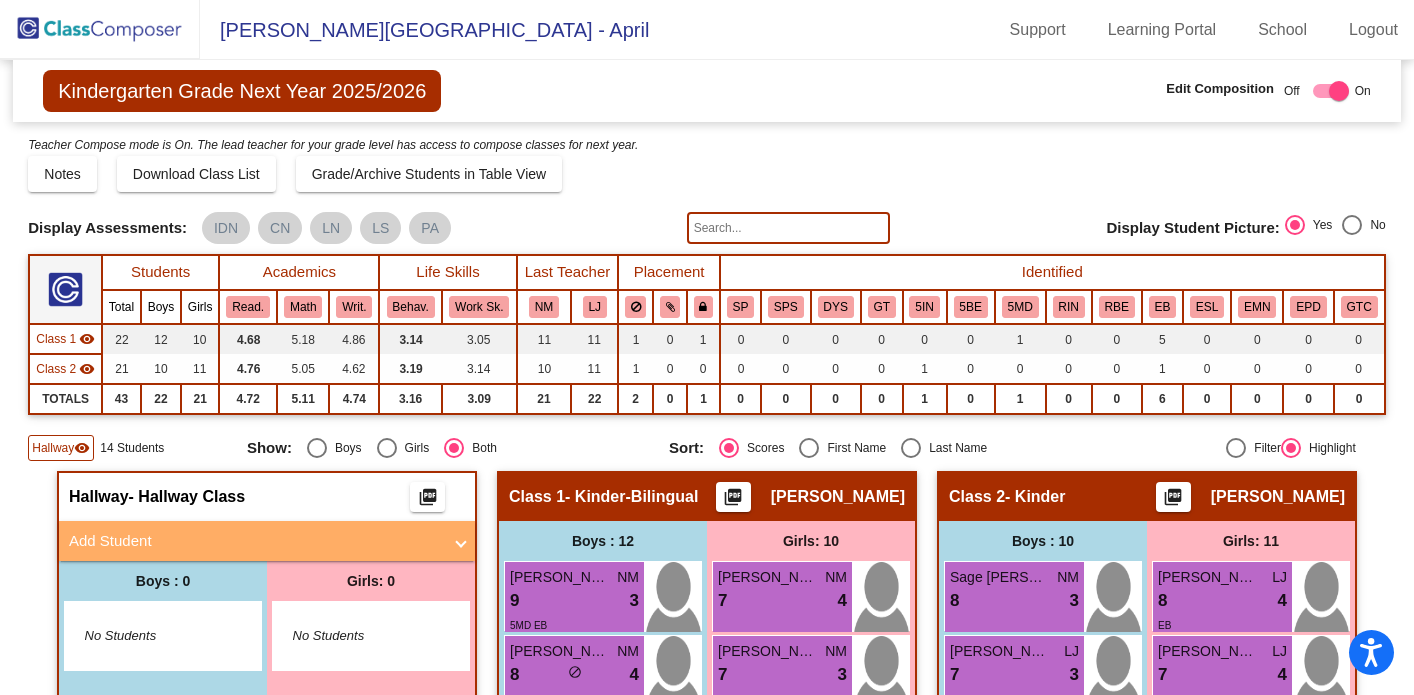 click on "picture_as_pdf" 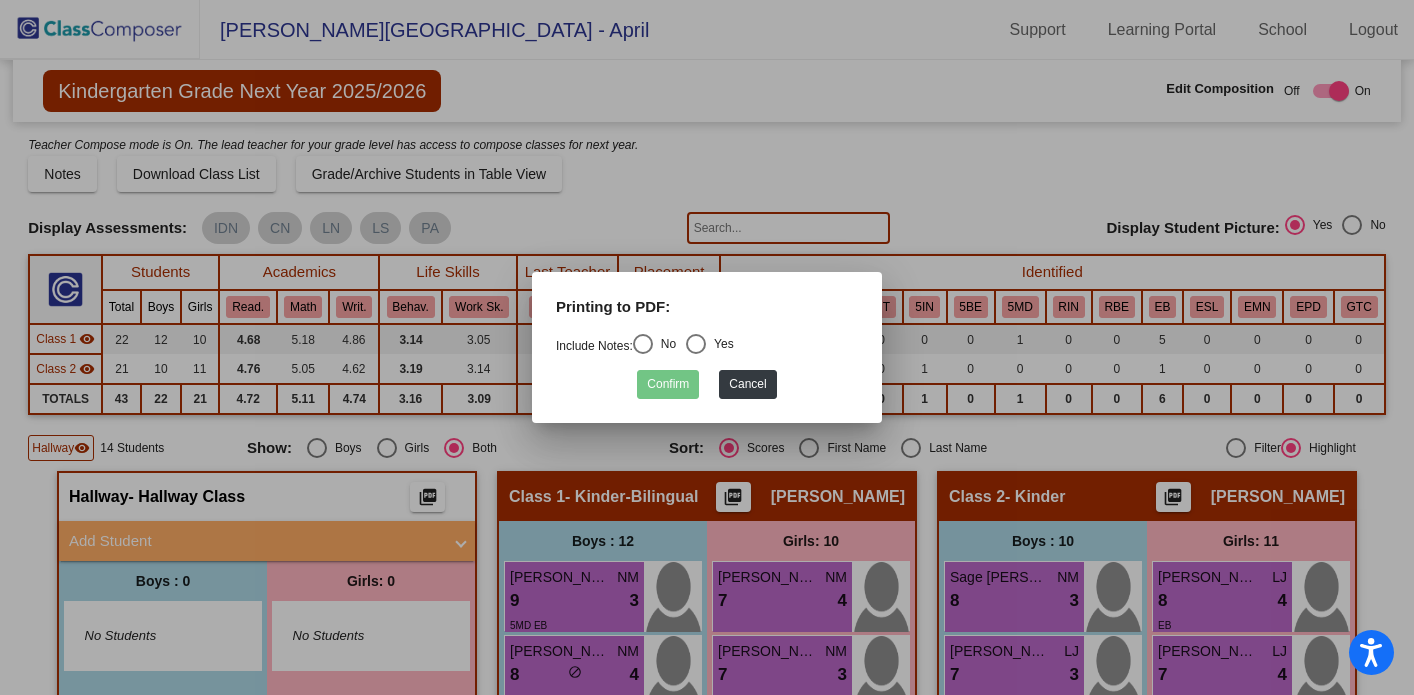 click at bounding box center (643, 344) 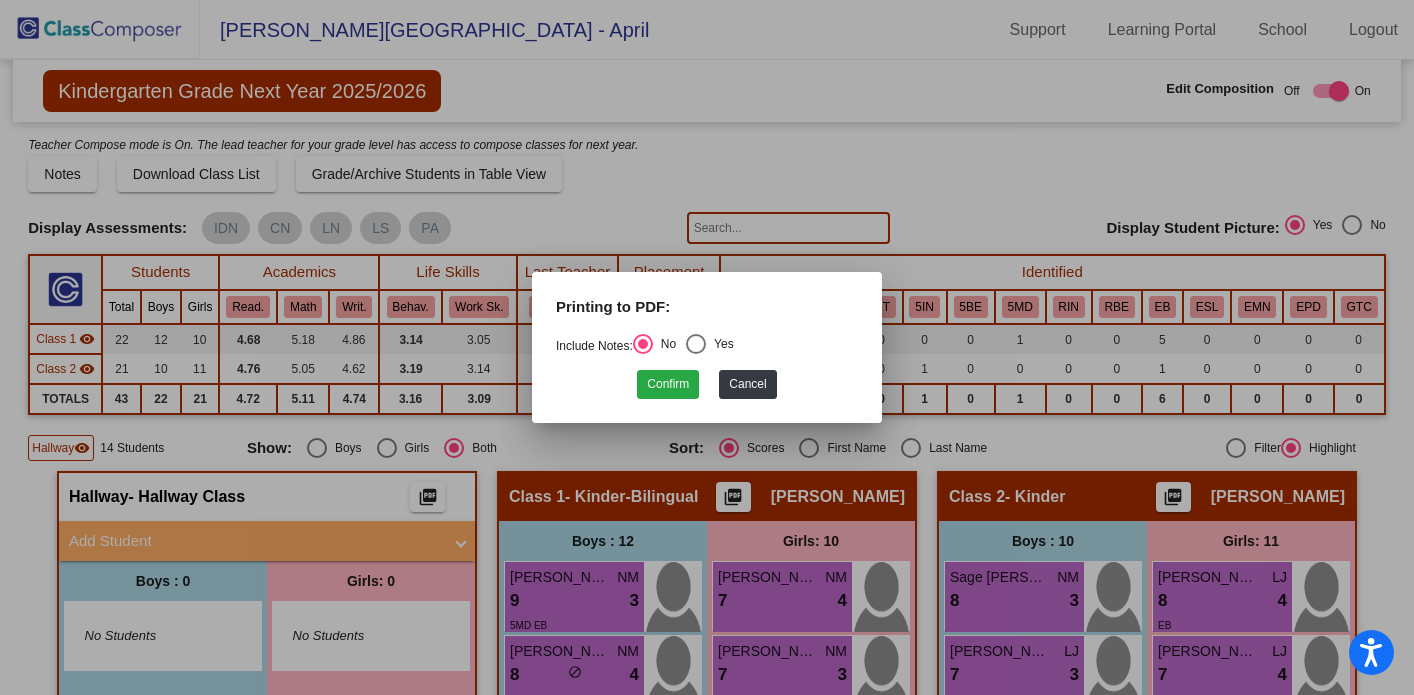 click at bounding box center (696, 344) 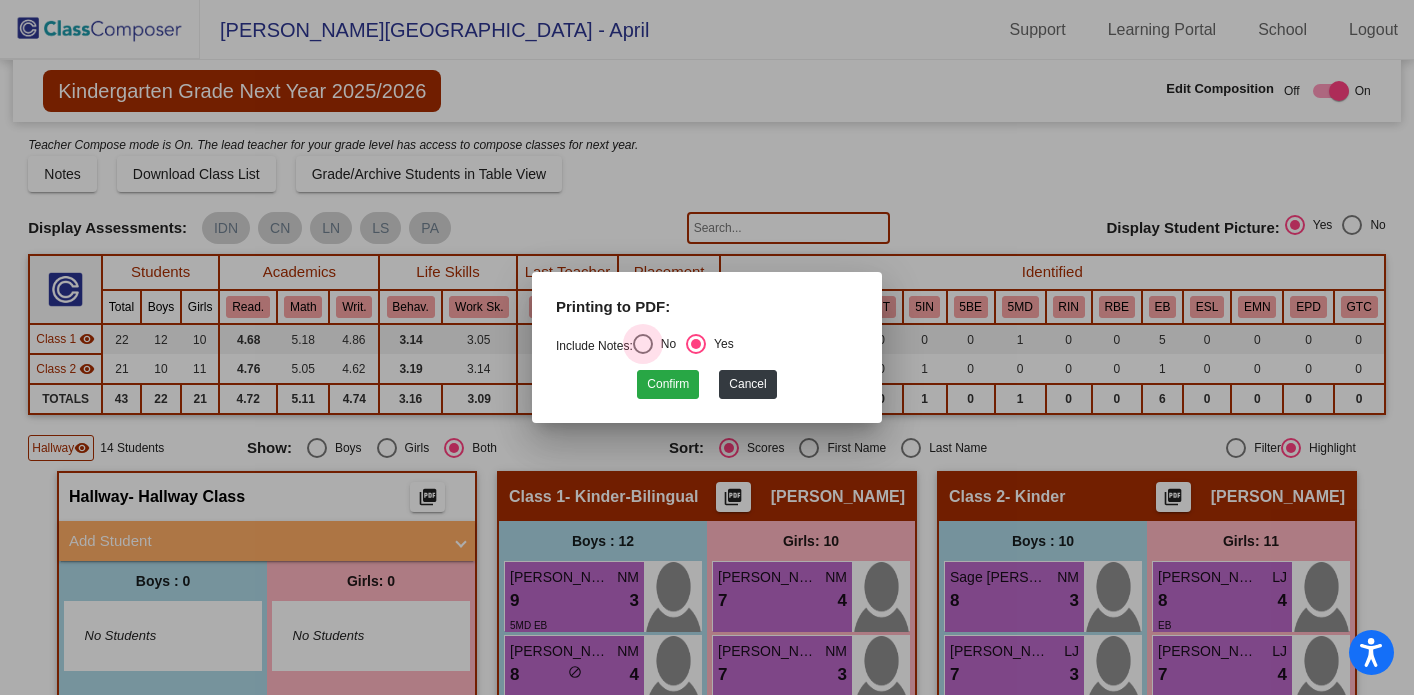 click at bounding box center (643, 344) 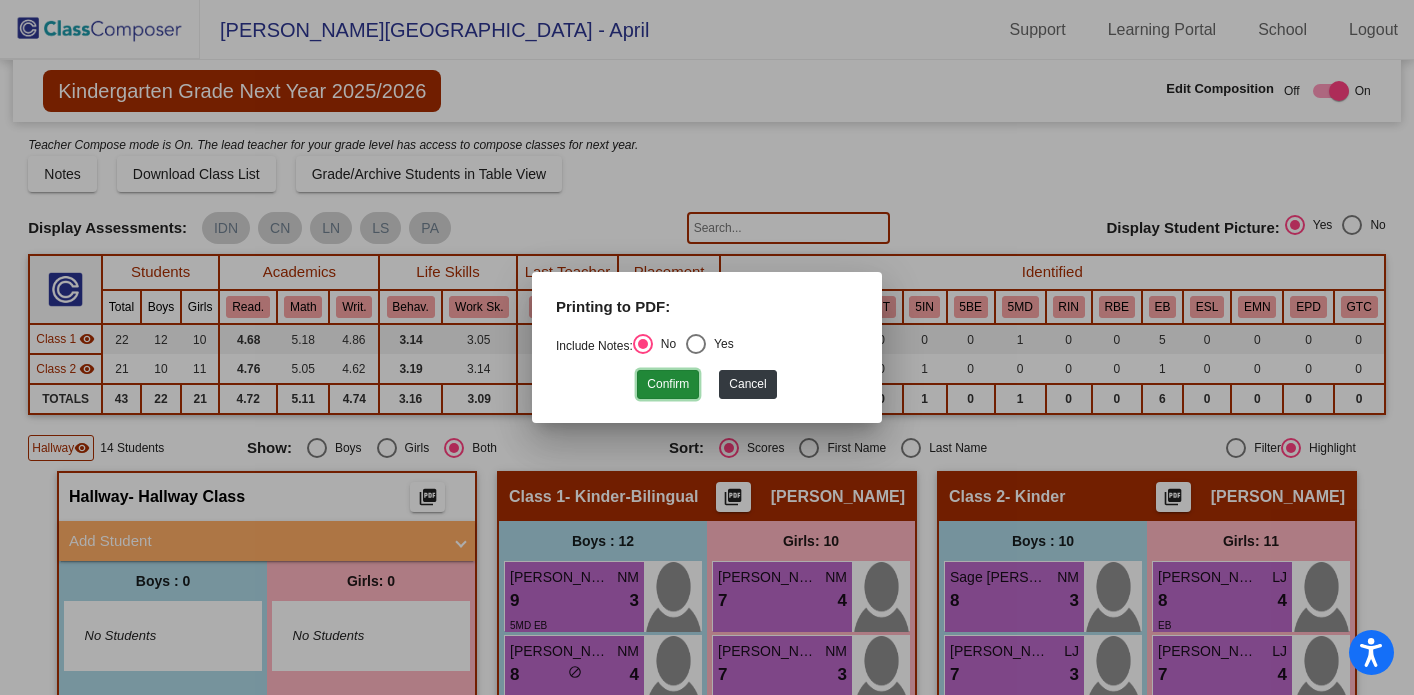 click on "Confirm" at bounding box center [668, 384] 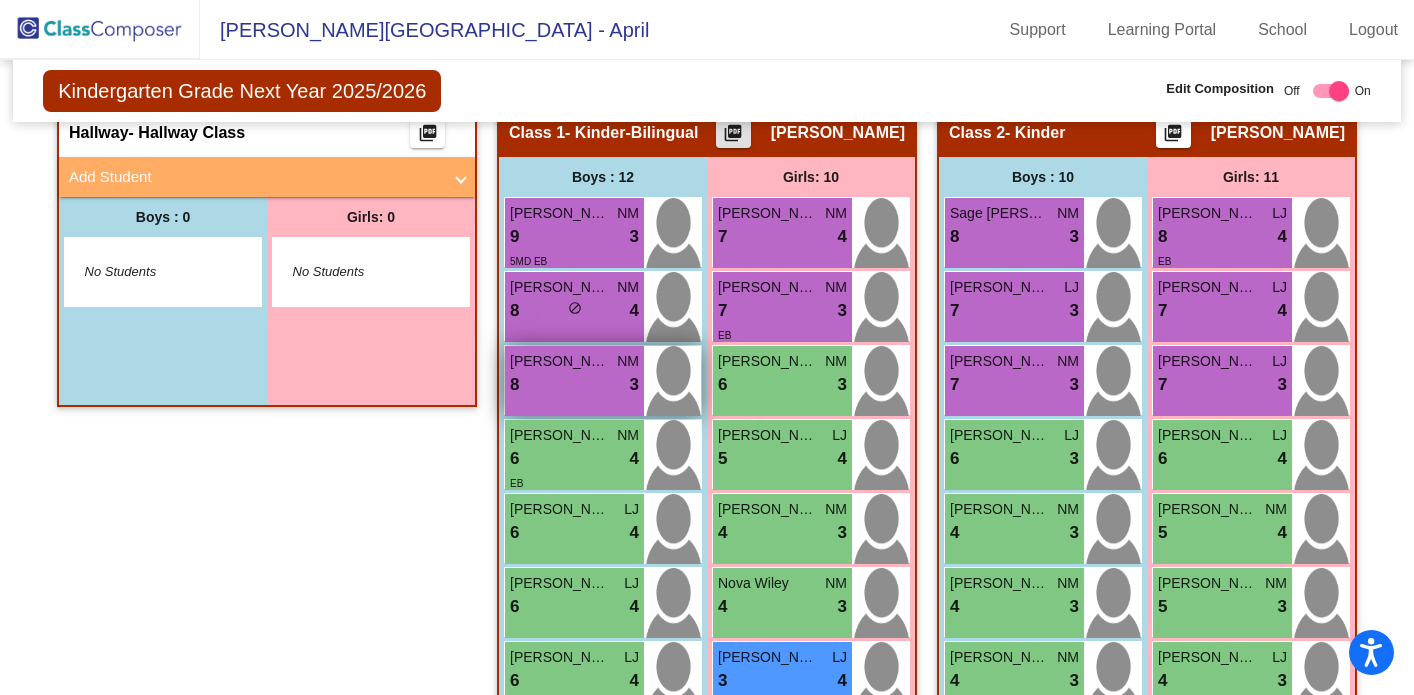 scroll, scrollTop: 323, scrollLeft: 0, axis: vertical 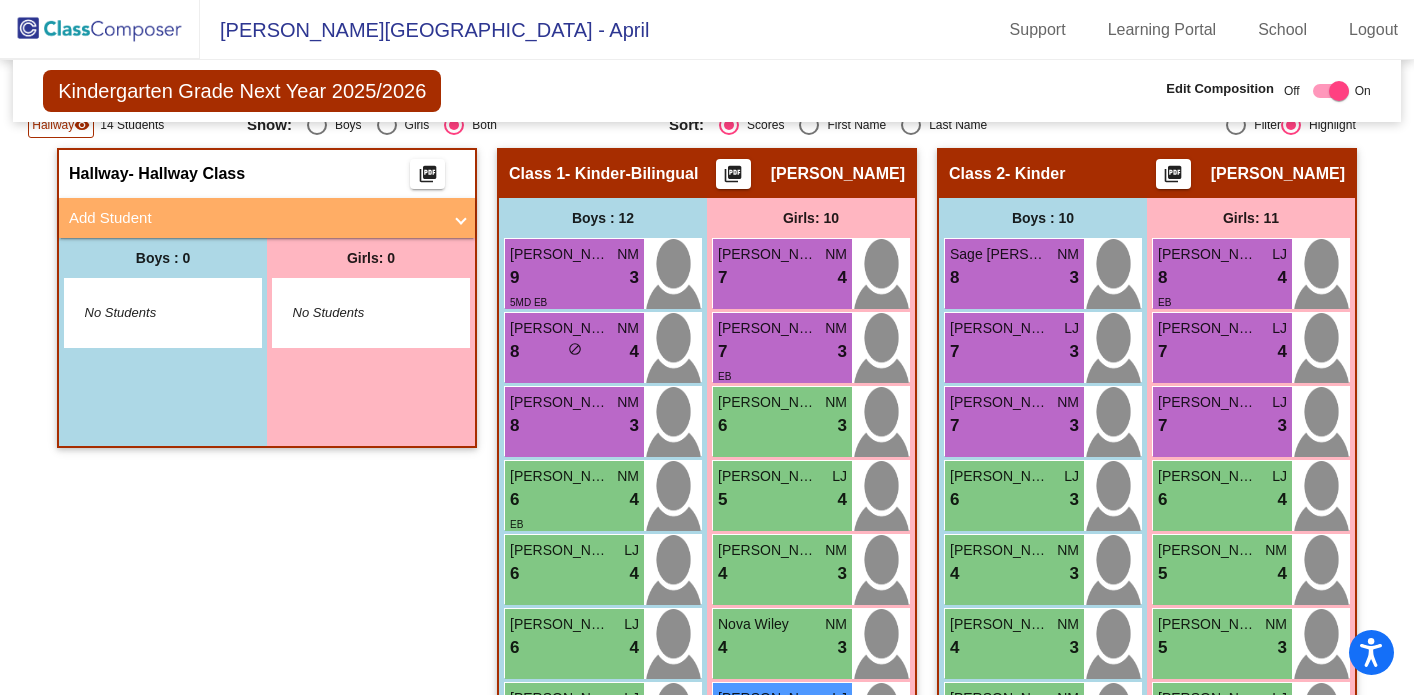 click 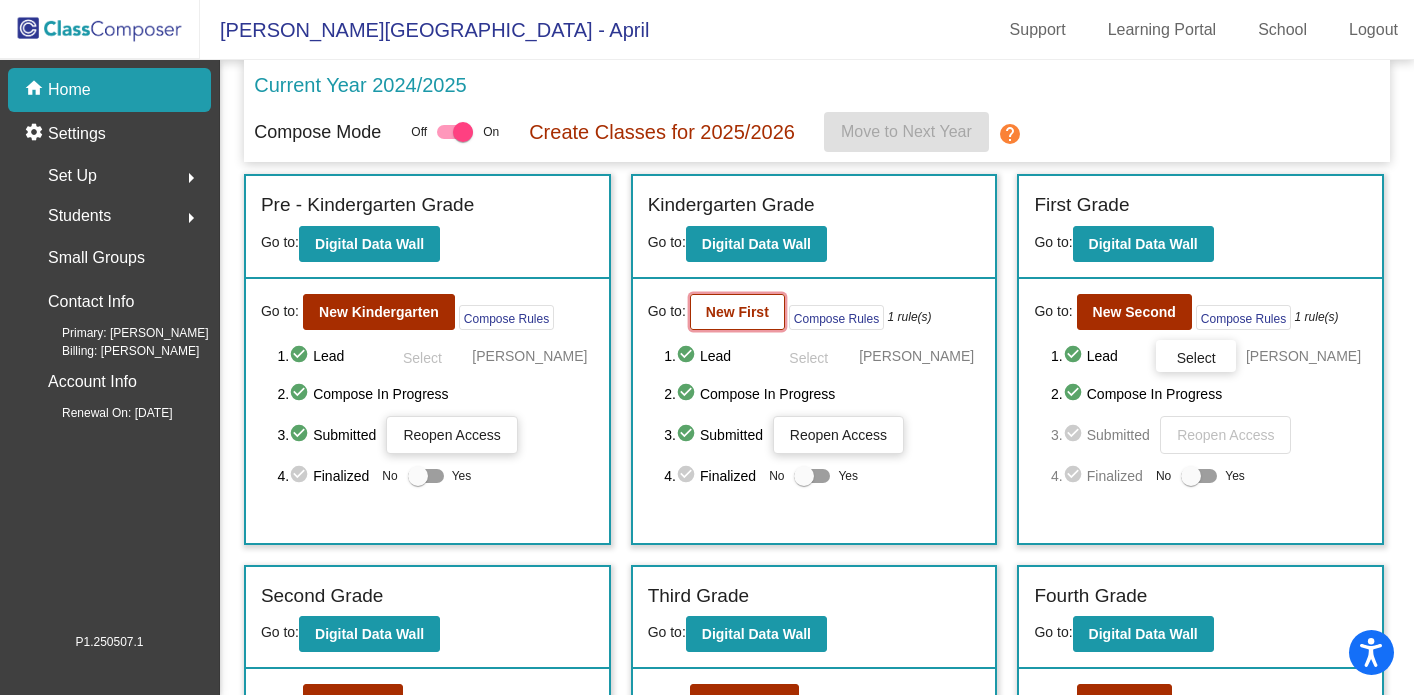 click on "New First" 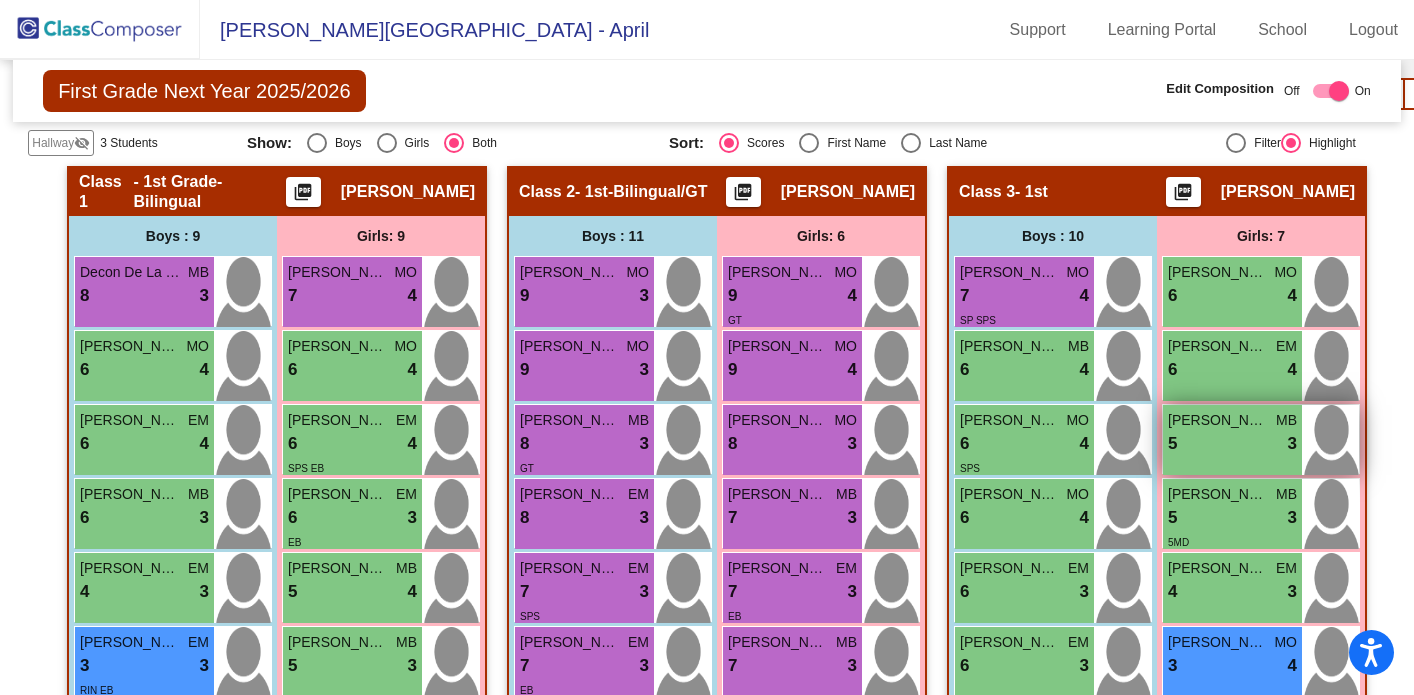 scroll, scrollTop: 360, scrollLeft: 0, axis: vertical 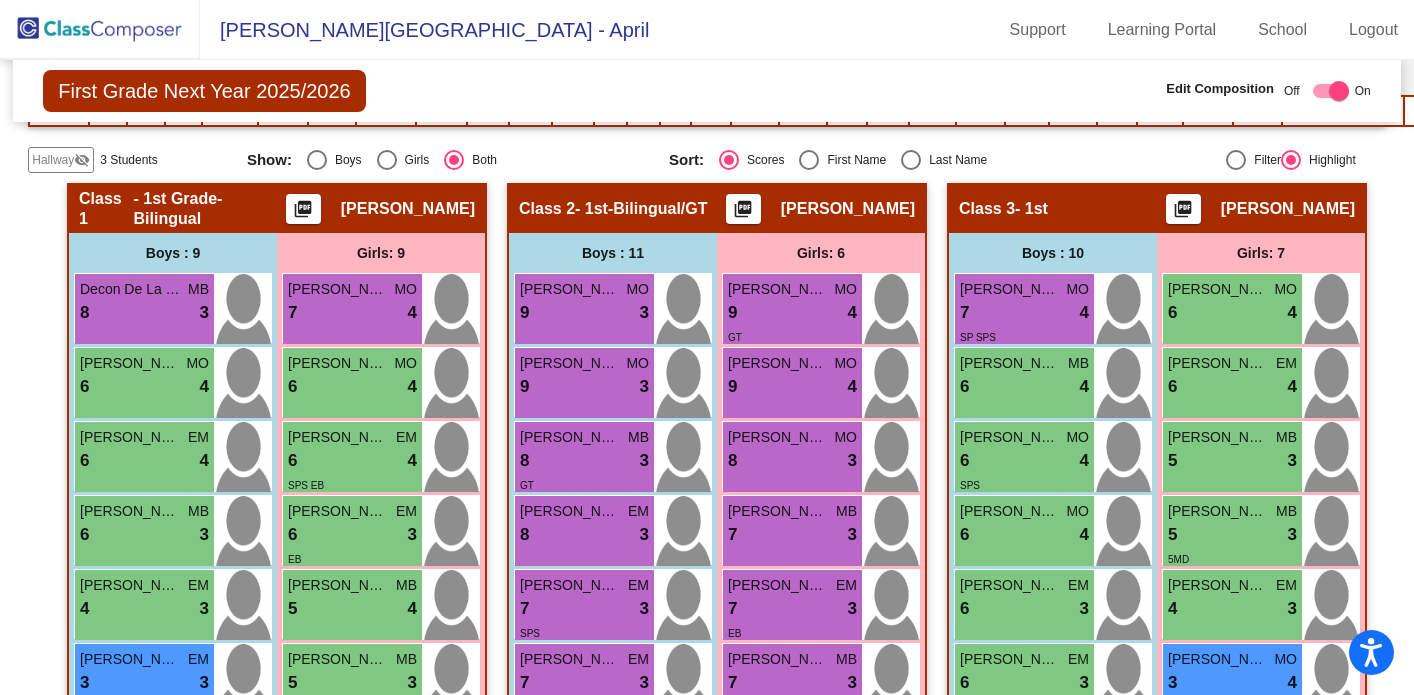 click 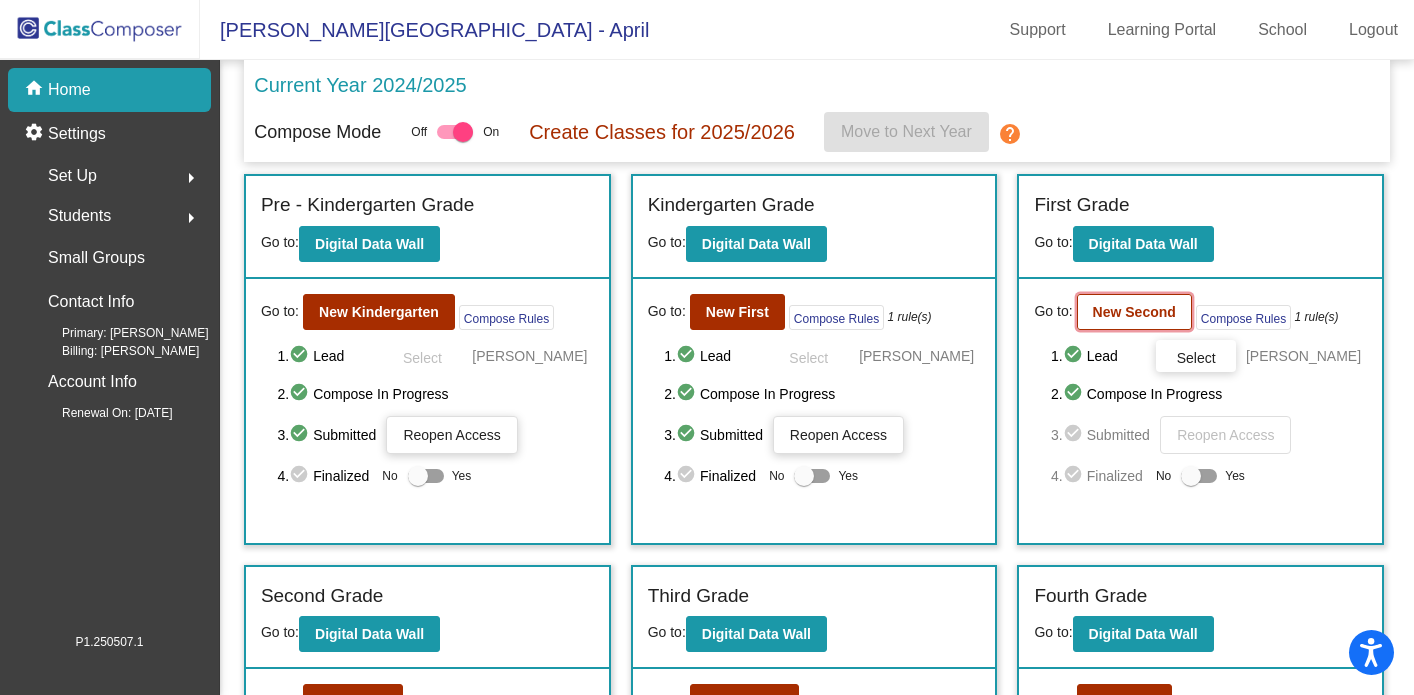 click on "New Second" 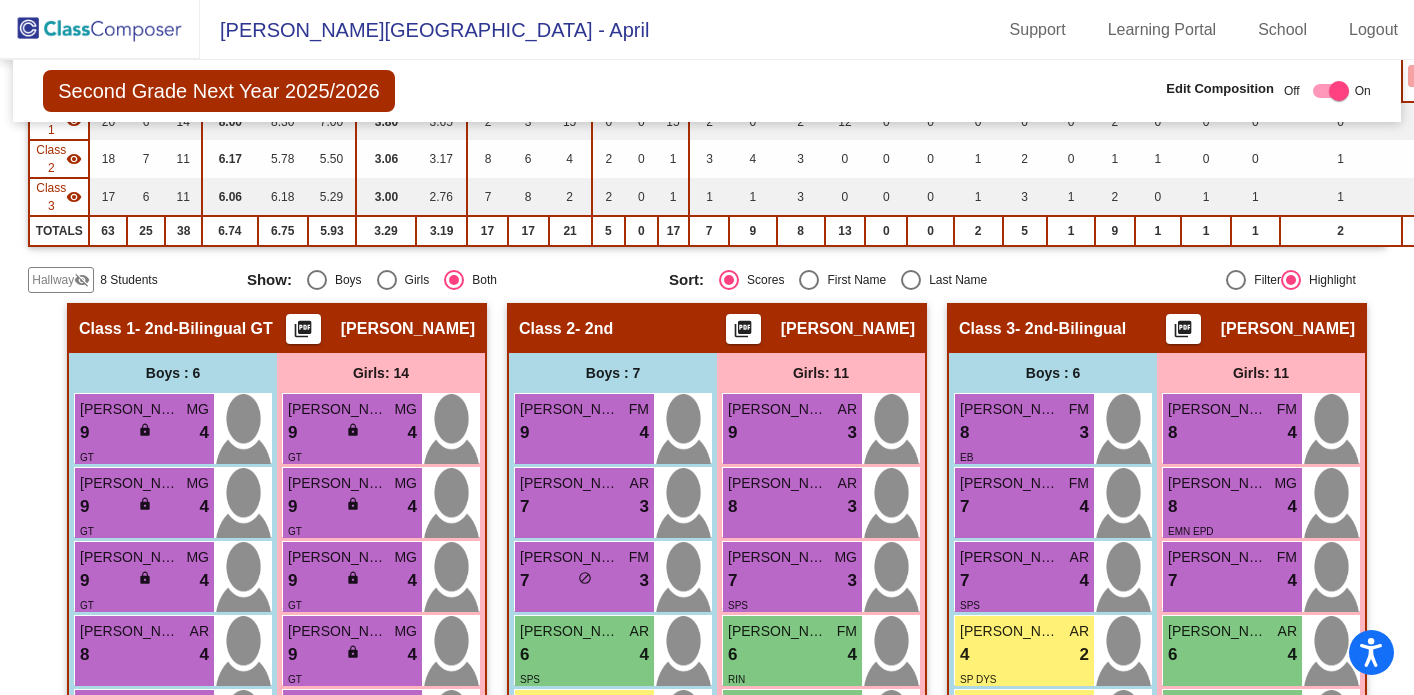 scroll, scrollTop: 236, scrollLeft: 0, axis: vertical 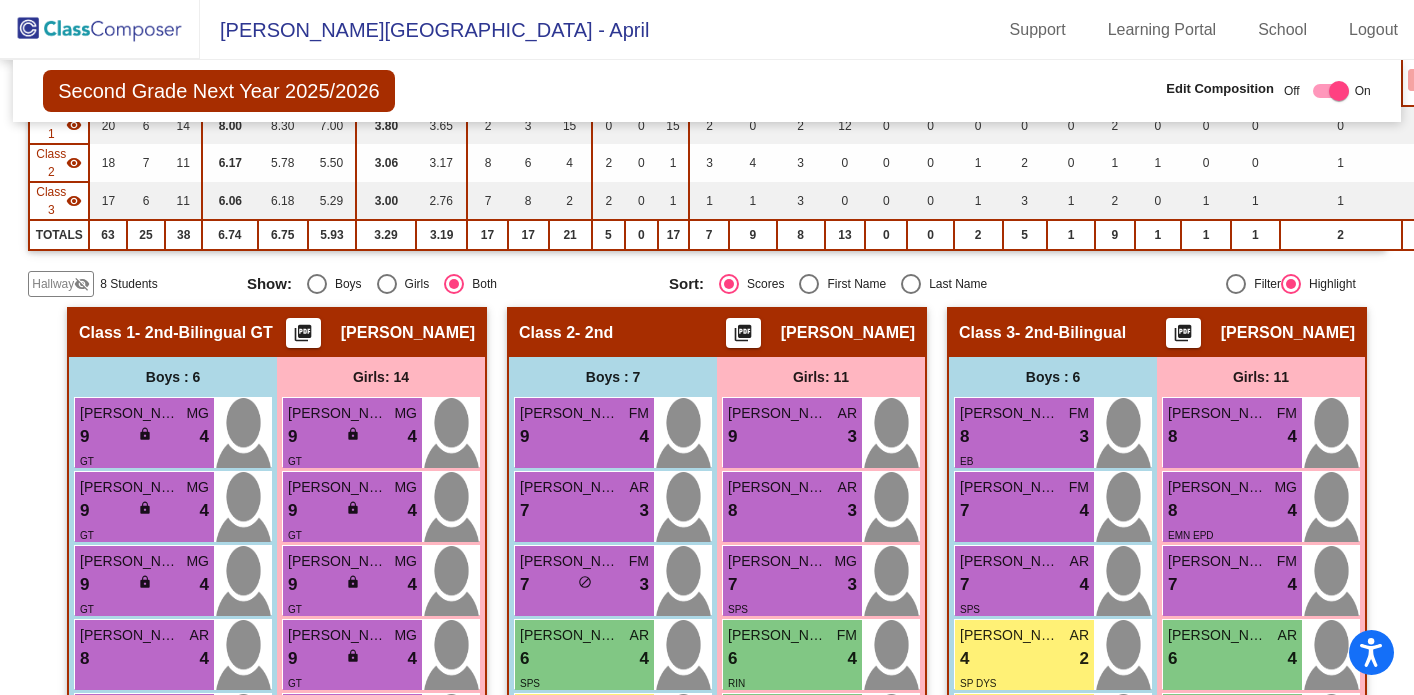 click 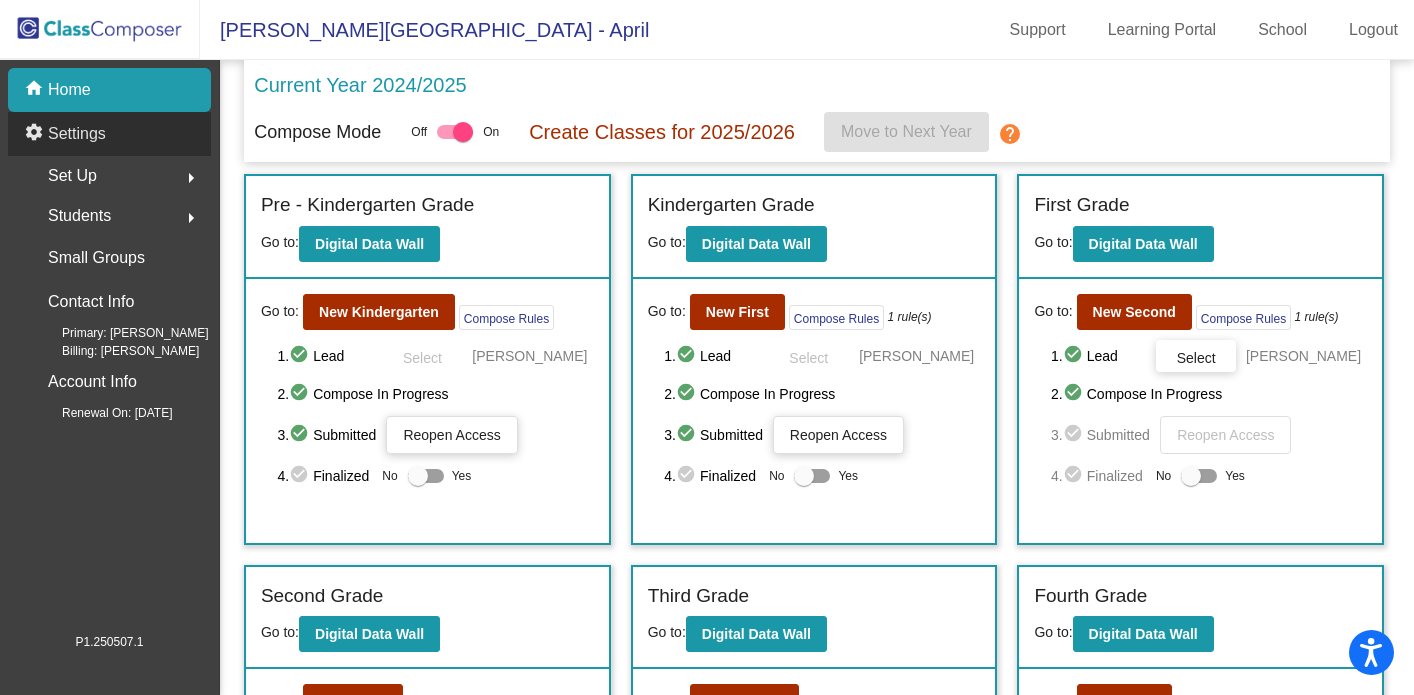 click on "settings Settings" 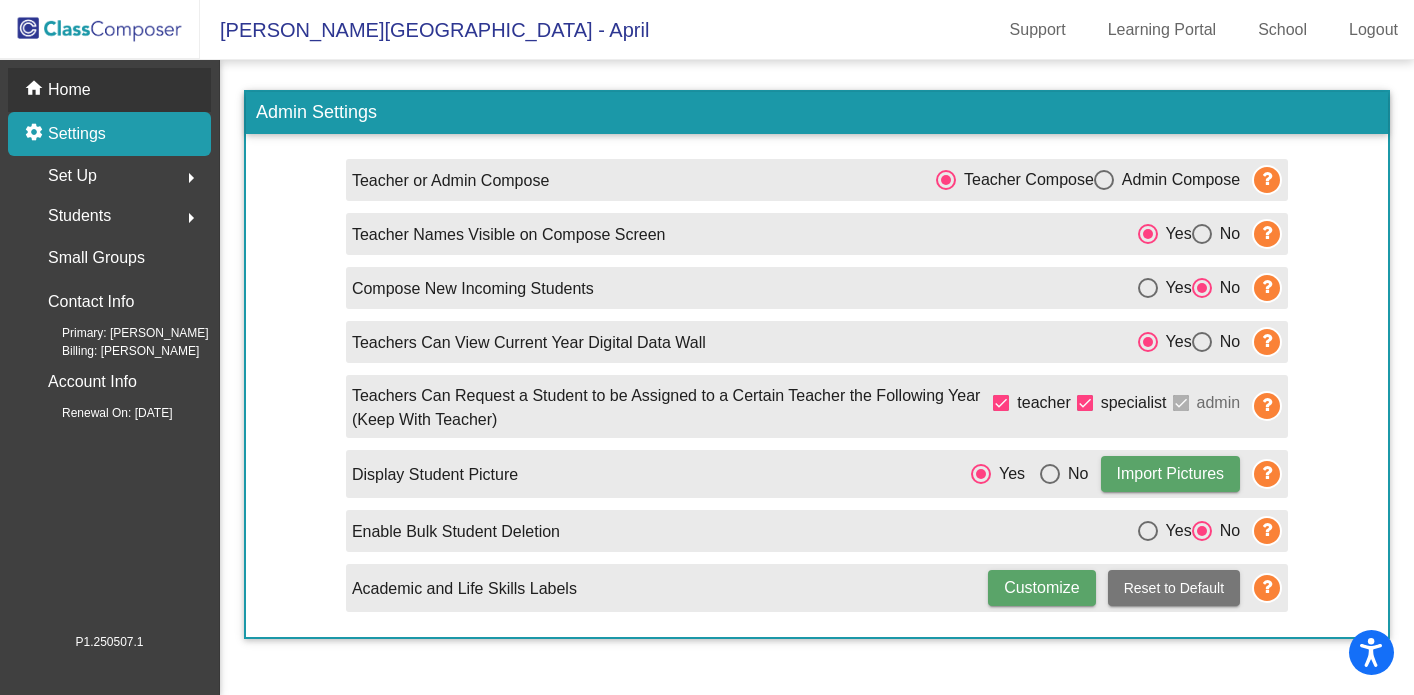 click on "Home" 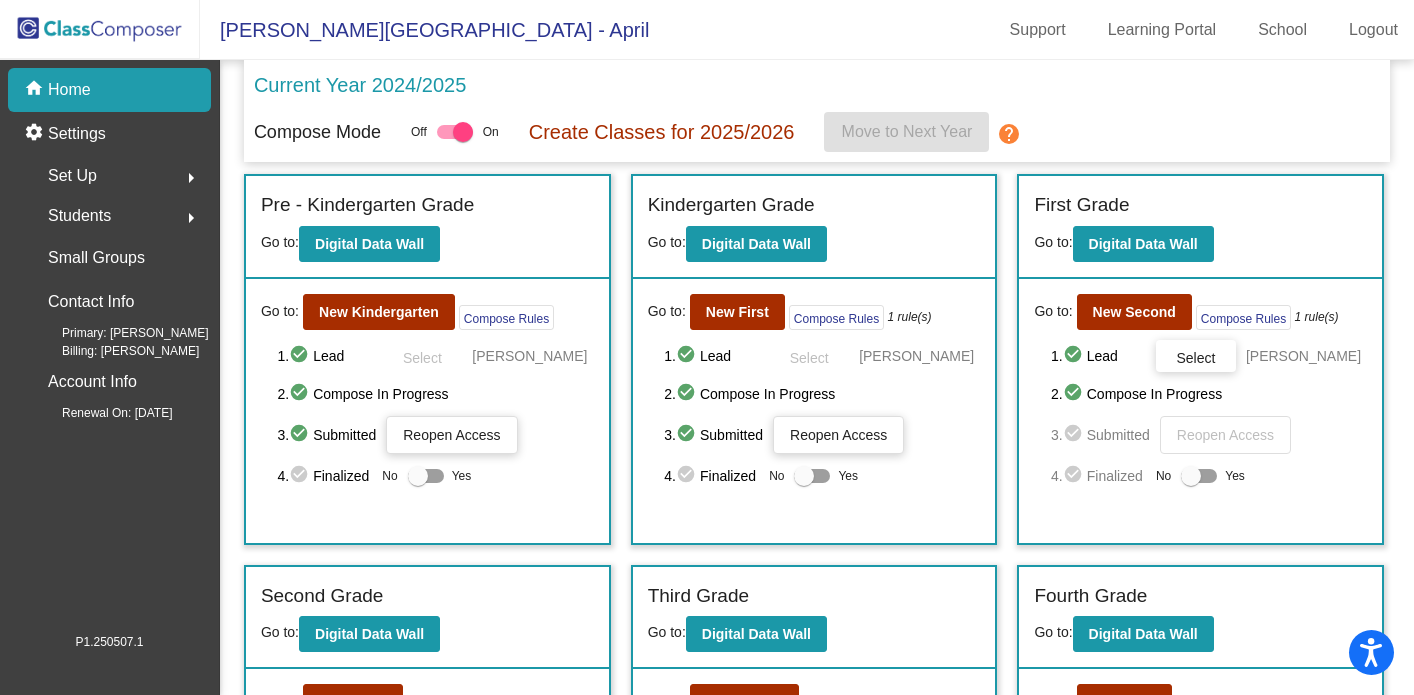 click on "Set Up" 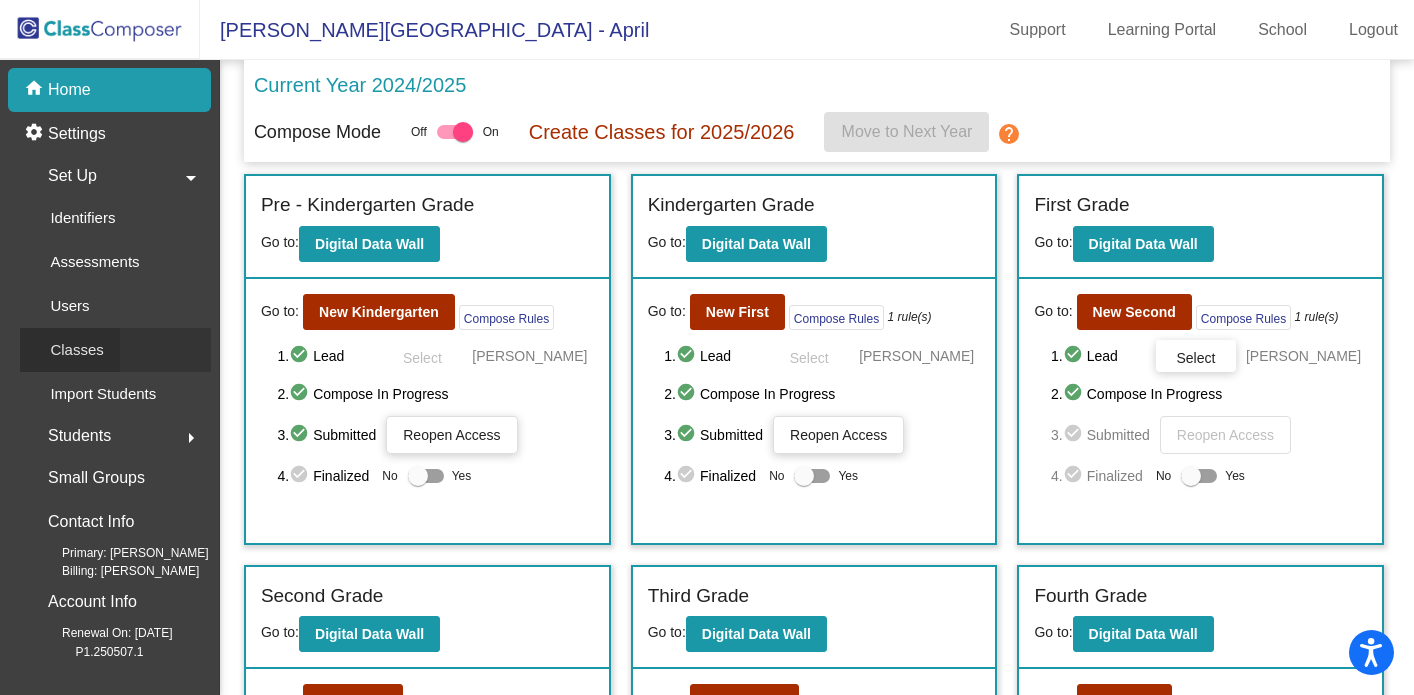 click on "Classes" 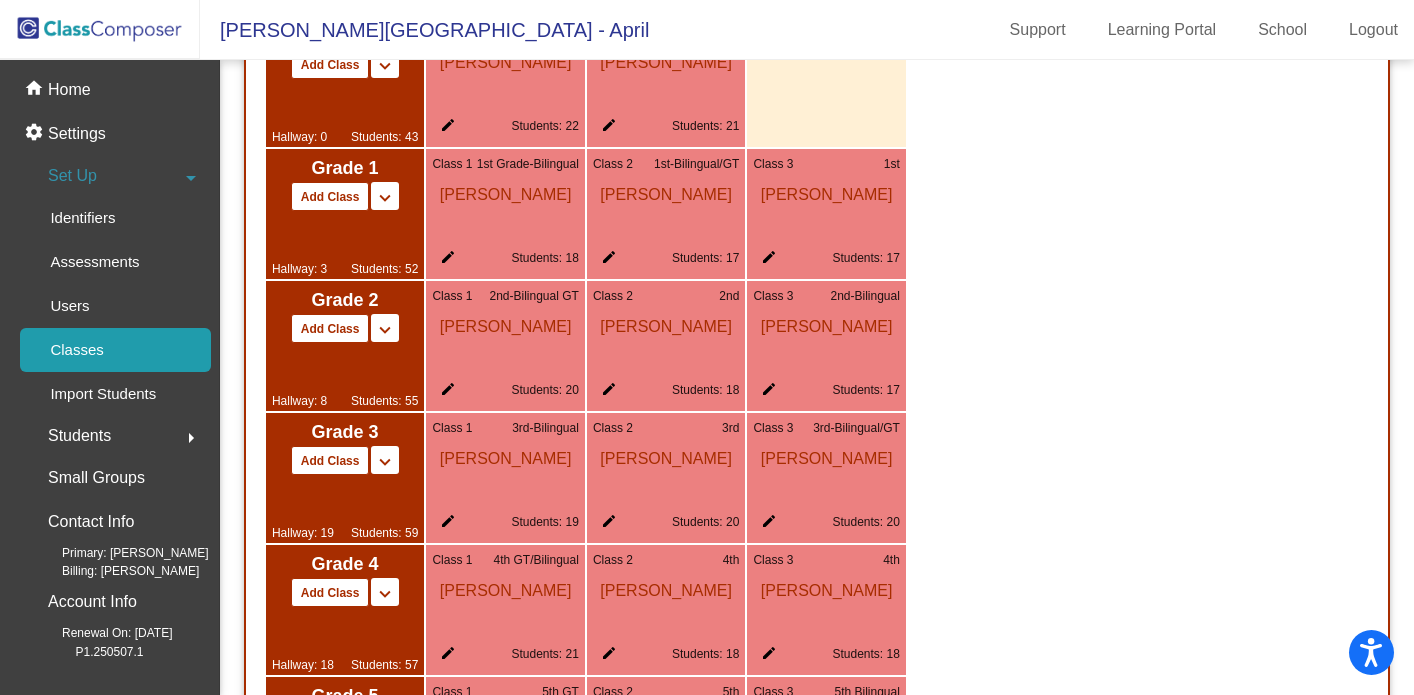 scroll, scrollTop: 1438, scrollLeft: 0, axis: vertical 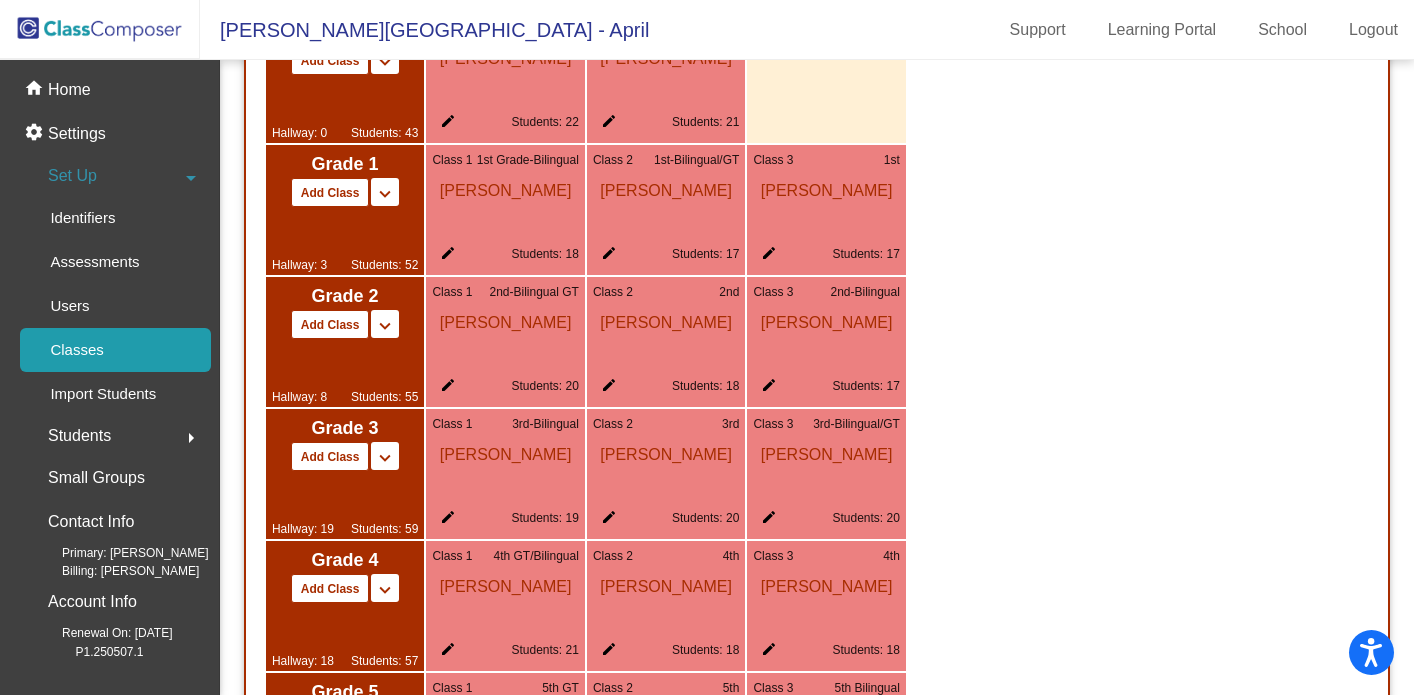 click on "edit" 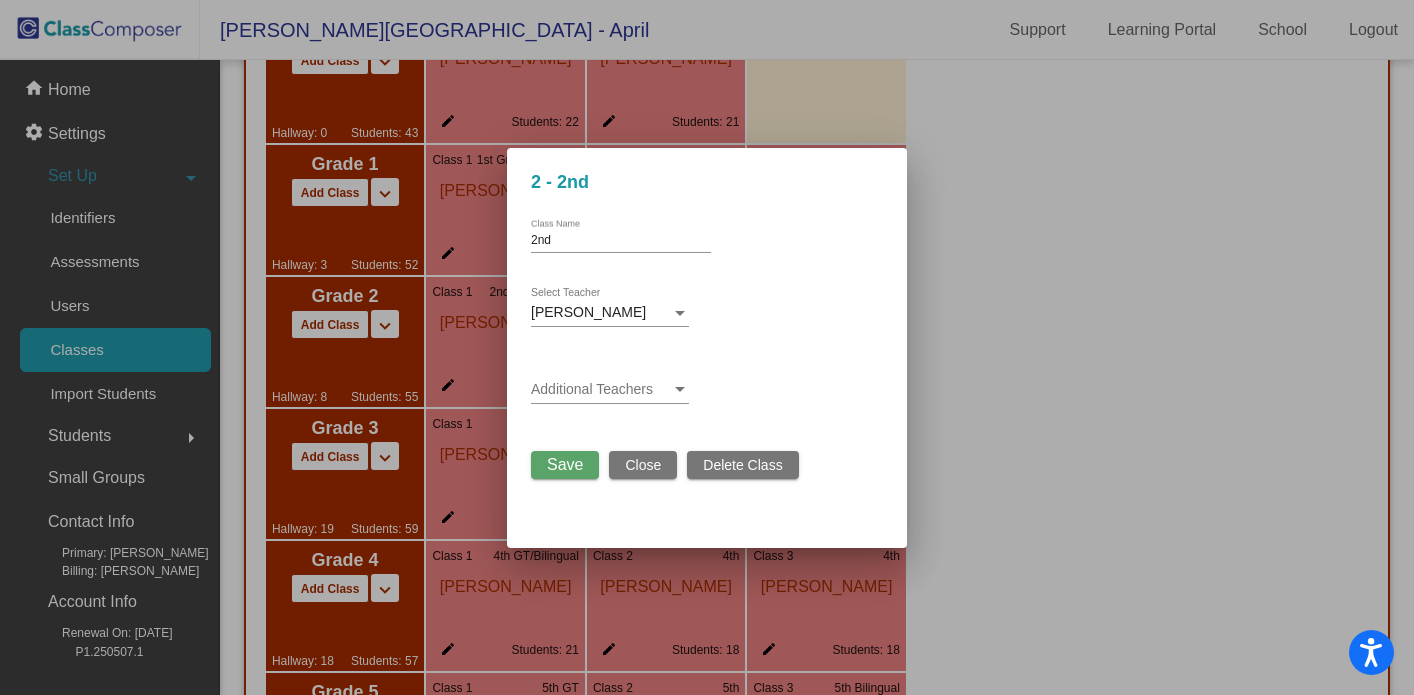click at bounding box center [680, 313] 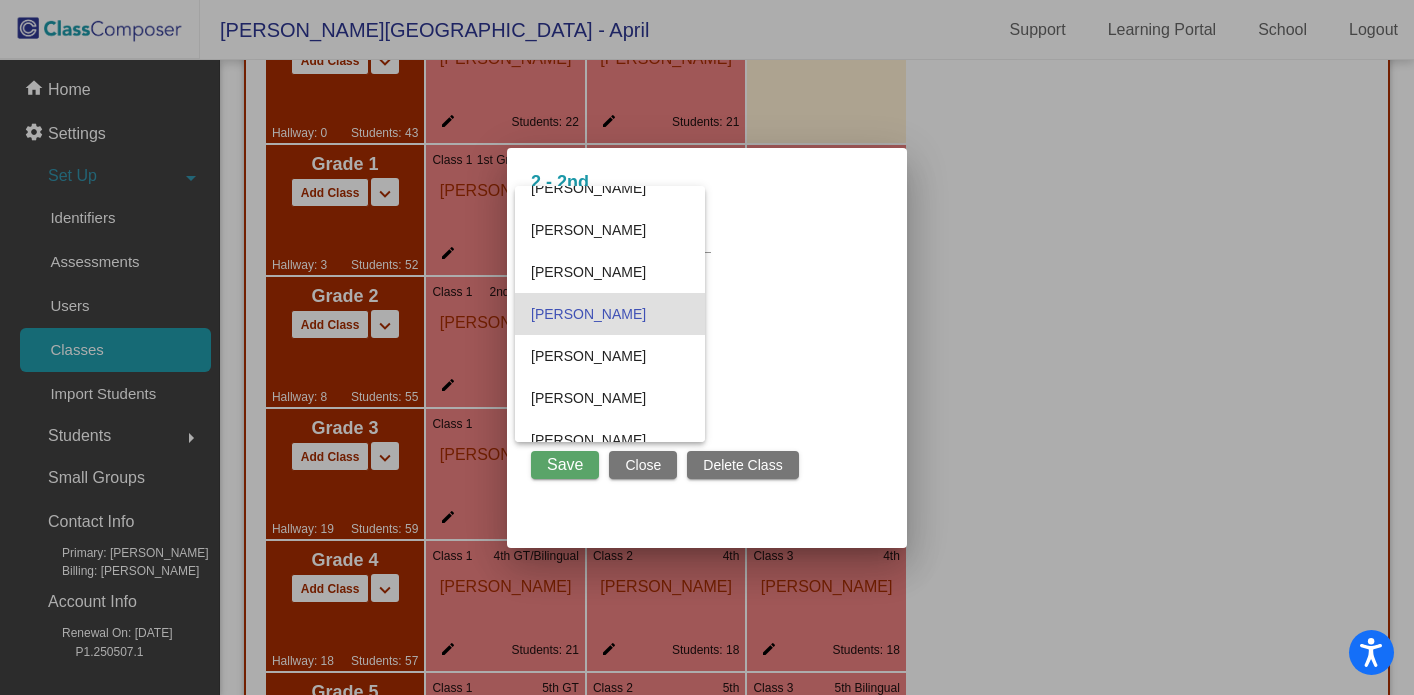 scroll, scrollTop: 0, scrollLeft: 0, axis: both 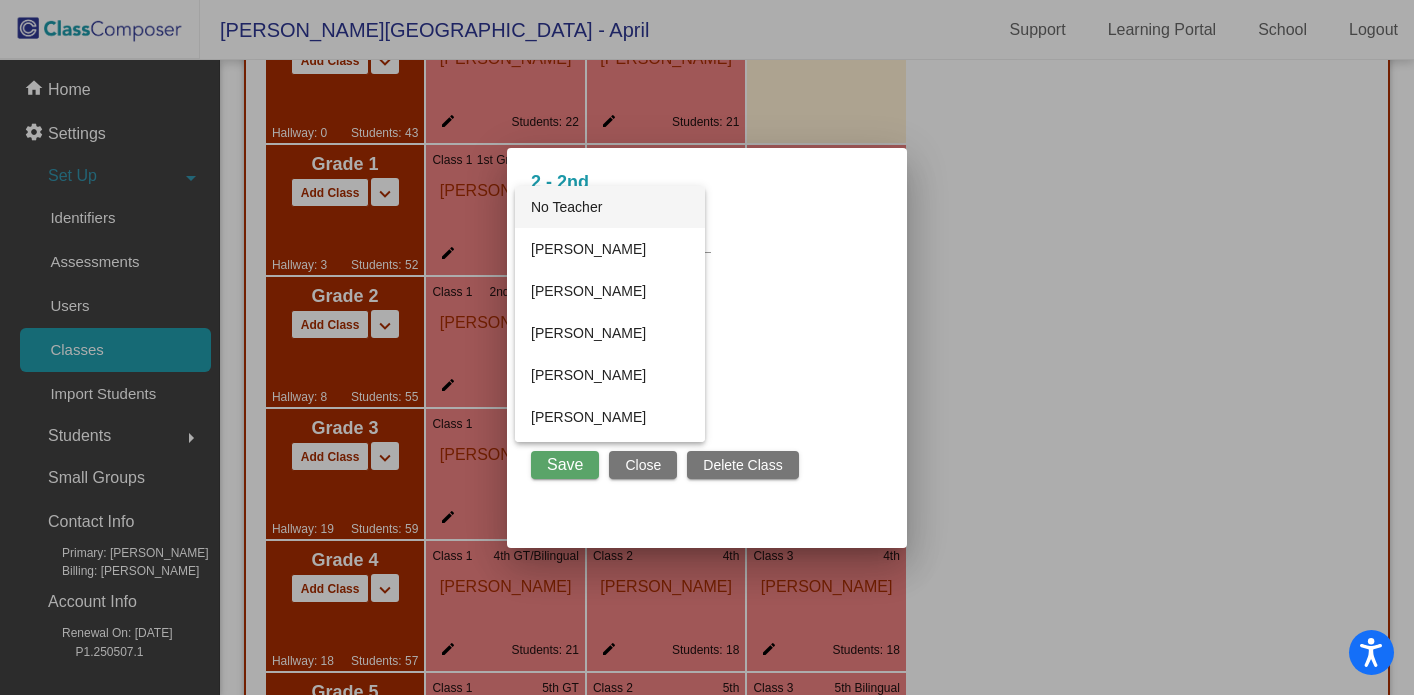 click on "No Teacher" at bounding box center [610, 207] 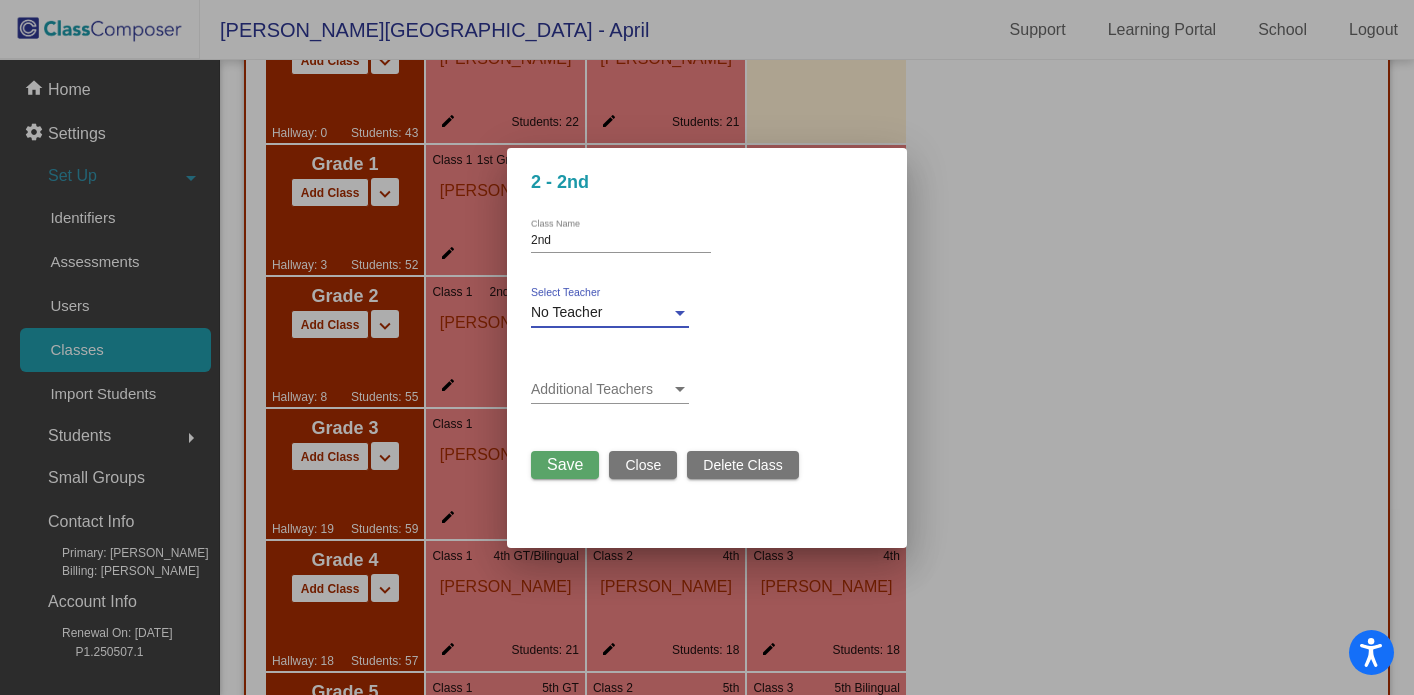 click on "Save" at bounding box center [565, 465] 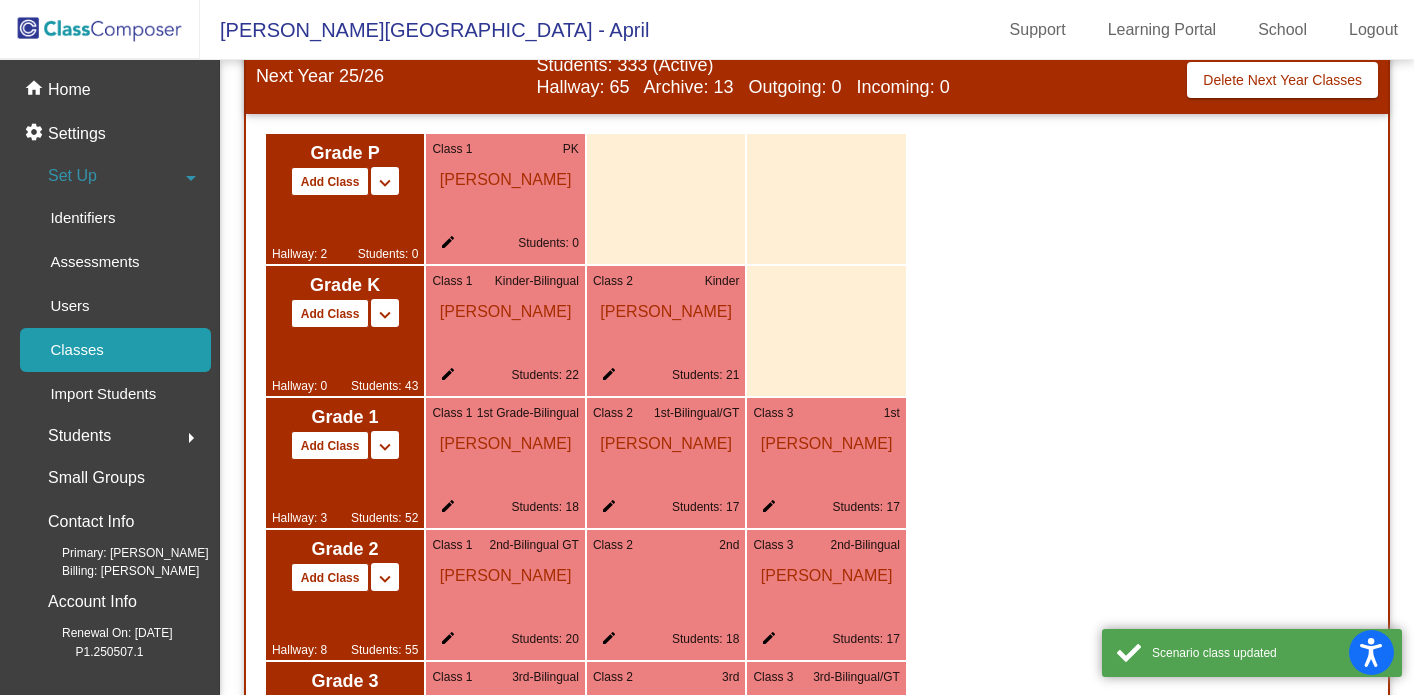 scroll, scrollTop: 1178, scrollLeft: 0, axis: vertical 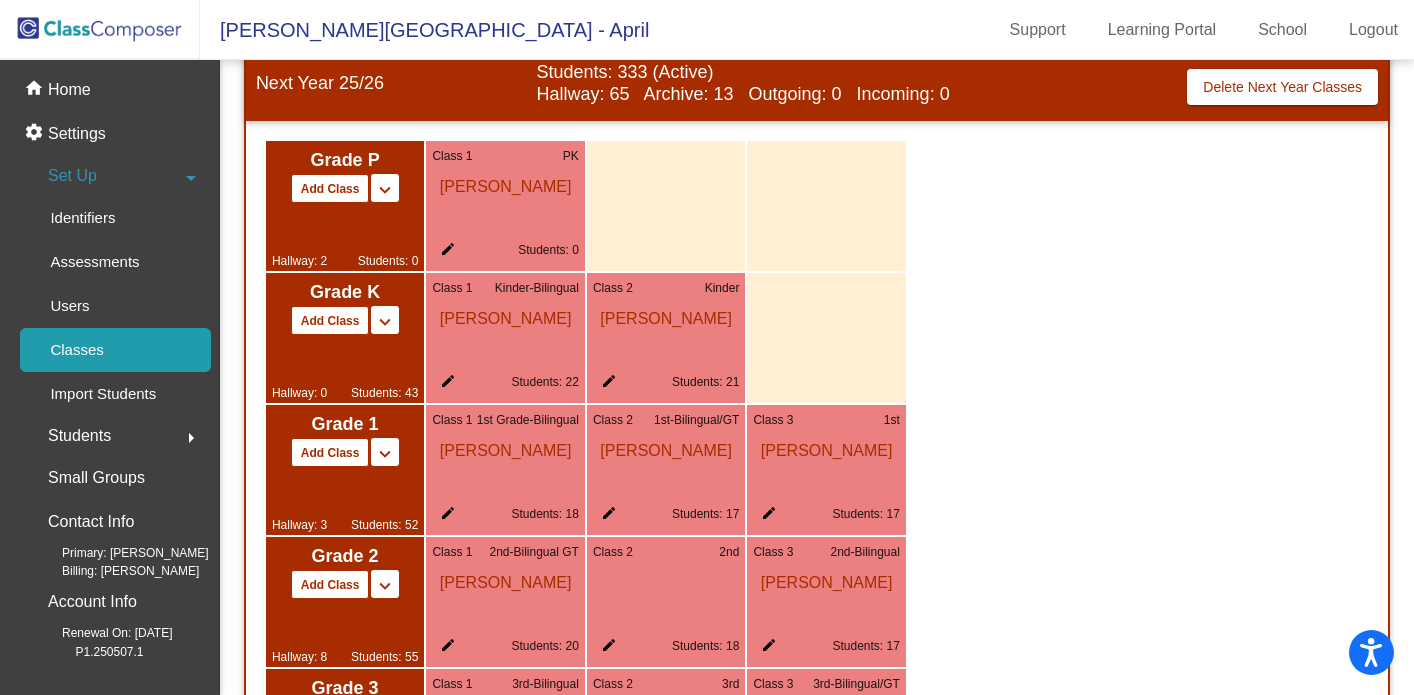 click on "edit" 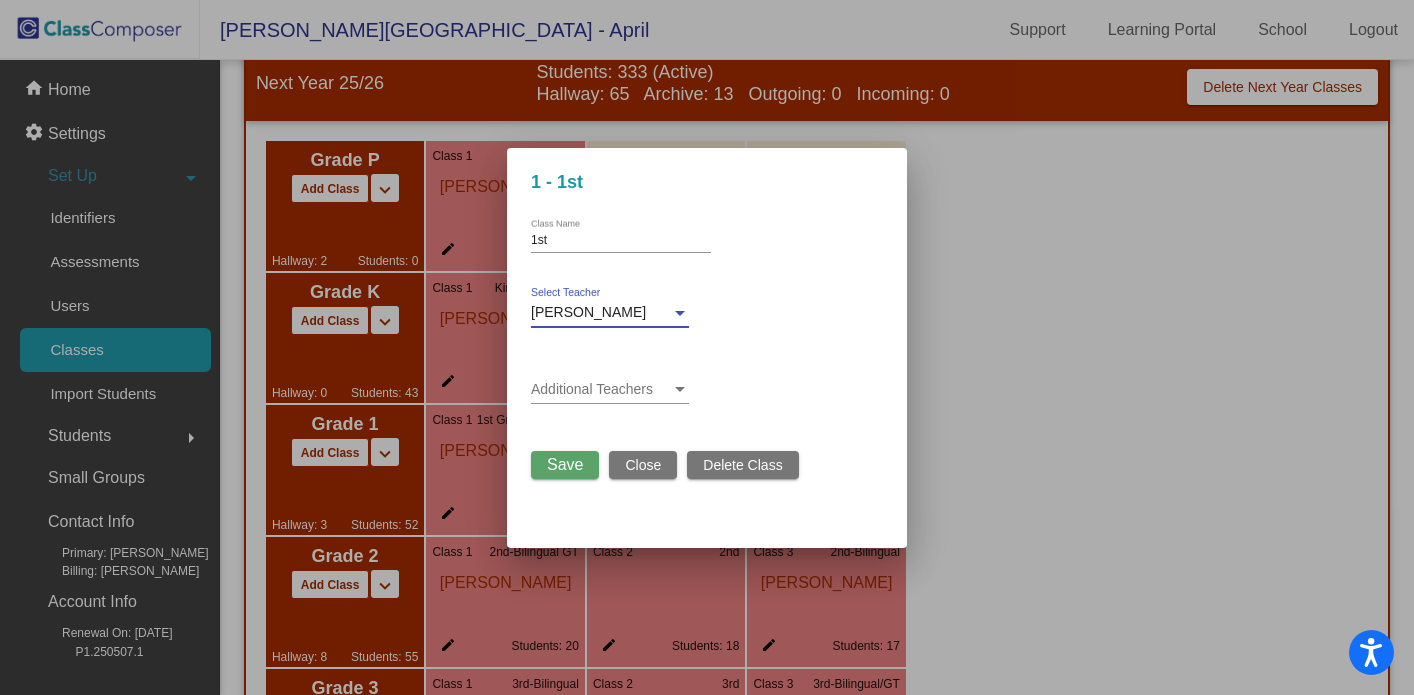 click at bounding box center (680, 313) 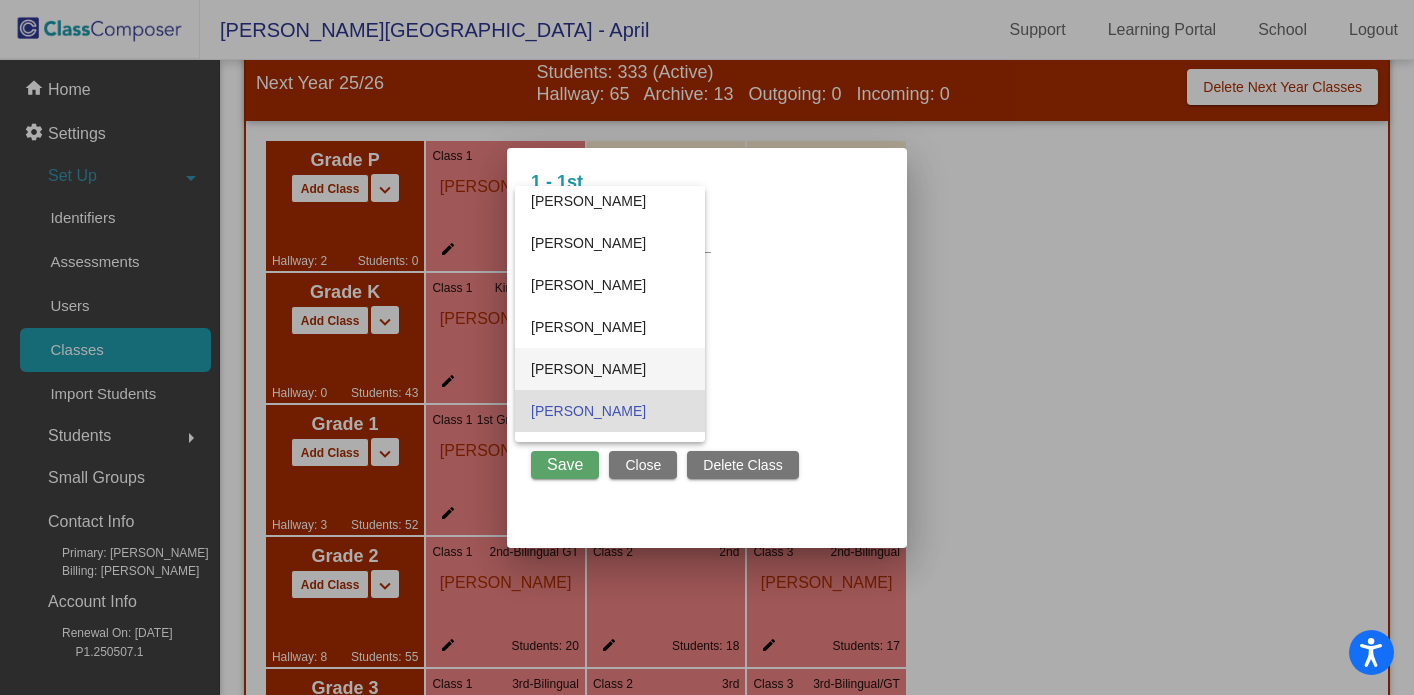 scroll, scrollTop: 0, scrollLeft: 0, axis: both 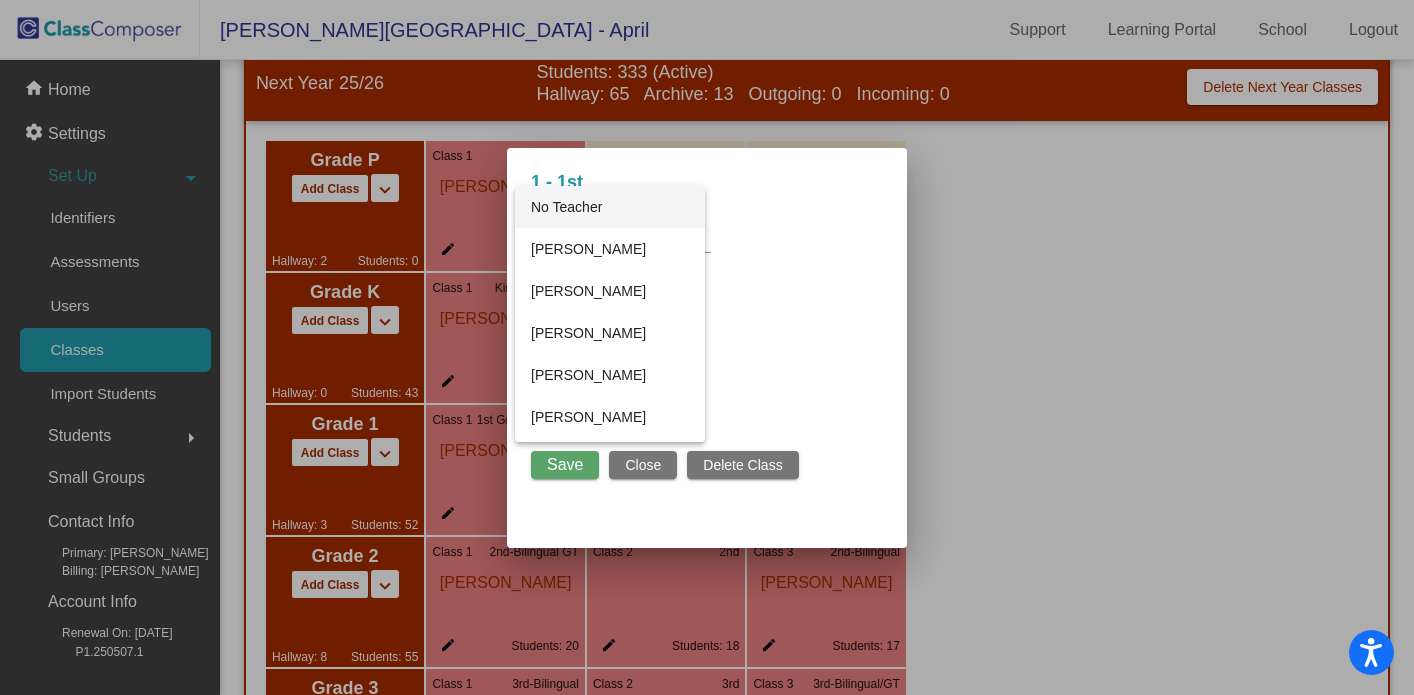 click on "No Teacher" at bounding box center (610, 207) 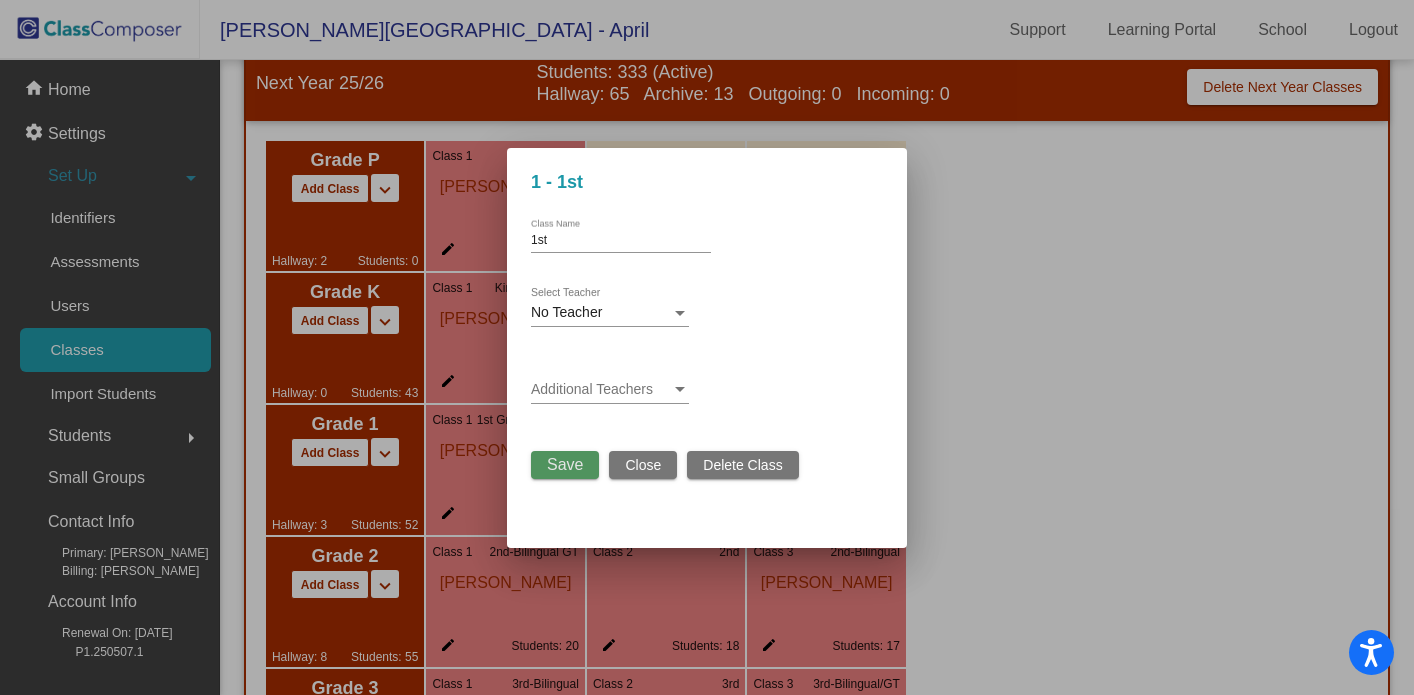 click on "Save" at bounding box center [565, 464] 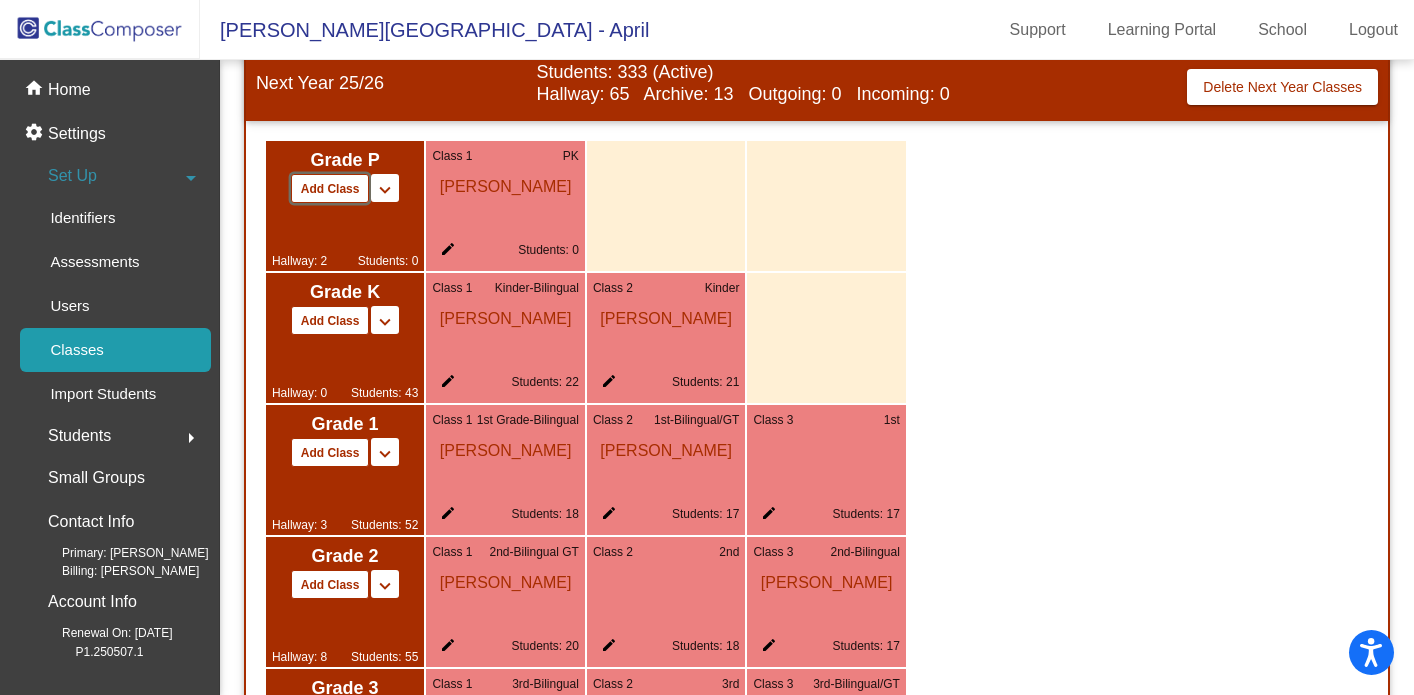 click on "Add Class" 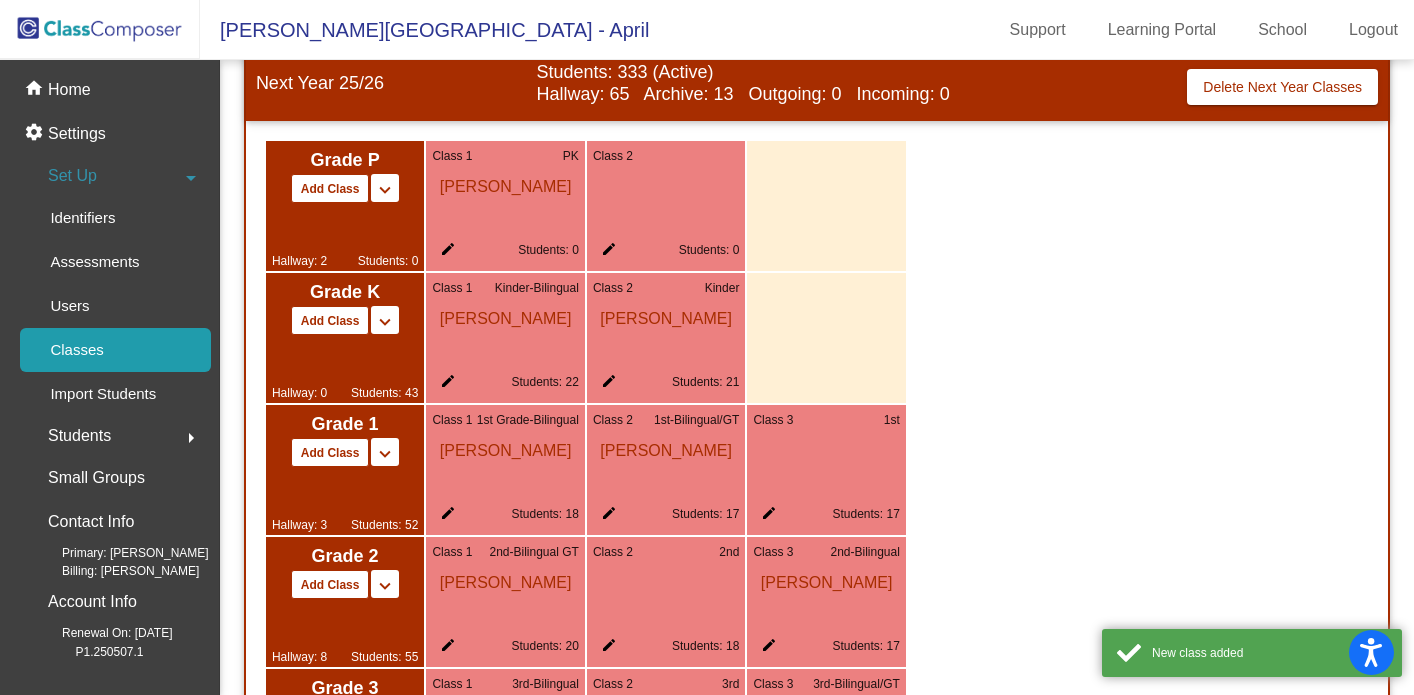 click on "edit" 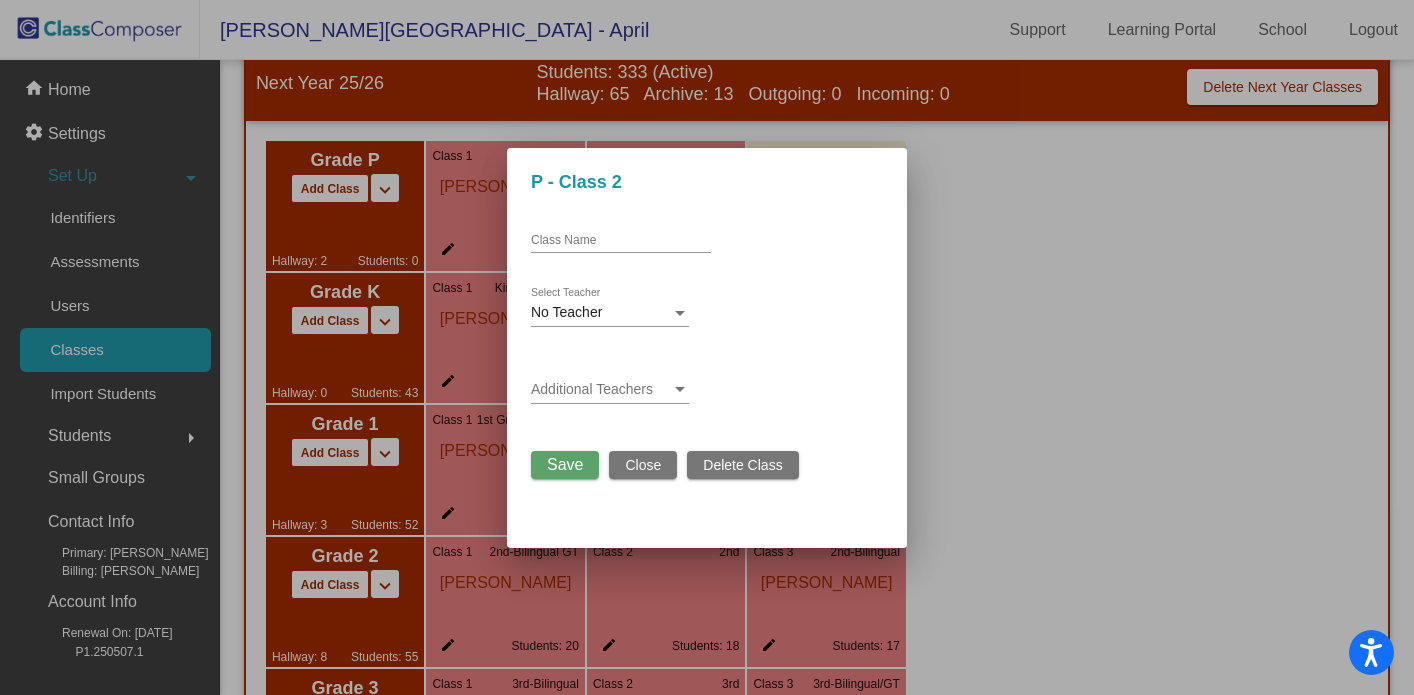 click on "Class Name" at bounding box center [621, 241] 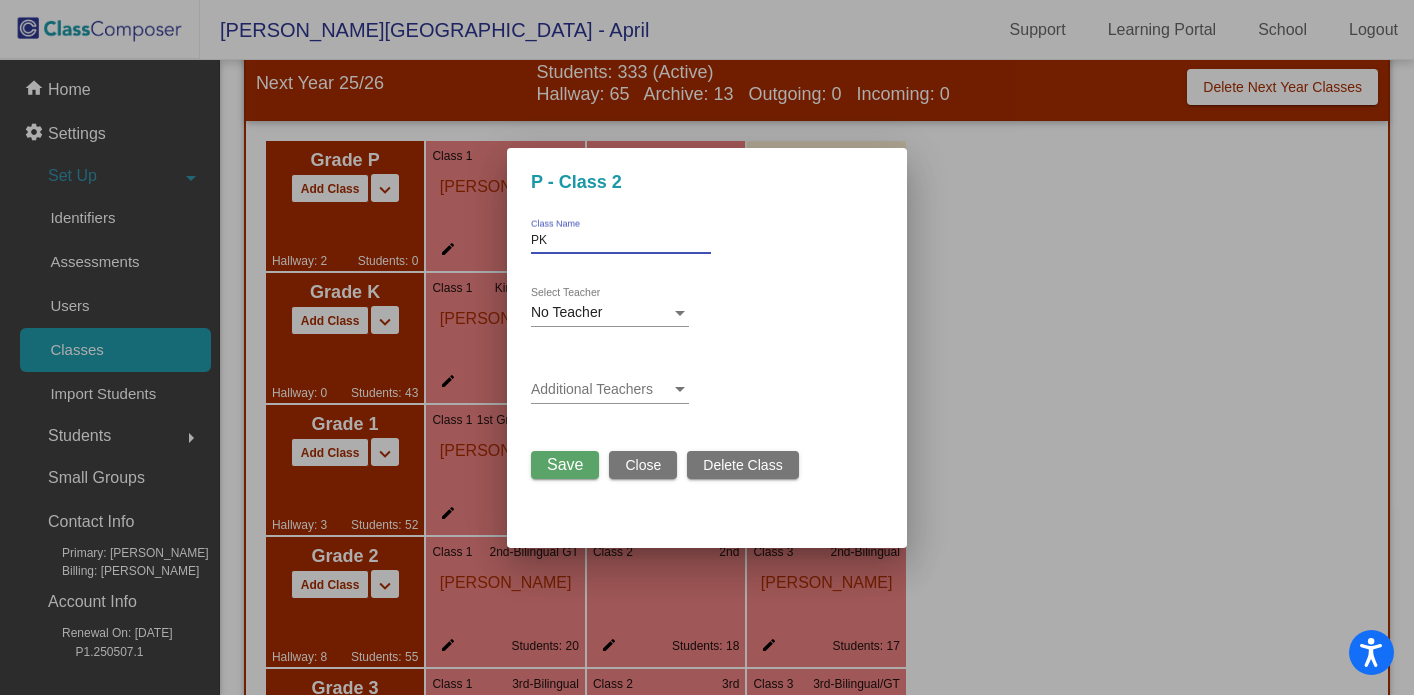 type on "PK" 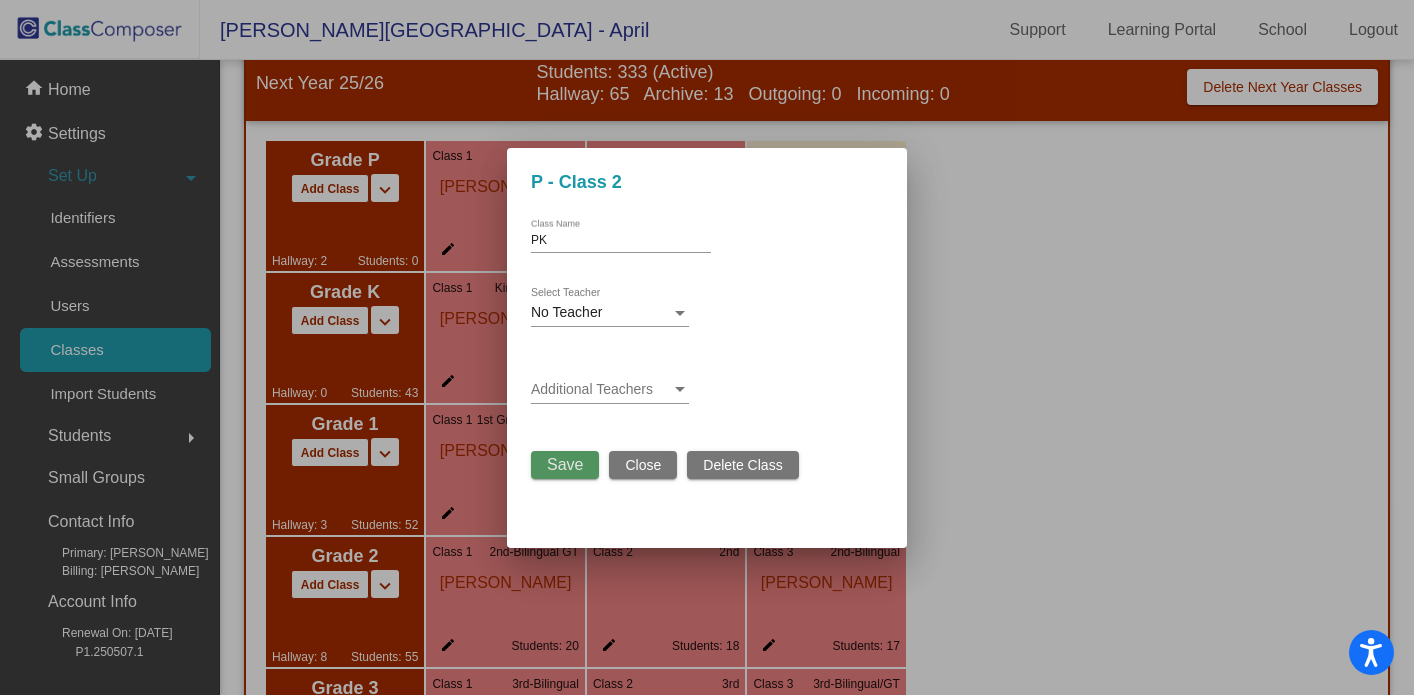 click on "Save" at bounding box center [565, 464] 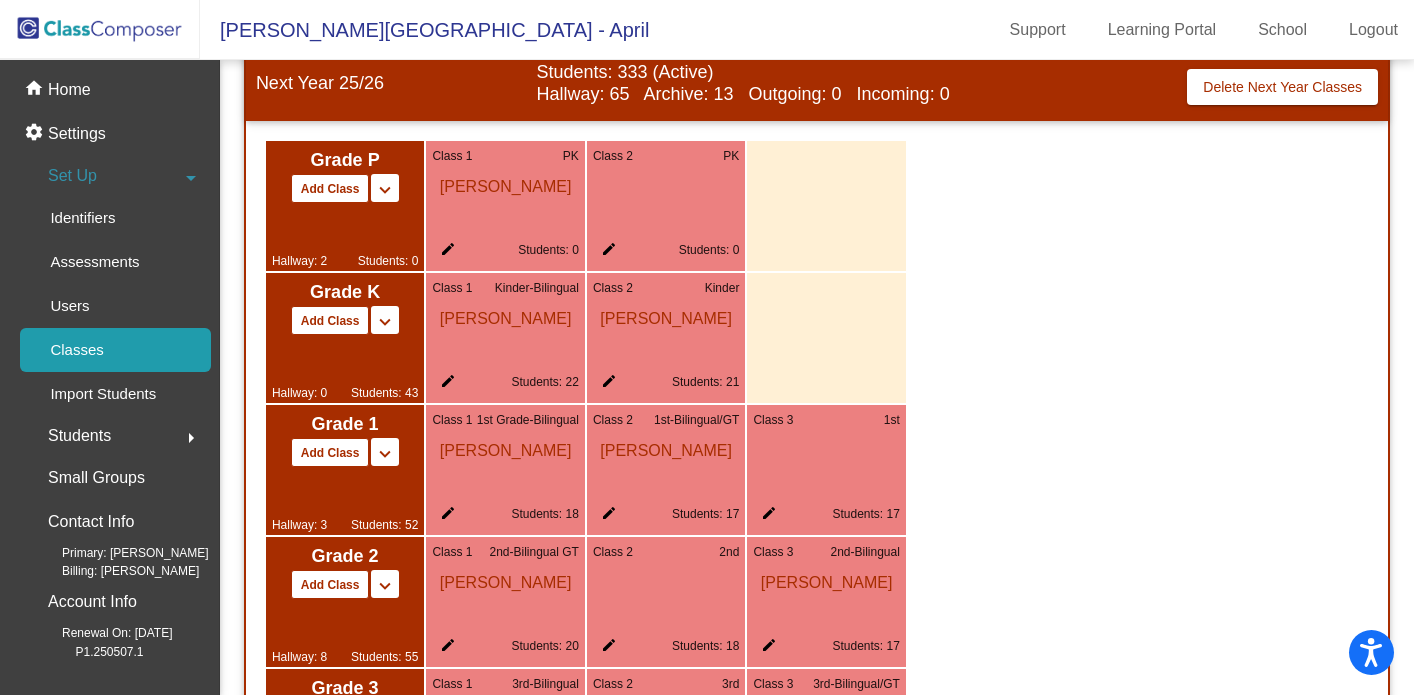 click on "edit" 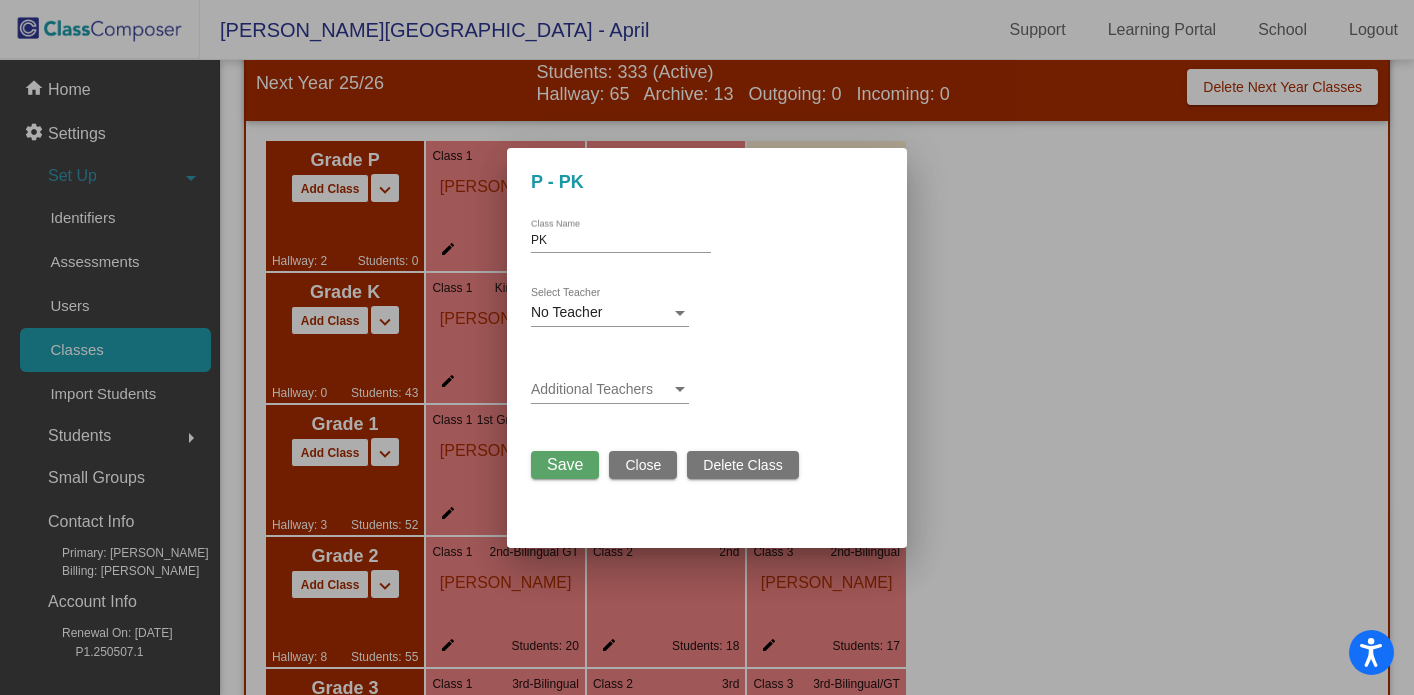 click on "No Teacher" at bounding box center (601, 313) 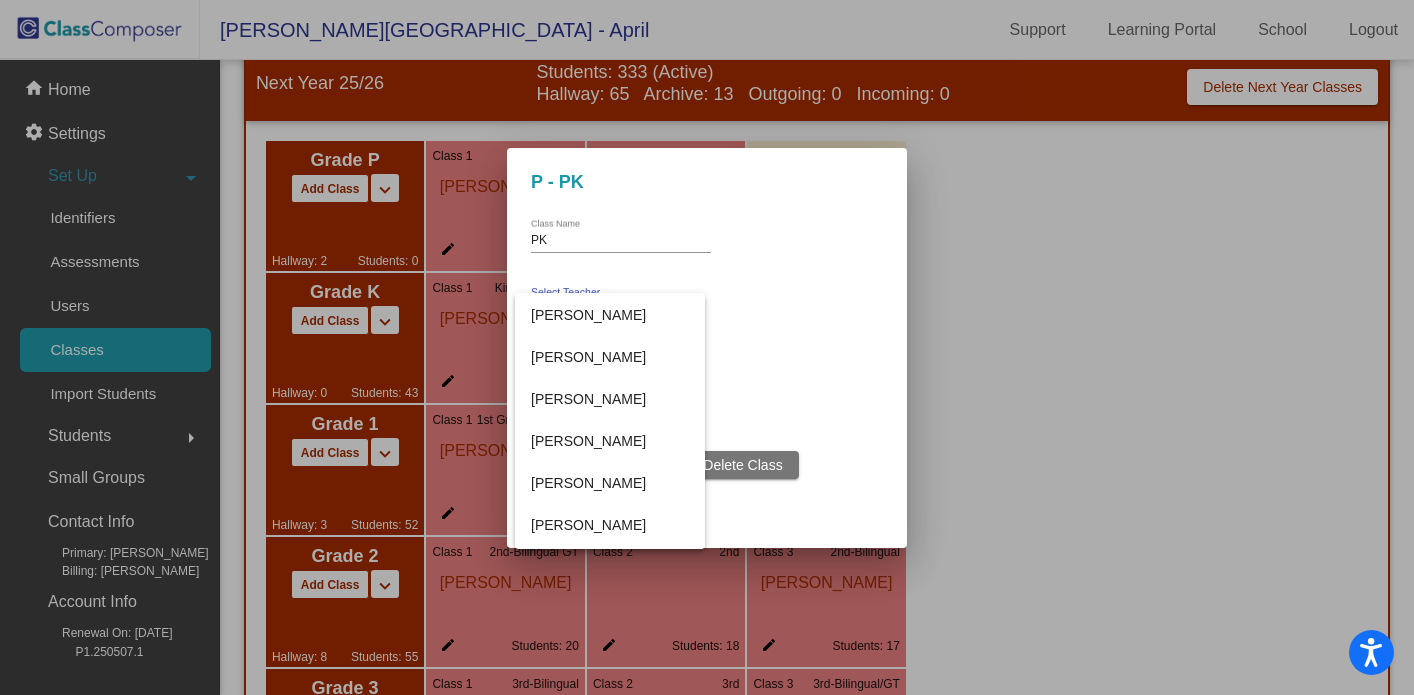 scroll, scrollTop: 276, scrollLeft: 0, axis: vertical 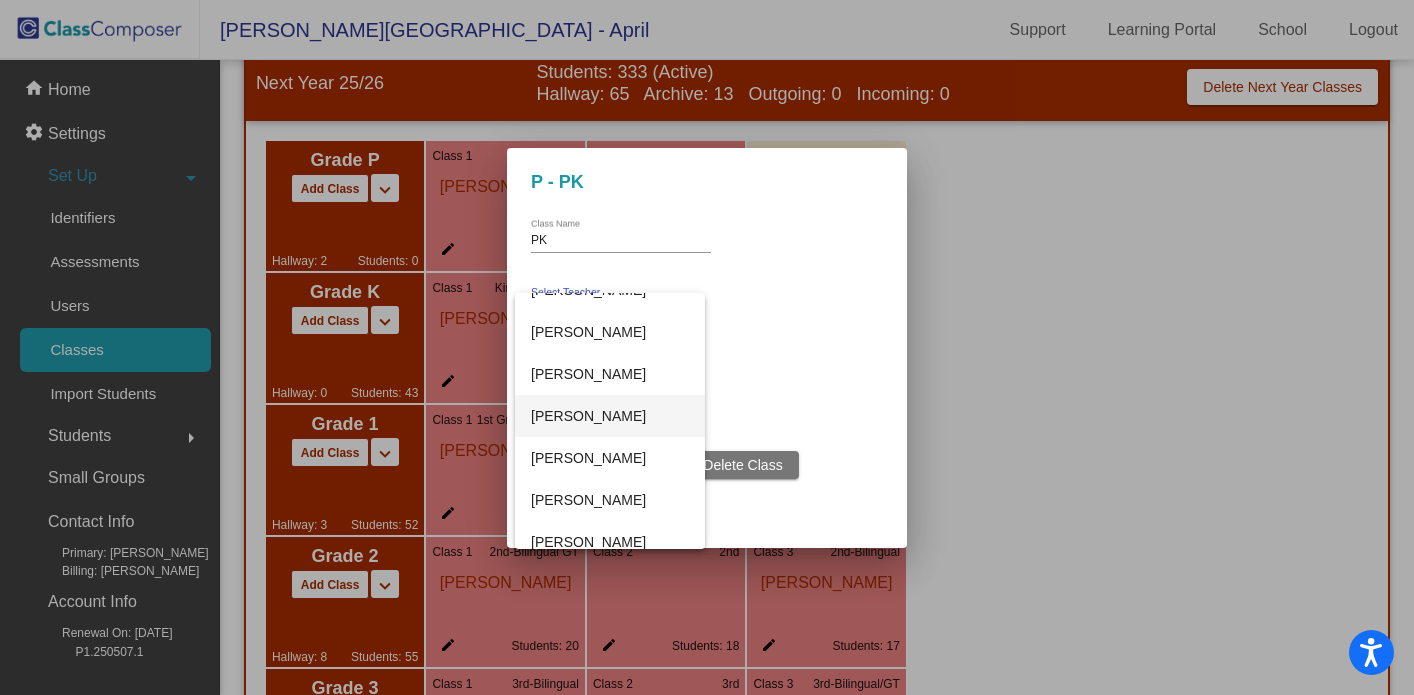 click on "[PERSON_NAME]" at bounding box center [610, 416] 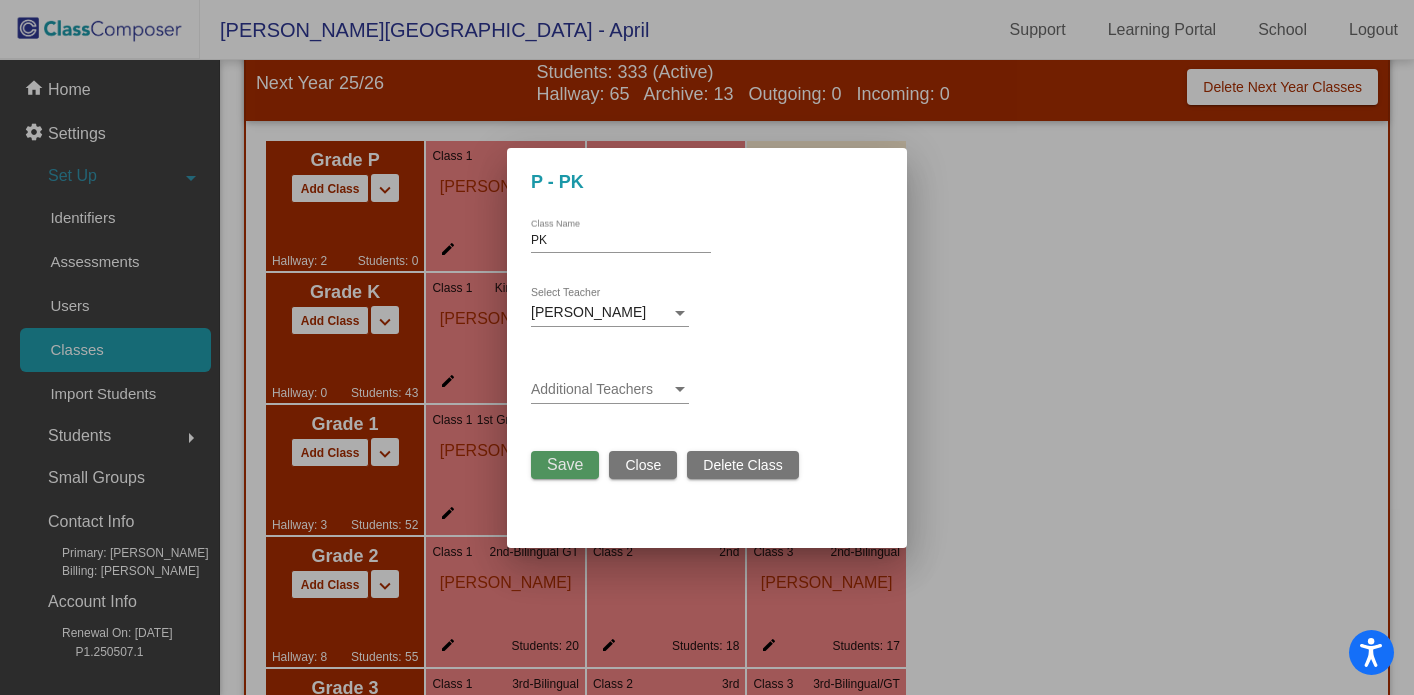 click on "Save" at bounding box center (565, 464) 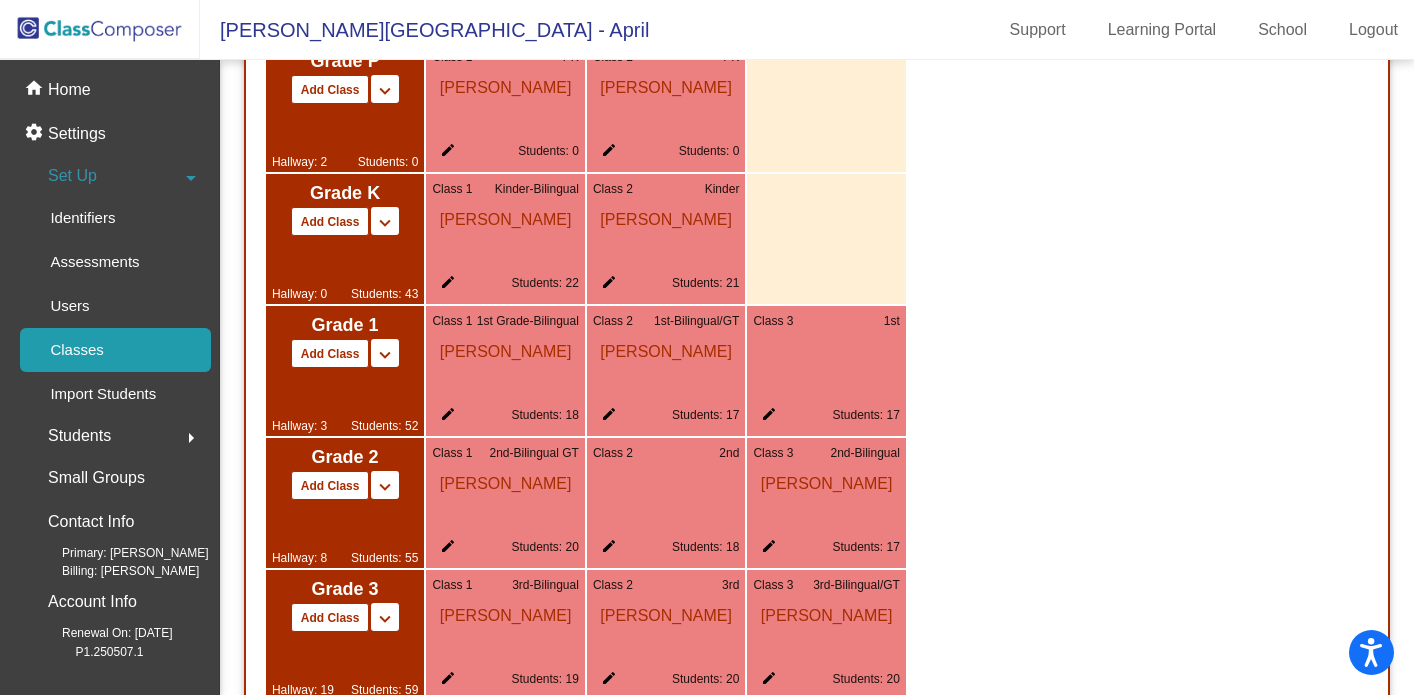 scroll, scrollTop: 1279, scrollLeft: 0, axis: vertical 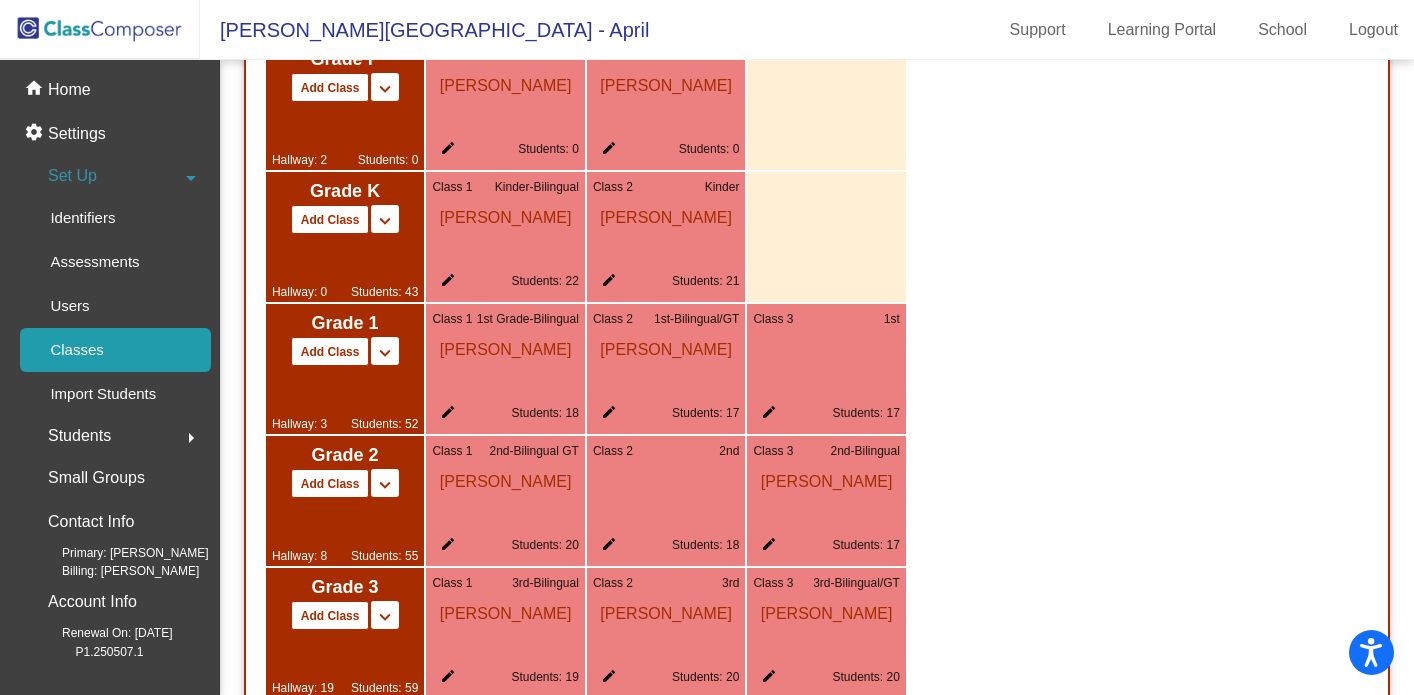 click on "edit" 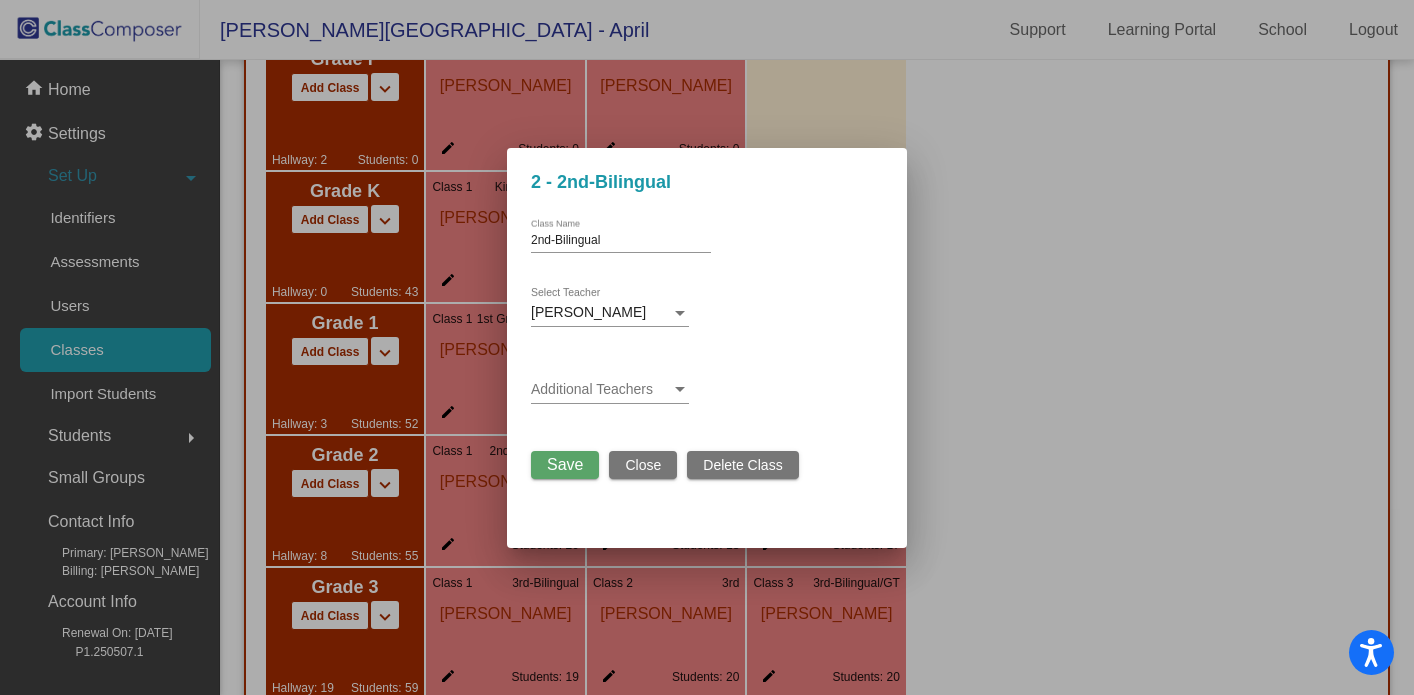 click on "[PERSON_NAME]" at bounding box center (601, 313) 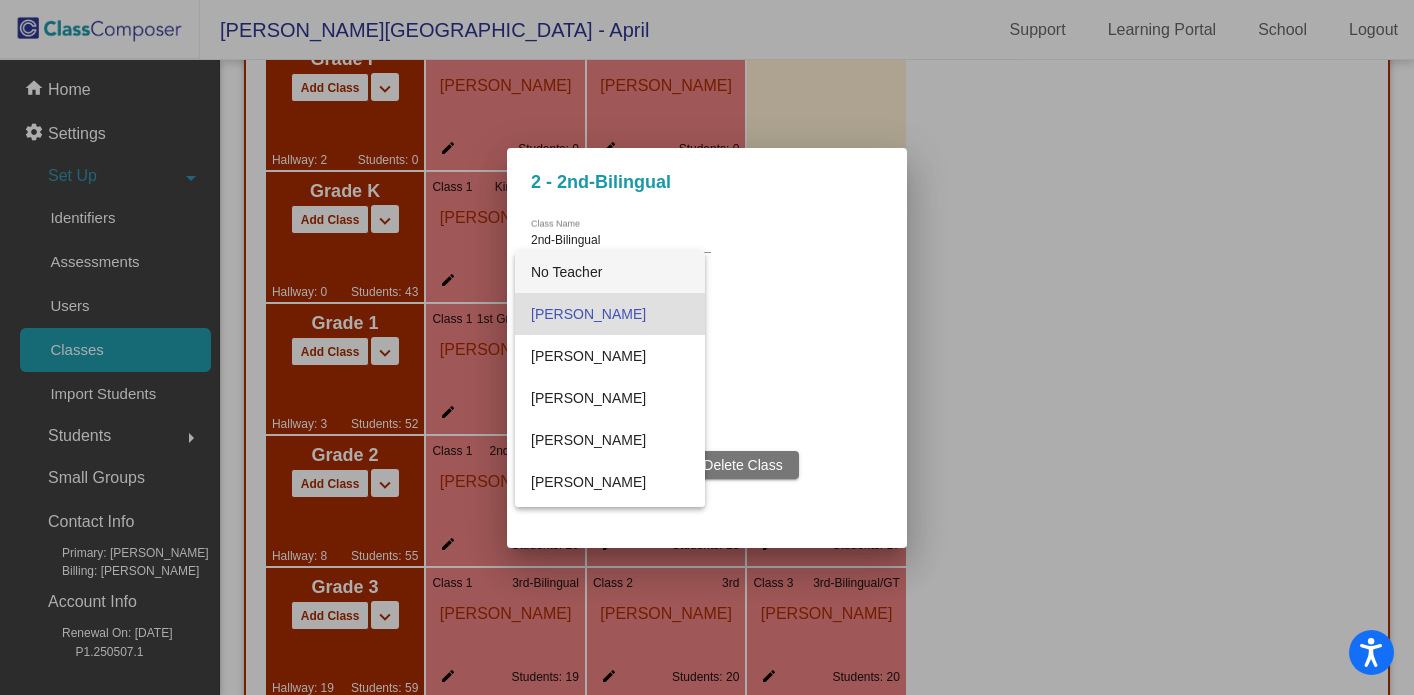 click on "No Teacher" at bounding box center (610, 272) 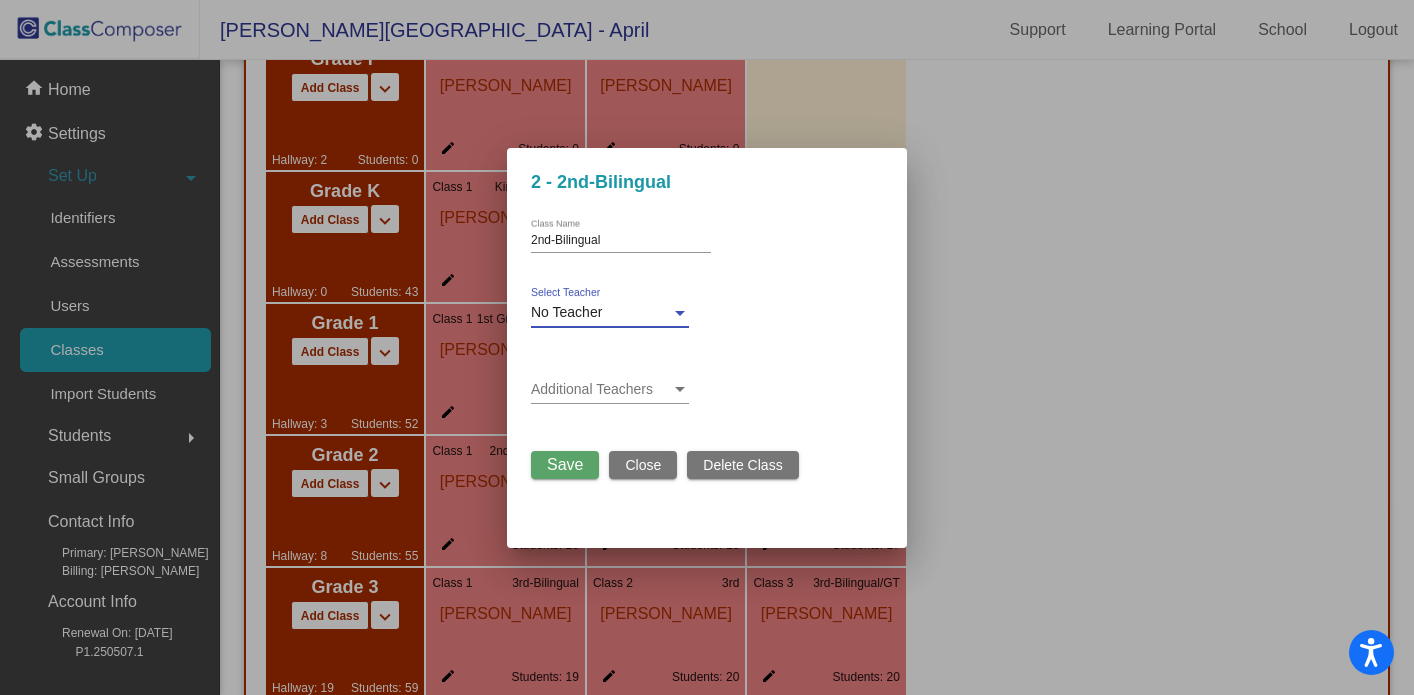 click on "Save" at bounding box center [565, 464] 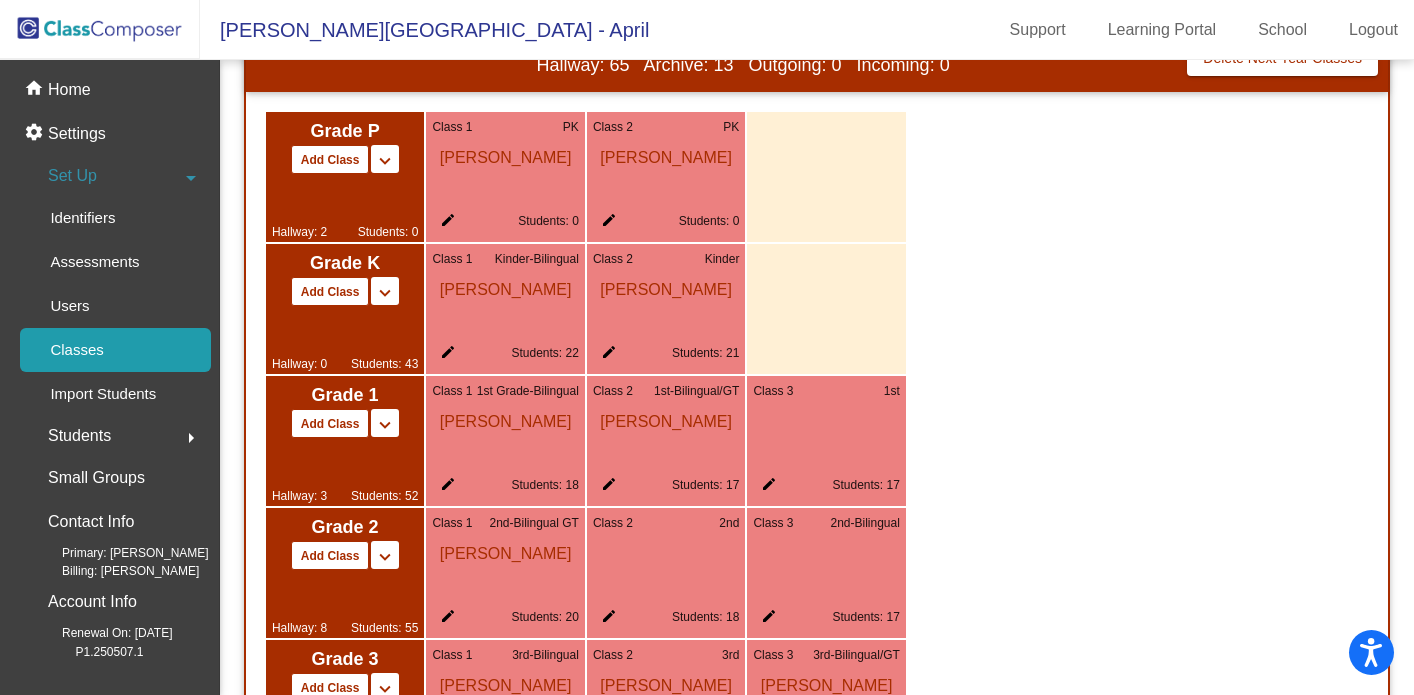 scroll, scrollTop: 1202, scrollLeft: 0, axis: vertical 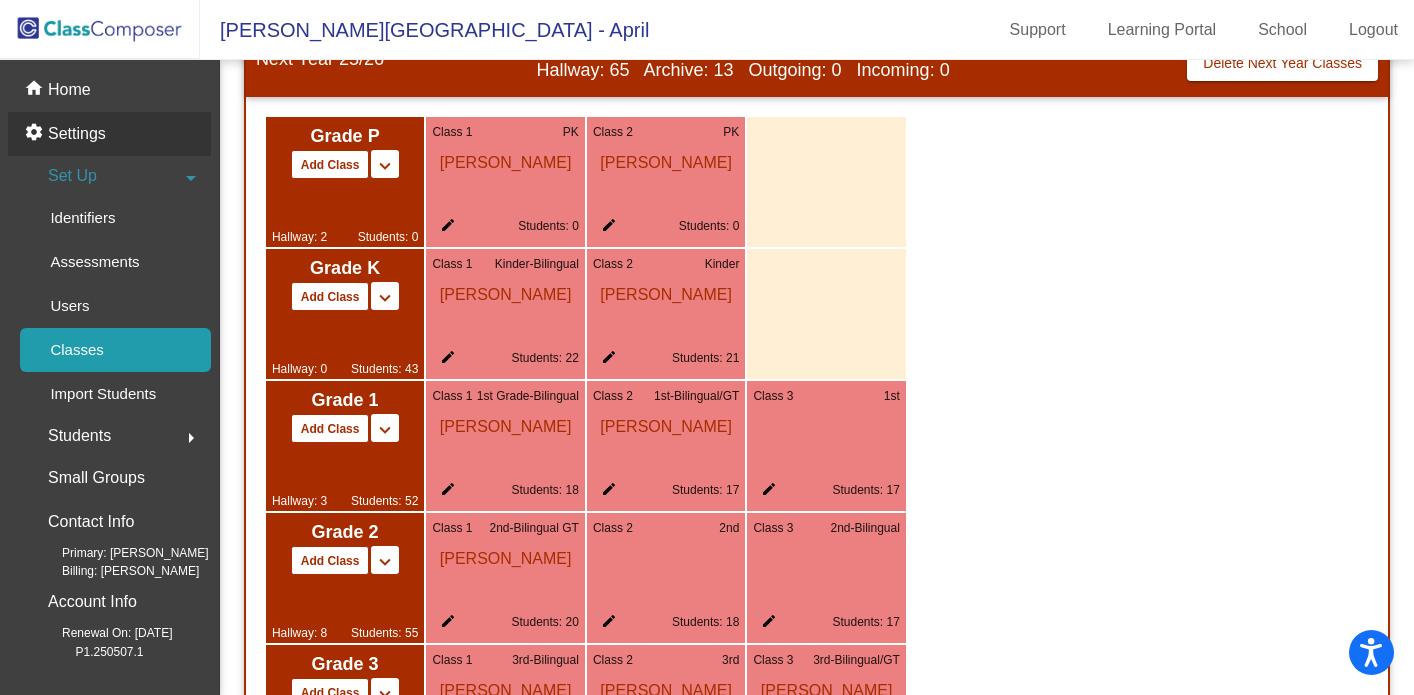 click on "Settings" 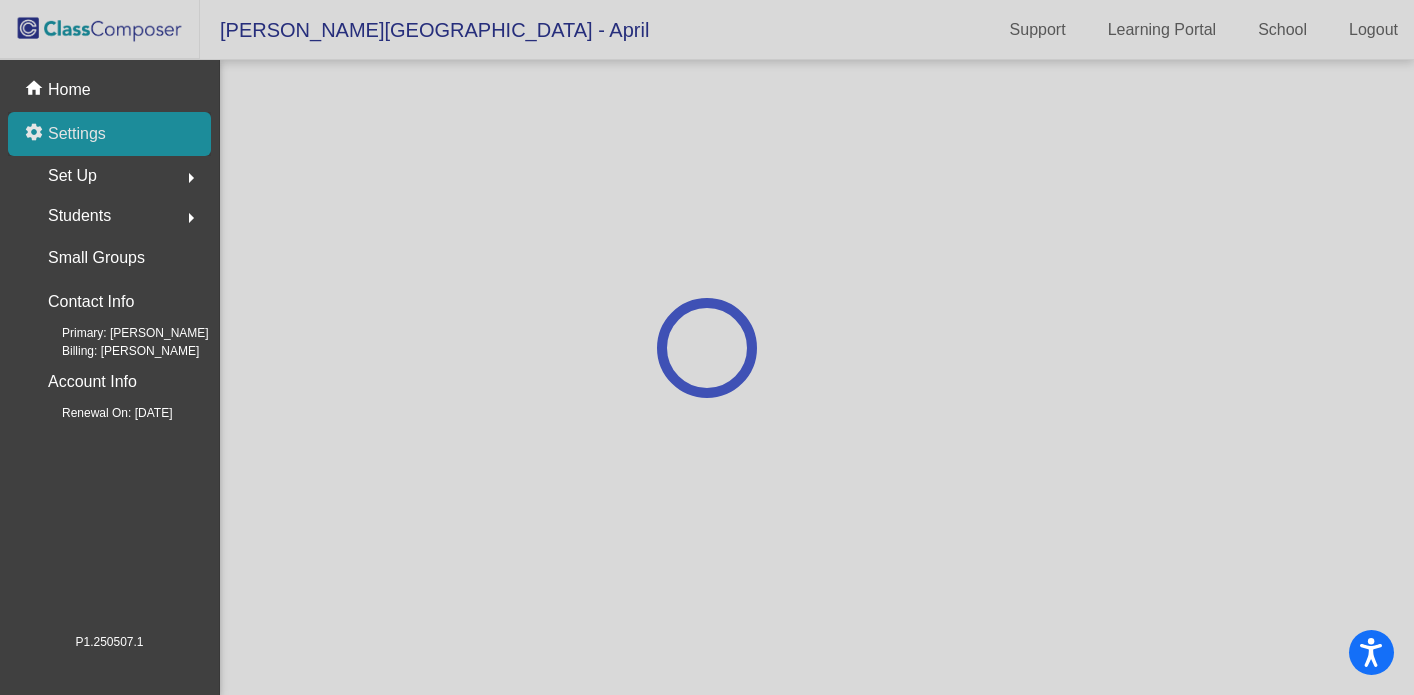 scroll, scrollTop: 0, scrollLeft: 0, axis: both 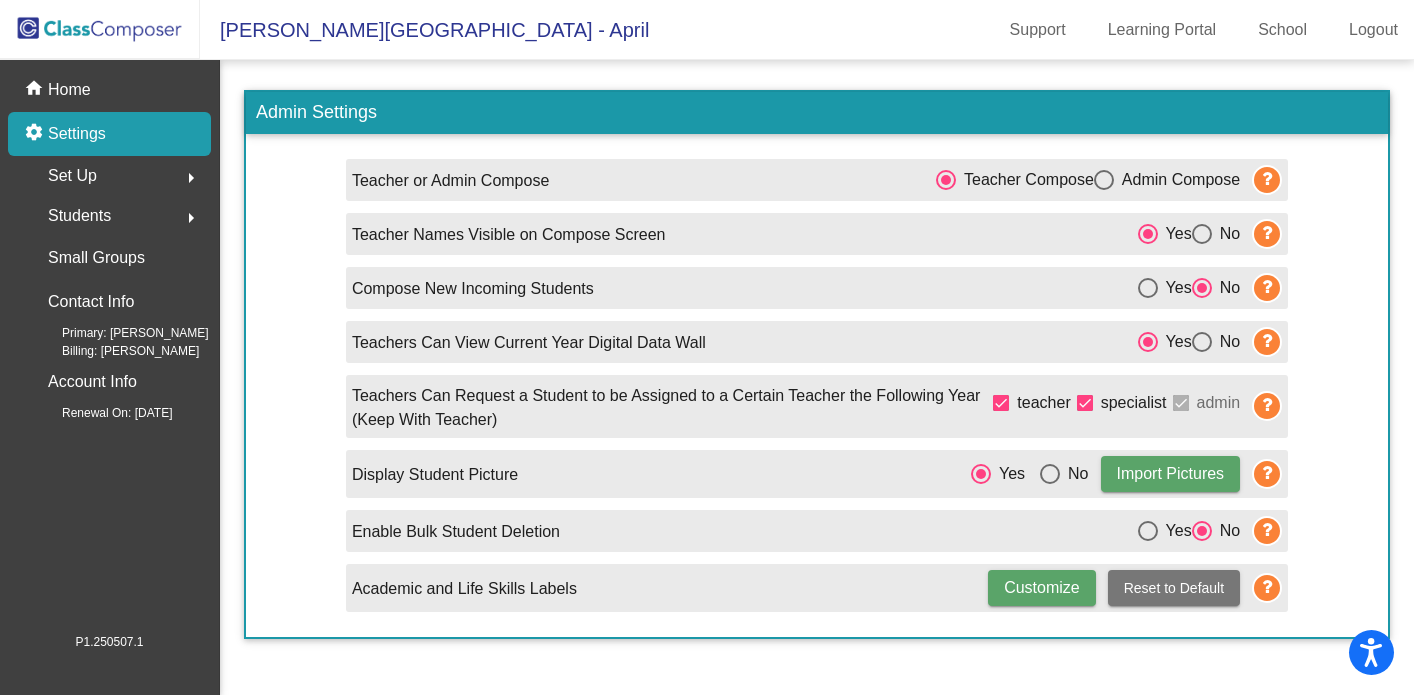click on "Set Up" 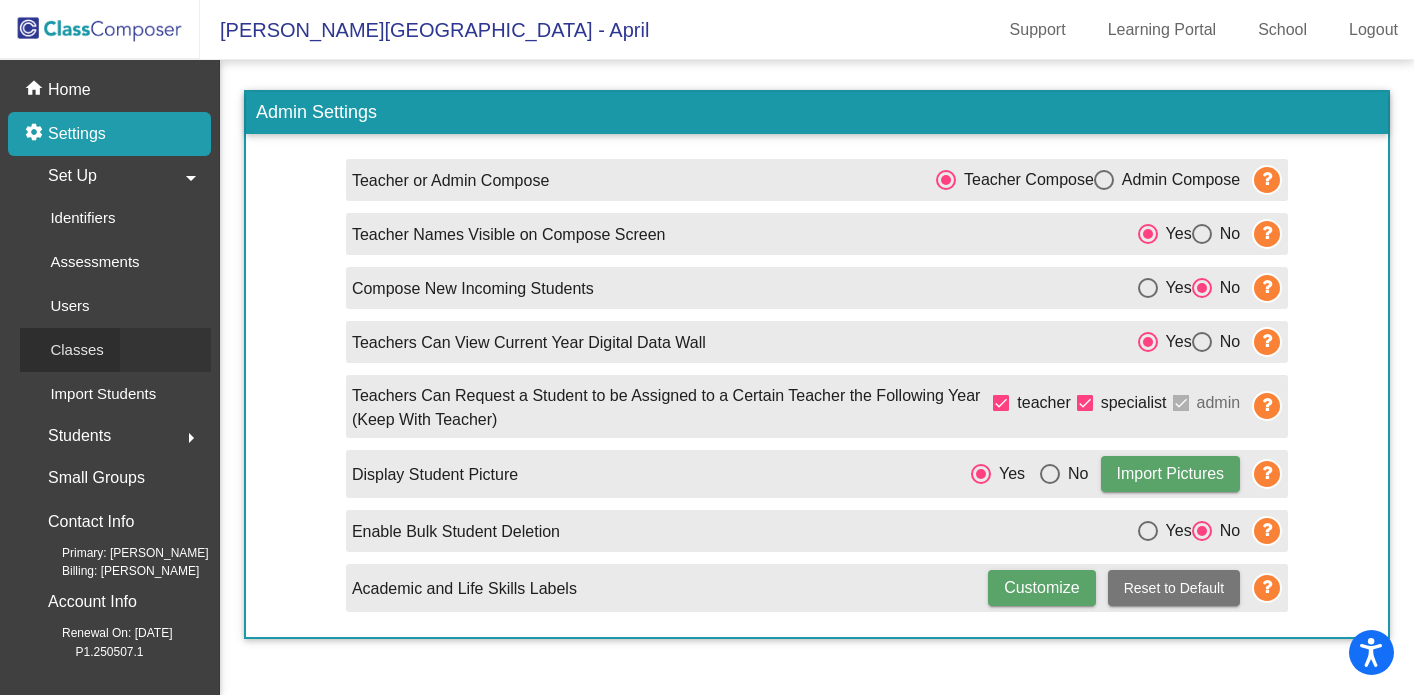 click on "Classes" 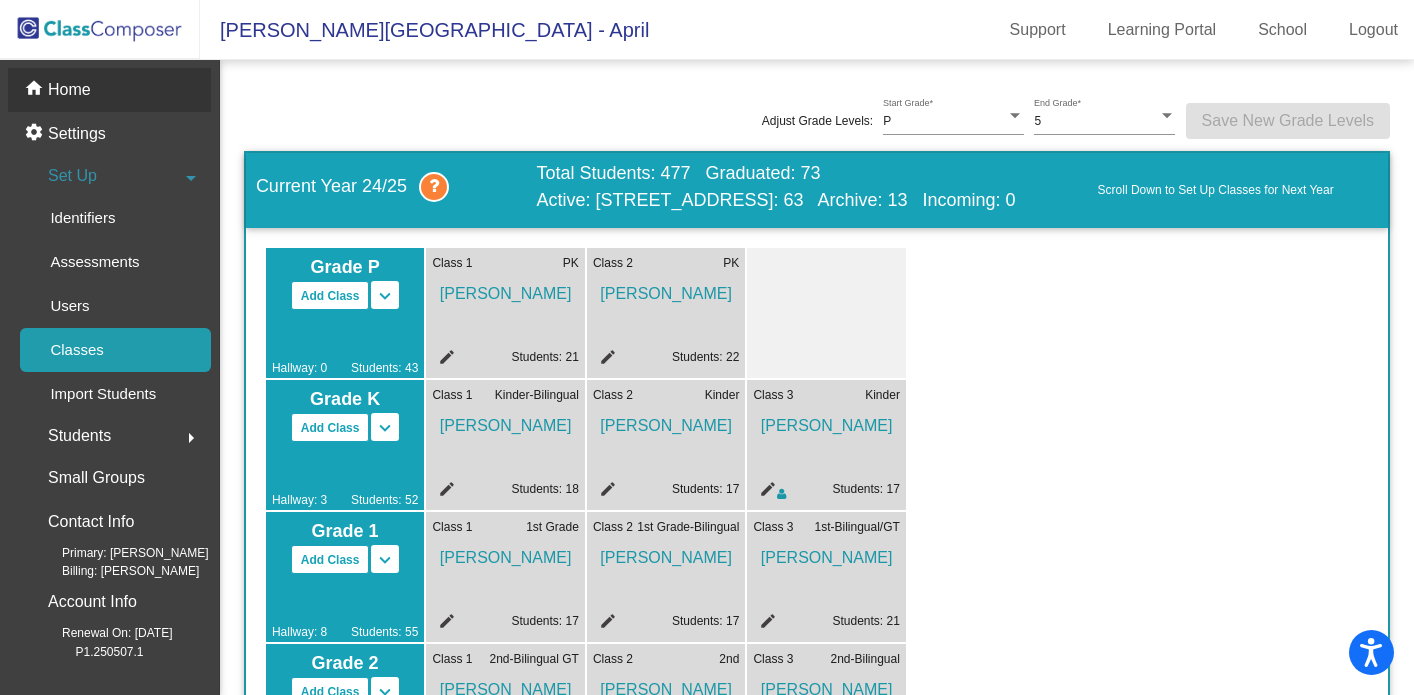 click on "Home" 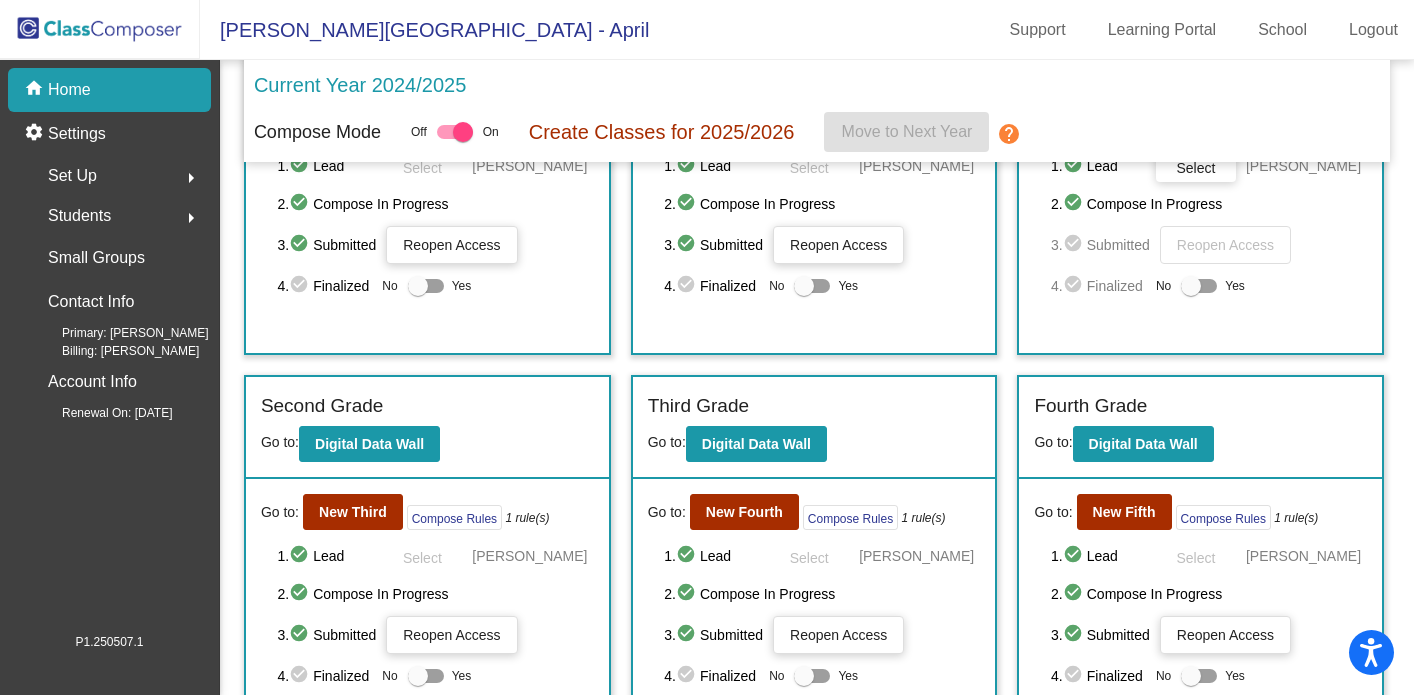 scroll, scrollTop: 223, scrollLeft: 0, axis: vertical 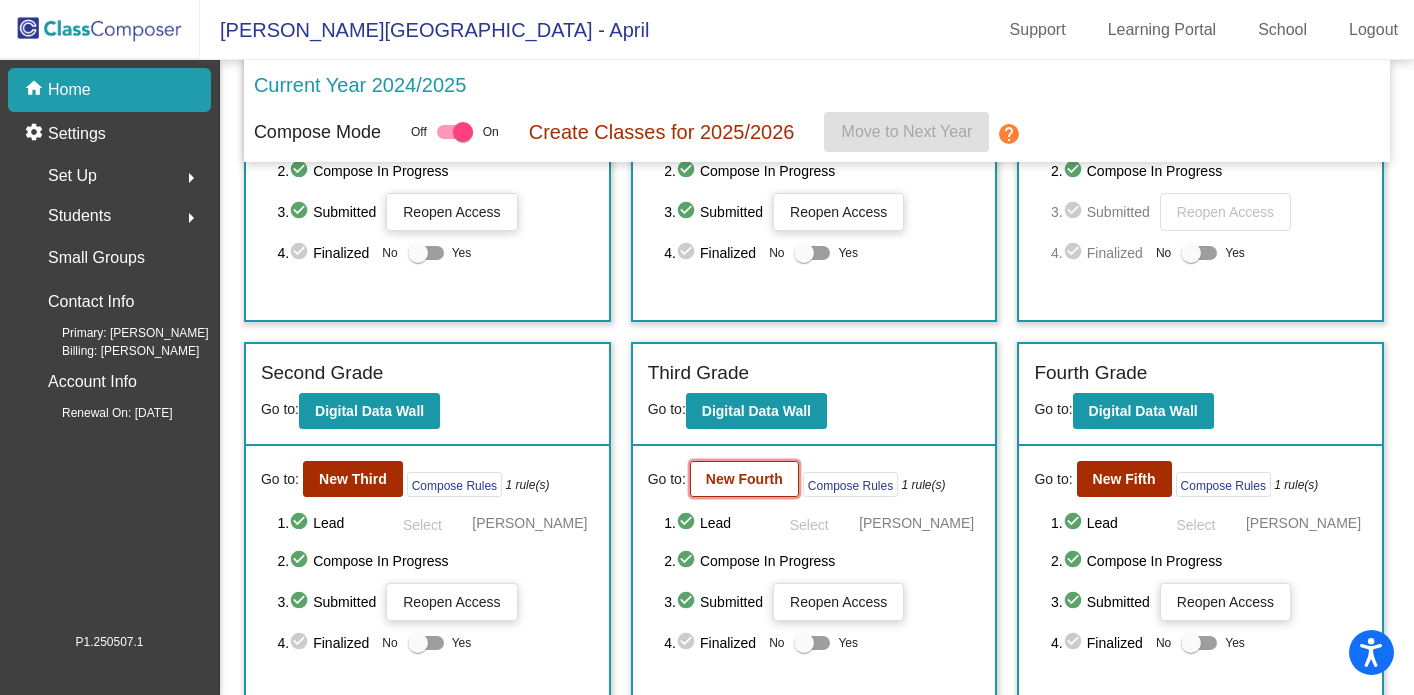 click on "New Fourth" 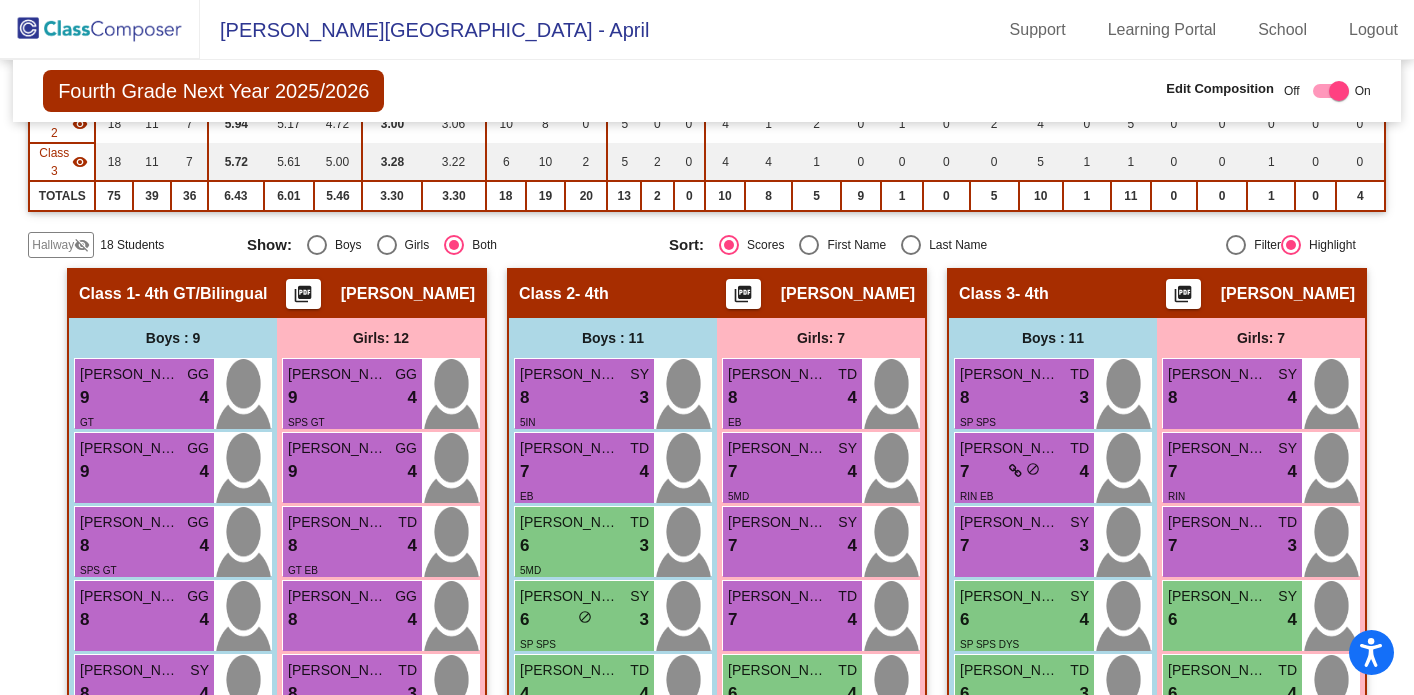 scroll, scrollTop: 279, scrollLeft: 0, axis: vertical 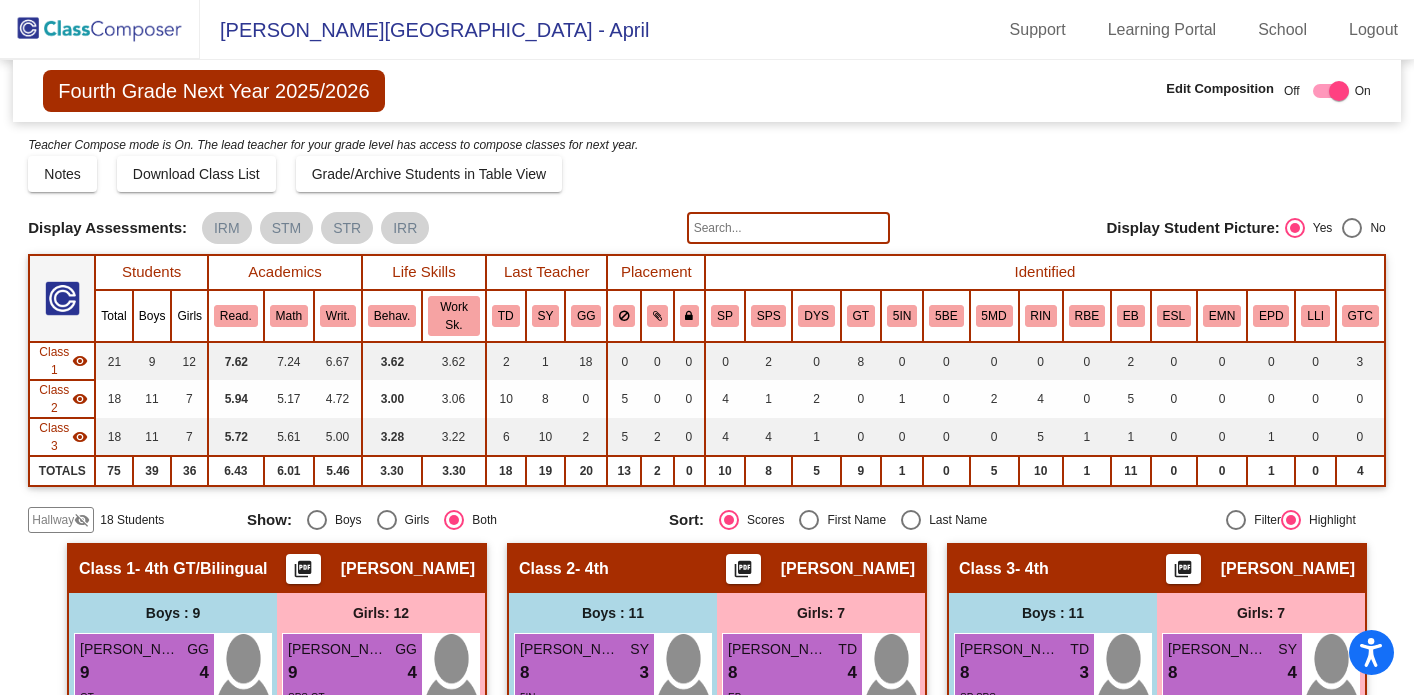 click 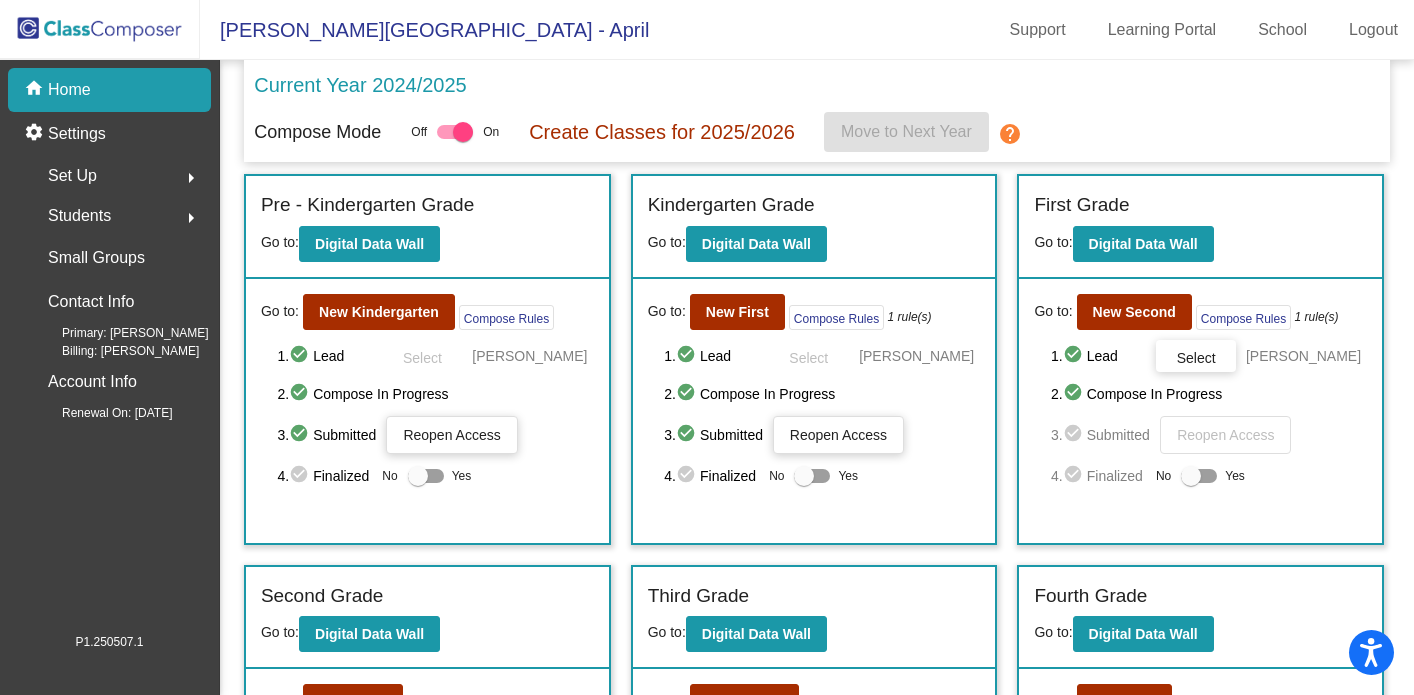 click on "Set Up" 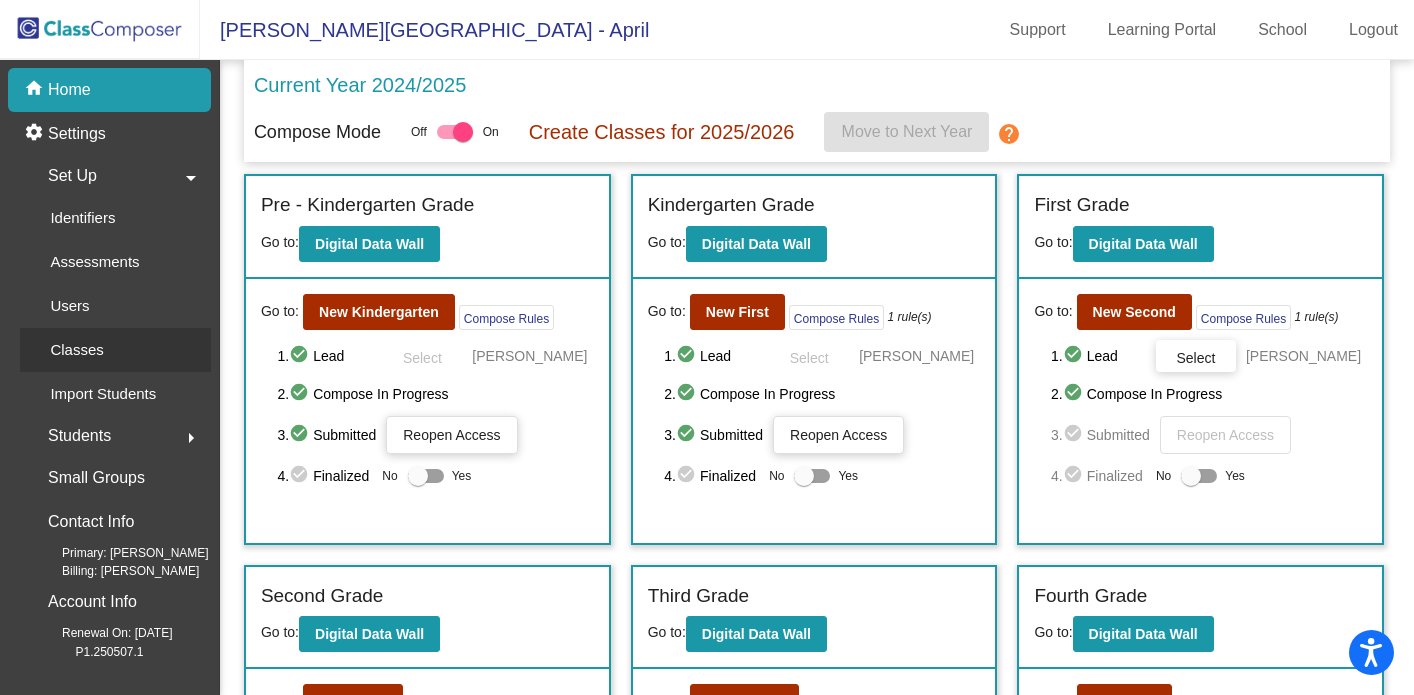click on "Classes" 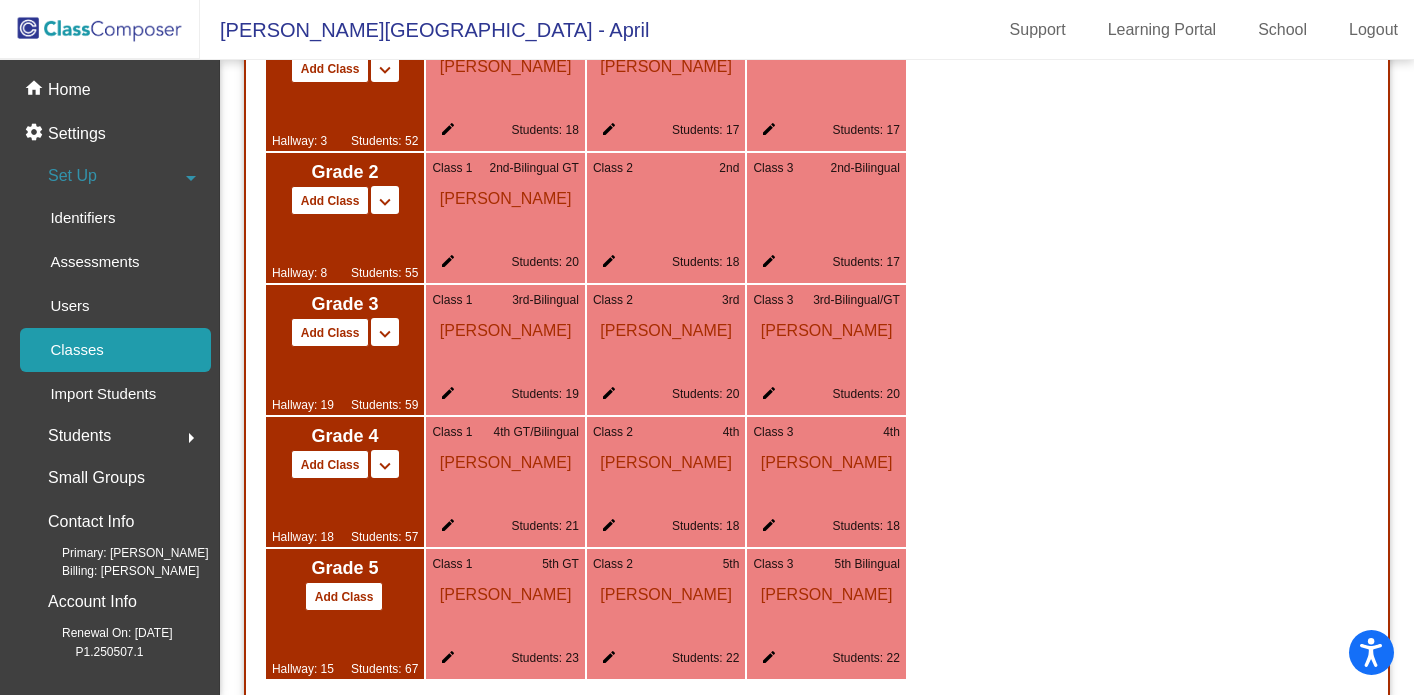 scroll, scrollTop: 1569, scrollLeft: 0, axis: vertical 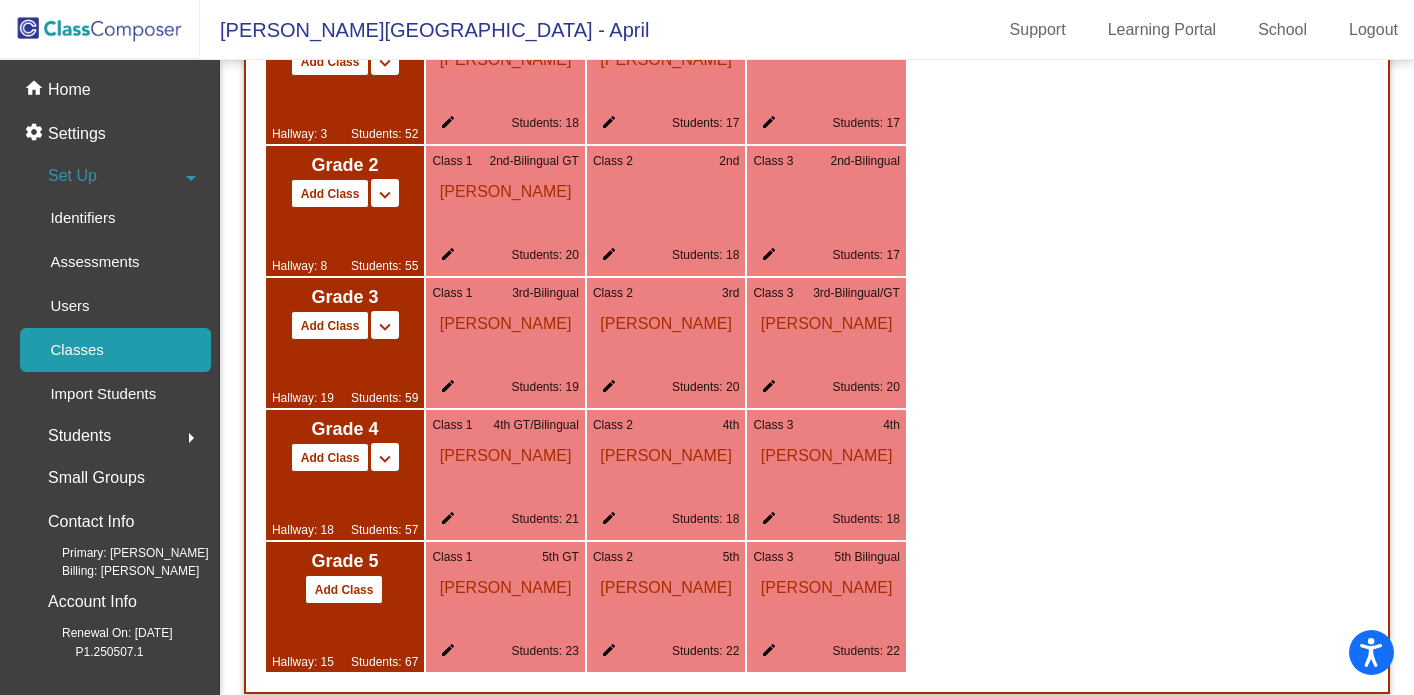 click on "edit" 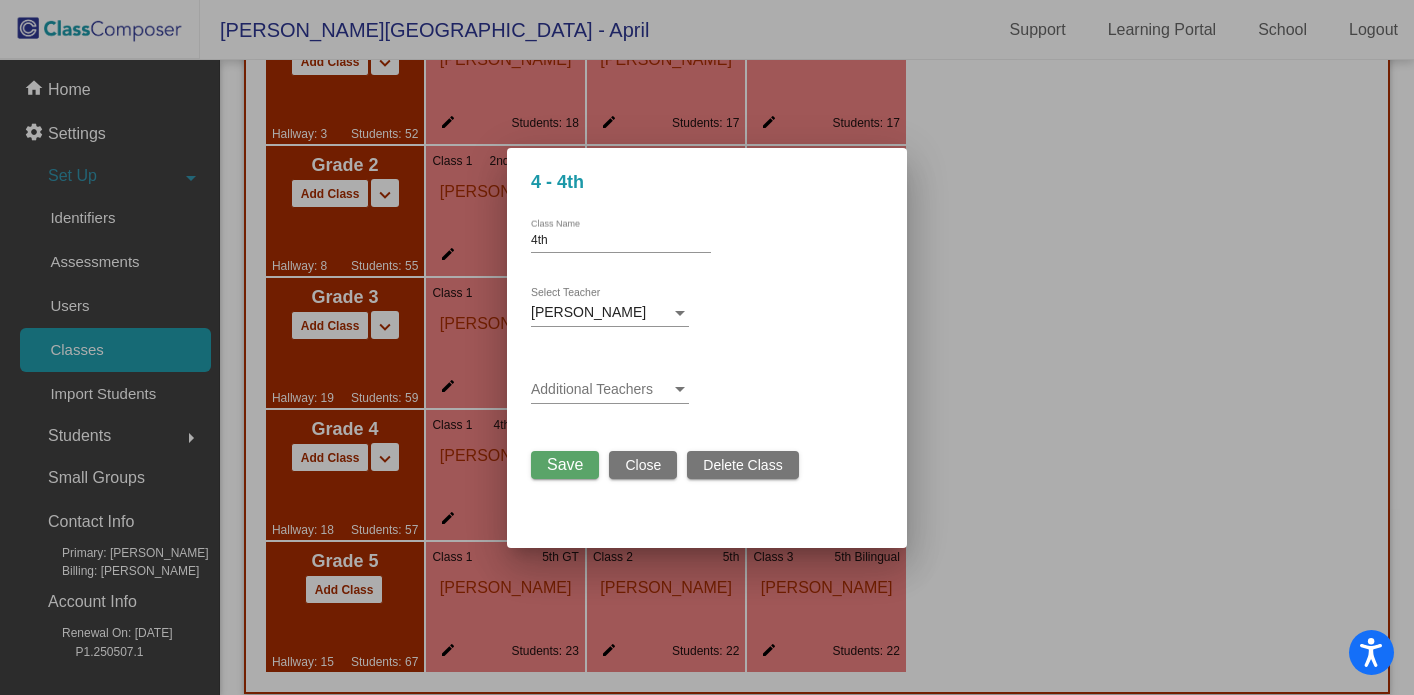 click on "4th" at bounding box center [621, 241] 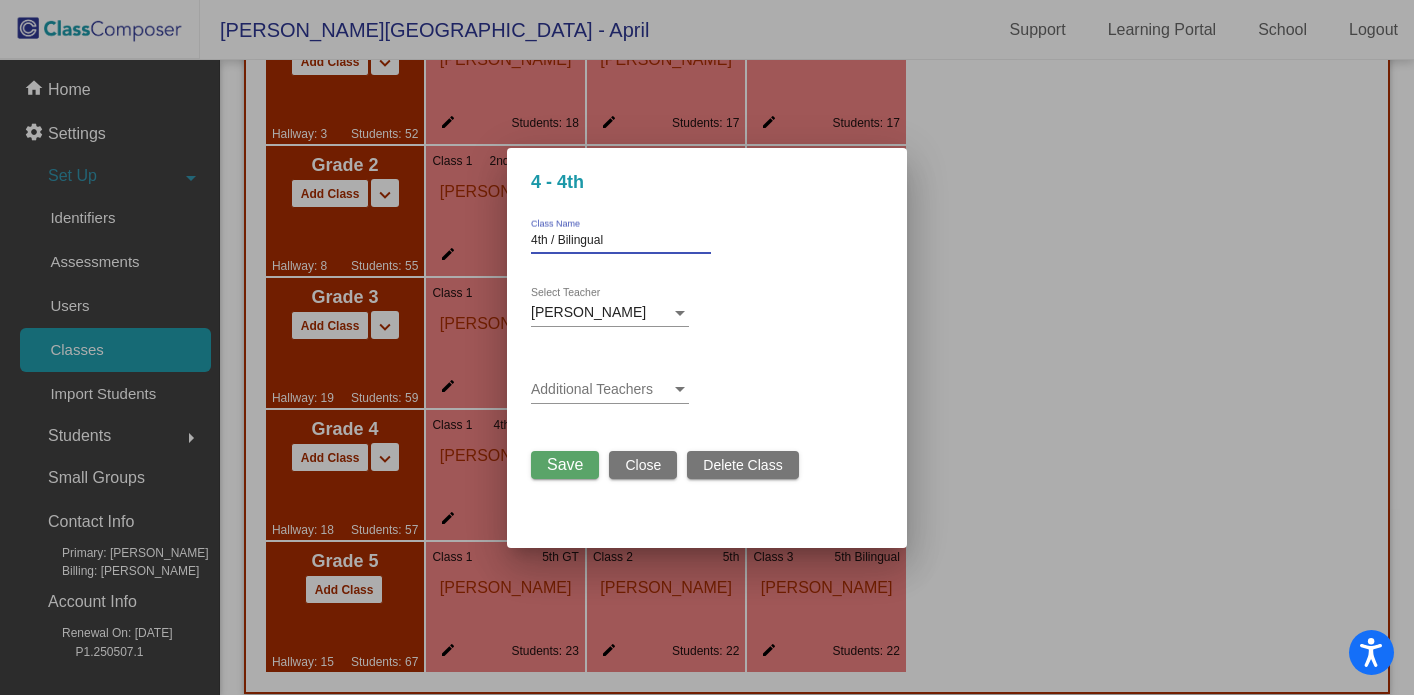 type on "4th / Bilingual" 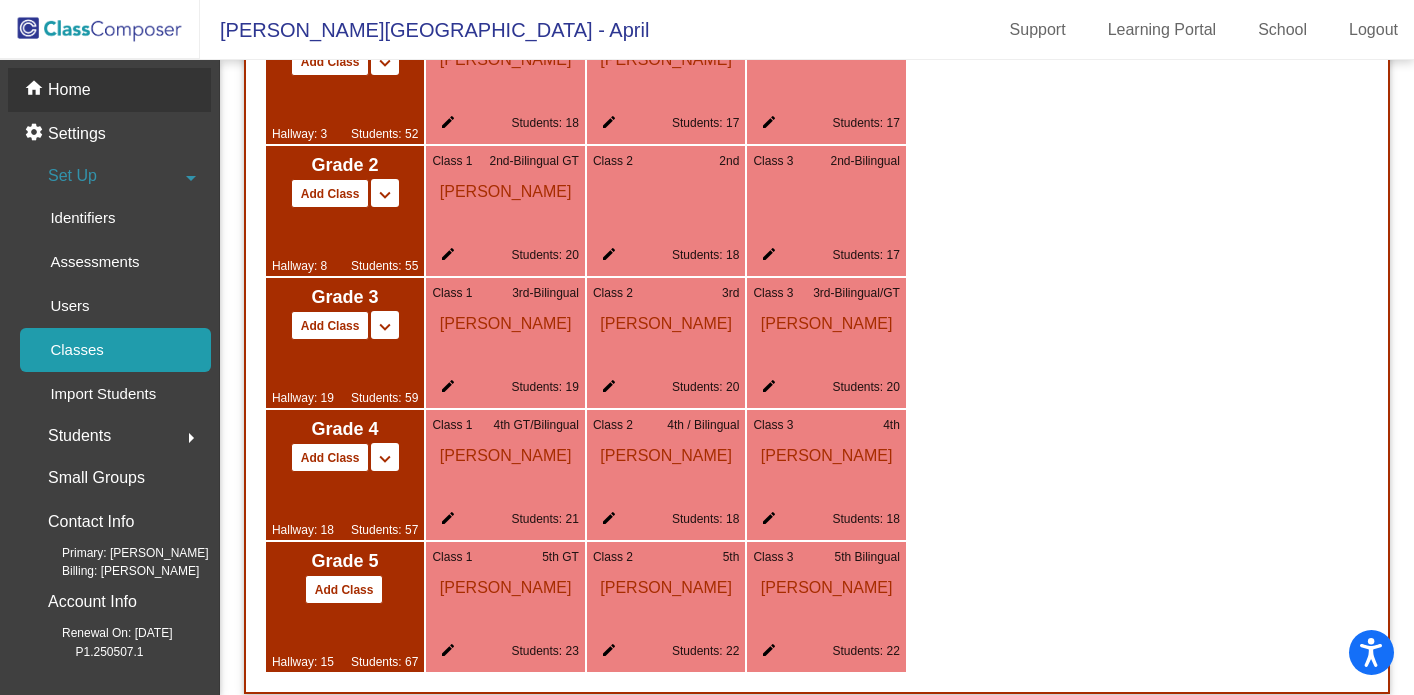 click on "home Home" 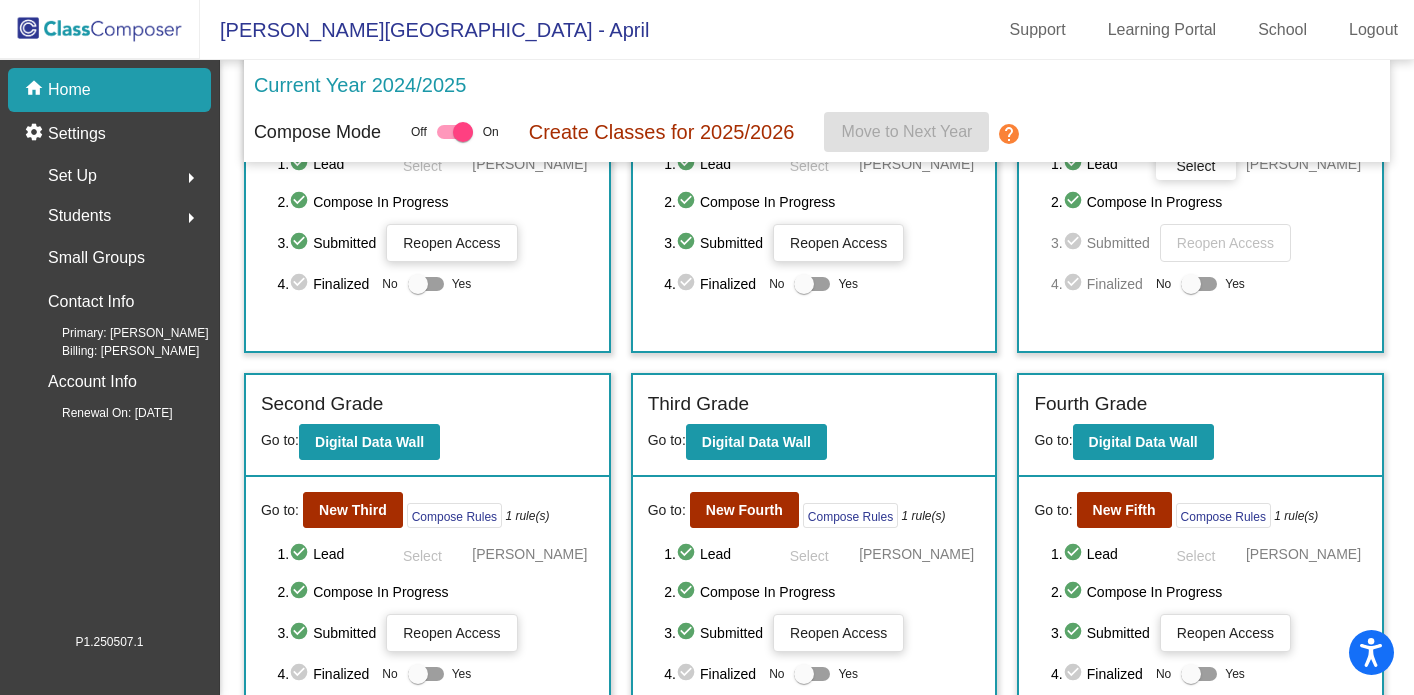 scroll, scrollTop: 210, scrollLeft: 0, axis: vertical 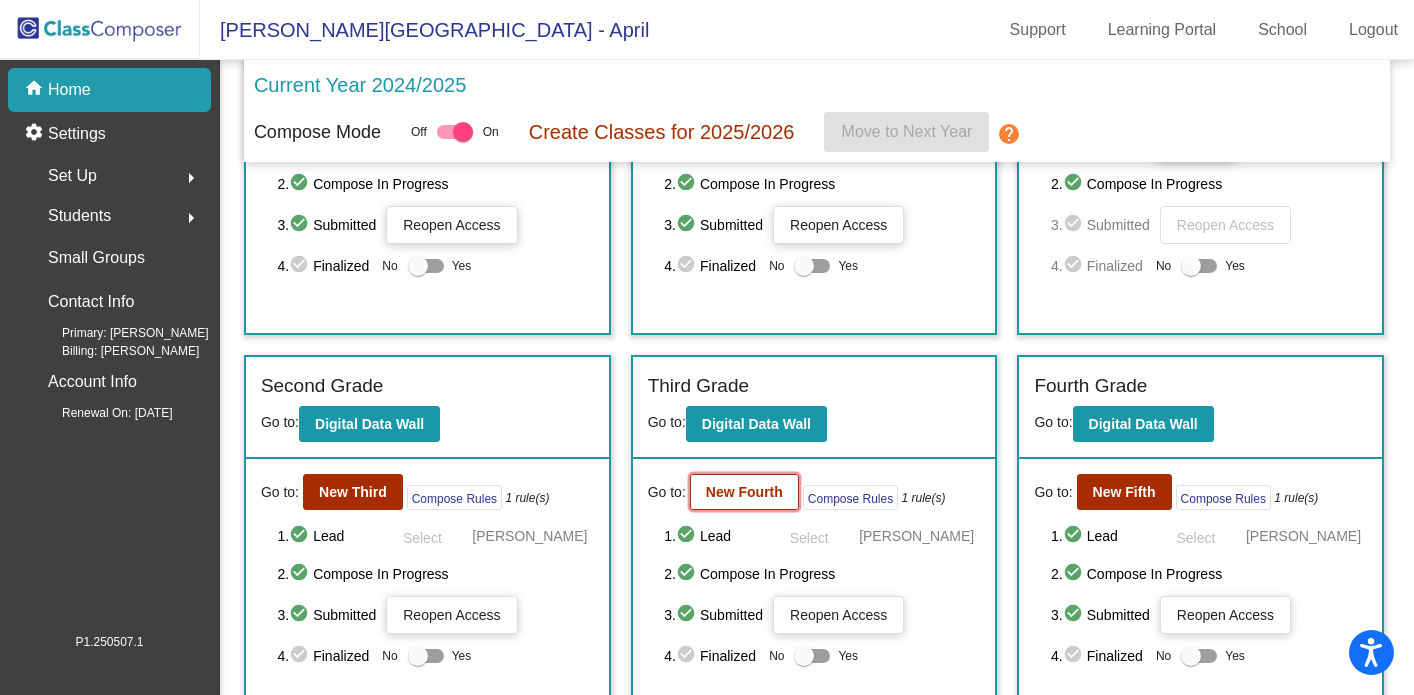click on "New Fourth" 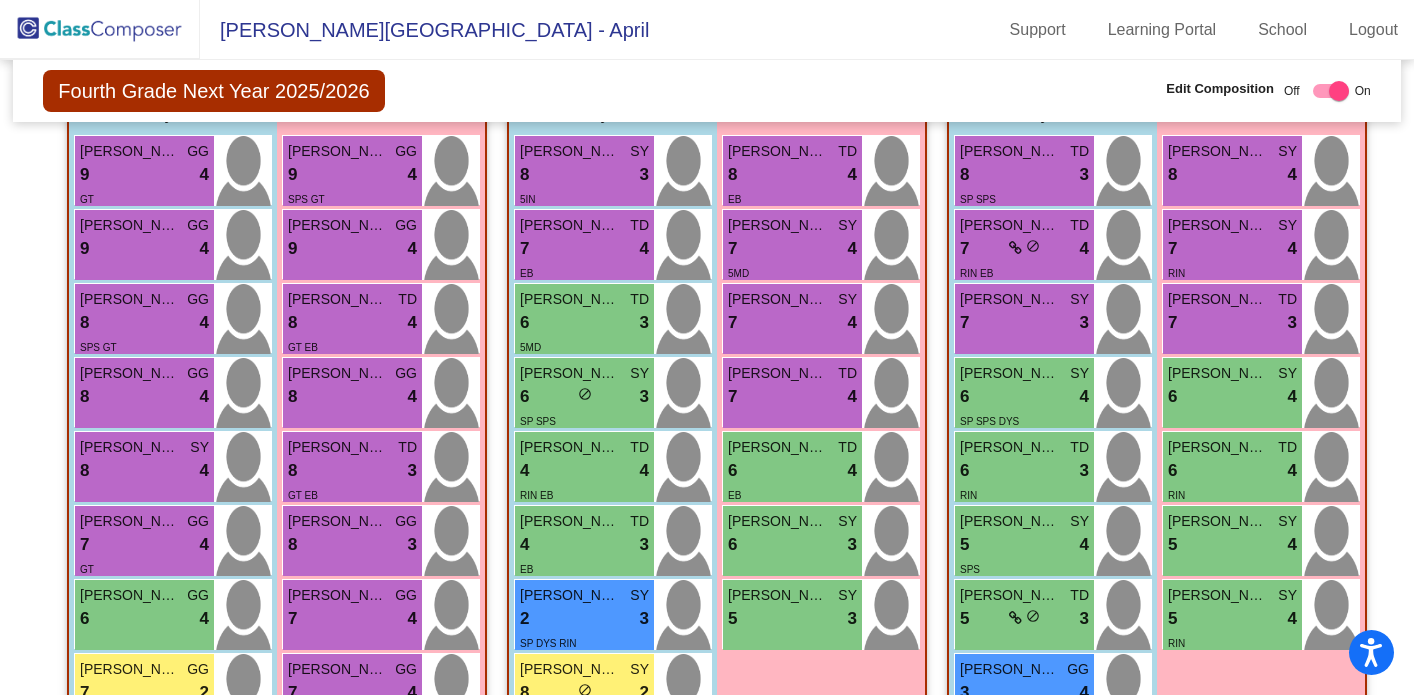 scroll, scrollTop: 500, scrollLeft: 0, axis: vertical 